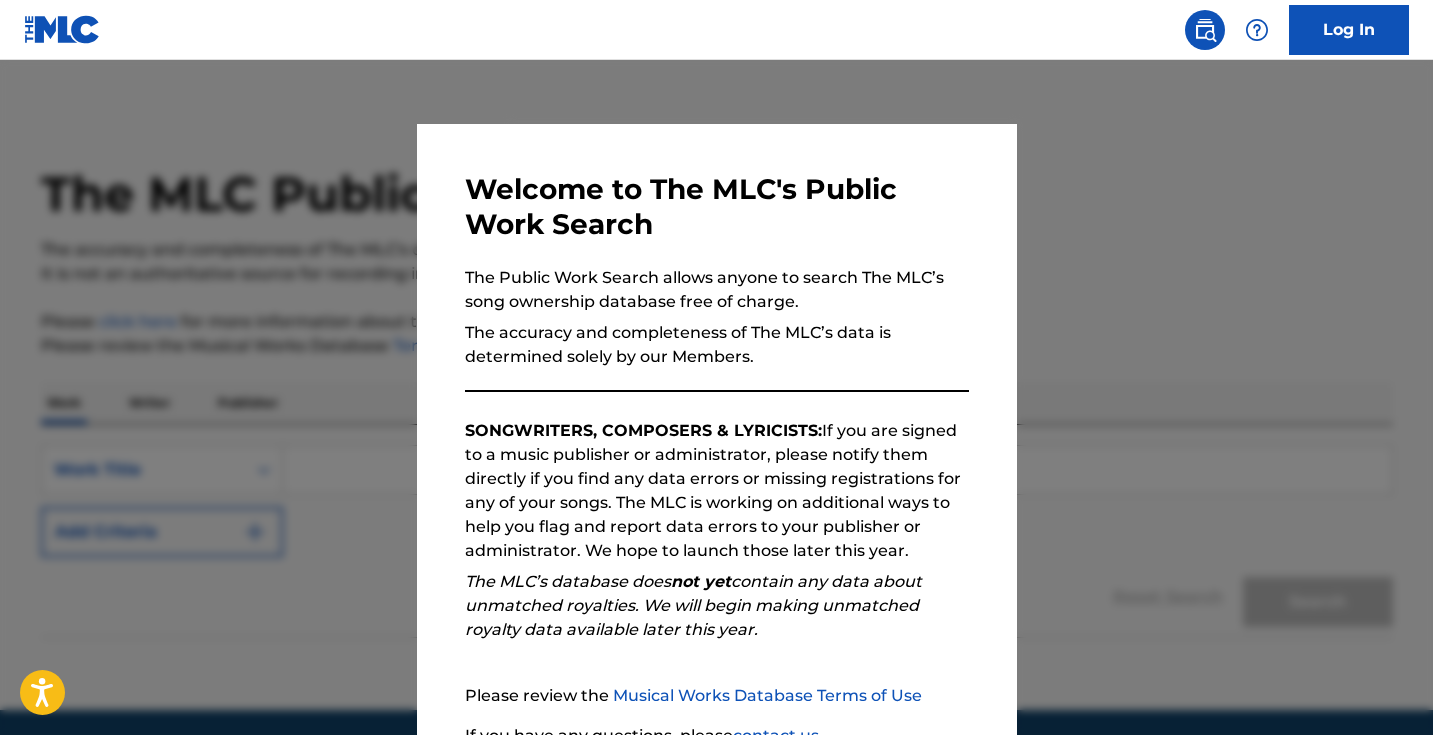 scroll, scrollTop: 0, scrollLeft: 0, axis: both 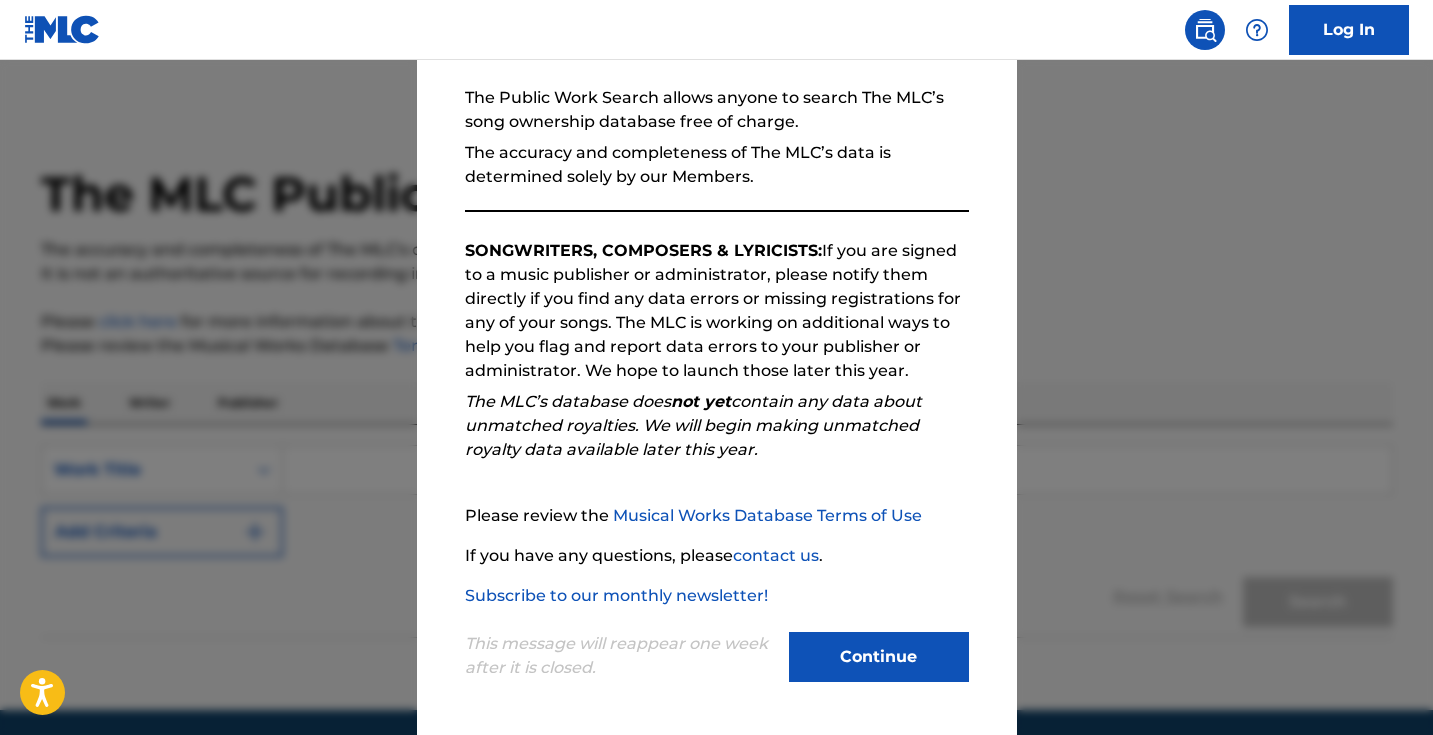 click on "Continue" at bounding box center (879, 657) 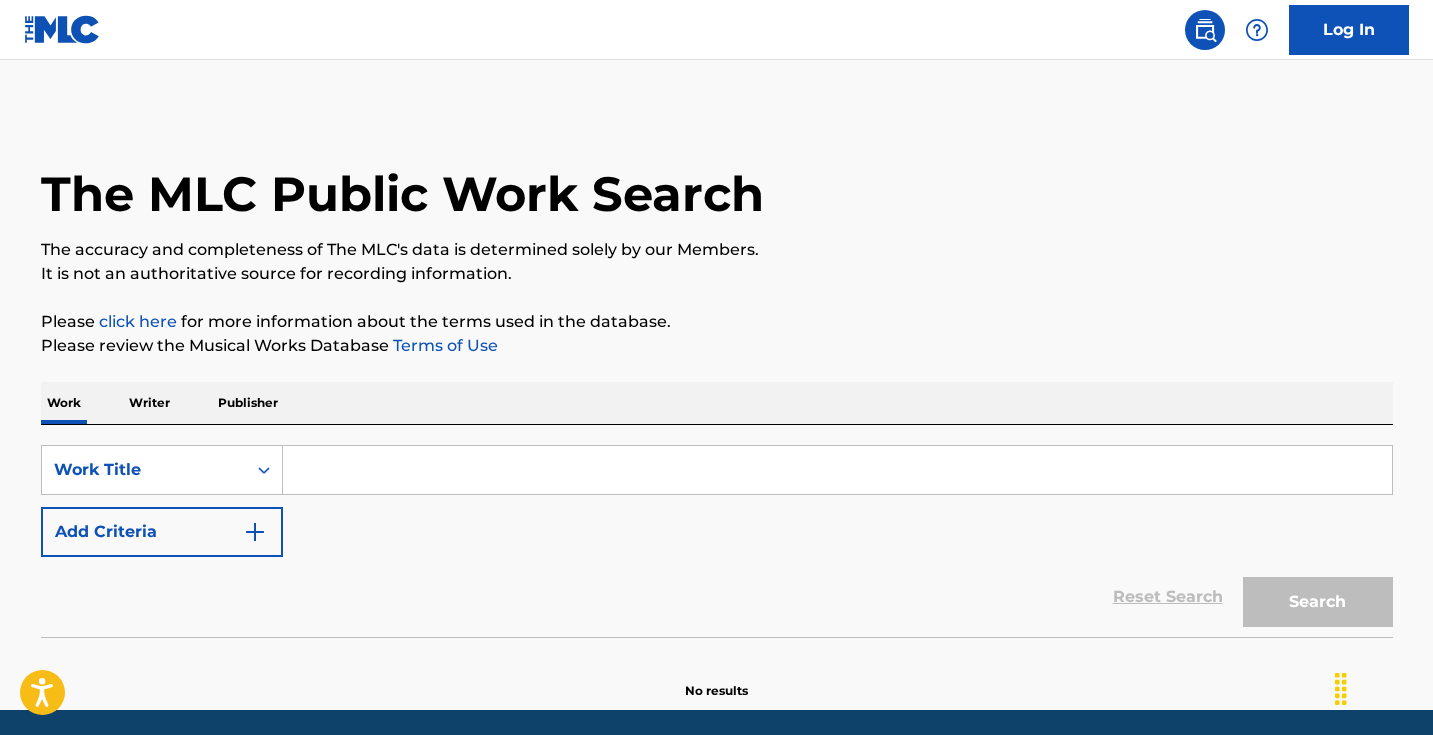 click at bounding box center [837, 470] 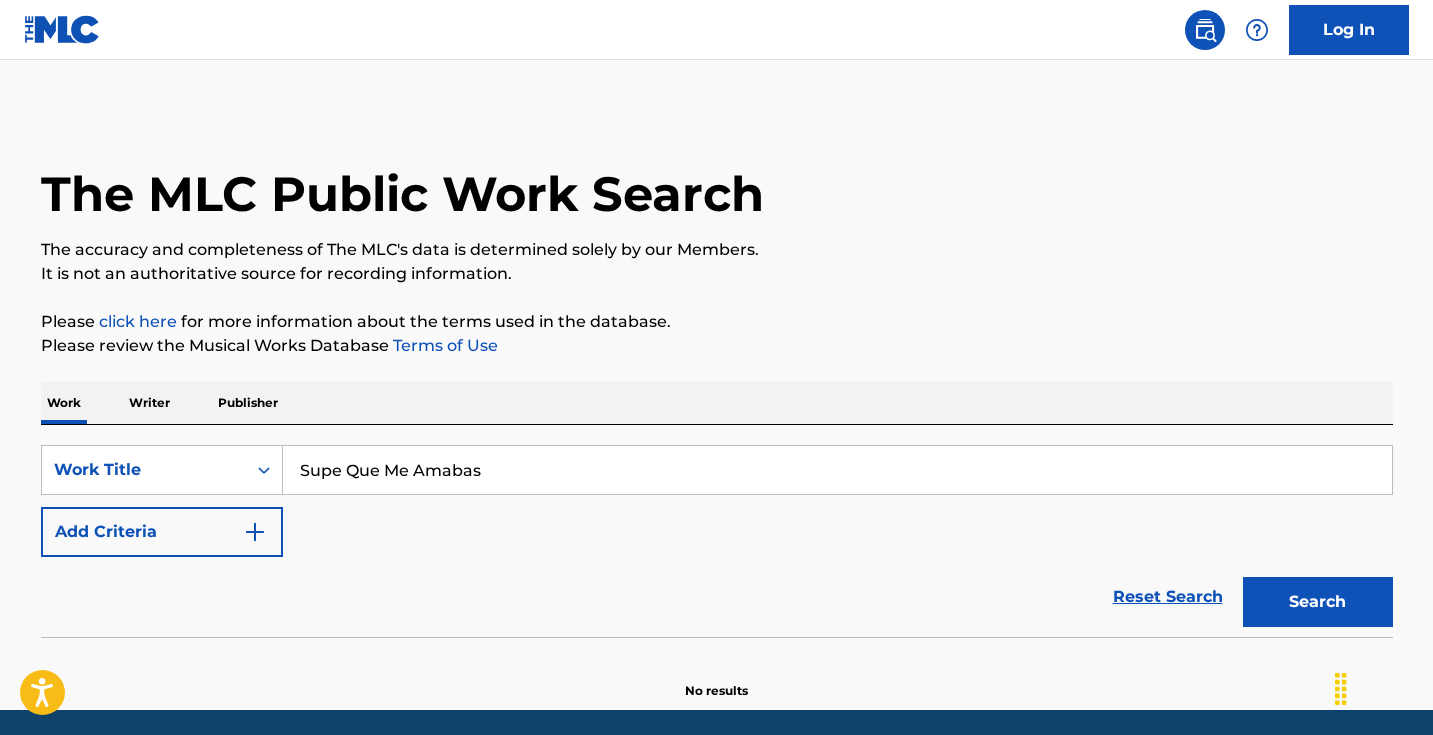type on "Supe Que Me Amabas" 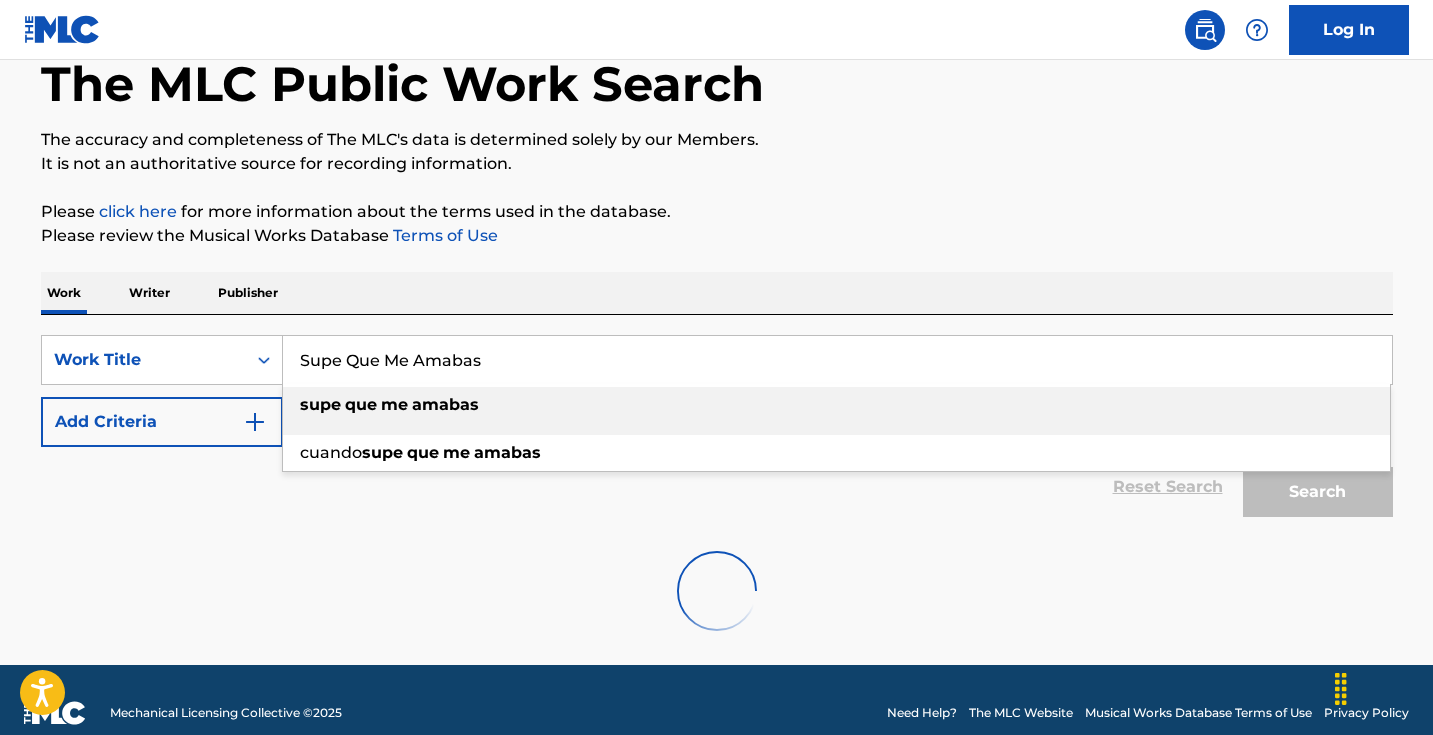scroll, scrollTop: 132, scrollLeft: 0, axis: vertical 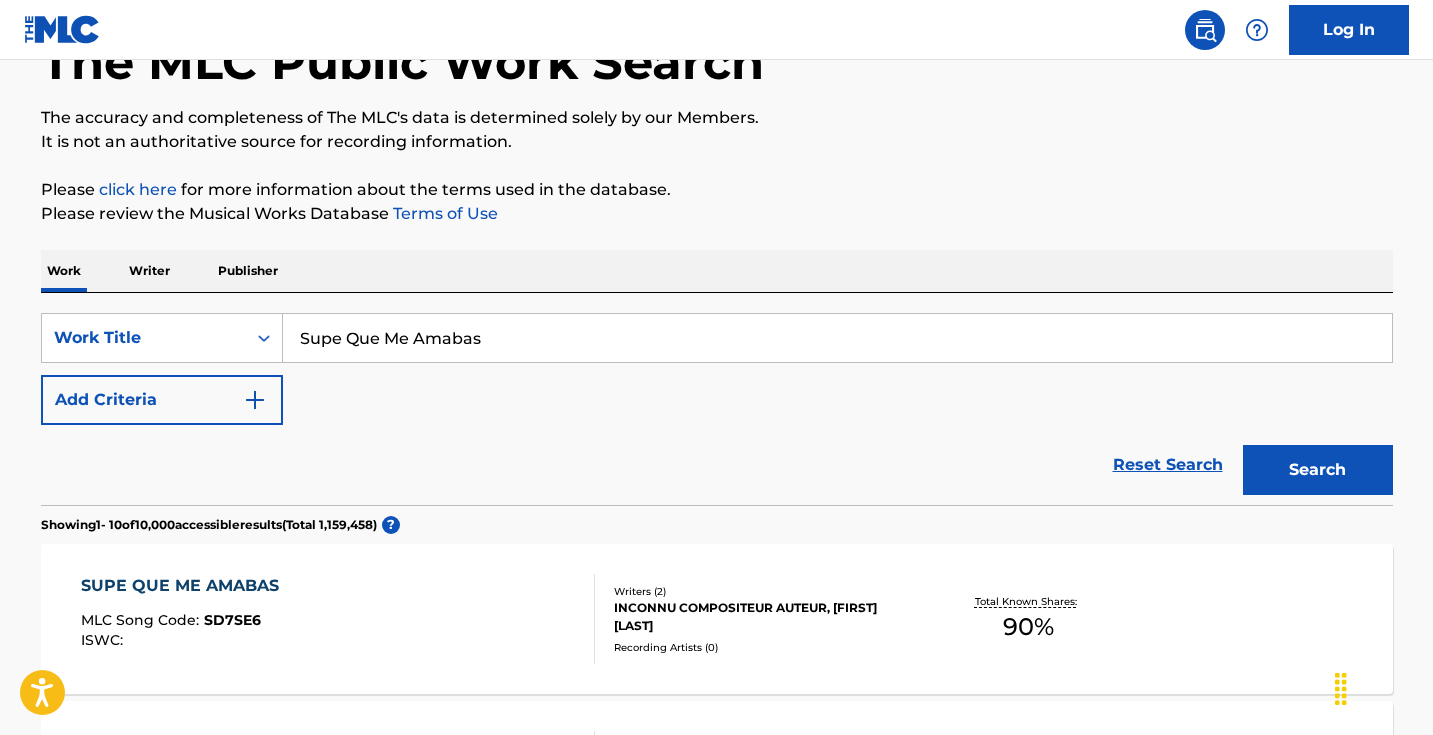 click on "Reset Search Search" at bounding box center [717, 465] 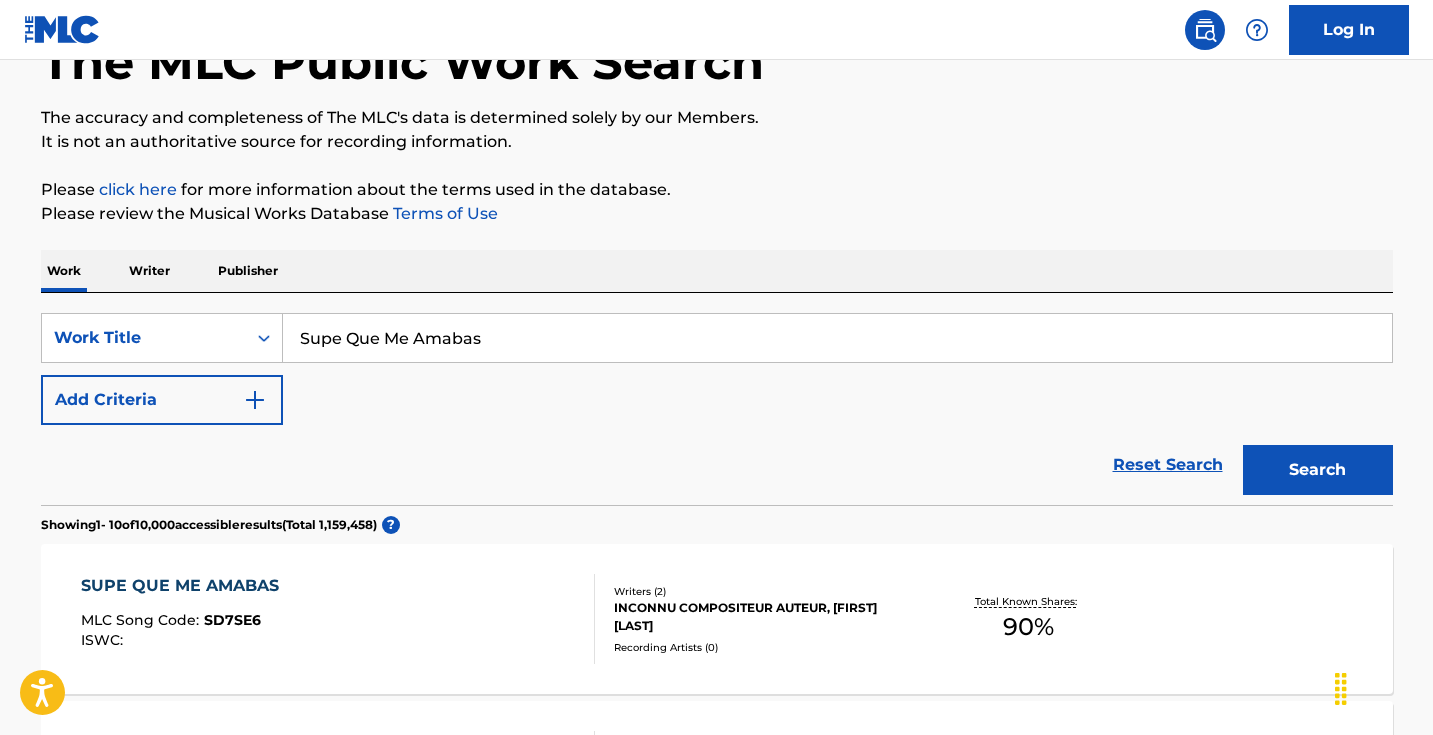 click on "Add Criteria" at bounding box center [162, 400] 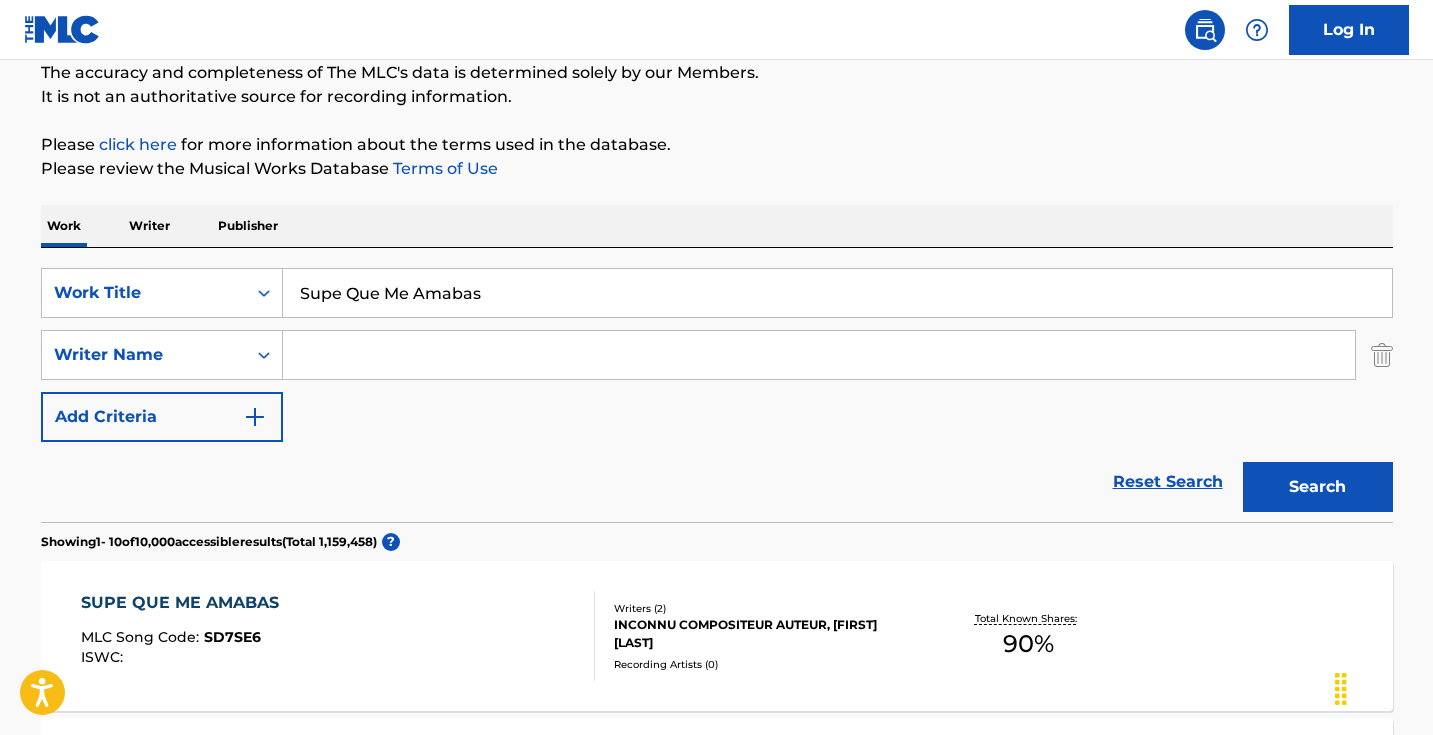 scroll, scrollTop: 284, scrollLeft: 0, axis: vertical 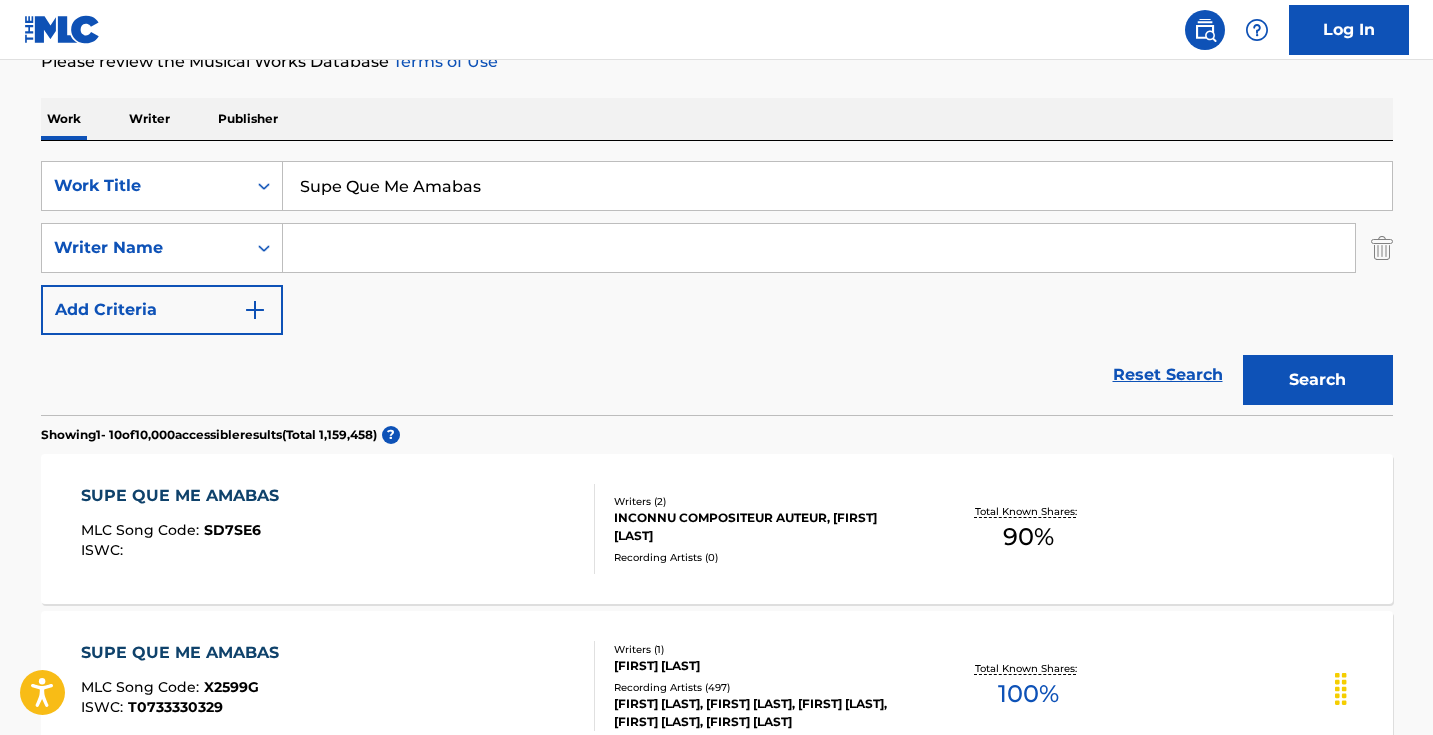 click on "INCONNU COMPOSITEUR AUTEUR, [FIRST] [LAST]" at bounding box center (765, 527) 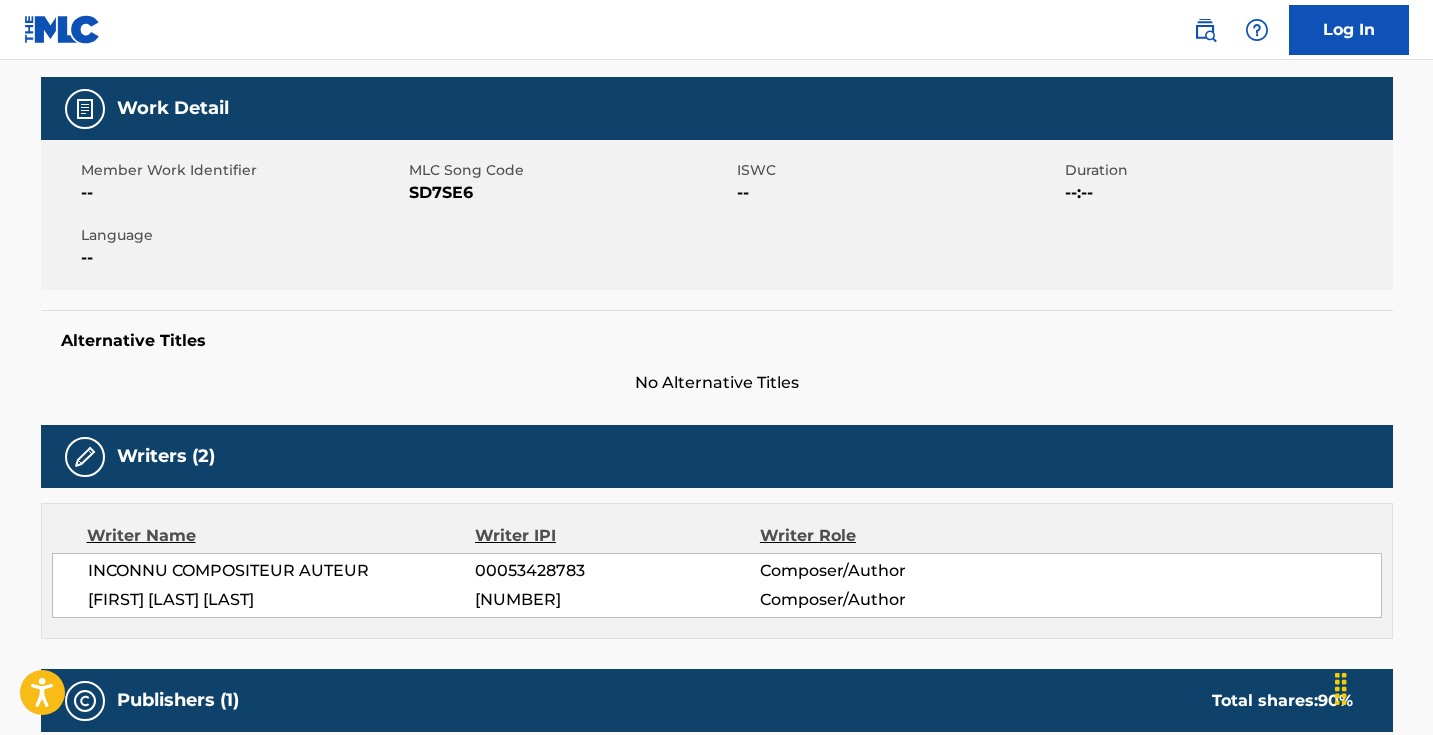 scroll, scrollTop: 480, scrollLeft: 0, axis: vertical 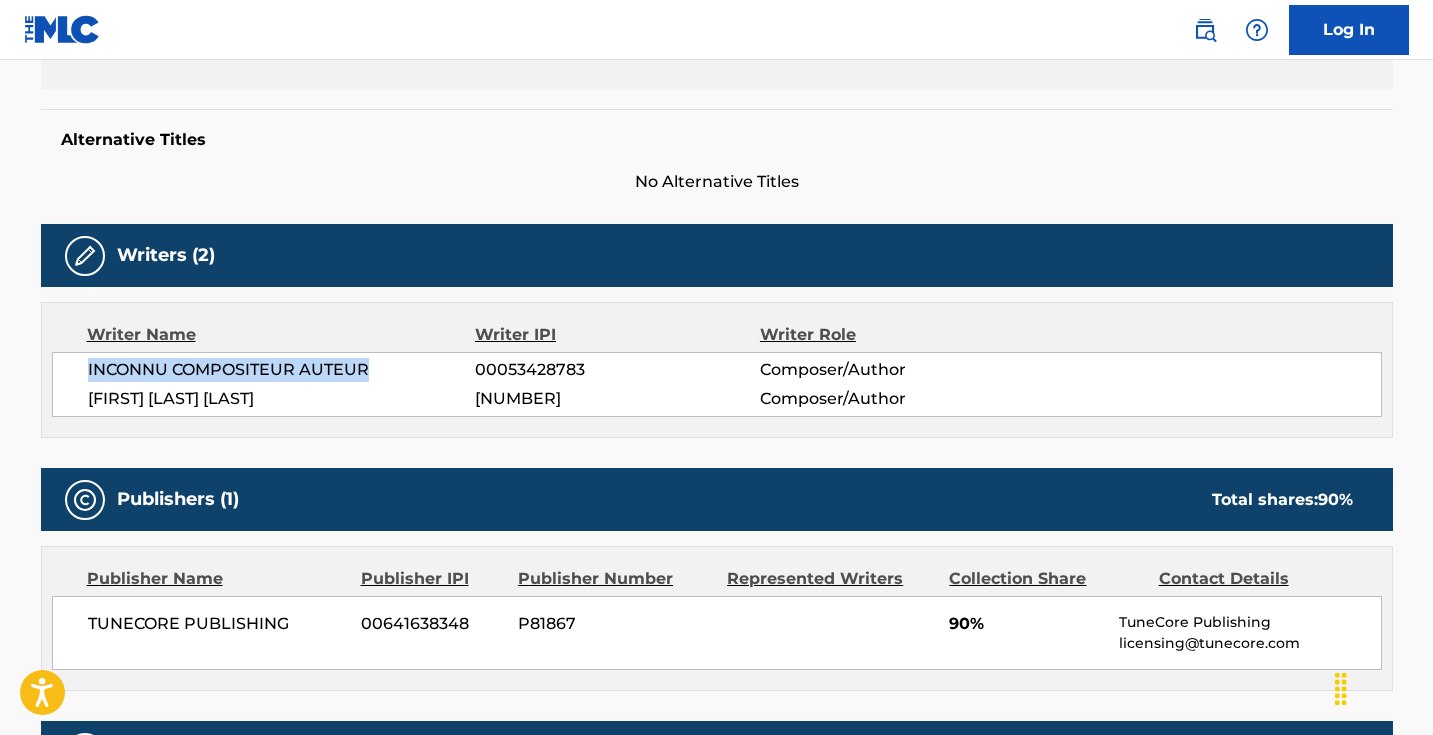 drag, startPoint x: 85, startPoint y: 368, endPoint x: 377, endPoint y: 363, distance: 292.04282 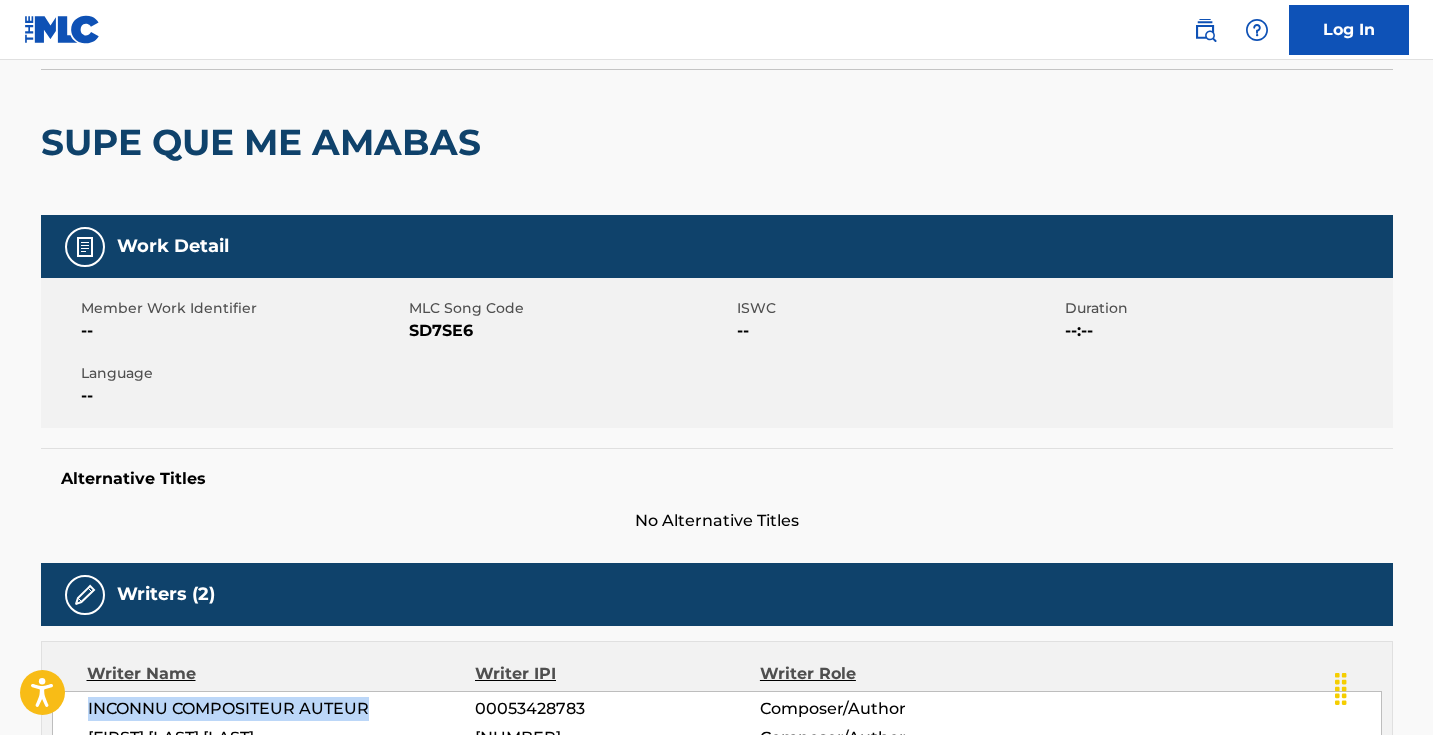 scroll, scrollTop: 59, scrollLeft: 0, axis: vertical 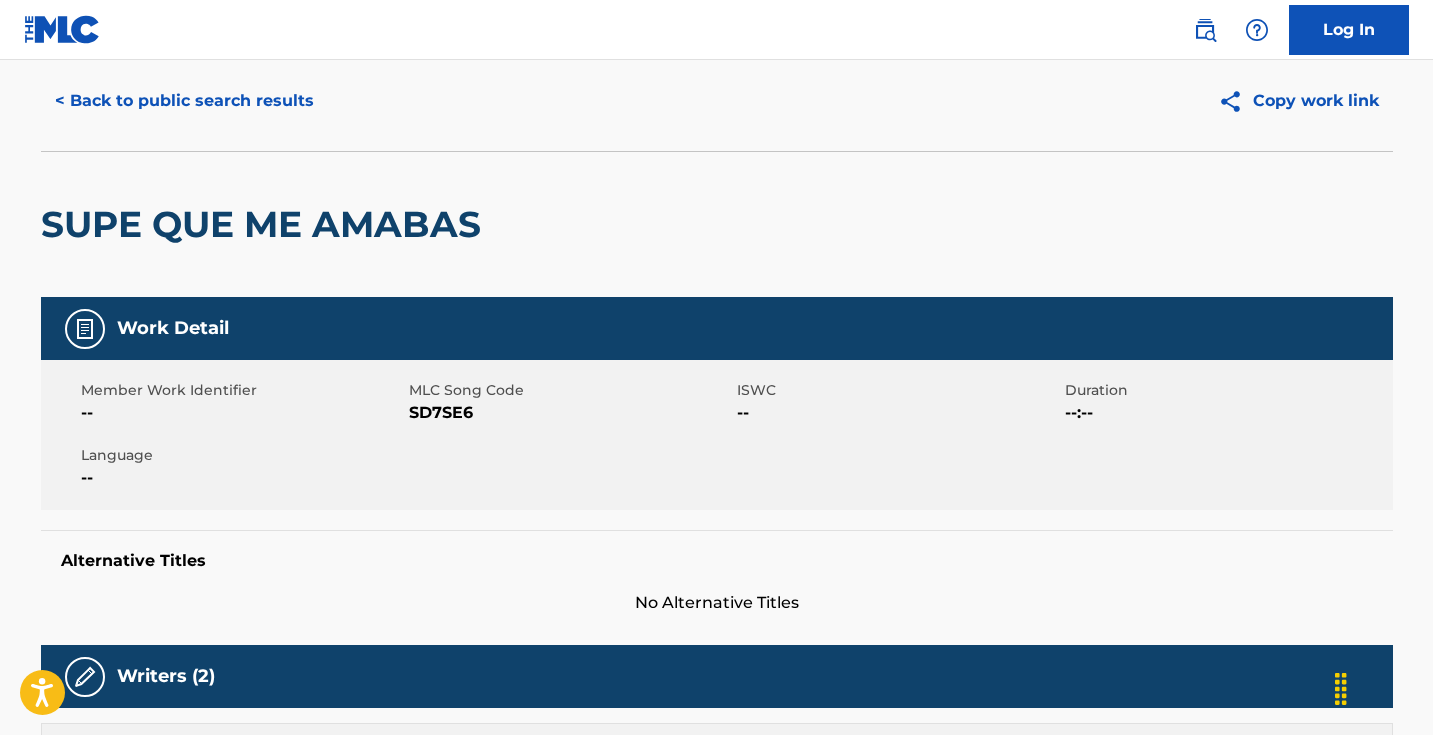 click on "< Back to public search results" at bounding box center [184, 101] 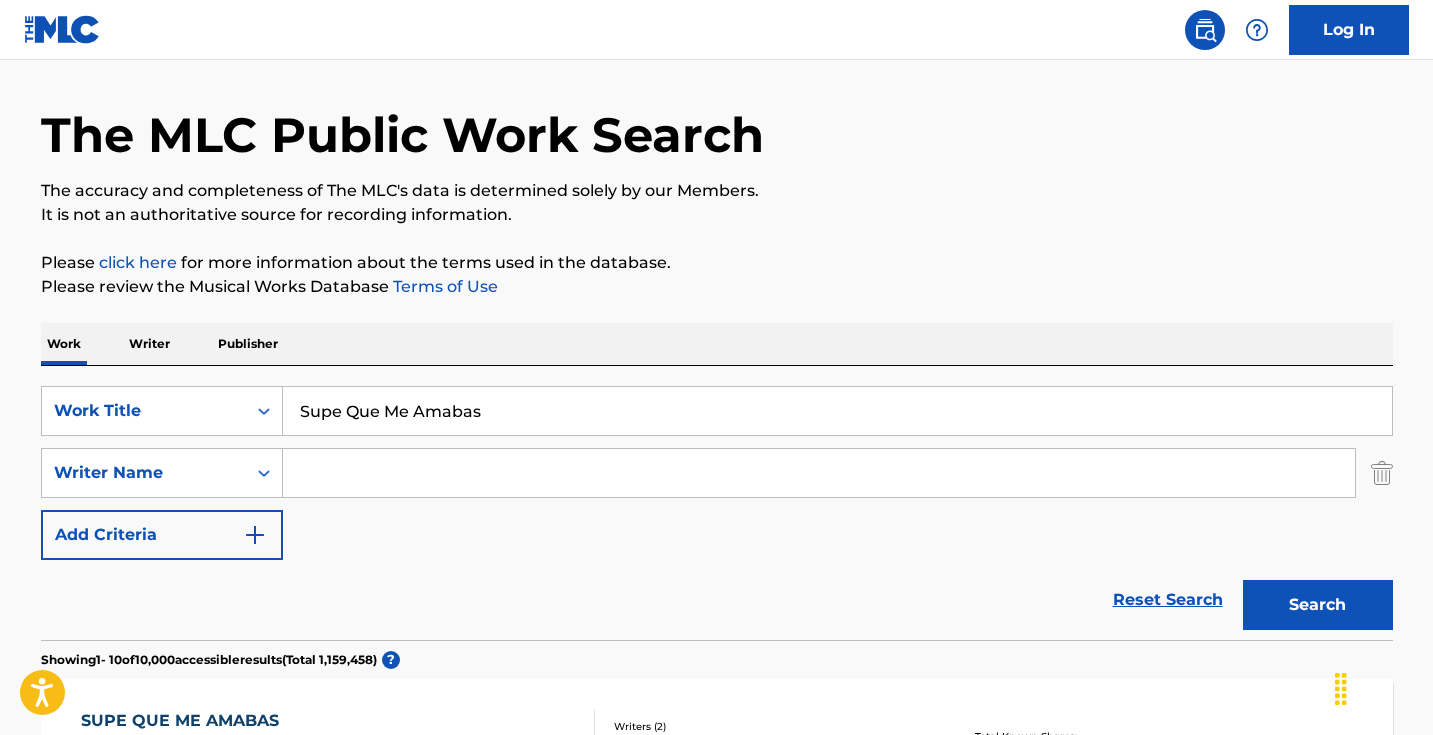 scroll, scrollTop: 284, scrollLeft: 0, axis: vertical 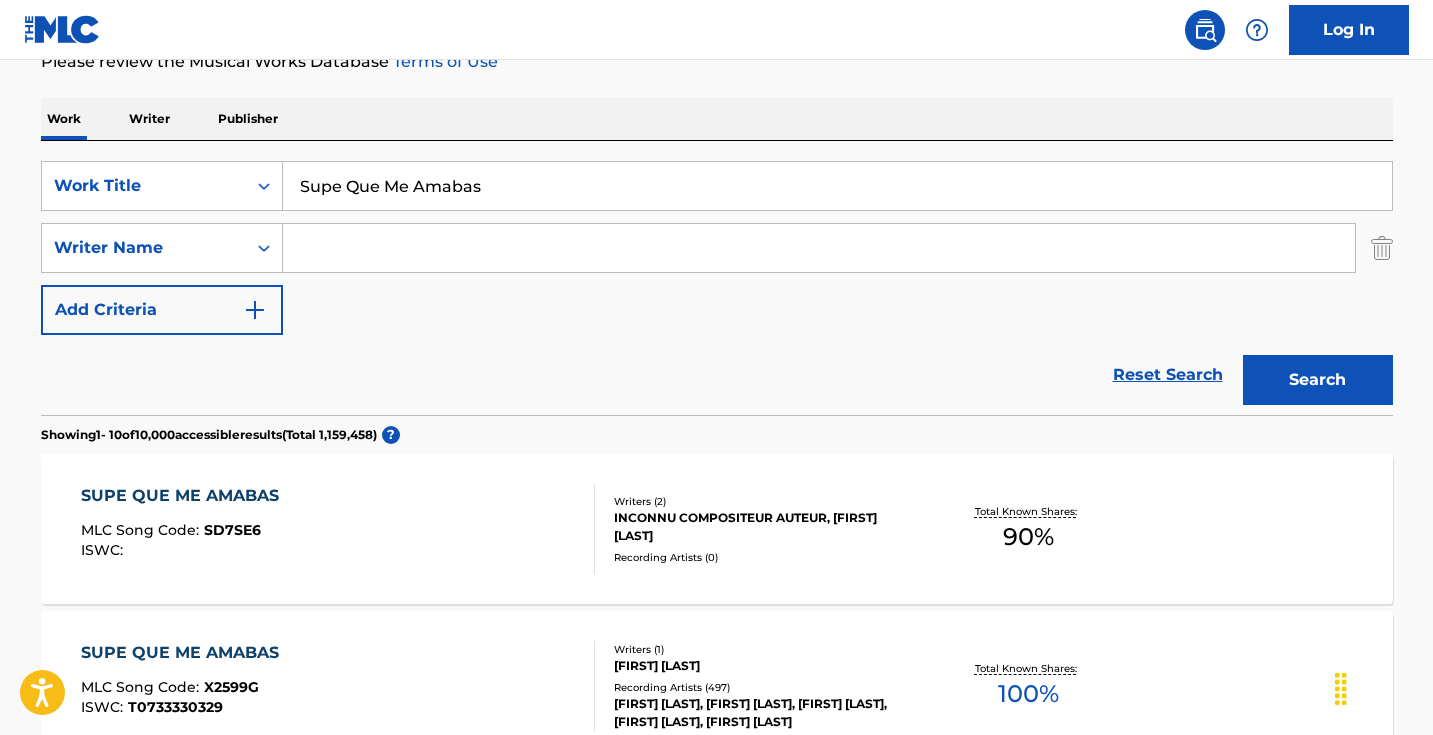 click on "Supe Que Me Amabas" at bounding box center (837, 186) 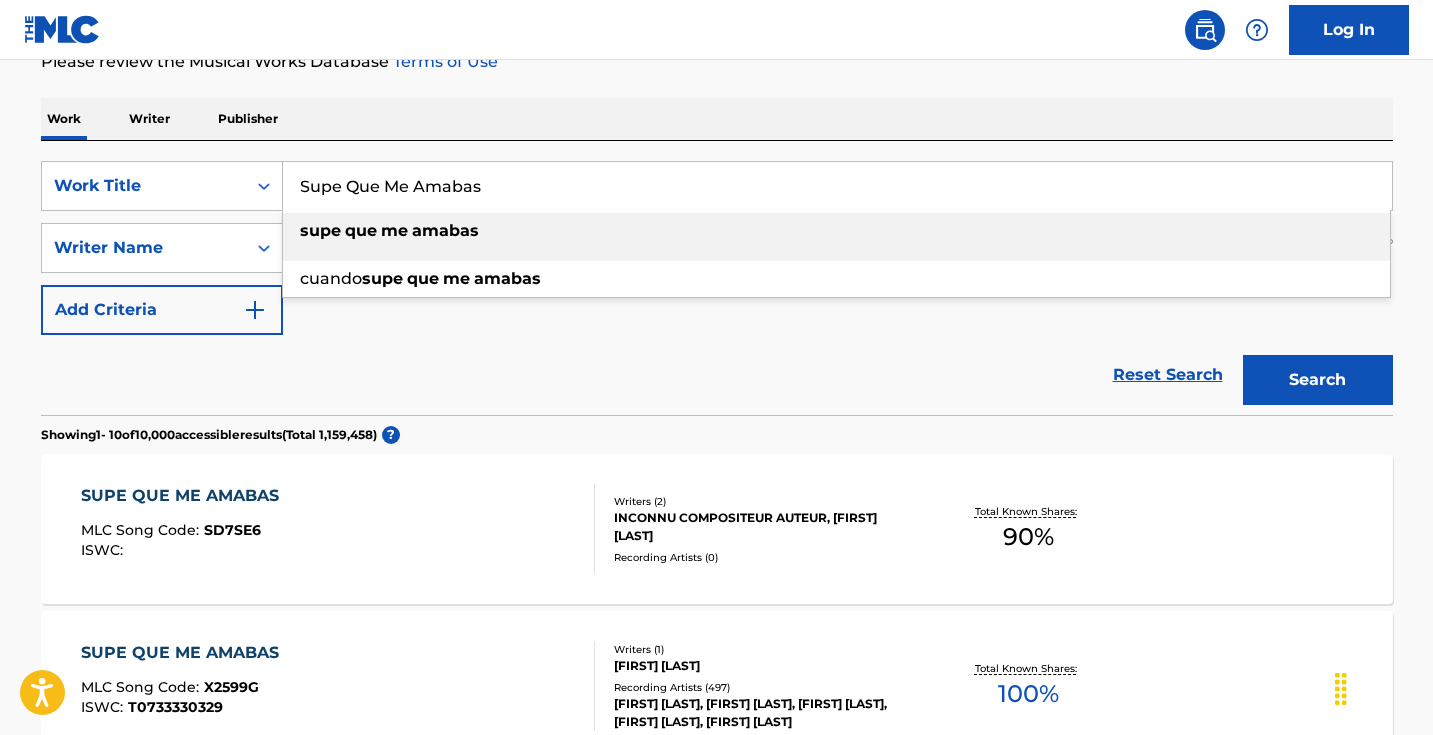 paste on "La Niña de Tus Ojo" 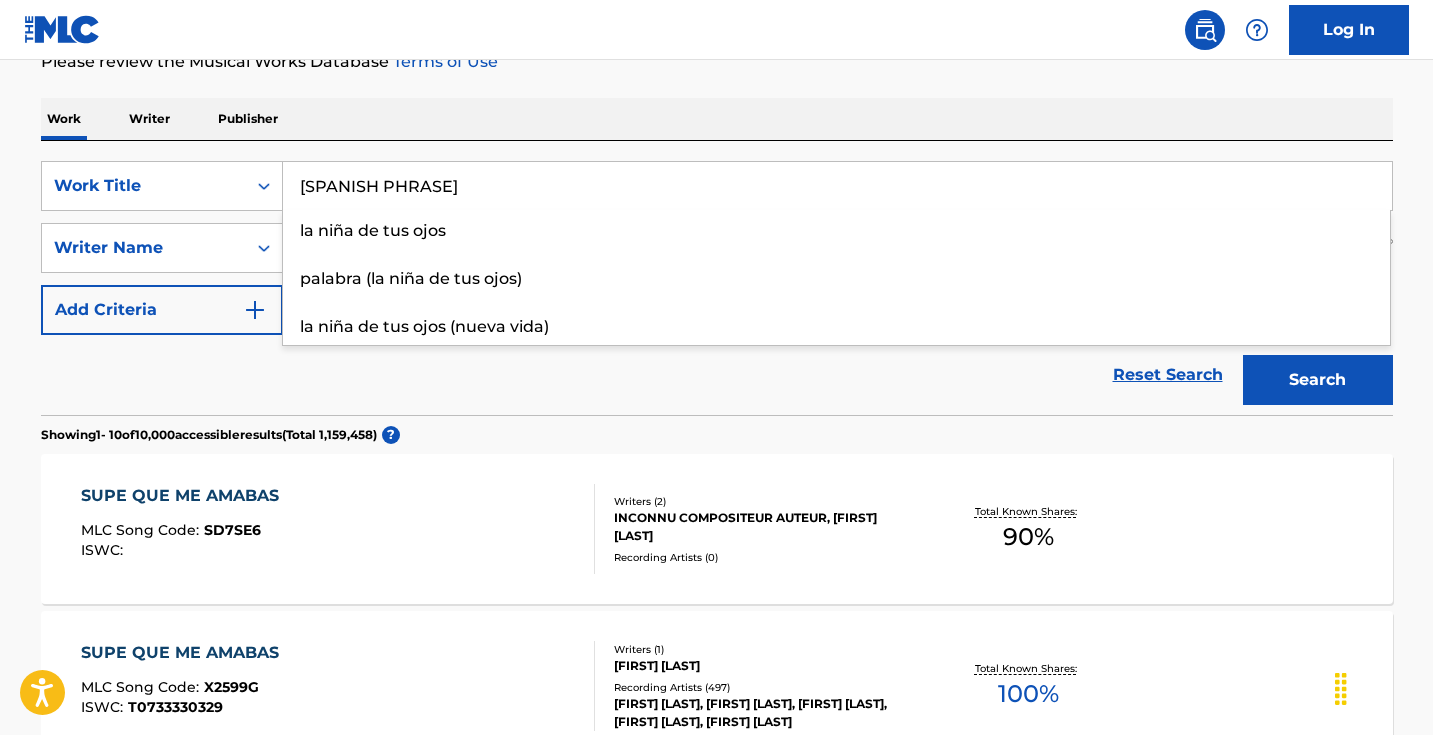 click on "Search" at bounding box center [1318, 380] 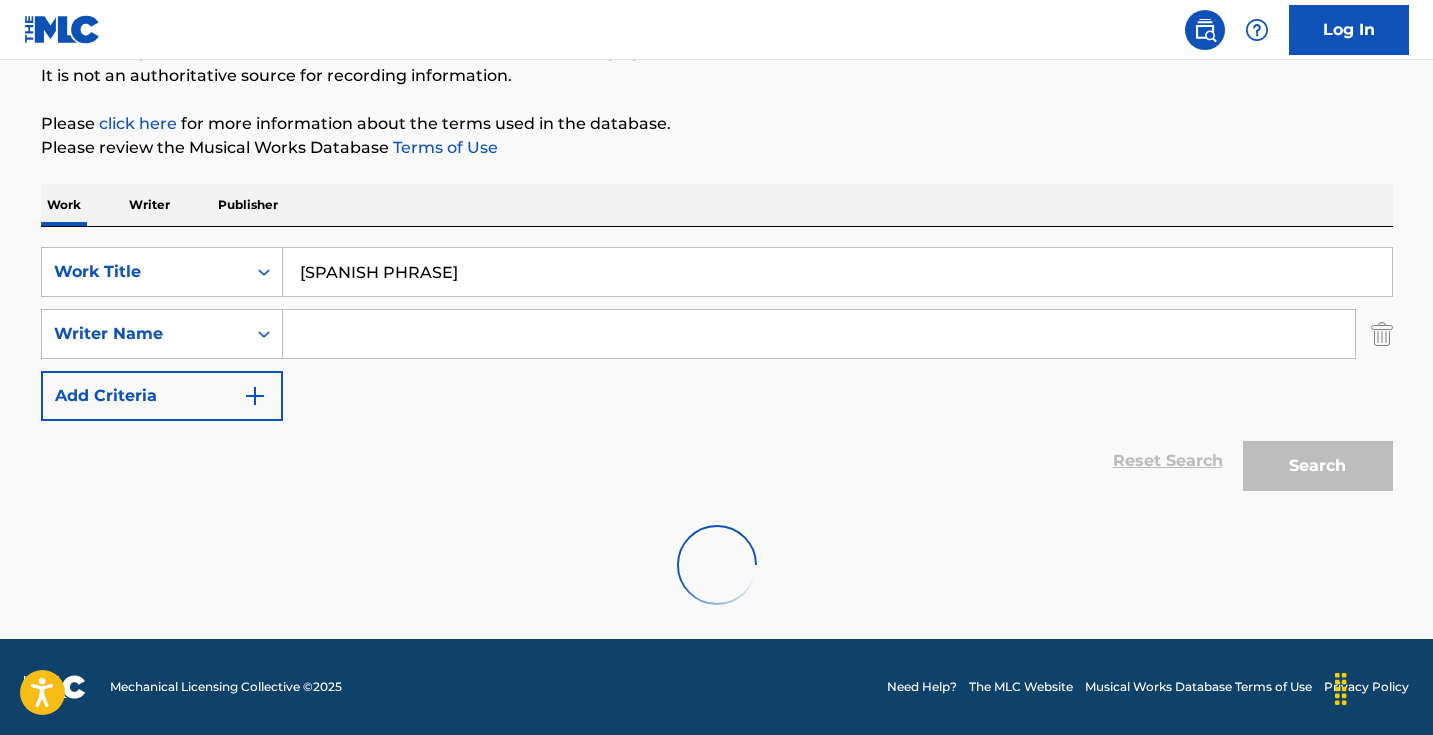 scroll, scrollTop: 198, scrollLeft: 0, axis: vertical 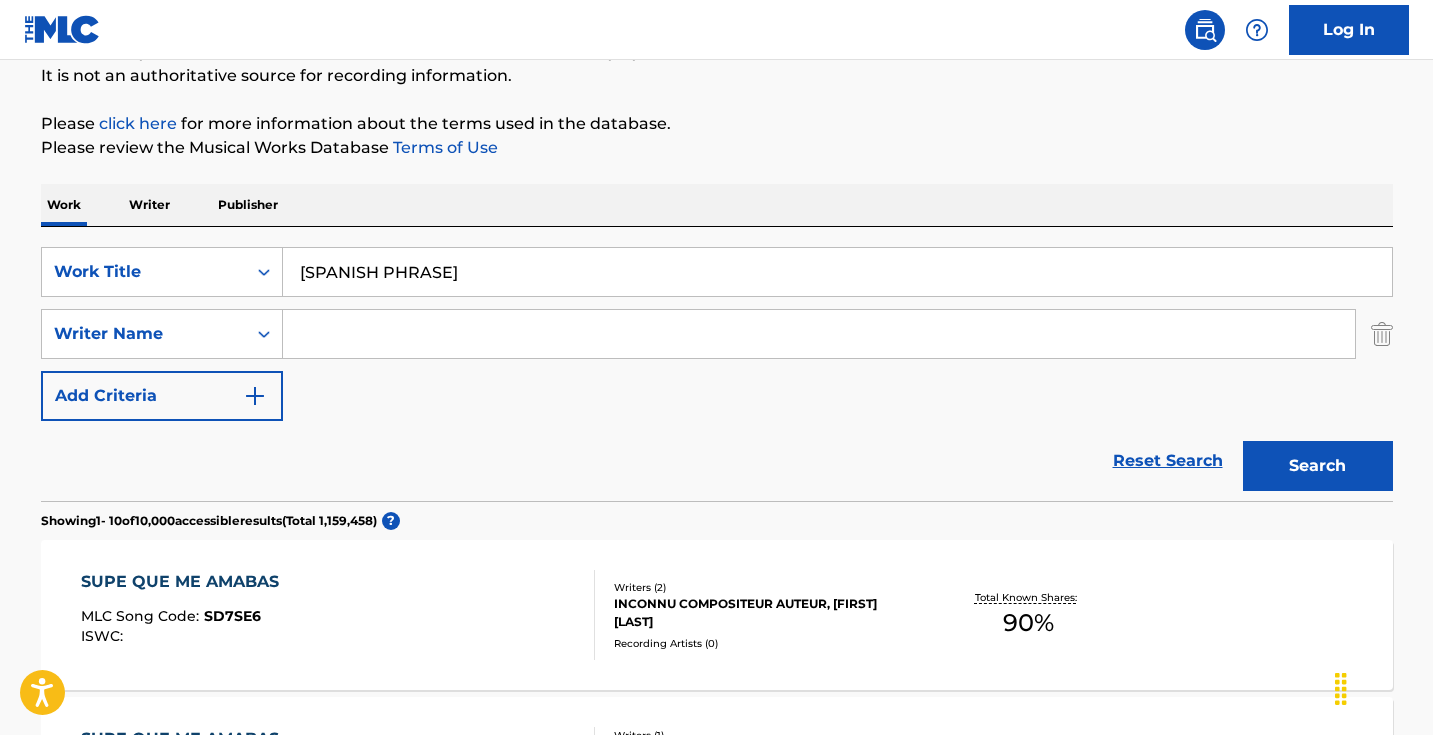 click on "[SPANISH PHRASE]" at bounding box center (837, 272) 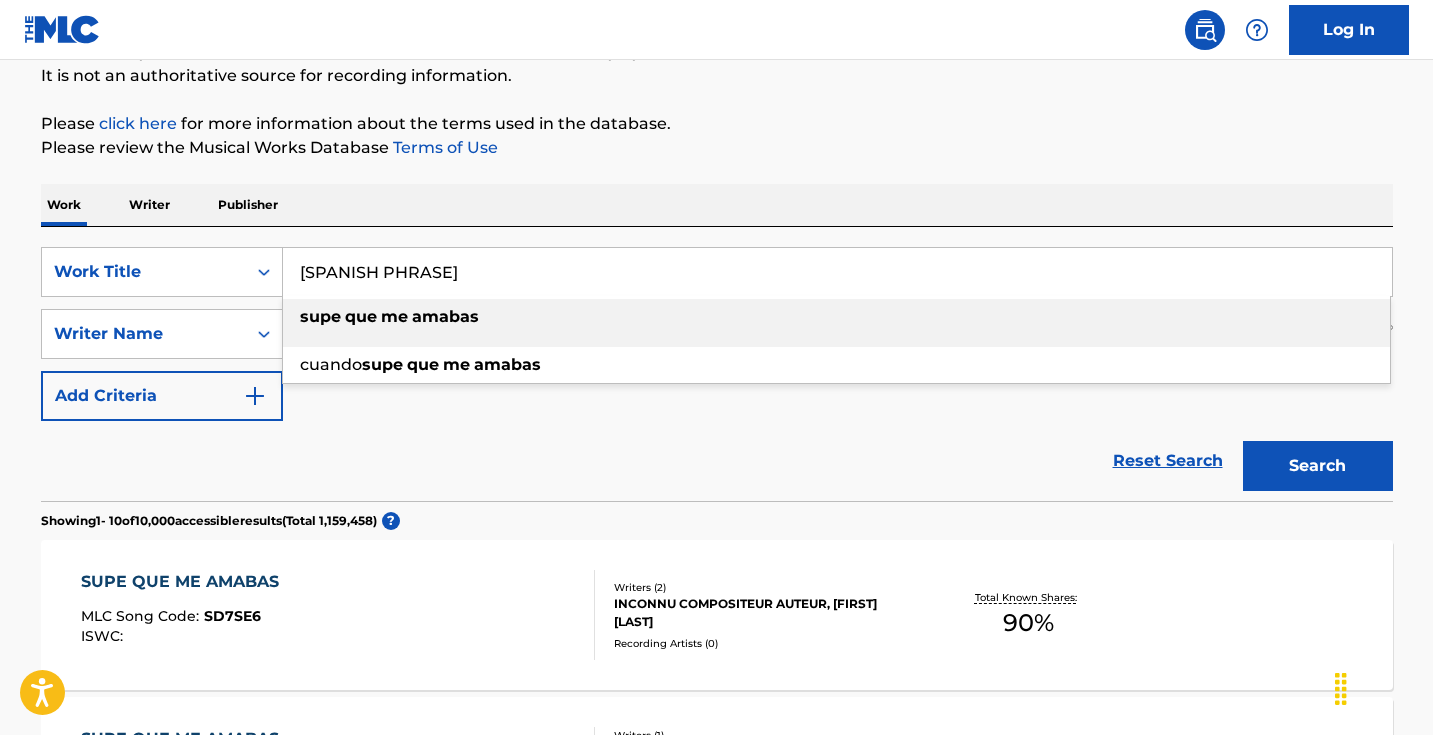 paste on "La Niña de Tus Ojo" 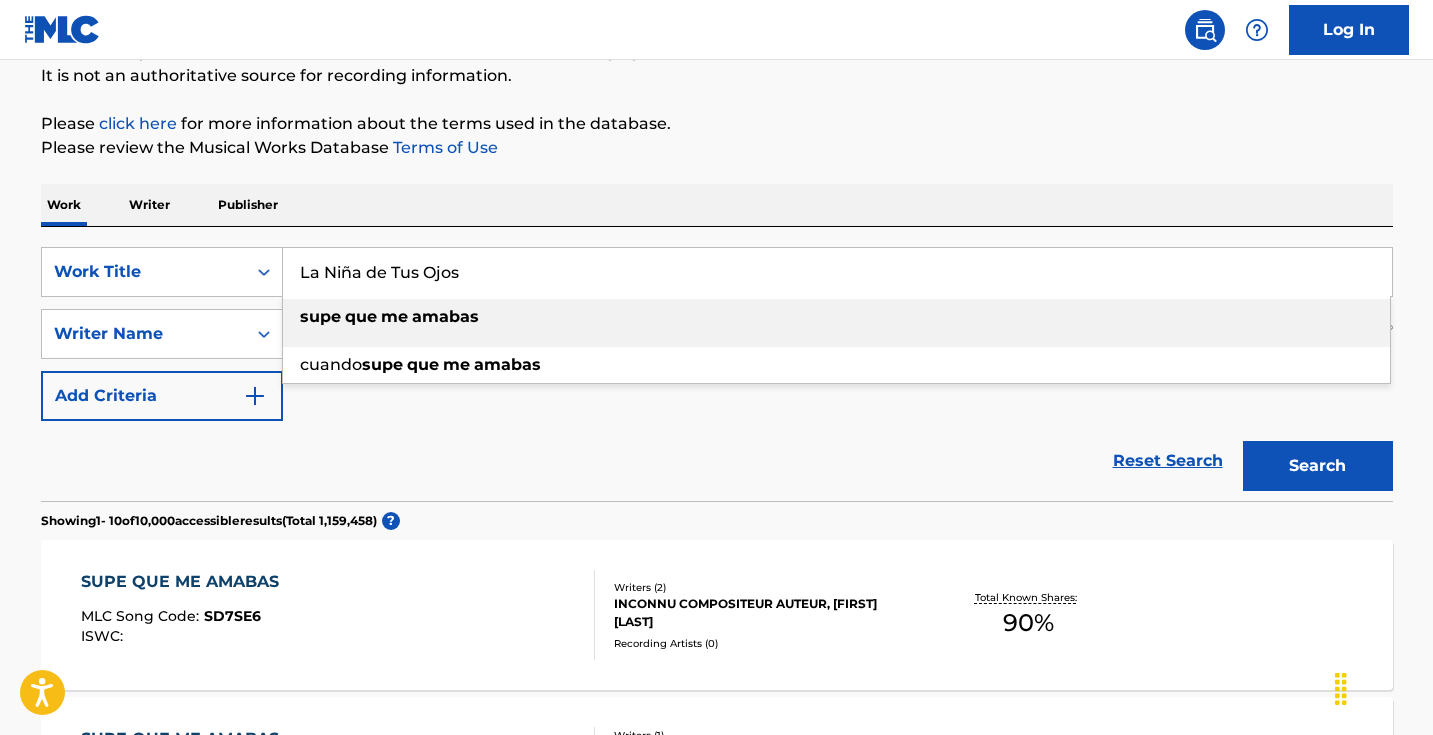 type on "La Niña de Tus Ojos" 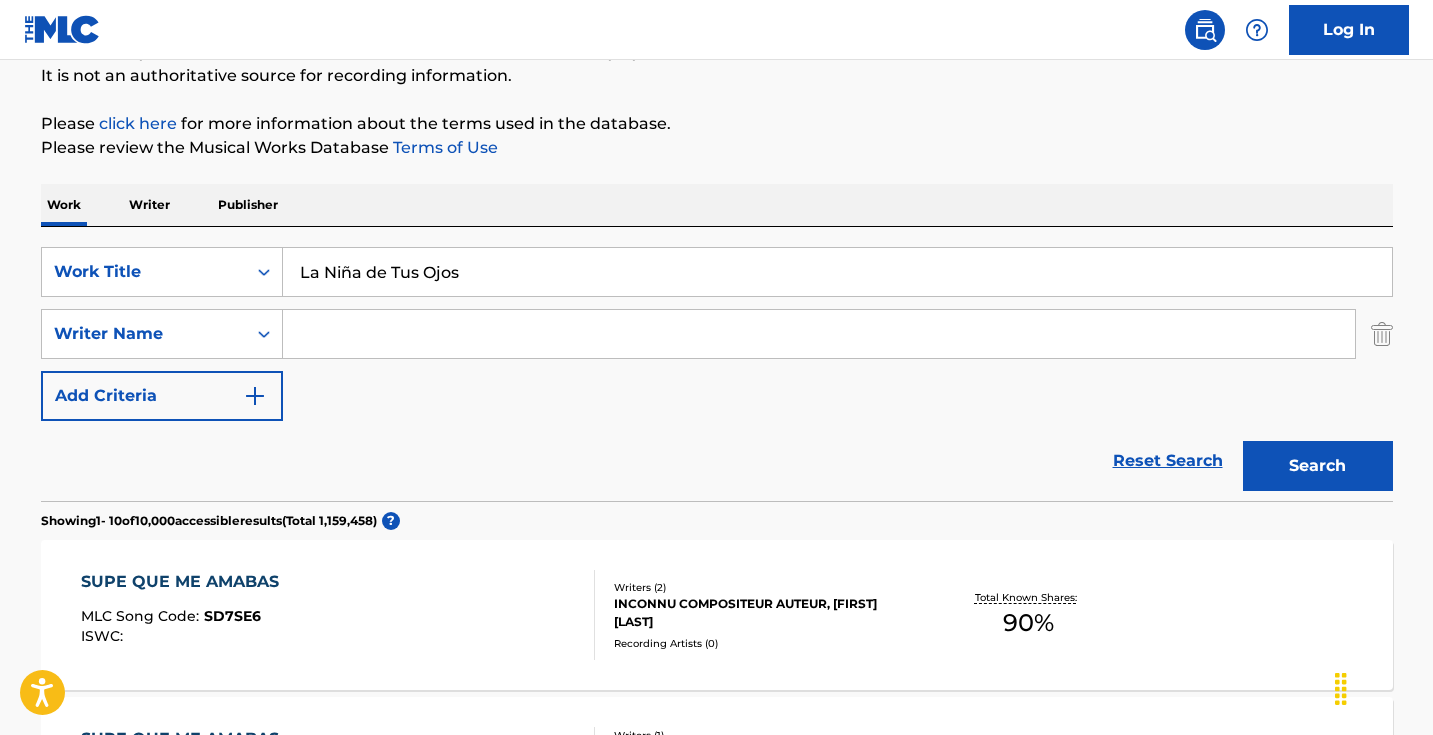 click on "The MLC Public Work Search The accuracy and completeness of The MLC's data is determined solely by our Members. It is not an authoritative source for recording information. Please   click here   for more information about the terms used in the database. Please review the Musical Works Database   Terms of Use Work Writer Publisher SearchWithCriteria859a0537-d359-4234-bcab-9fc9b36ac7bc Work Title La Niña de Tus Ojos SearchWithCriteriabbf76a92-f45e-45a5-80cd-95ed8d16fdf9 Writer Name Add Criteria Reset Search Search Showing  1  -   10  of  10,000  accessible  results  (Total   1,159,458 ) ? SUPE QUE ME AMABAS MLC Song Code : [ID] ISWC : Writers ( 2 ) INCONNU COMPOSITEUR AUTEUR, [FIRST] [LAST] Recording Artists ( 0 ) Total Known Shares: 90 % SUPE QUE ME AMABAS MLC Song Code : [ID] ISWC : [NUMBER] Writers ( 1 ) [FIRST] [LAST] Recording Artists ( 497 ) [FIRST] [LAST], [FIRST] [LAST], [FIRST] [LAST], [FIRST] [LAST], [FIRST] [LAST] Total Known Shares: 100 % CUANDO SUPE QUE ME AMABAS : [ID] : 1" at bounding box center (717, 1059) 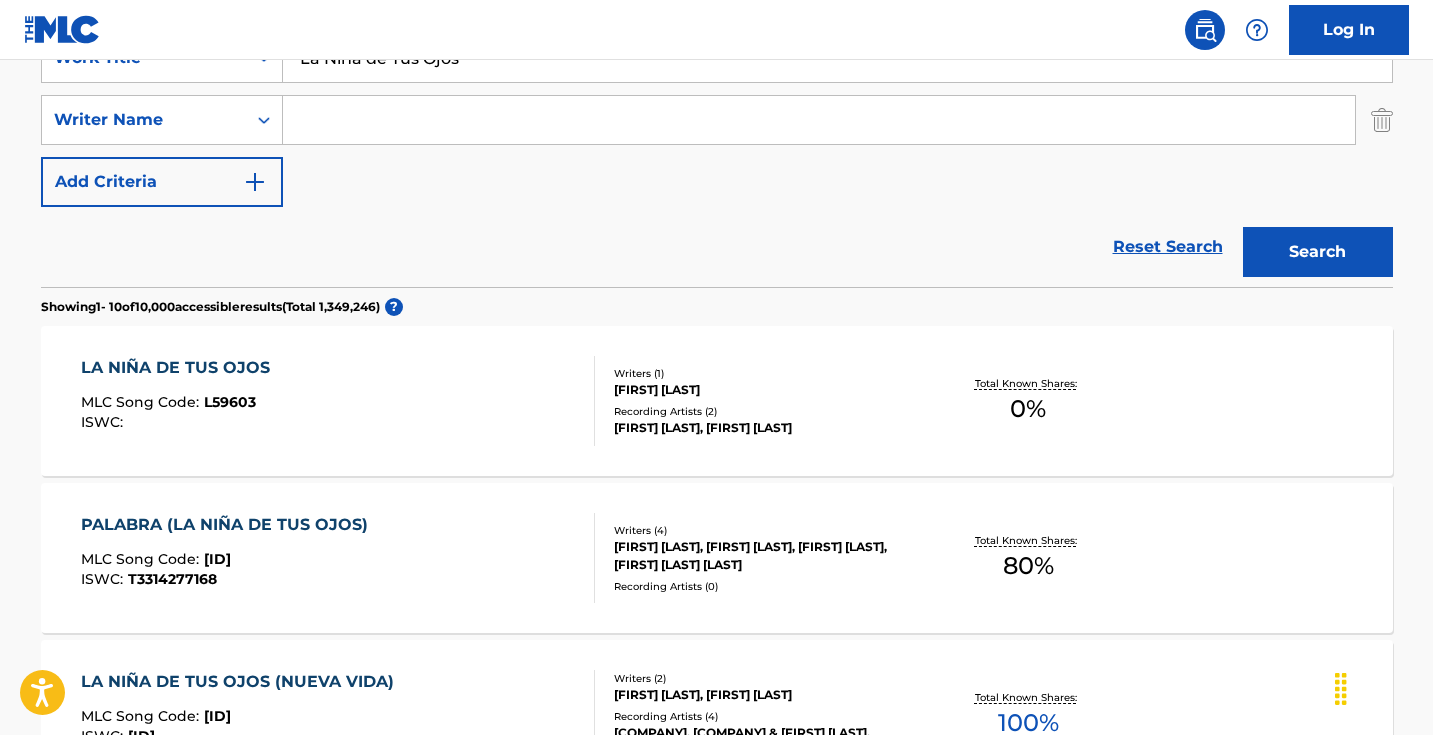 scroll, scrollTop: 415, scrollLeft: 0, axis: vertical 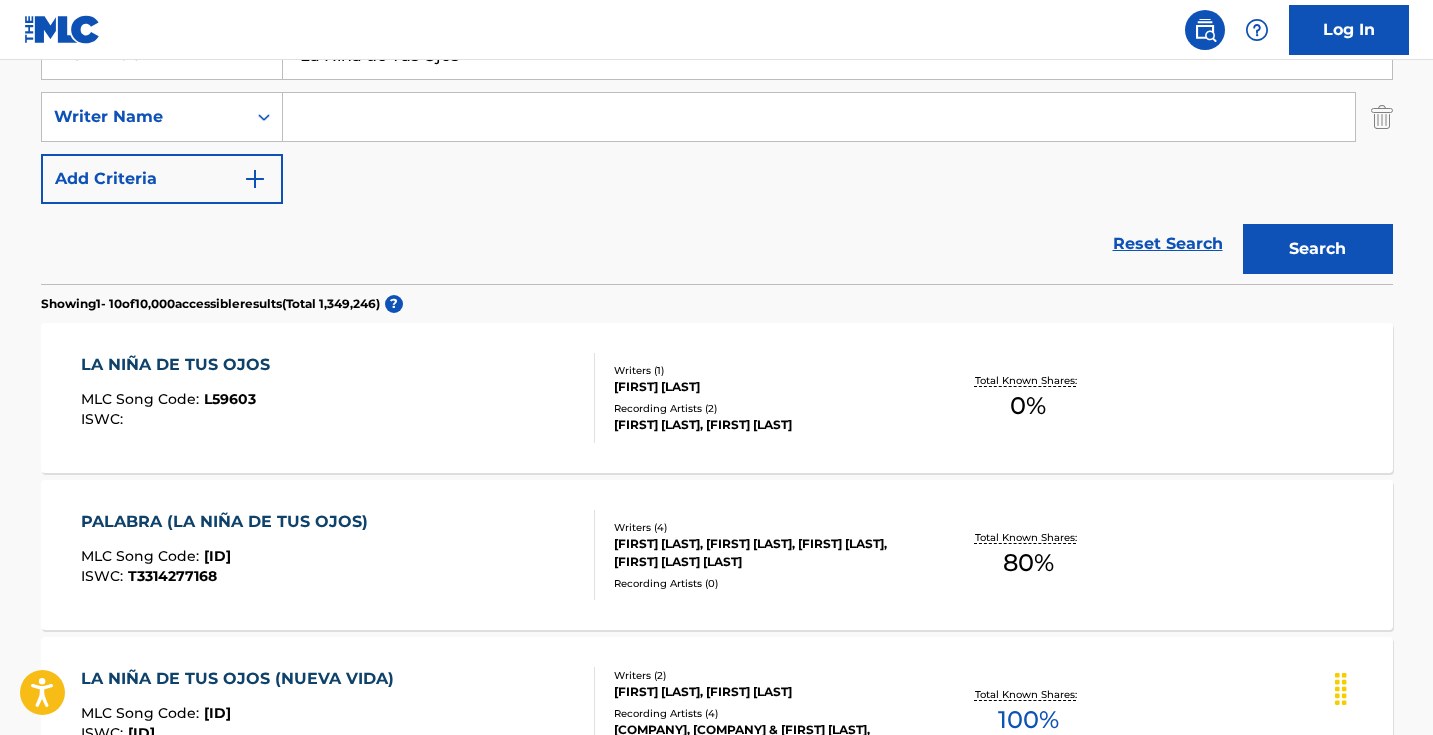 click at bounding box center (819, 117) 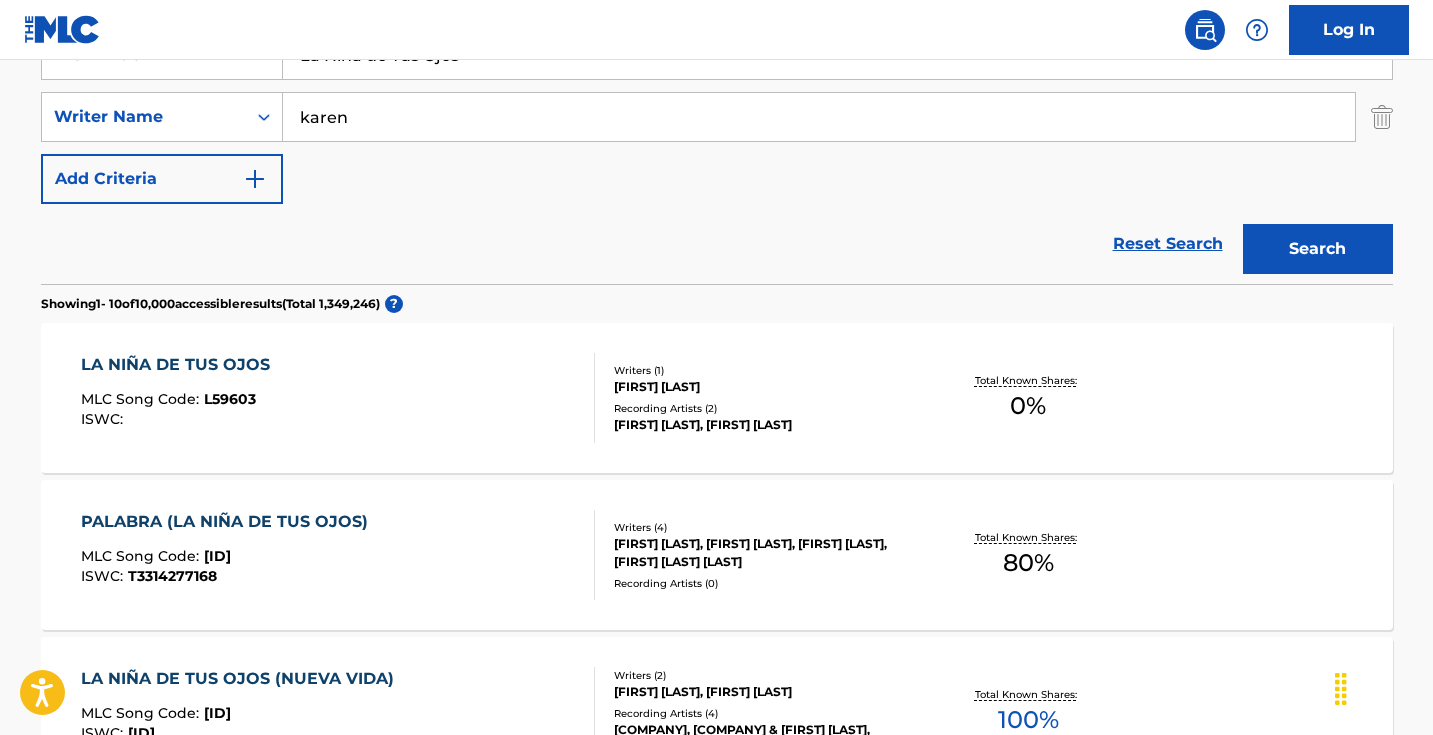 type on "karen" 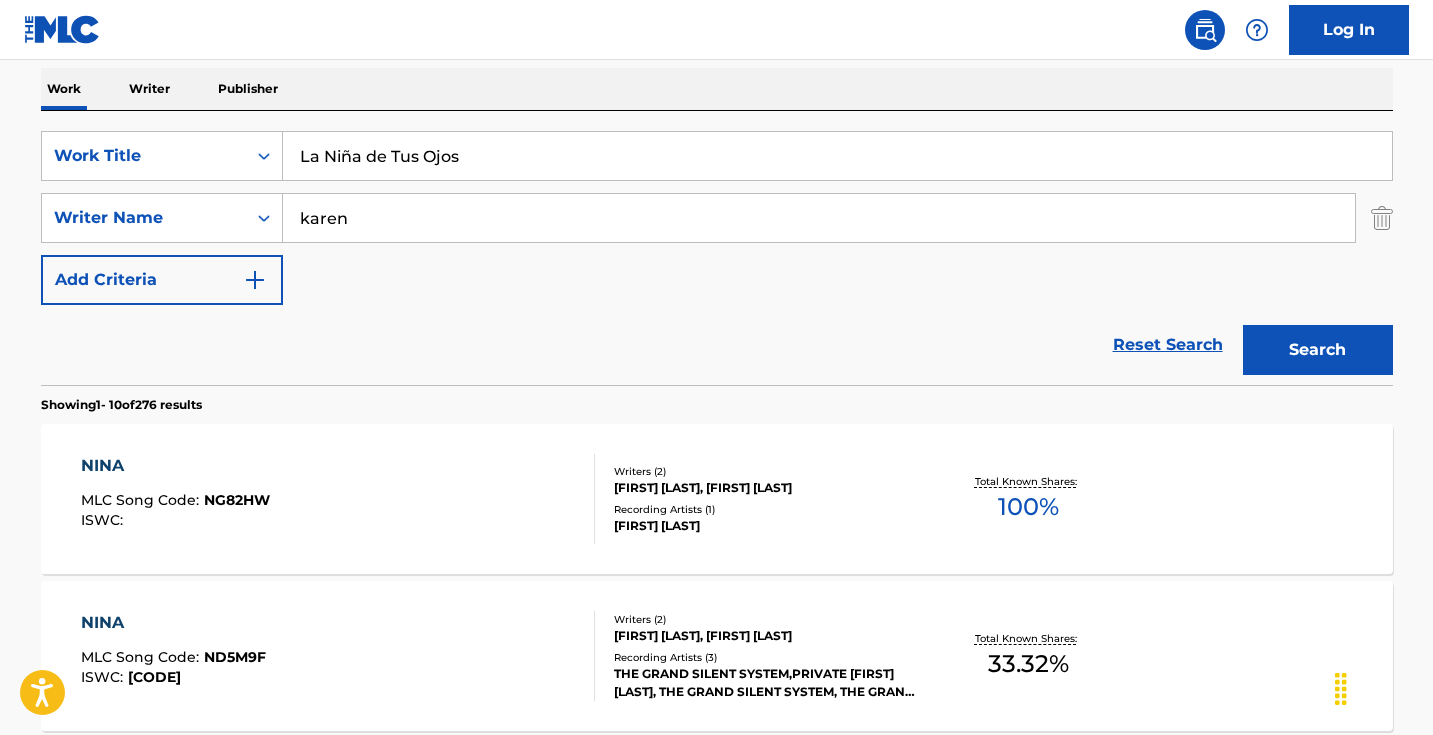 scroll, scrollTop: 330, scrollLeft: 0, axis: vertical 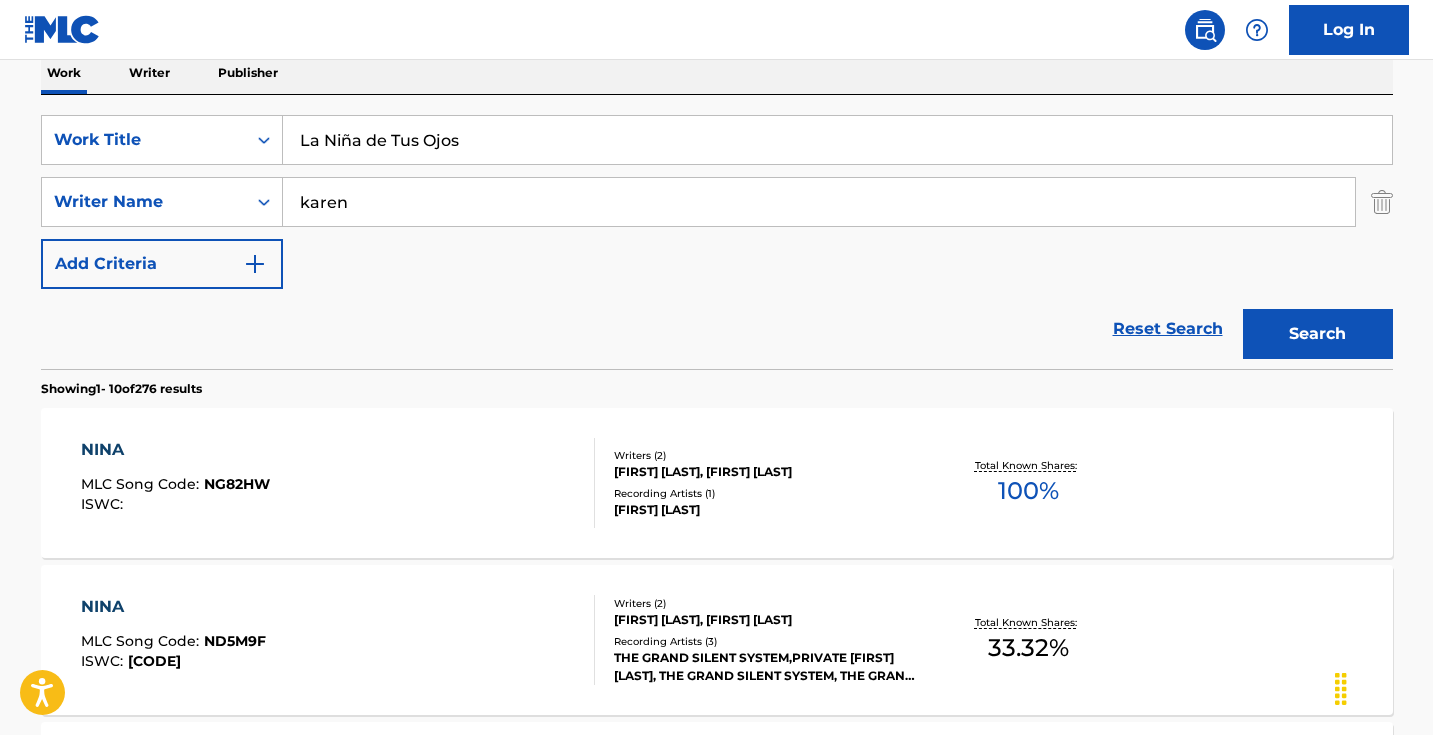 click on "karen" at bounding box center [819, 202] 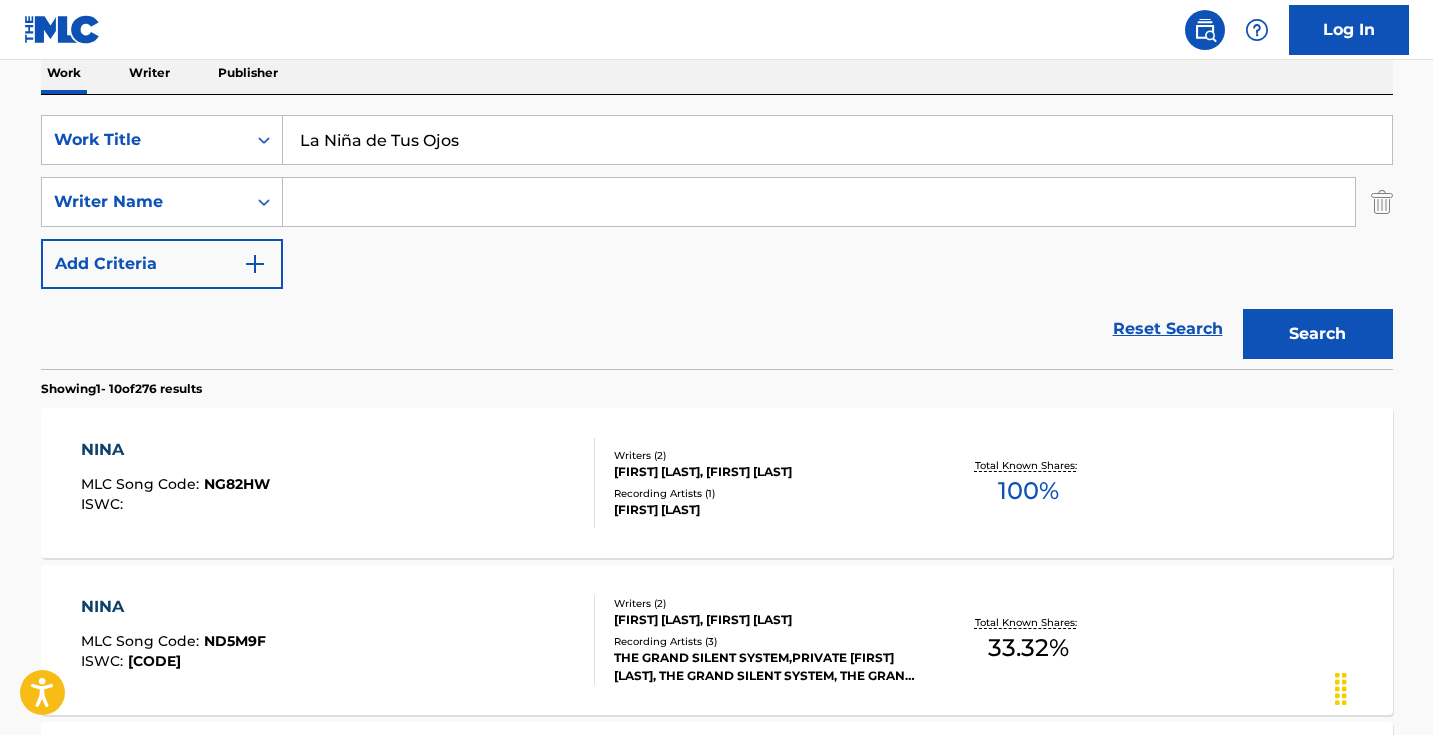 type 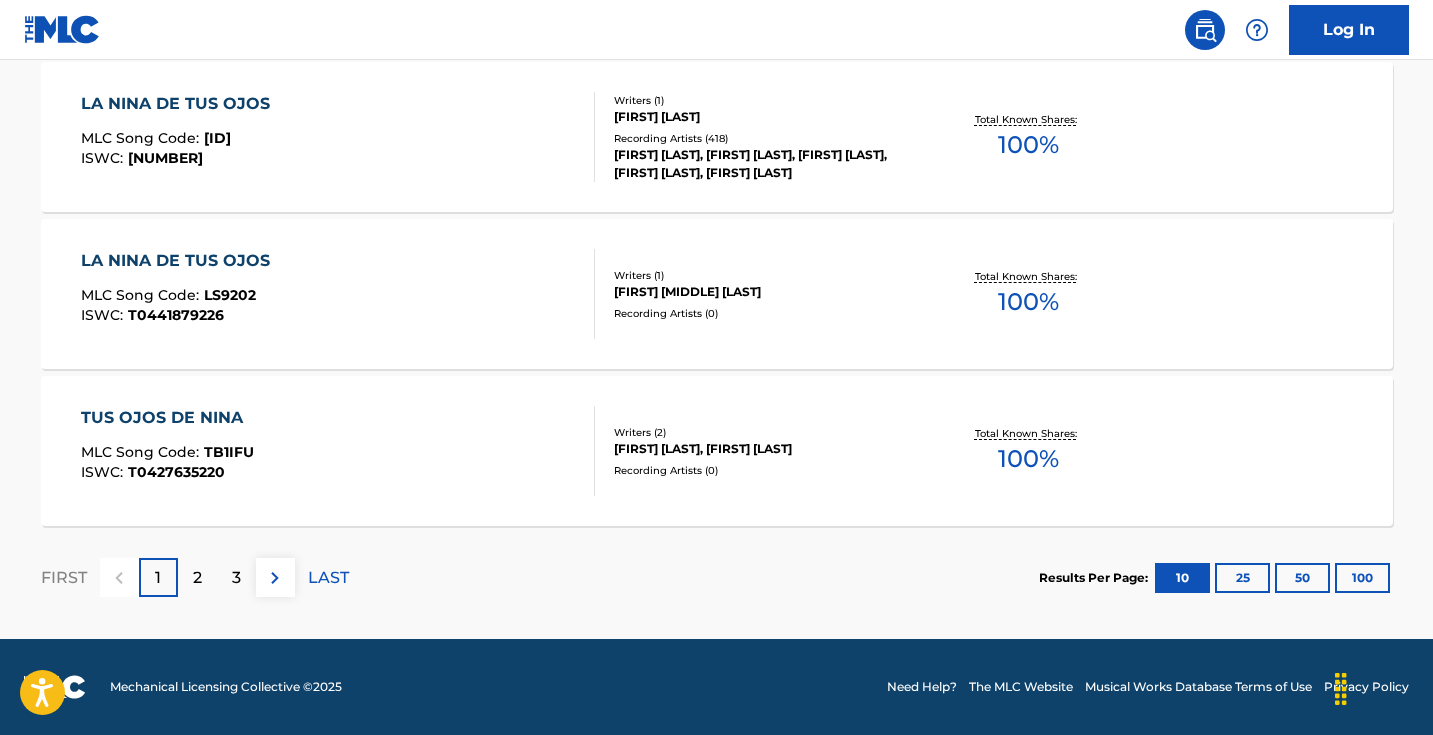 scroll, scrollTop: 1775, scrollLeft: 0, axis: vertical 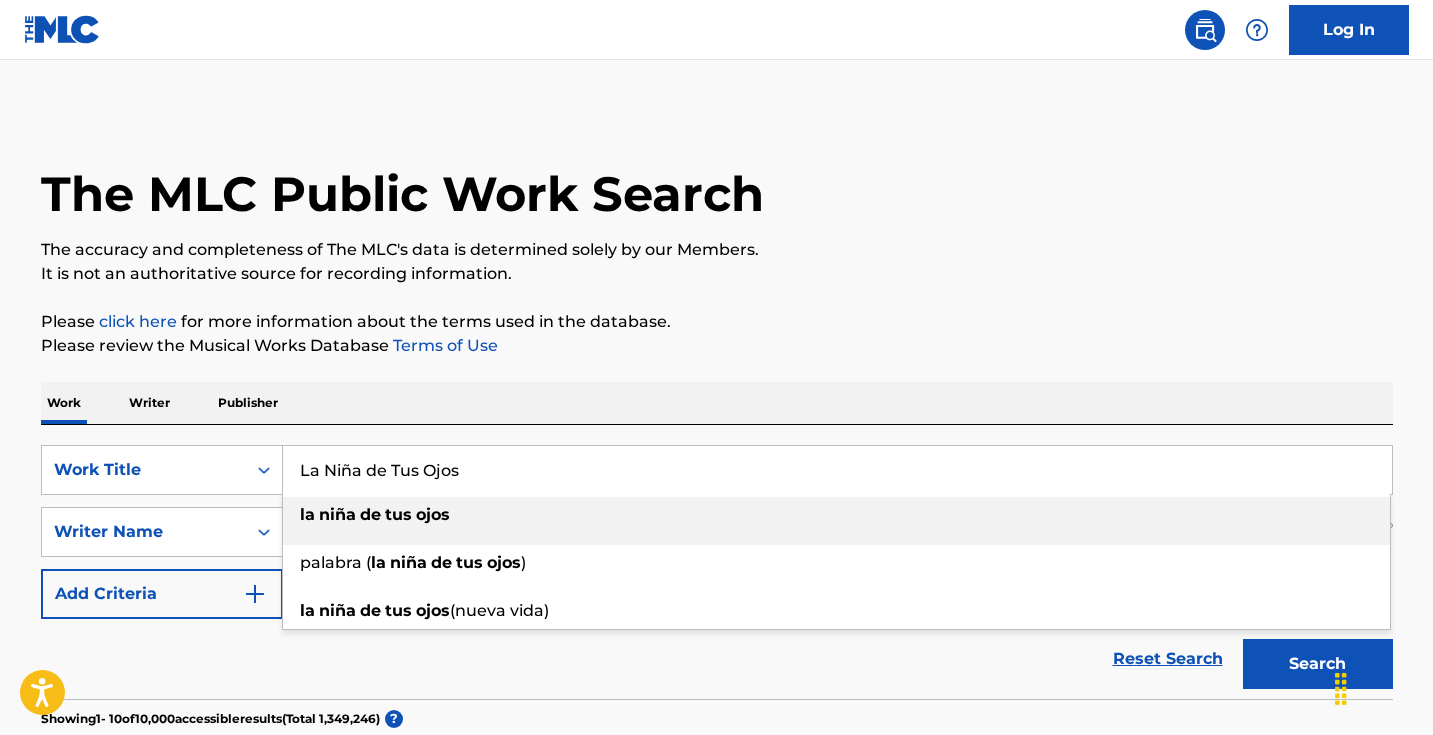 click on "La Niña de Tus Ojos" at bounding box center (837, 470) 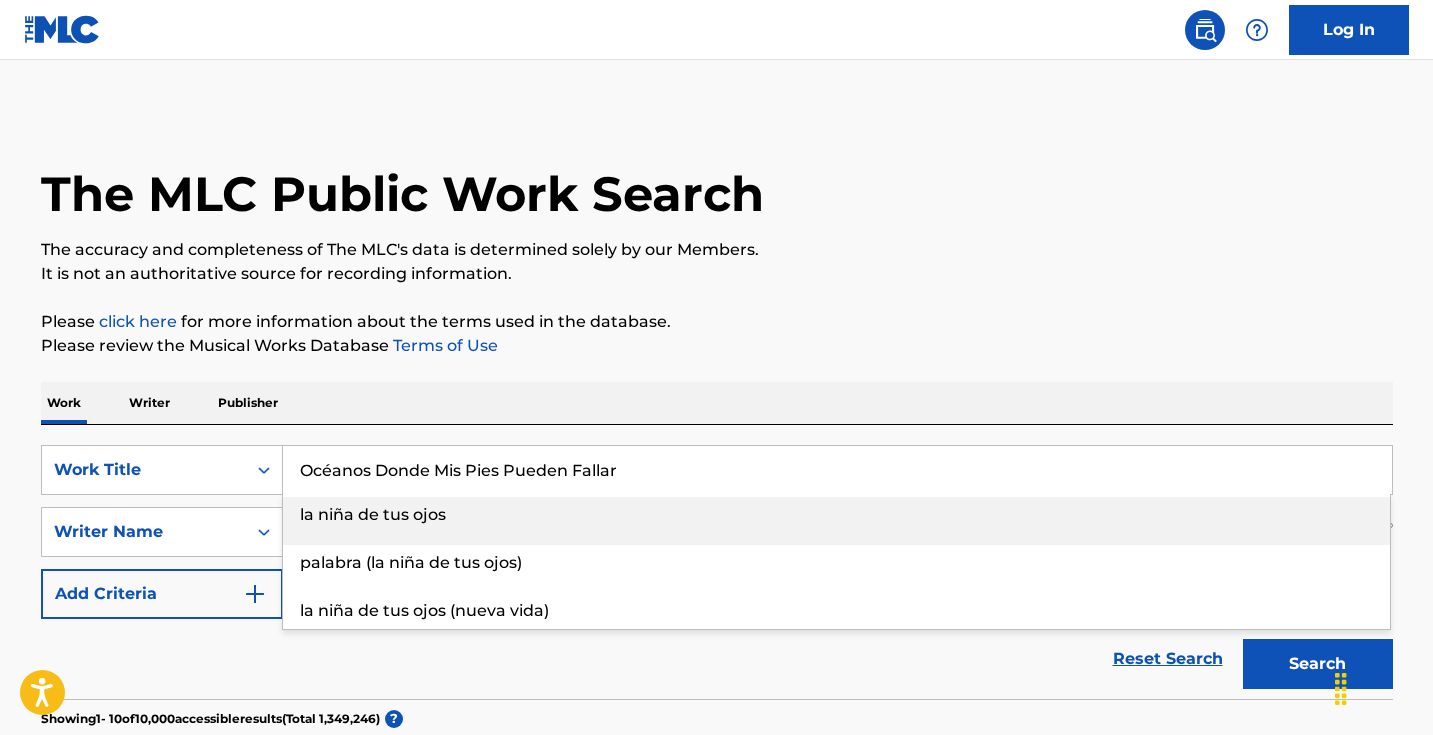 type on "Océanos Donde Mis Pies Pueden Fallar" 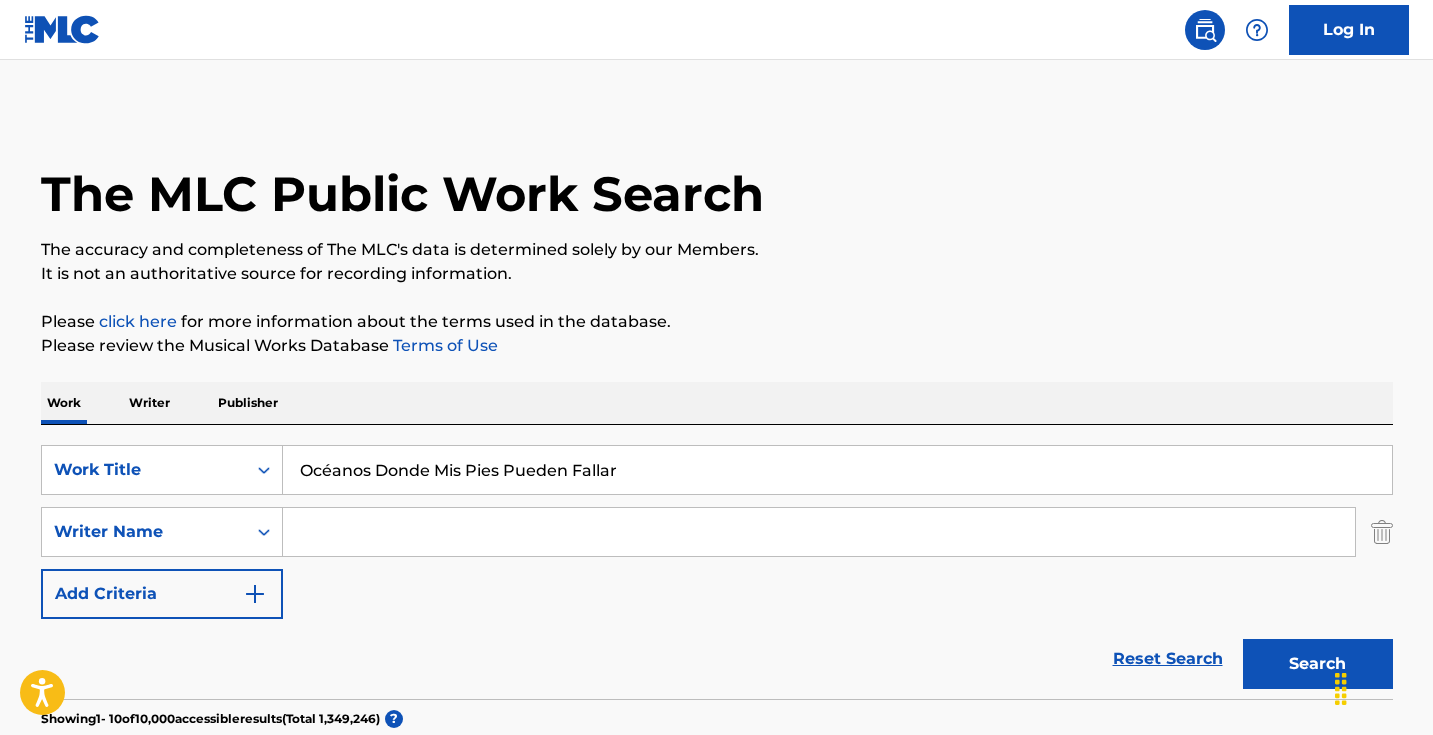 click on "Search" at bounding box center (1318, 664) 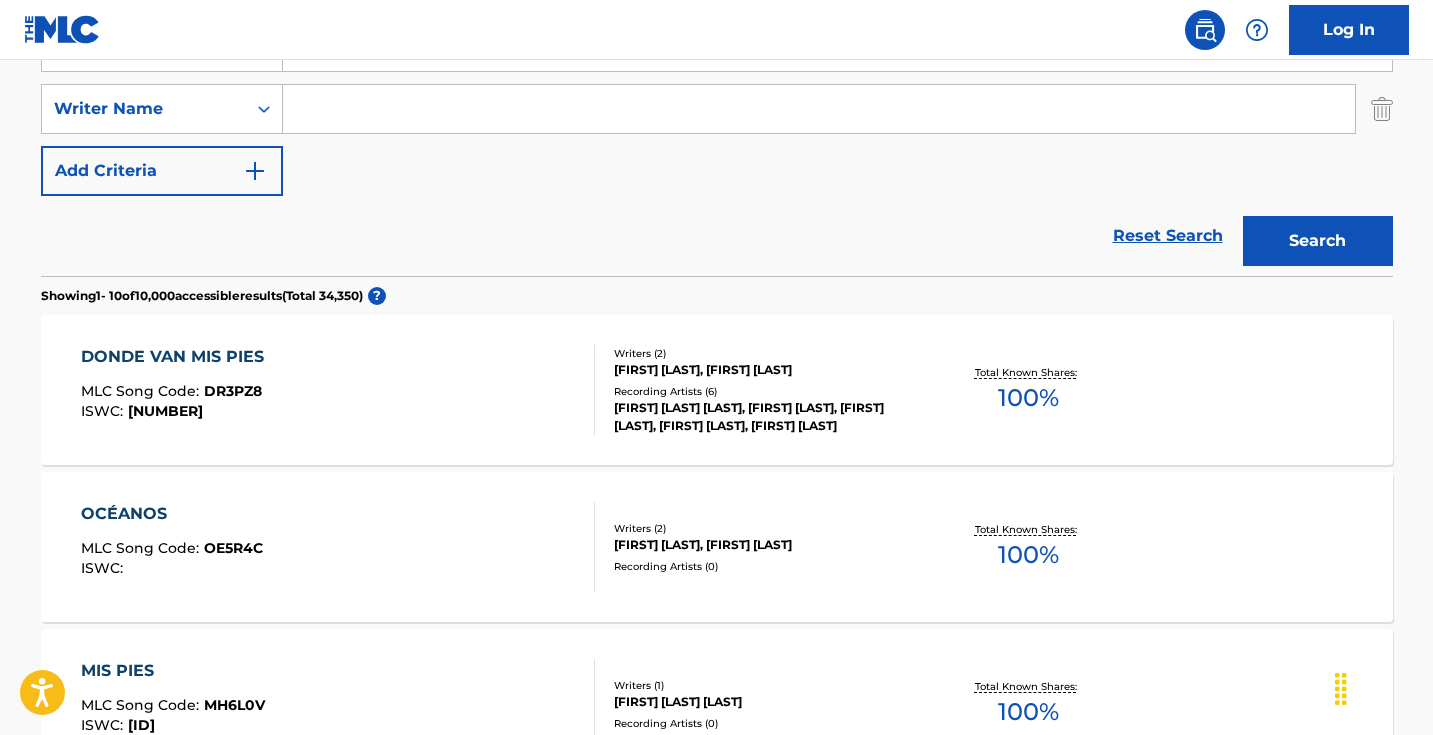 scroll, scrollTop: 336, scrollLeft: 0, axis: vertical 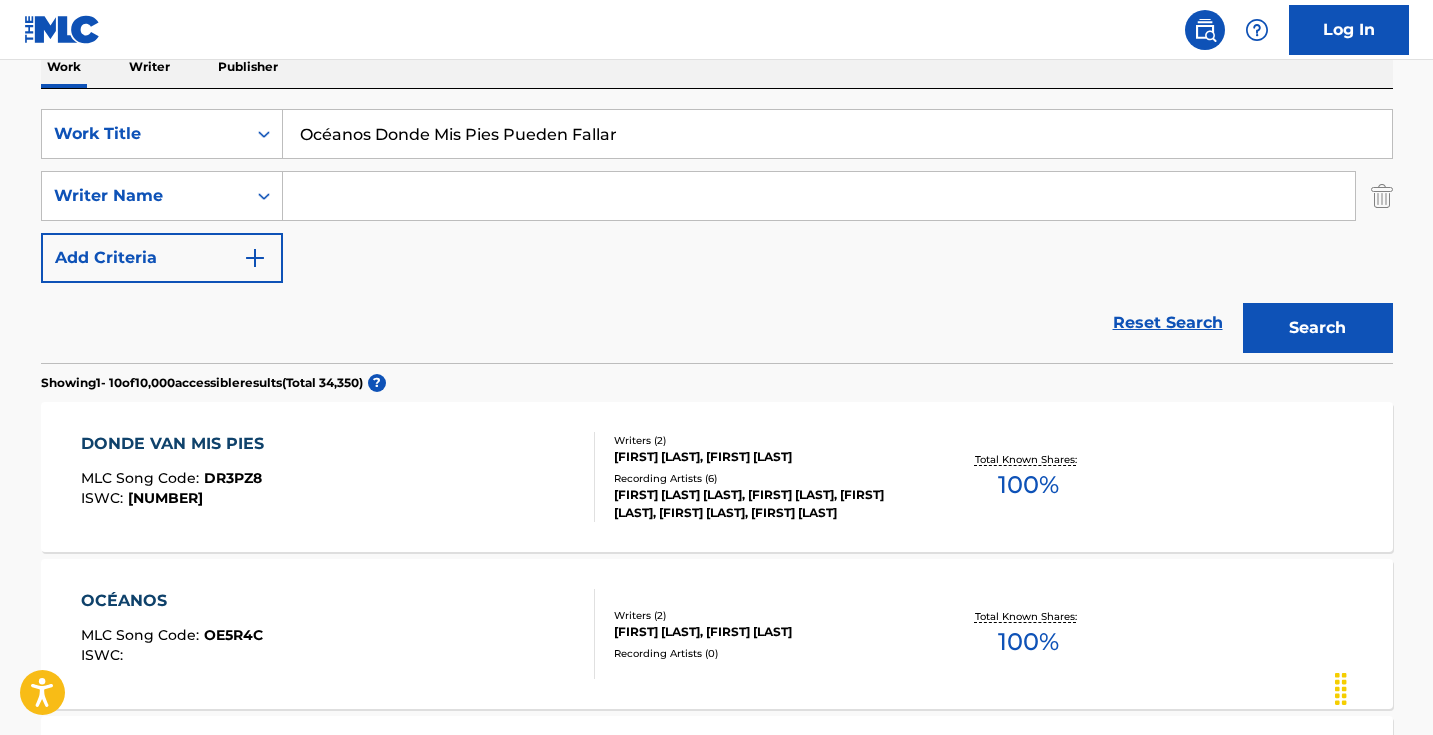 click at bounding box center [819, 196] 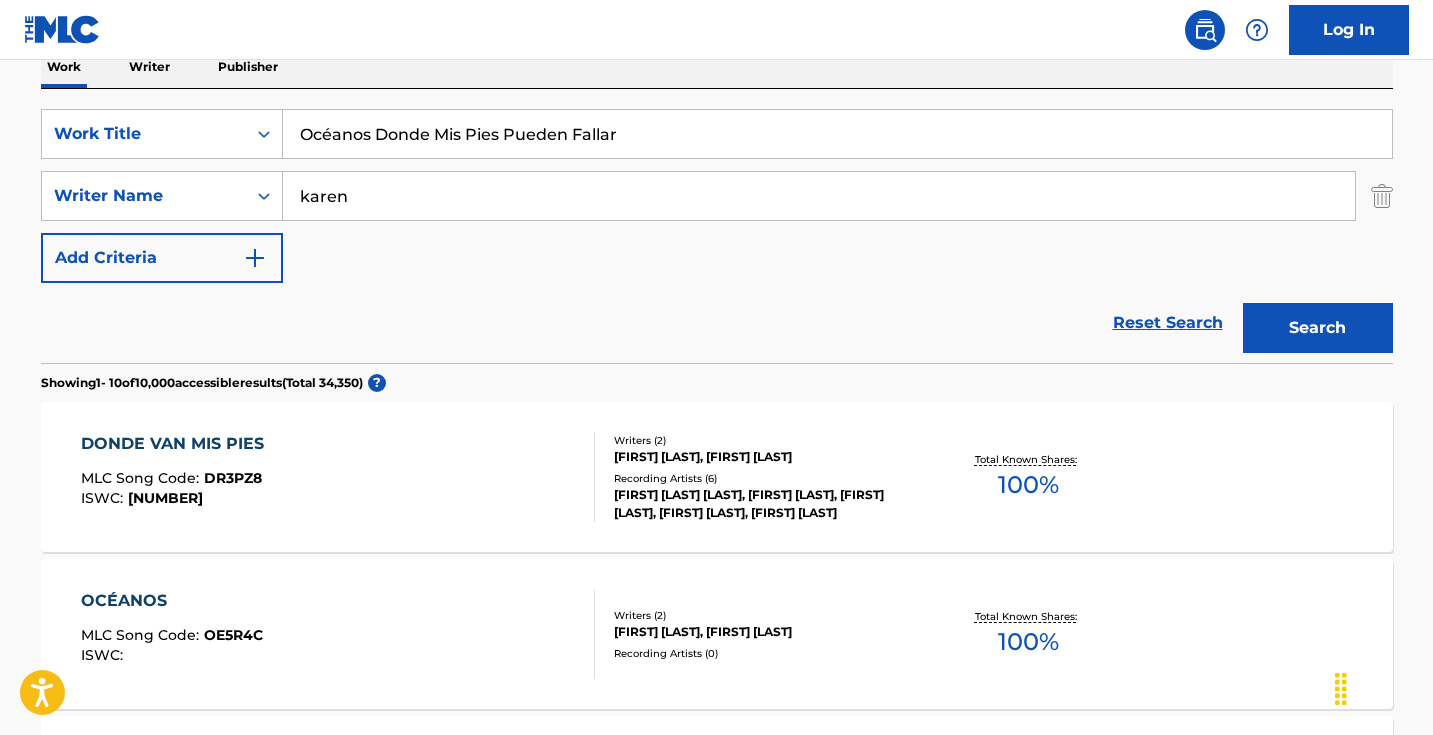 click on "Search" at bounding box center [1318, 328] 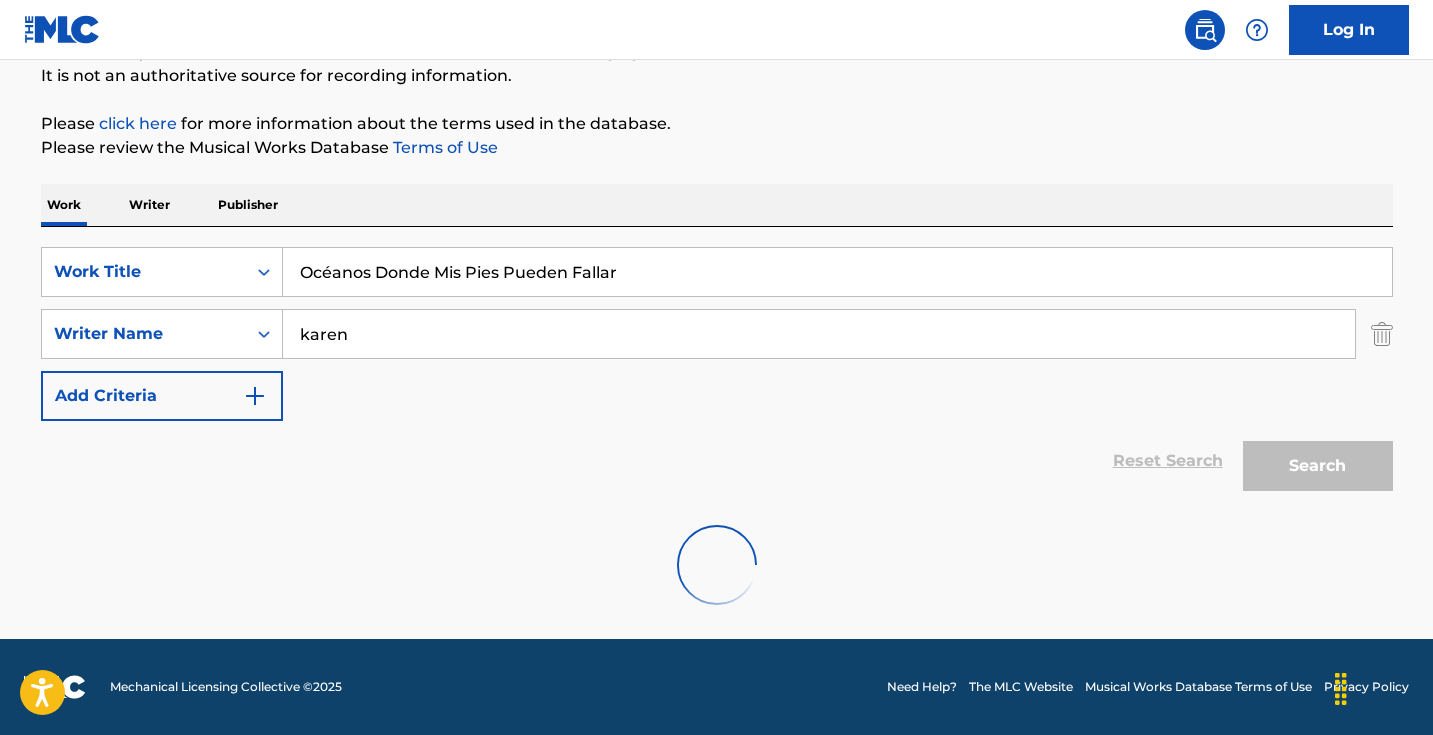 scroll, scrollTop: 198, scrollLeft: 0, axis: vertical 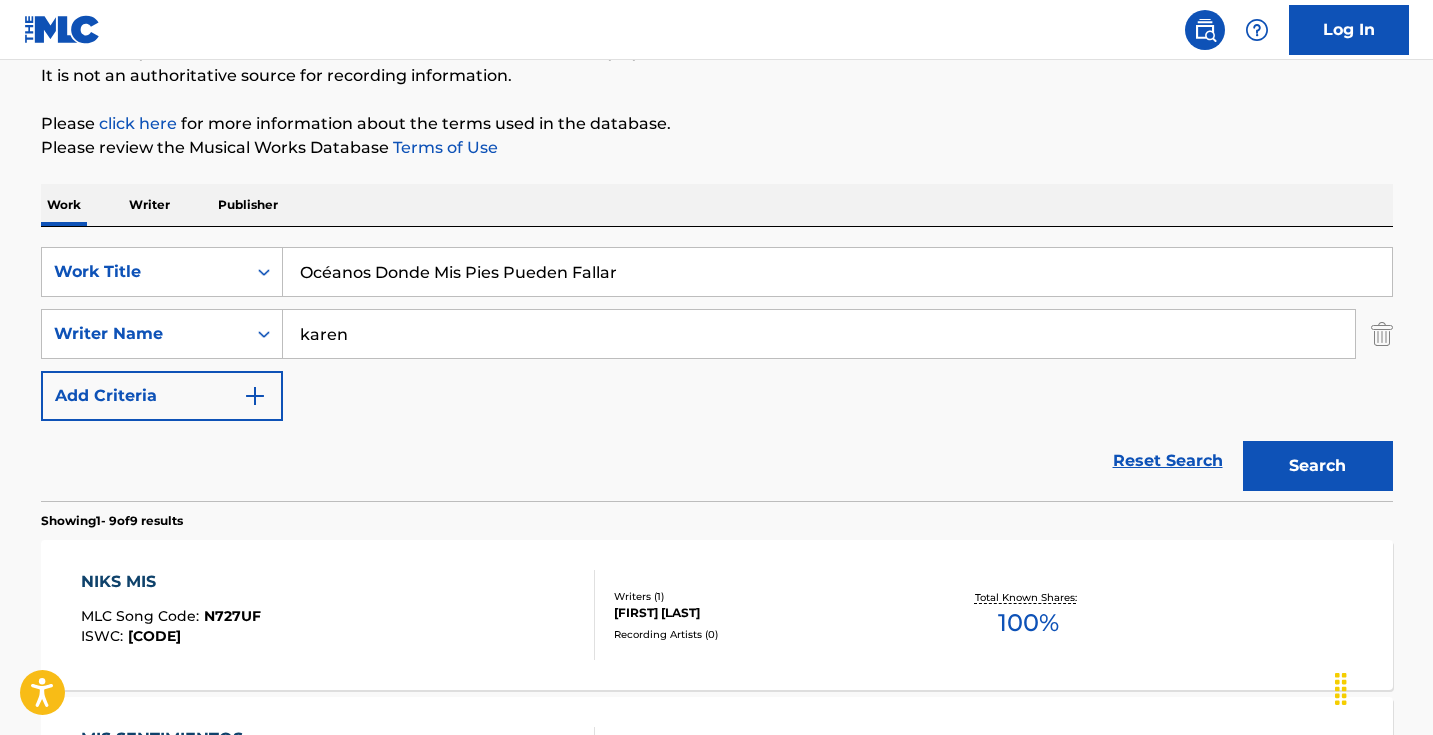 click on "karen" at bounding box center [819, 334] 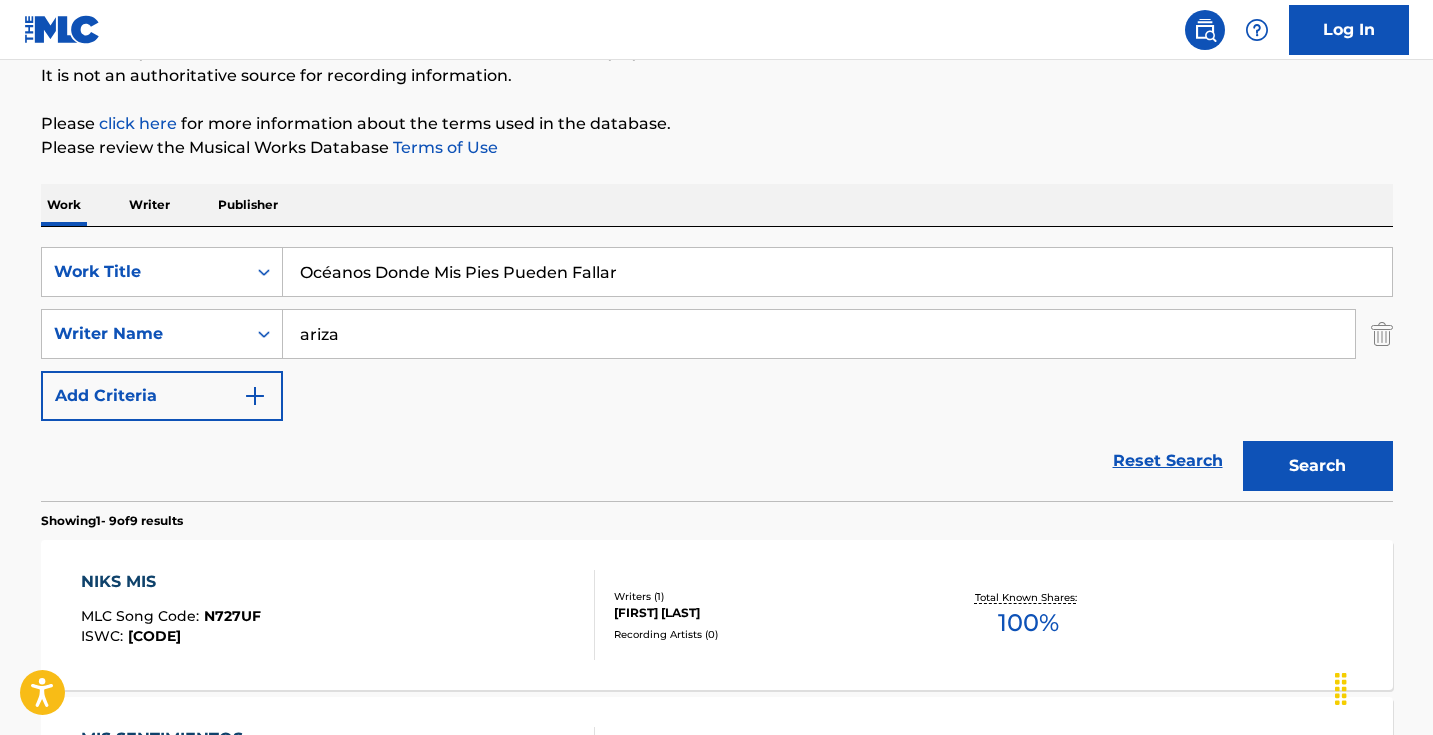 type on "ariza" 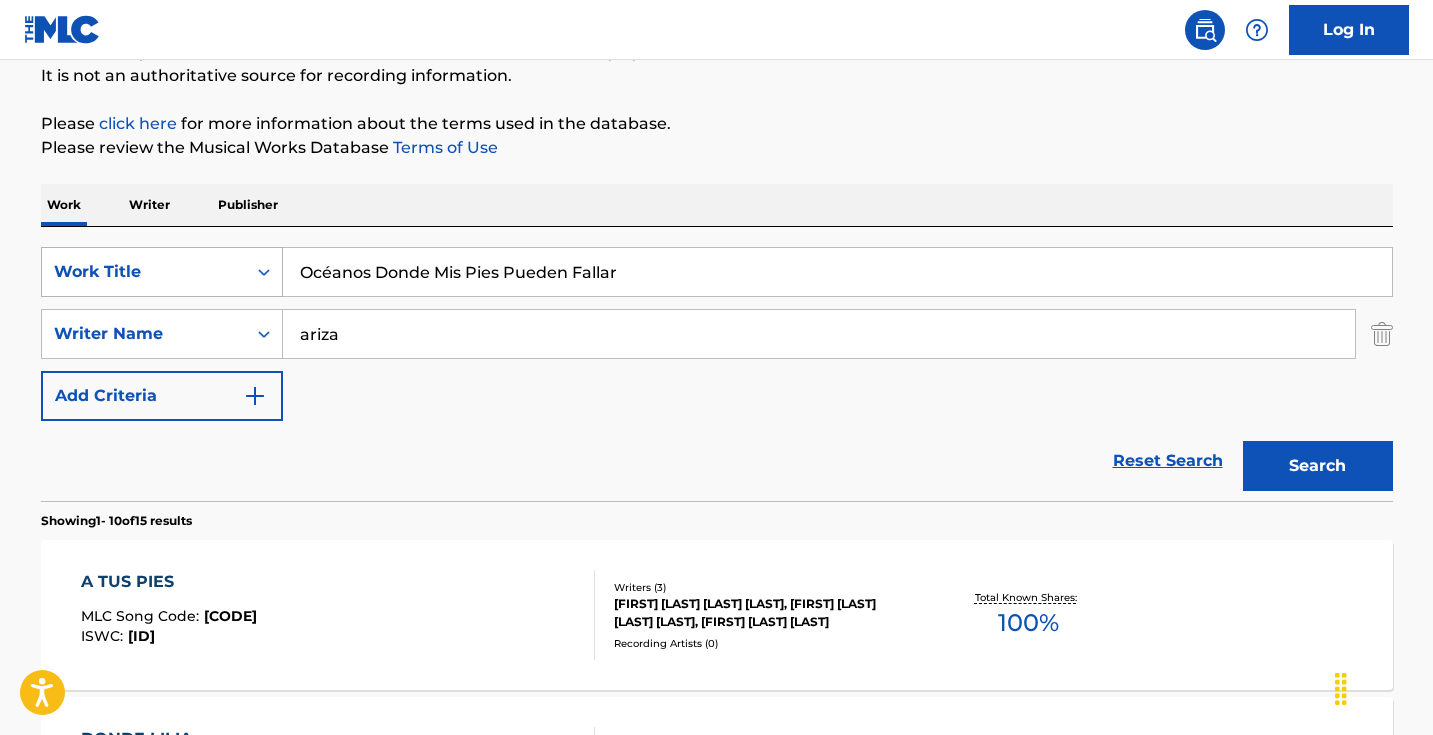 drag, startPoint x: 672, startPoint y: 271, endPoint x: 238, endPoint y: 266, distance: 434.0288 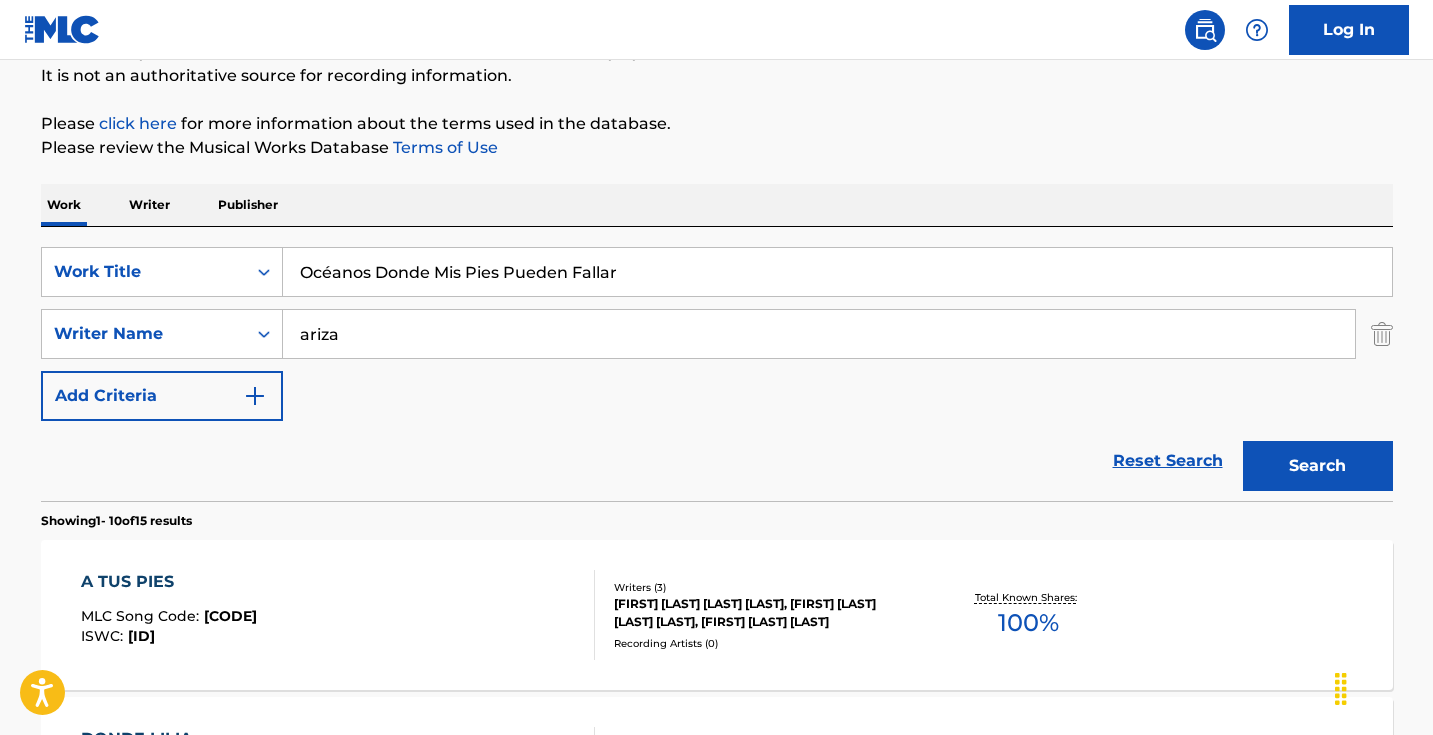 paste on "Esta Cayendo" 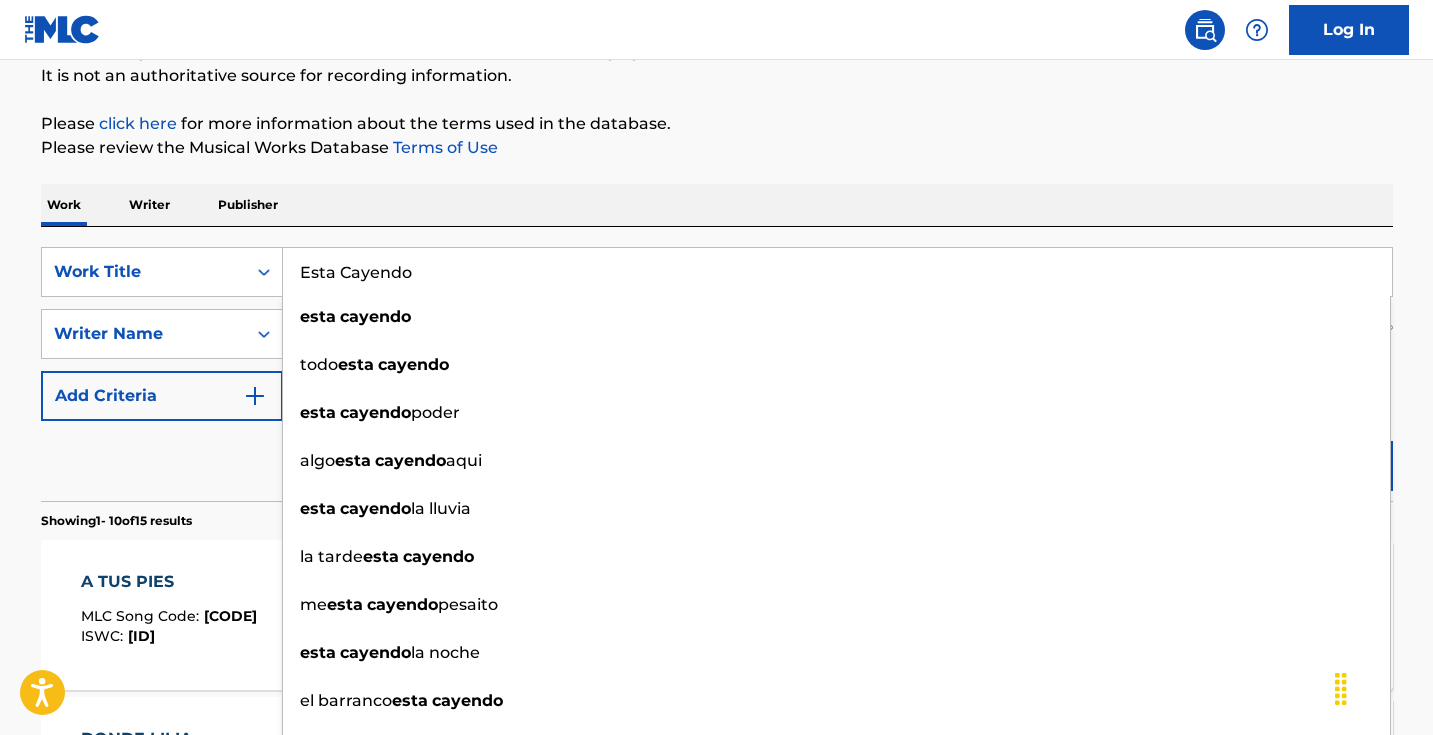 type on "Esta Cayendo" 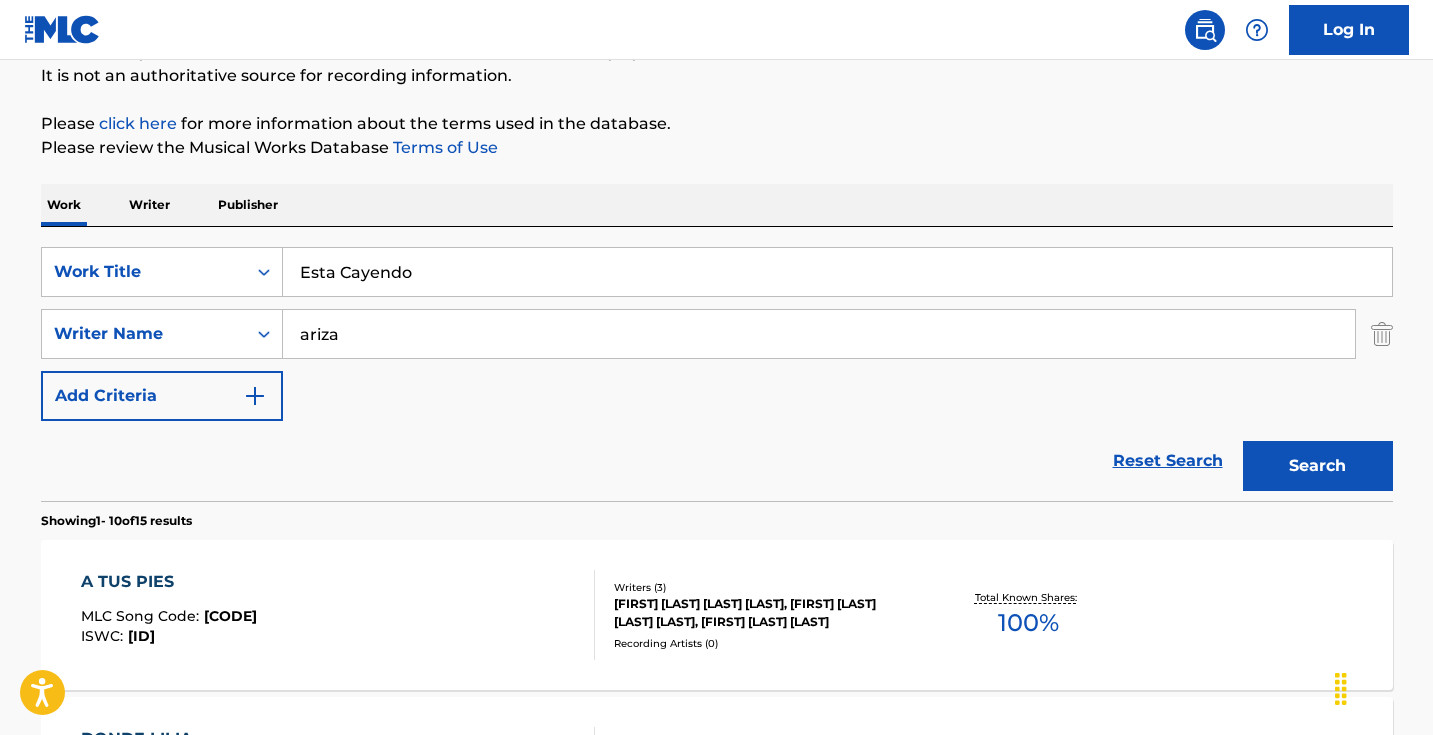 click on "Search" at bounding box center [1318, 466] 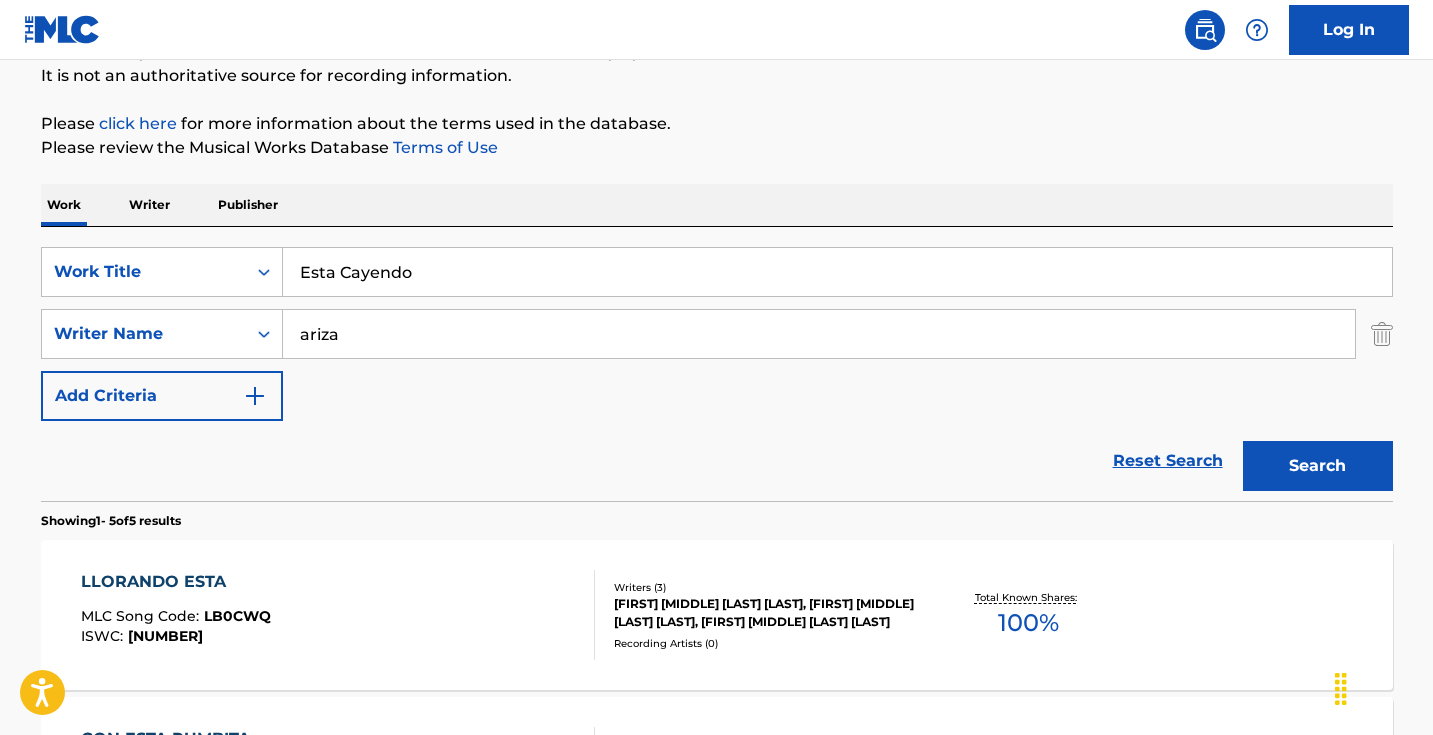 scroll, scrollTop: 213, scrollLeft: 0, axis: vertical 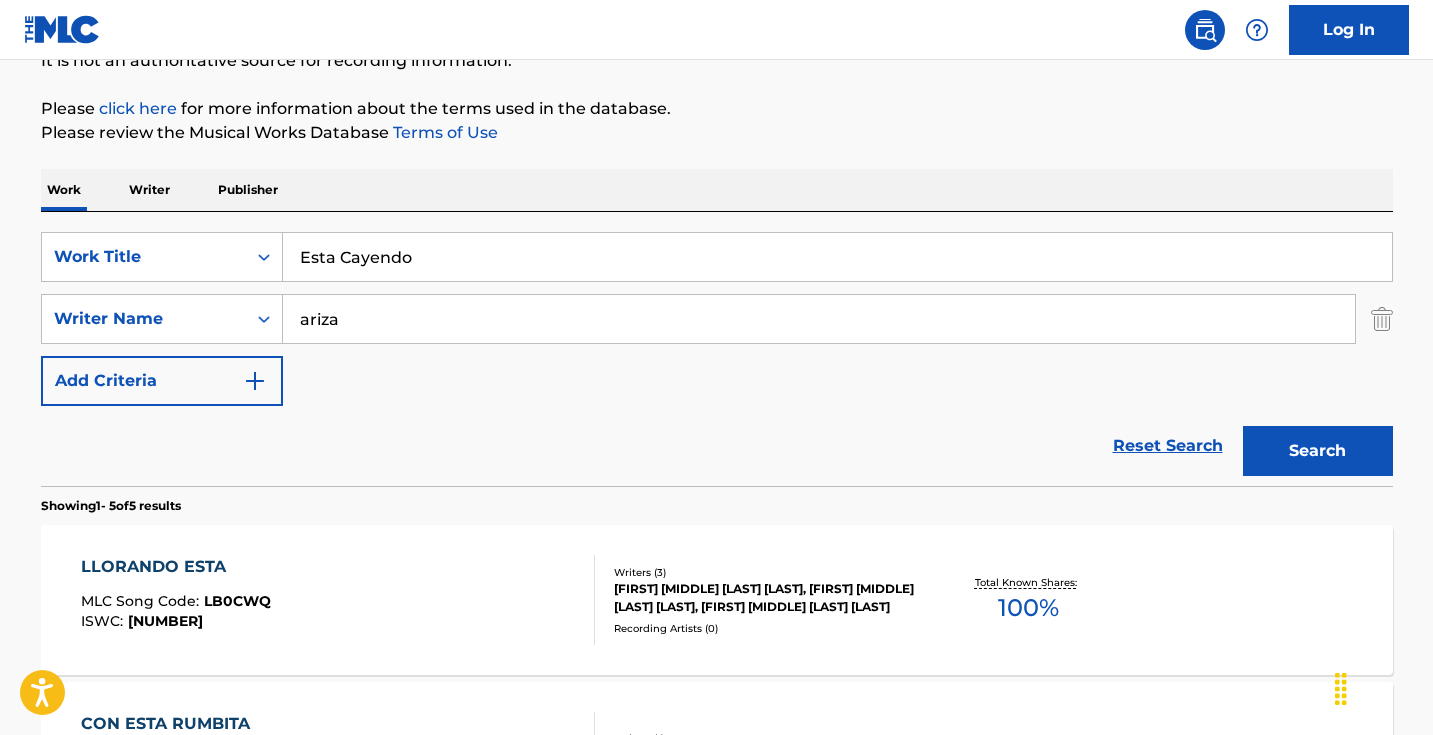 click on "Writer" at bounding box center (149, 190) 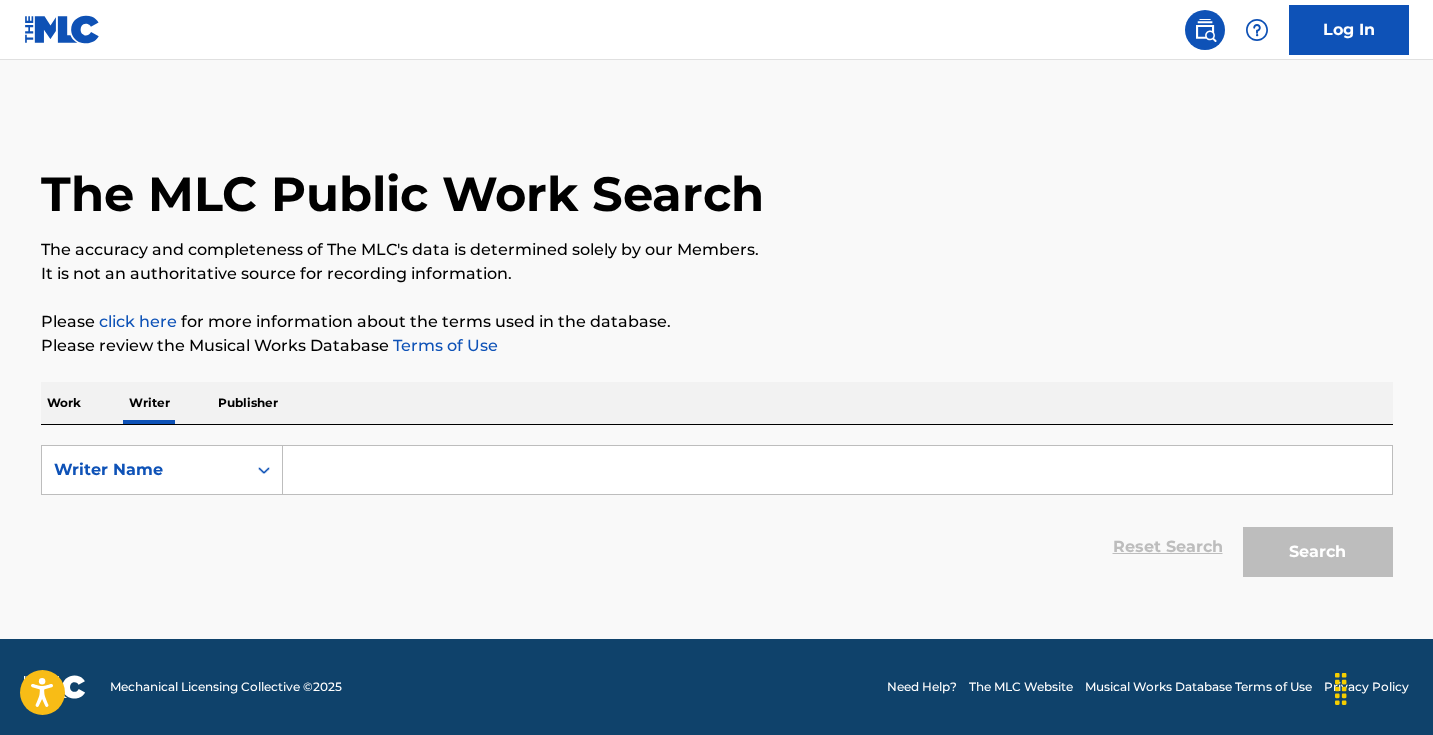 click at bounding box center [837, 470] 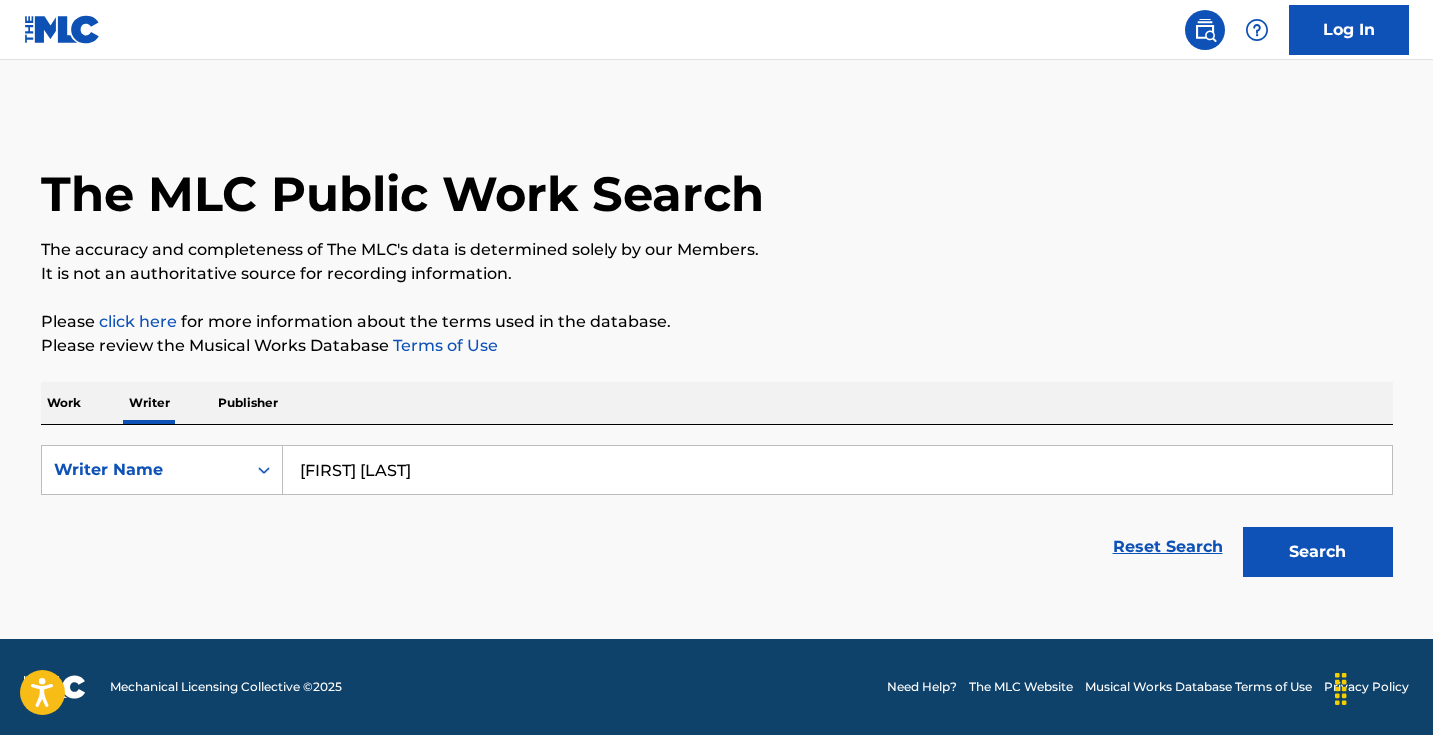 type on "[FIRST] [LAST]" 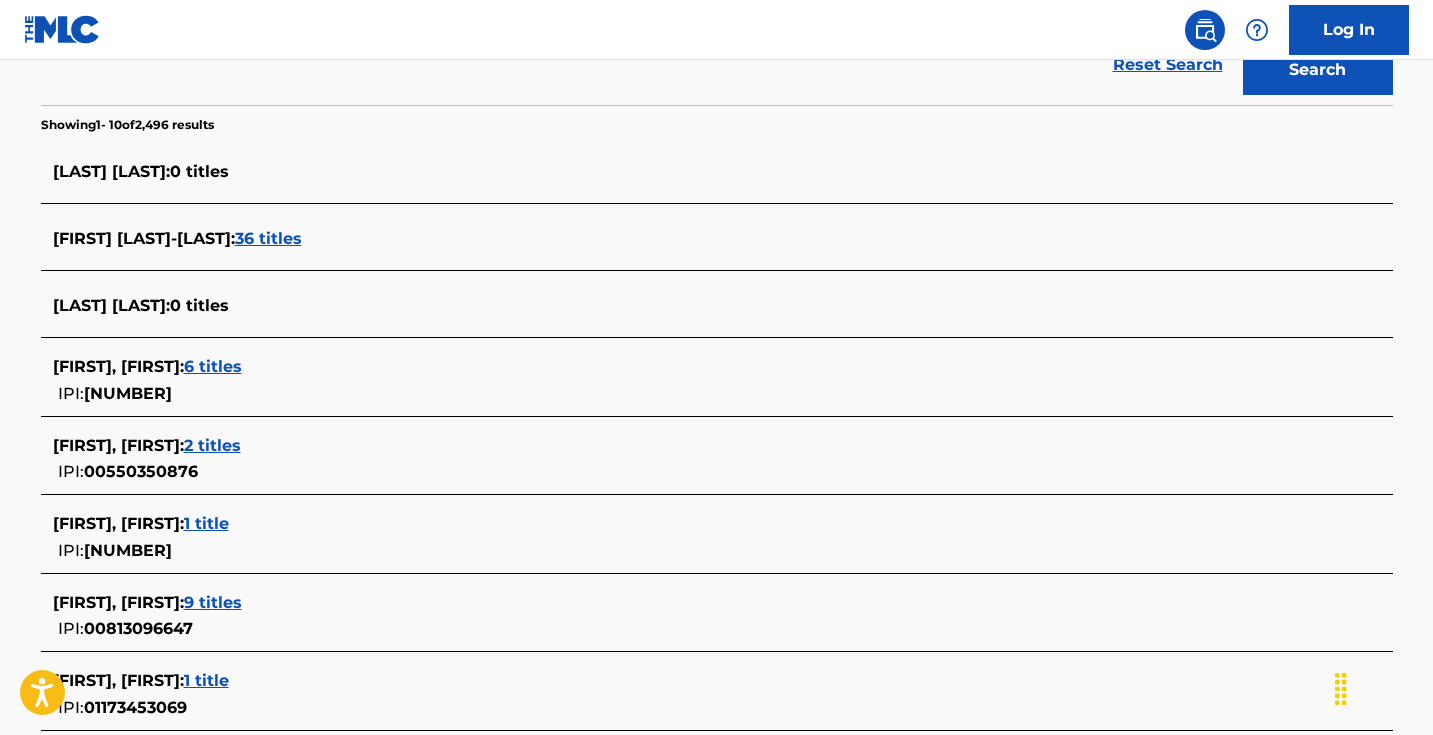 scroll, scrollTop: 307, scrollLeft: 0, axis: vertical 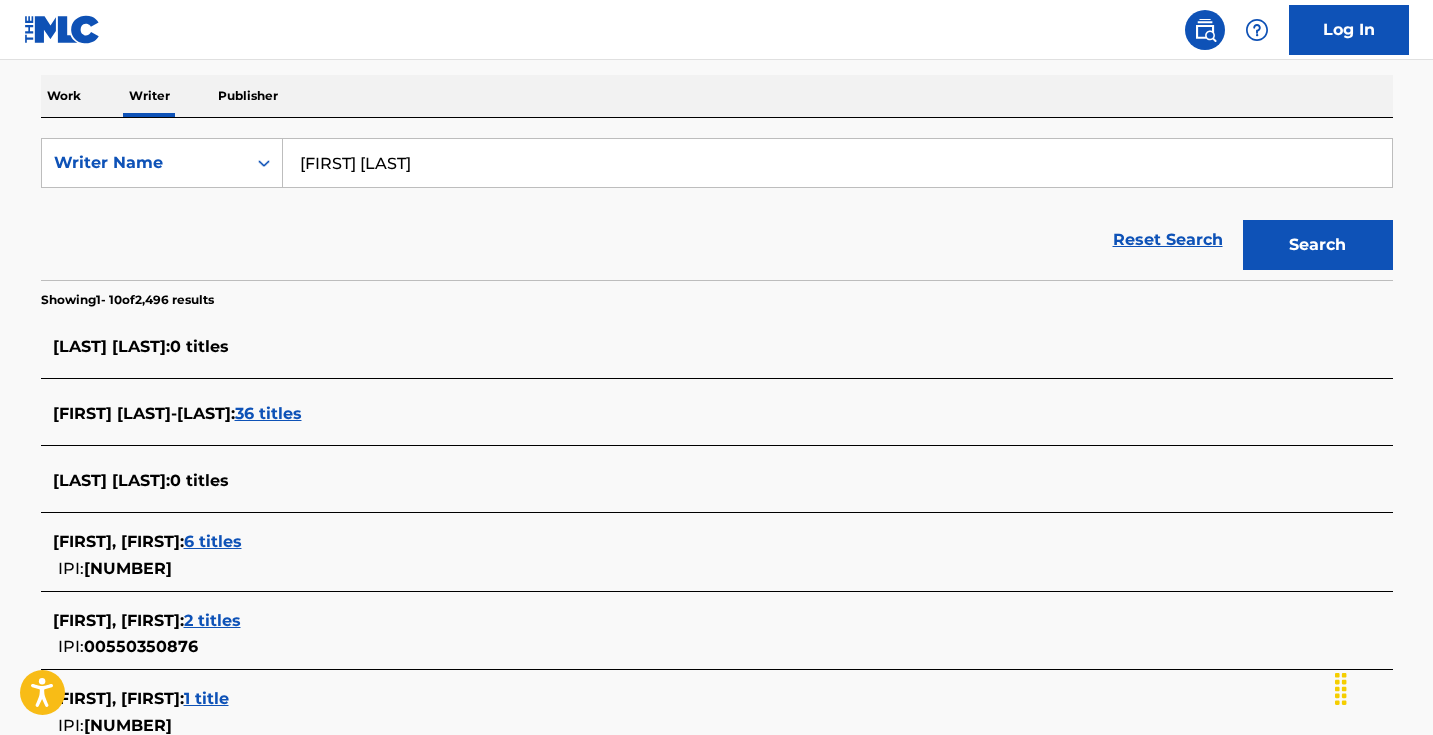 click on "Work" at bounding box center [64, 96] 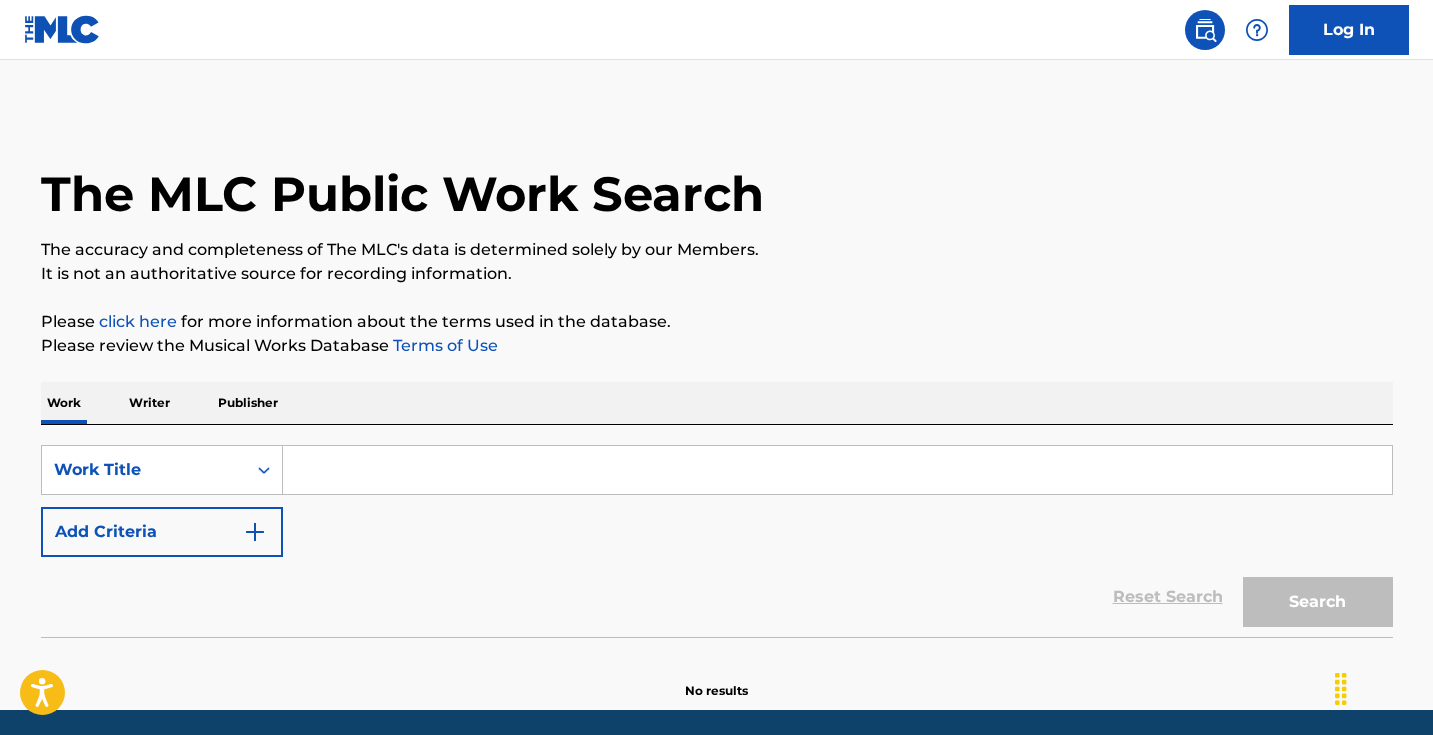 click at bounding box center [837, 470] 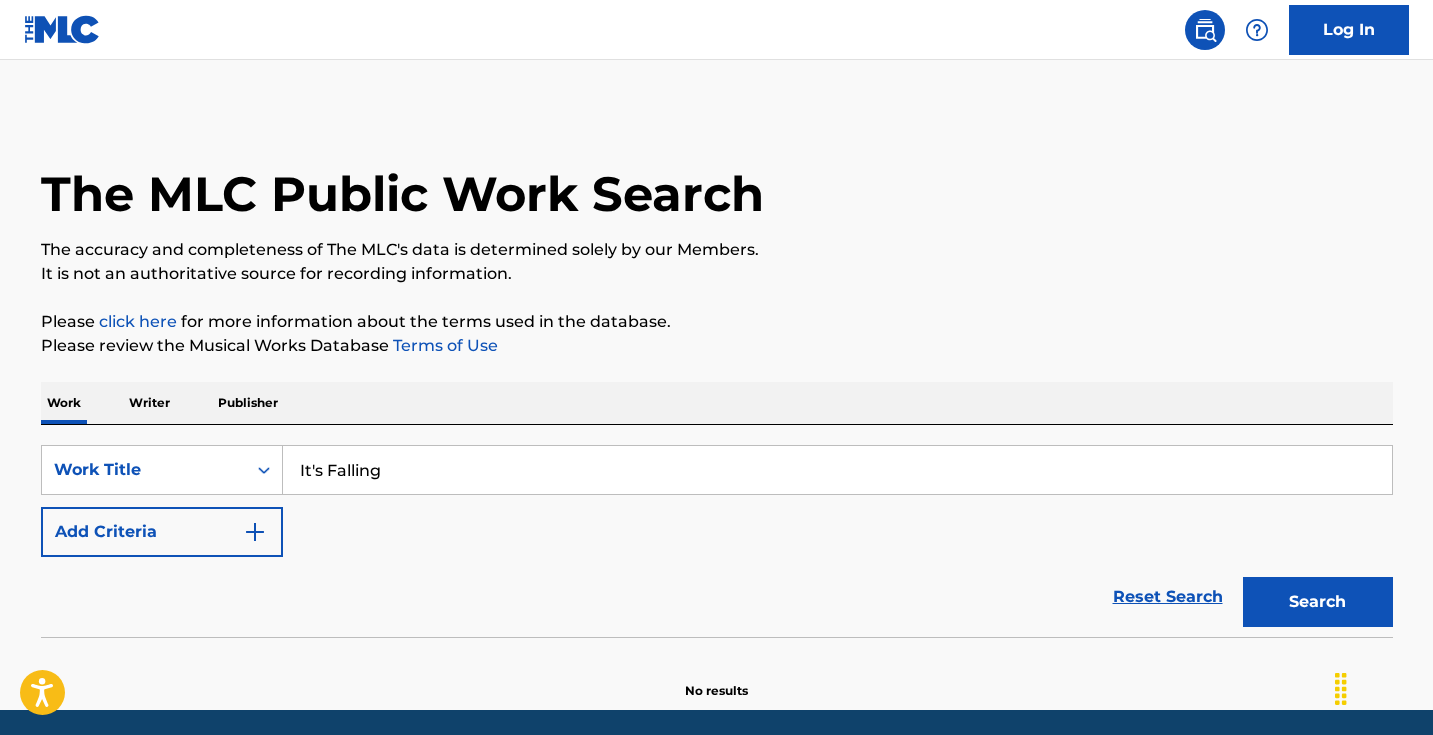 type on "It's Falling" 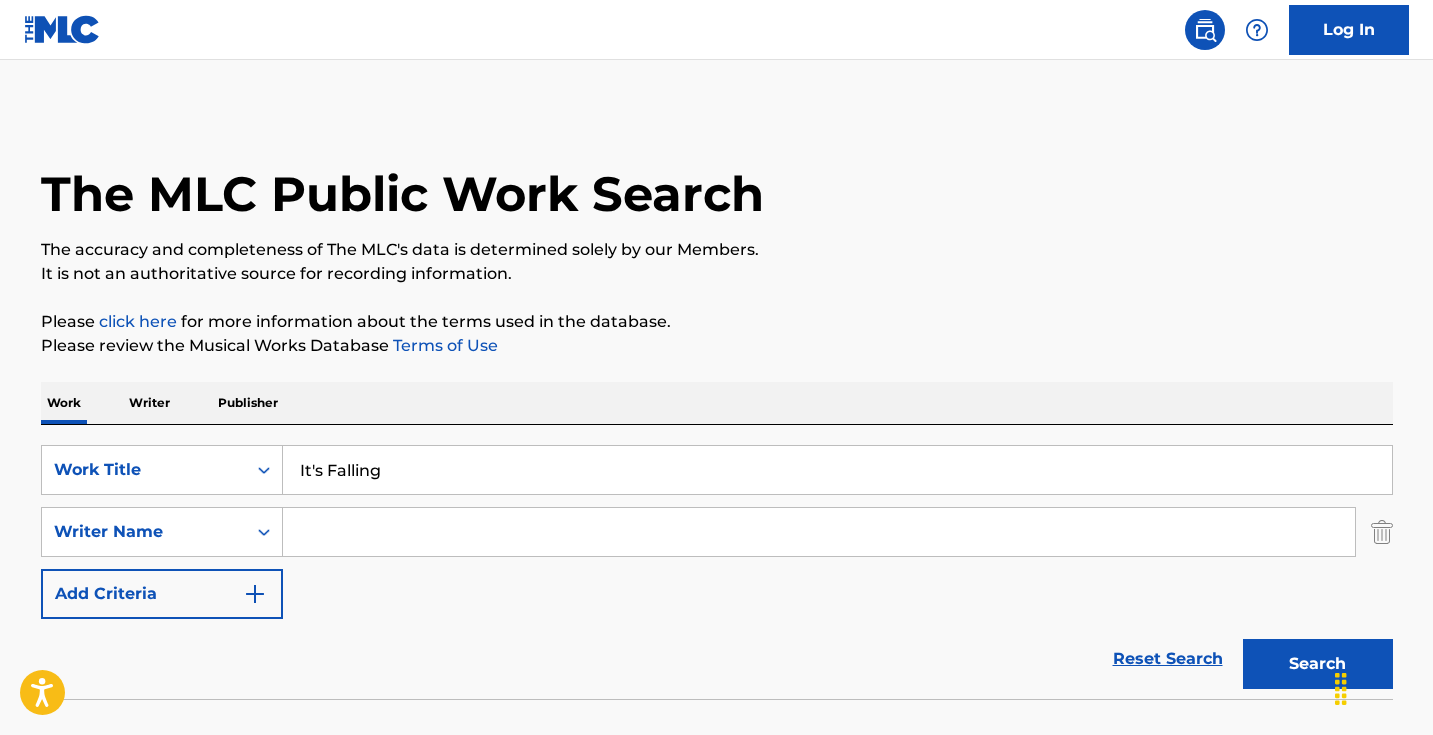 click at bounding box center (819, 532) 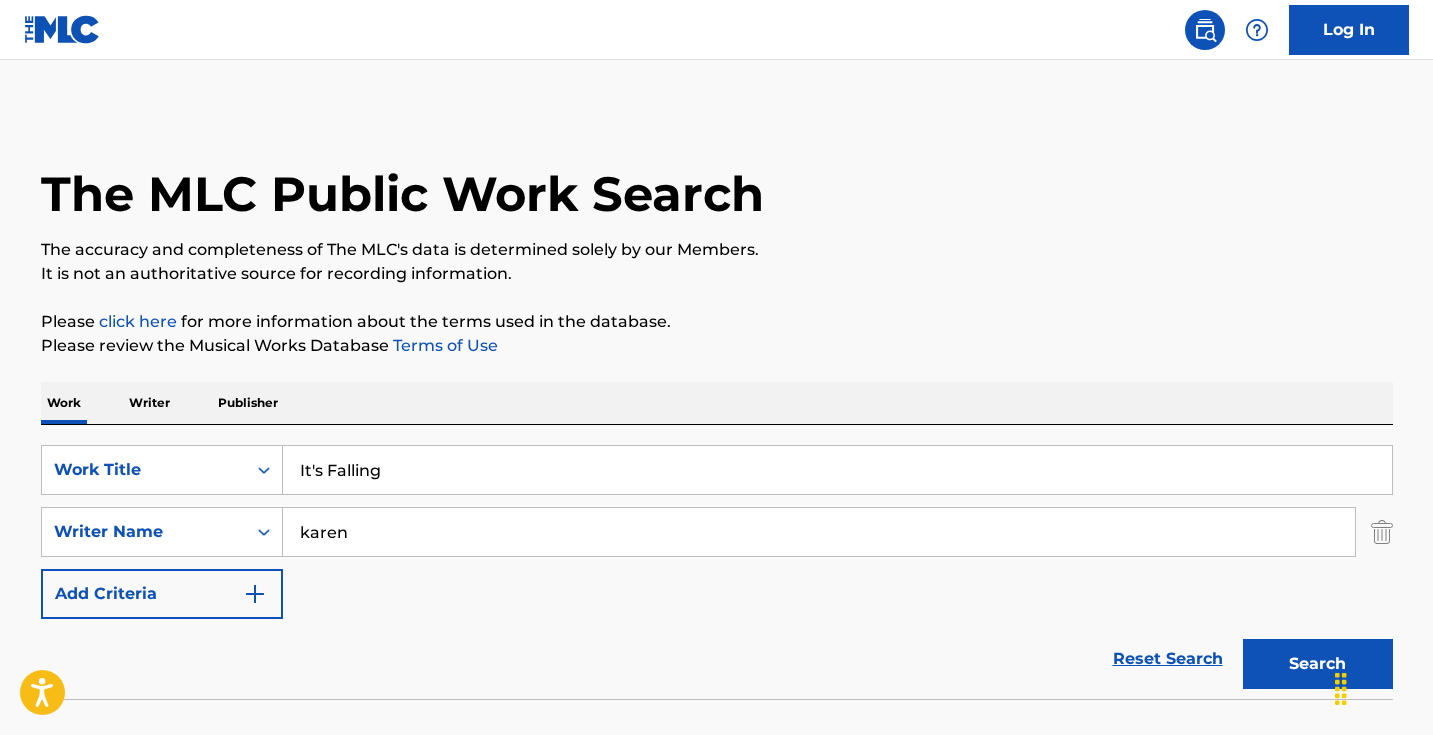 type on "karen" 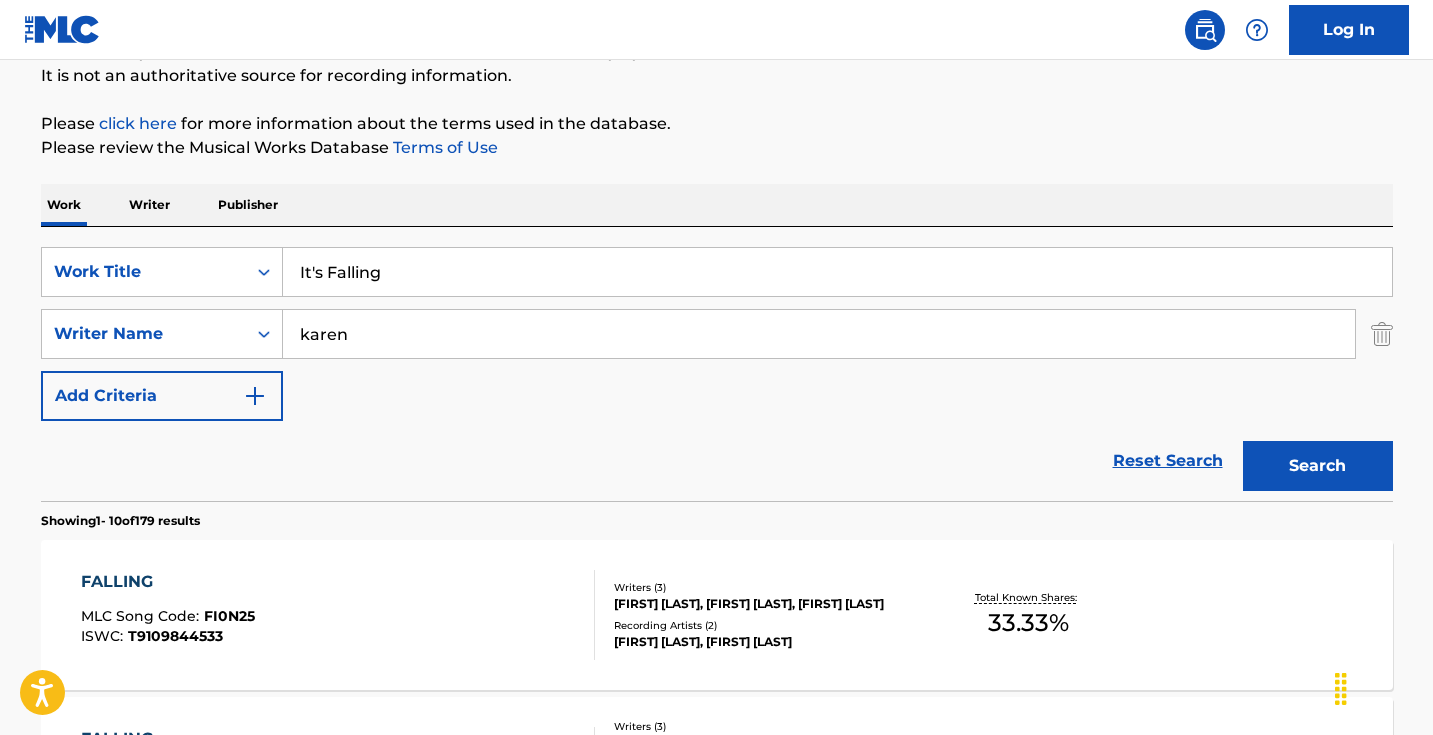 scroll, scrollTop: 220, scrollLeft: 0, axis: vertical 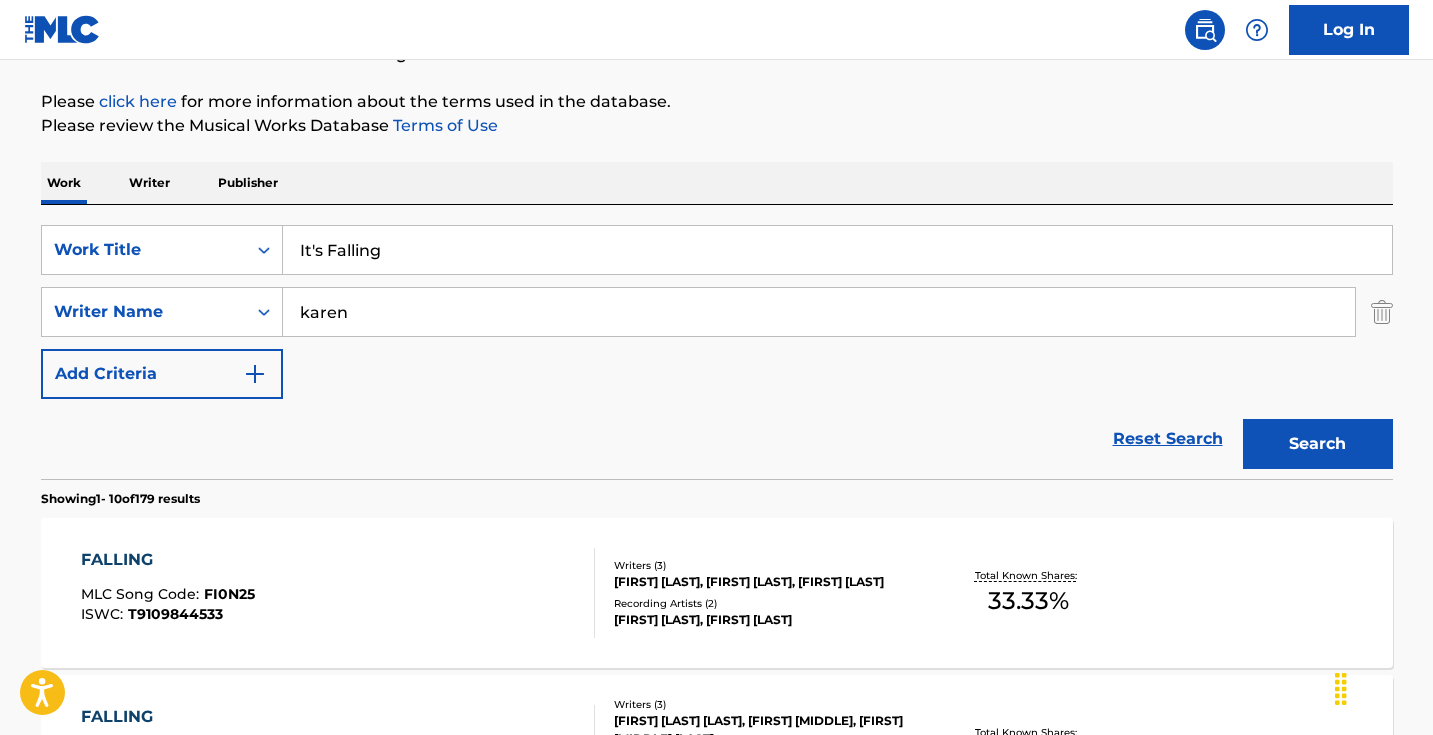 click on "It's Falling" at bounding box center [837, 250] 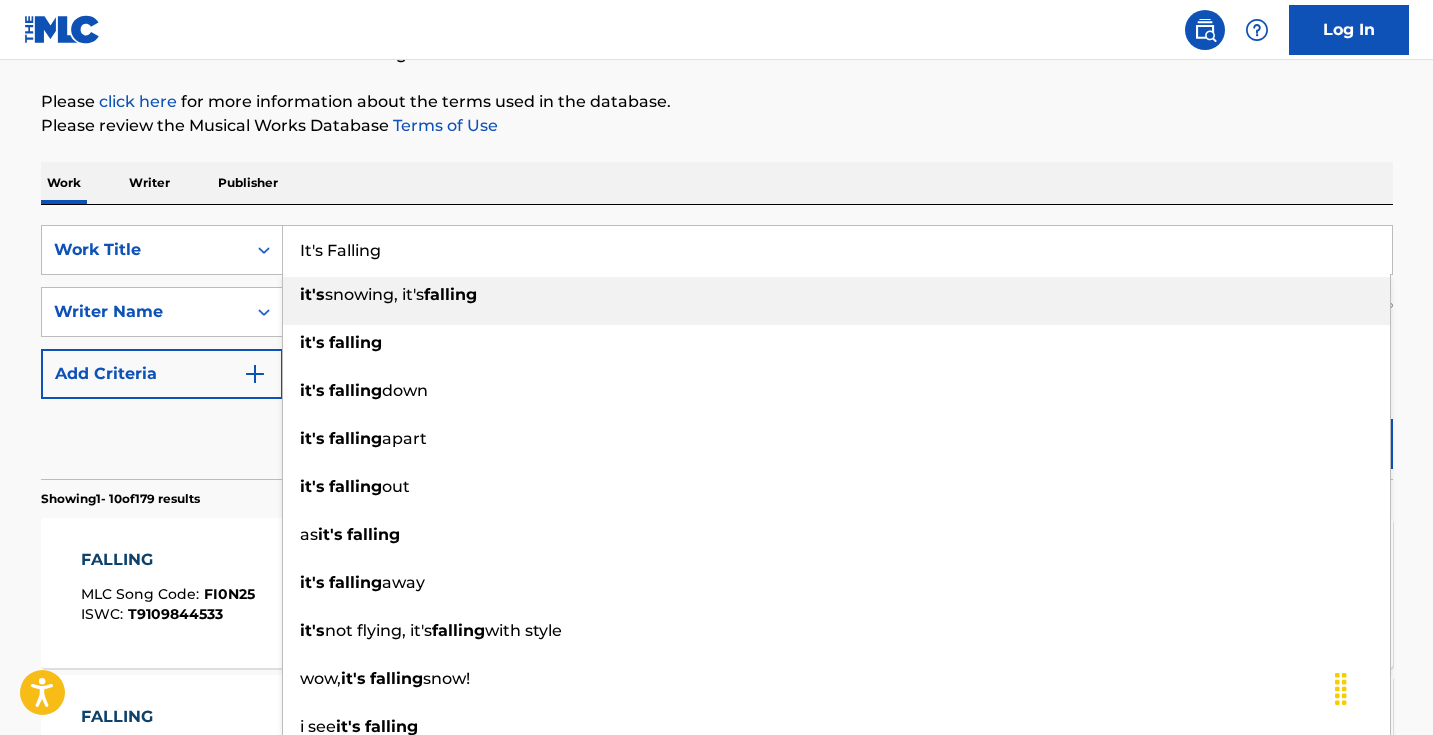 click on "It's Falling" at bounding box center (837, 250) 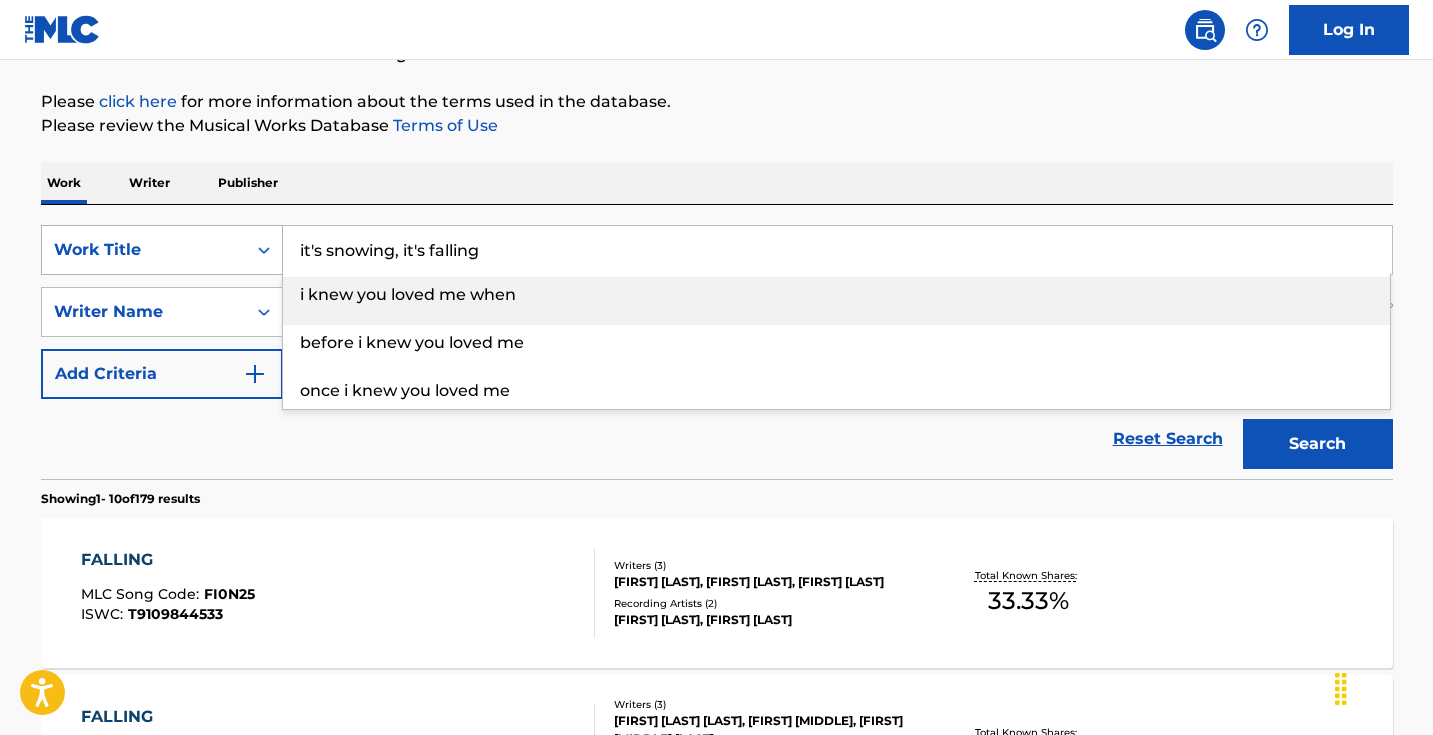 drag, startPoint x: 535, startPoint y: 246, endPoint x: 267, endPoint y: 245, distance: 268.00186 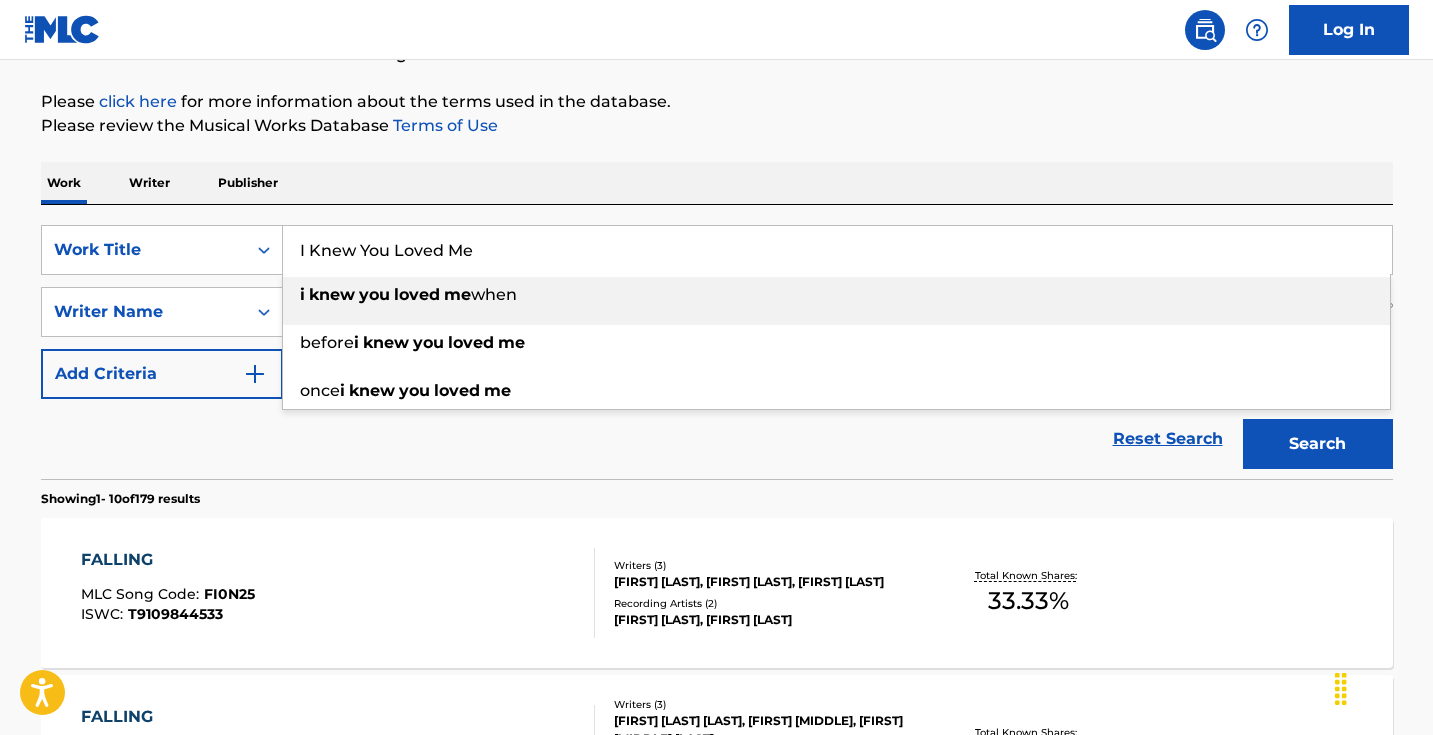 type on "I Knew You Loved Me" 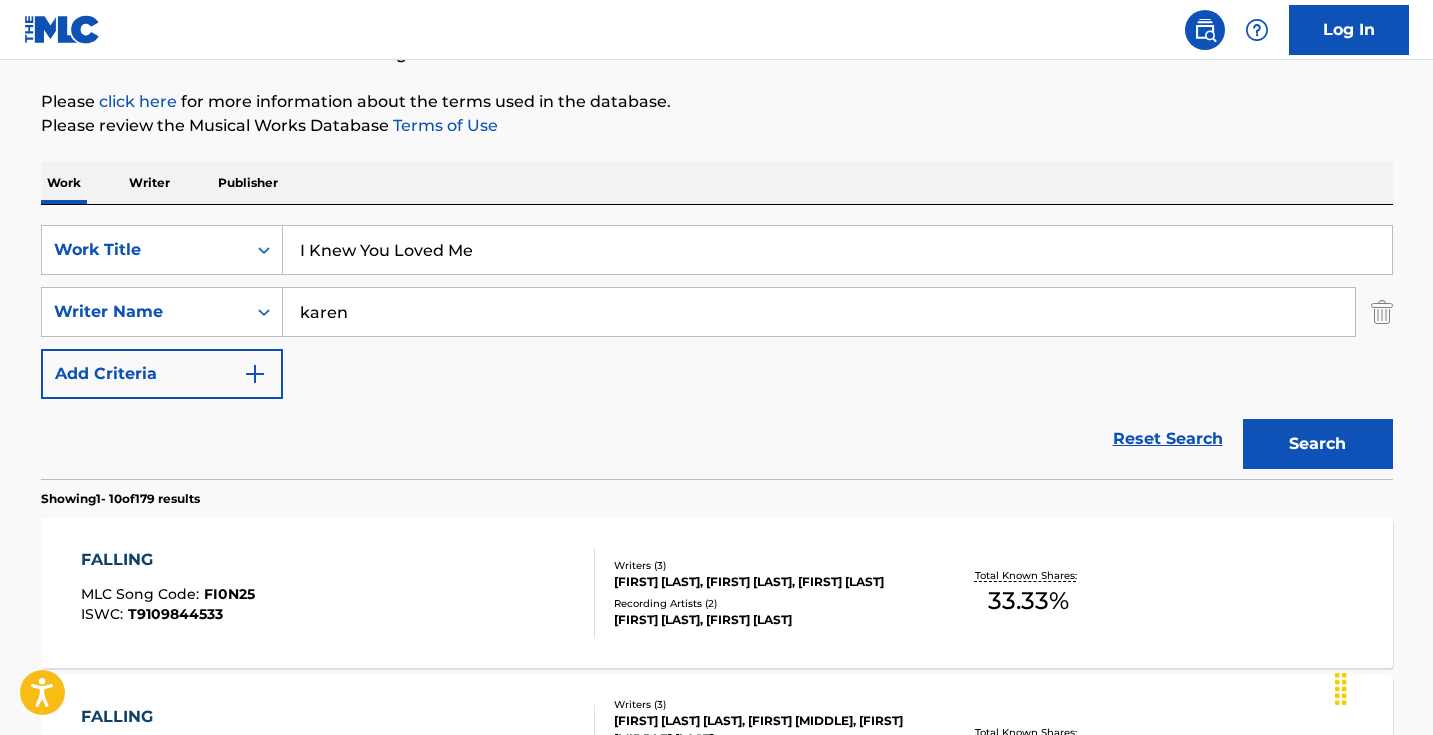 click on "Search" at bounding box center [1318, 444] 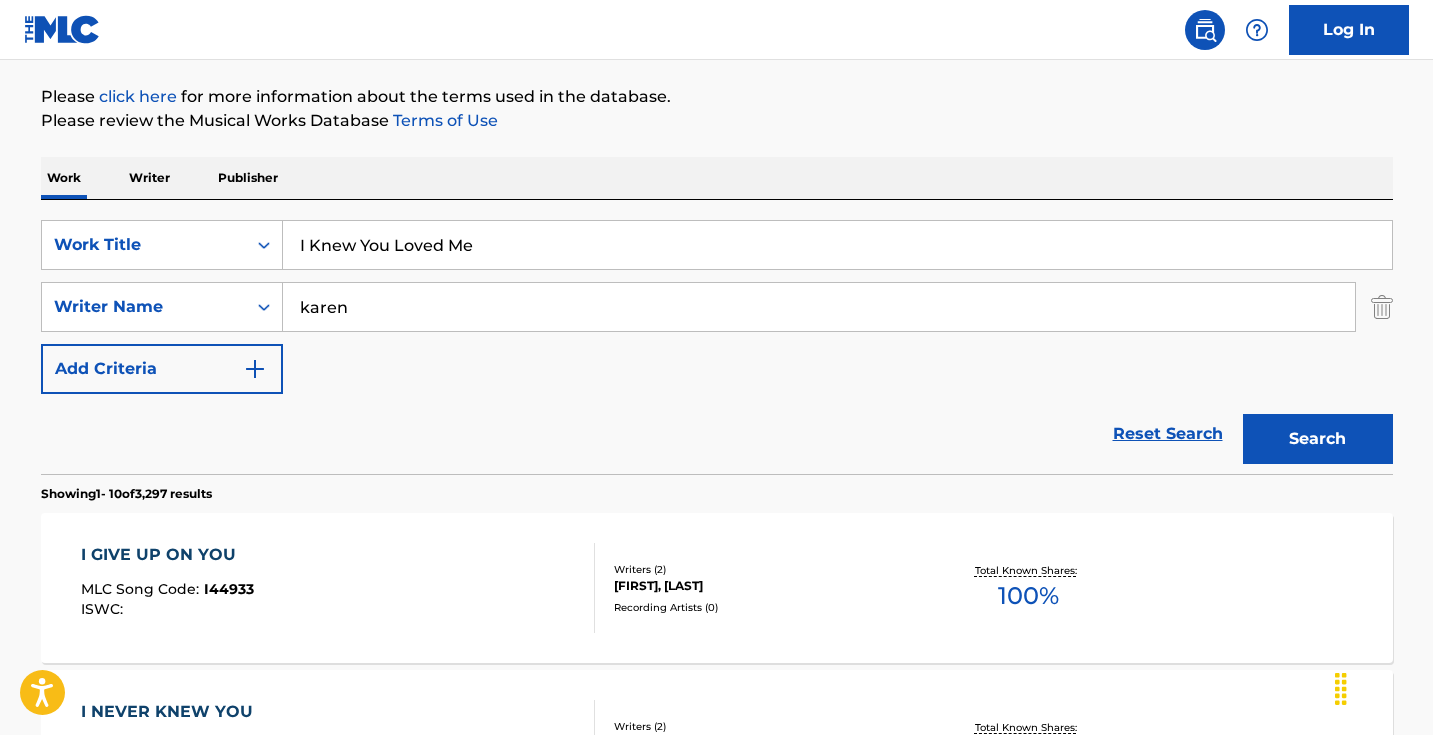 scroll, scrollTop: 226, scrollLeft: 0, axis: vertical 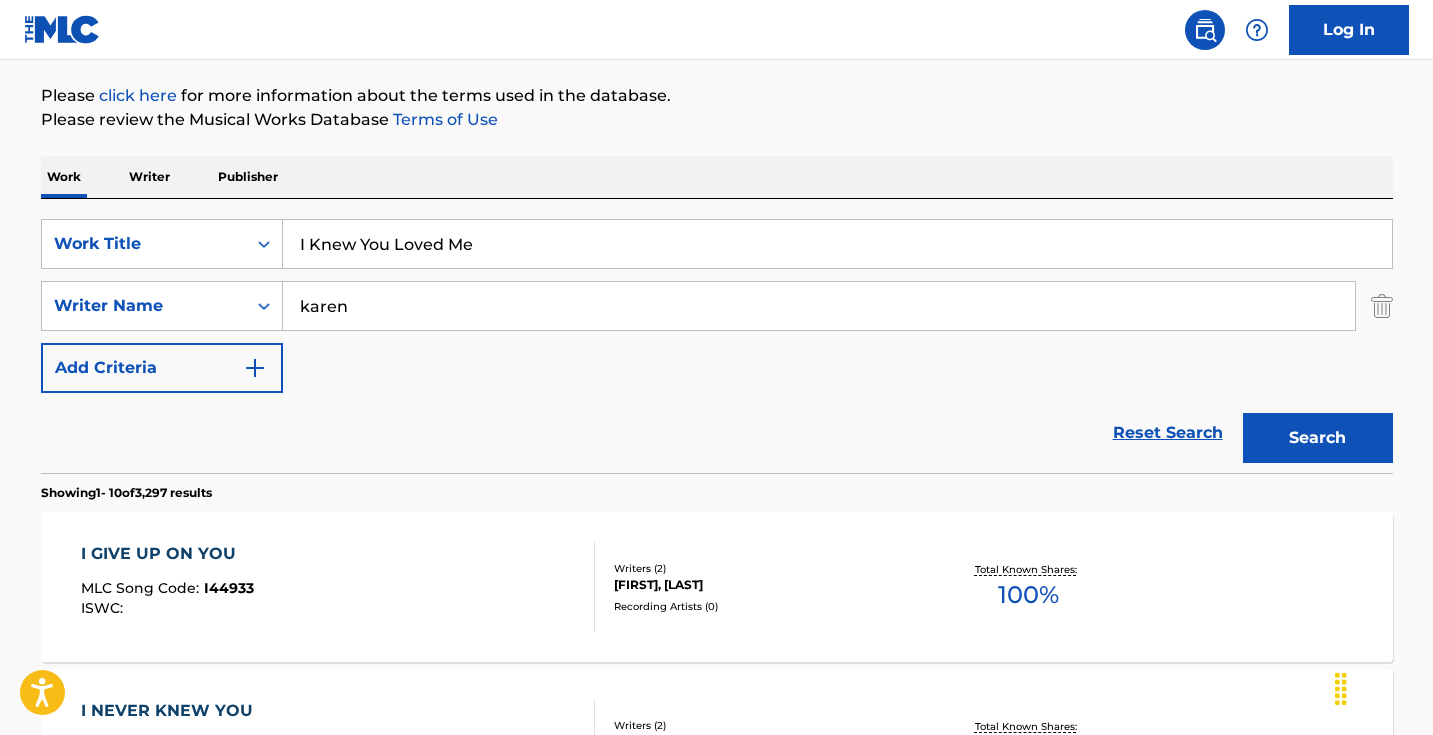 click on "karen" at bounding box center [819, 306] 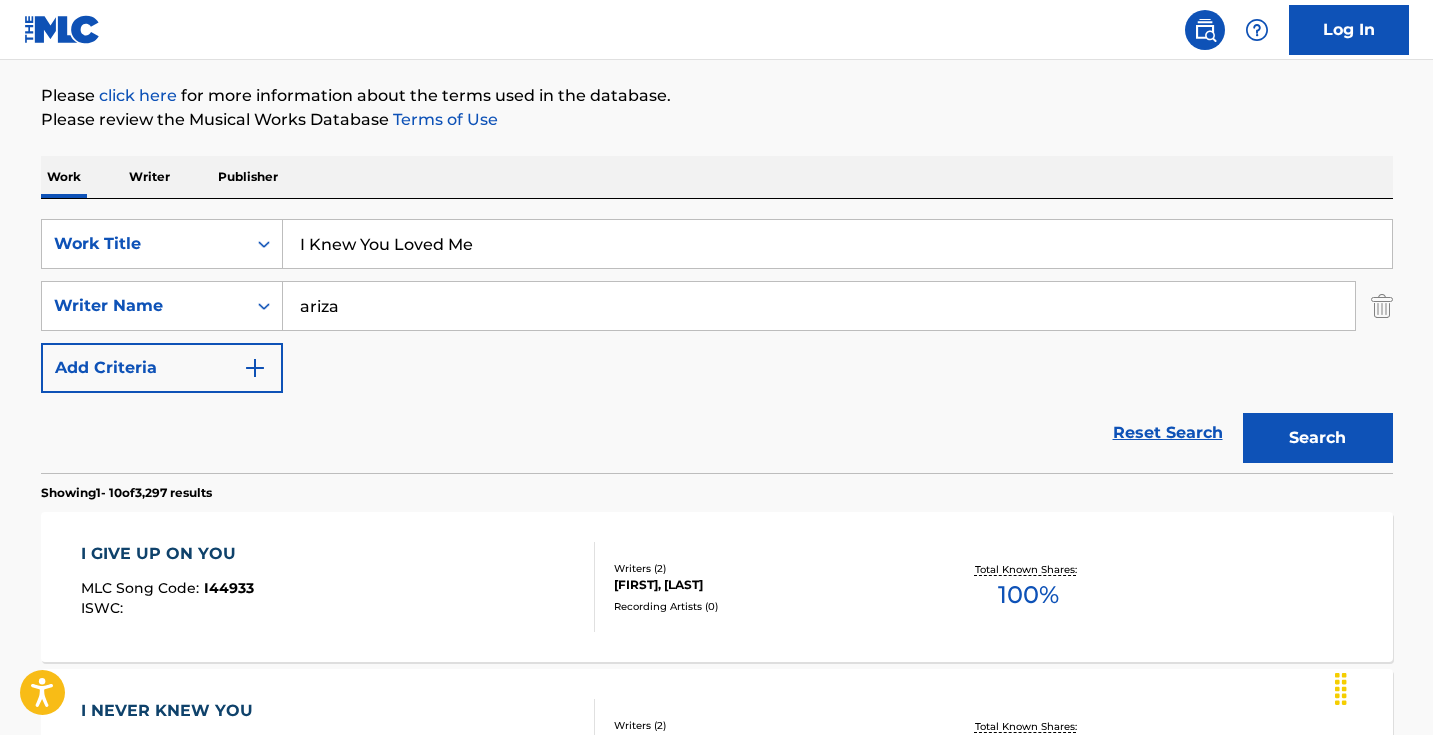 type on "ariza" 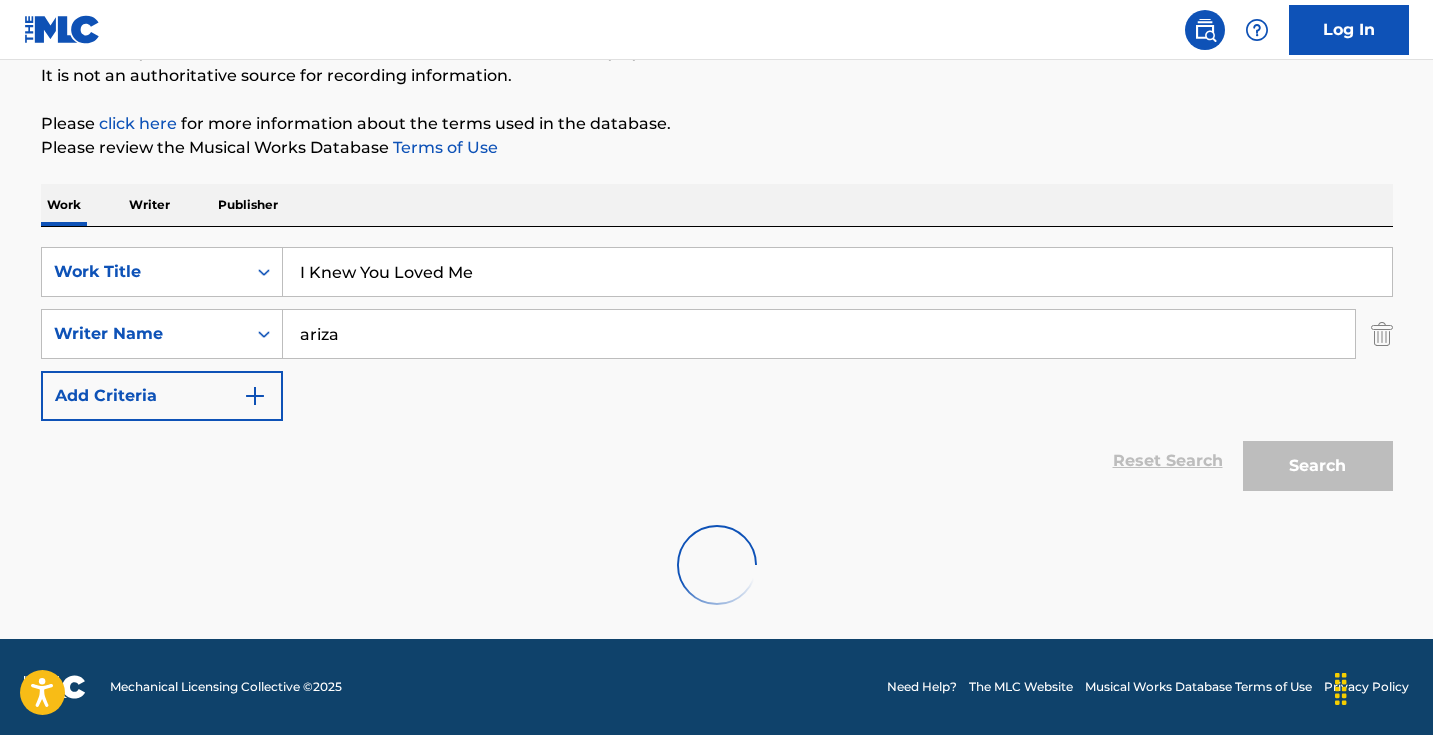 scroll, scrollTop: 198, scrollLeft: 0, axis: vertical 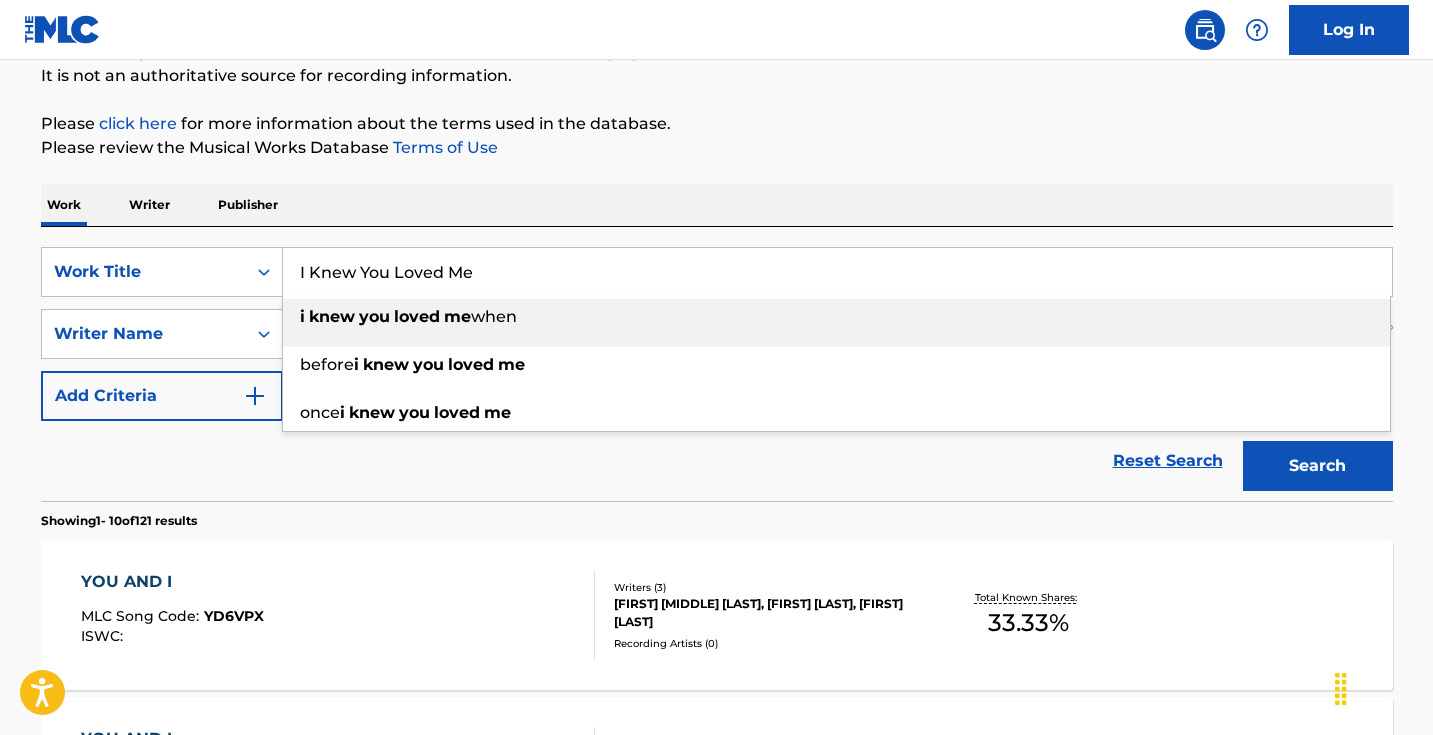 click on "I Knew You Loved Me" at bounding box center [837, 272] 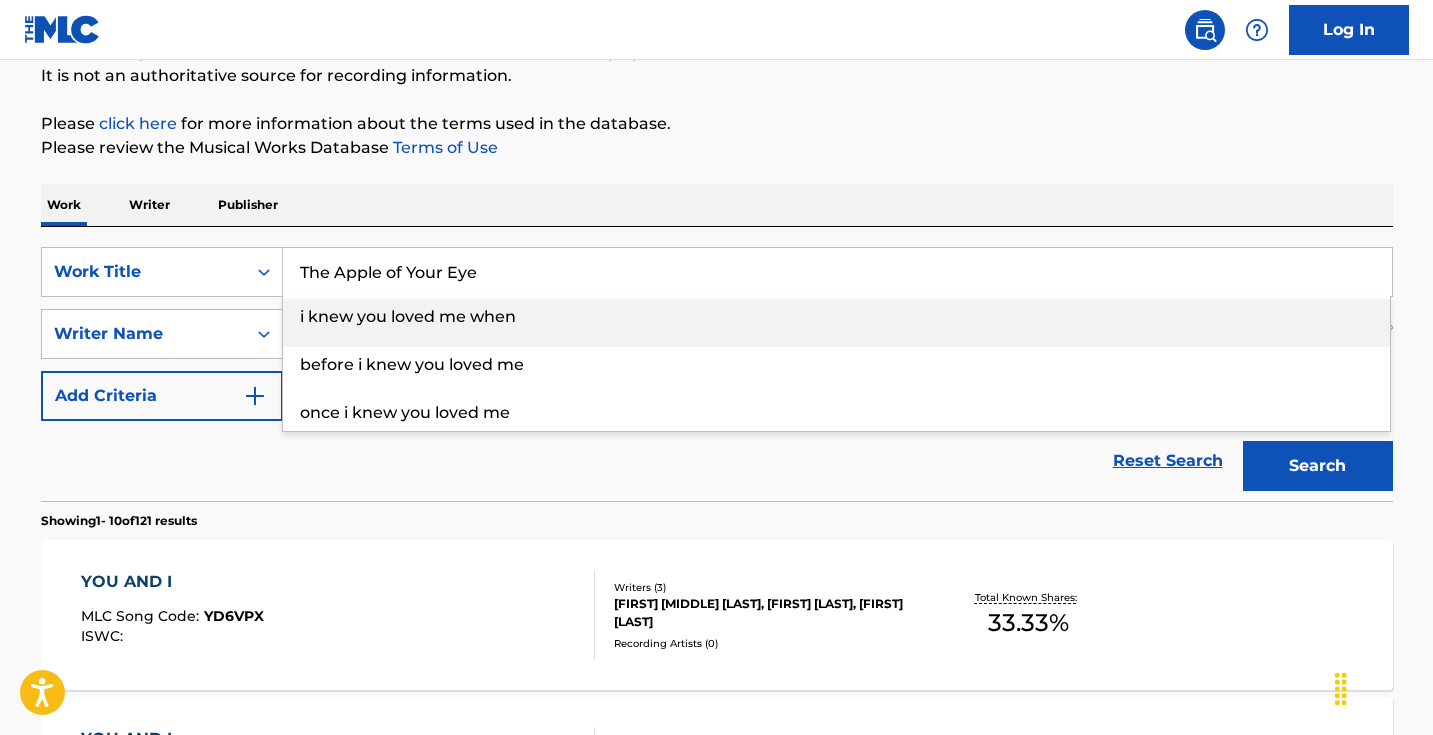 click on "Please review the Musical Works Database   Terms of Use" at bounding box center [717, 148] 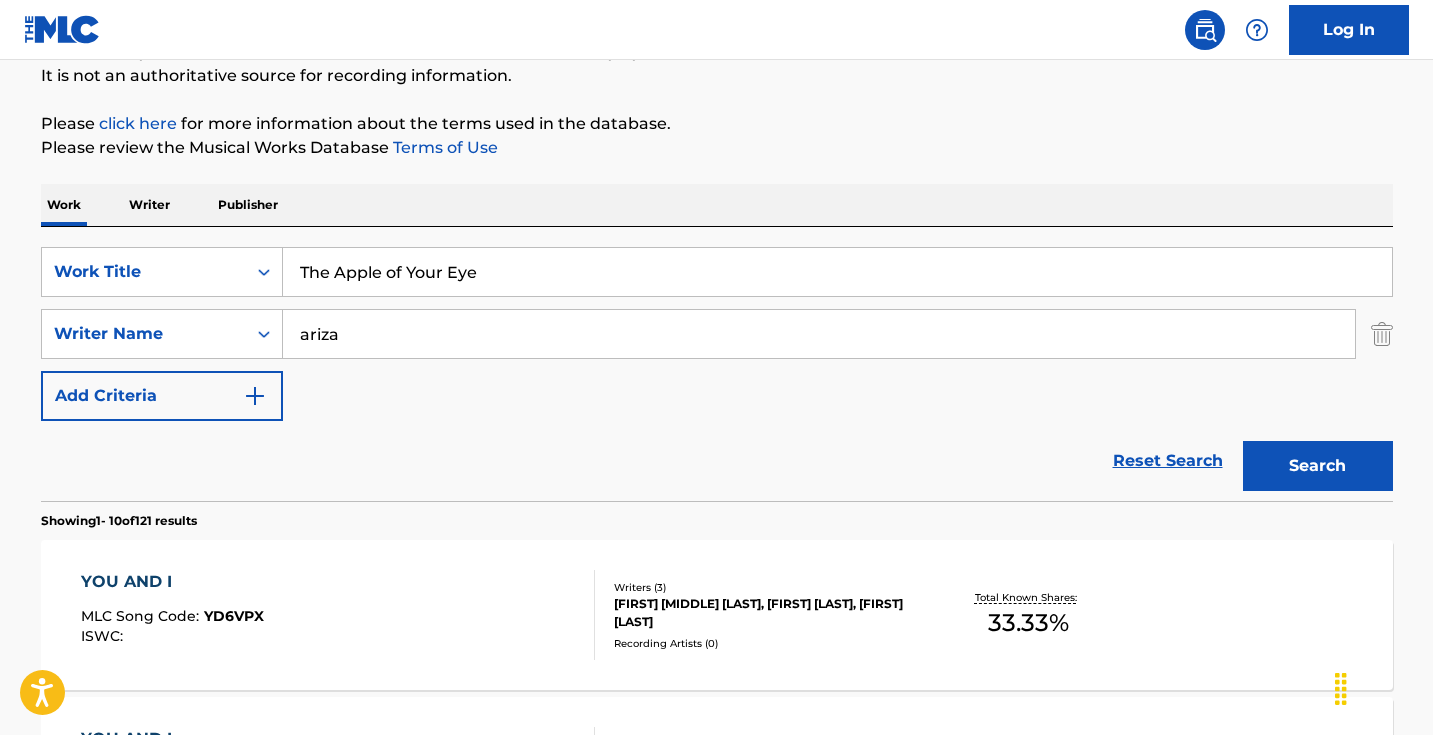 click on "Search" at bounding box center (1318, 466) 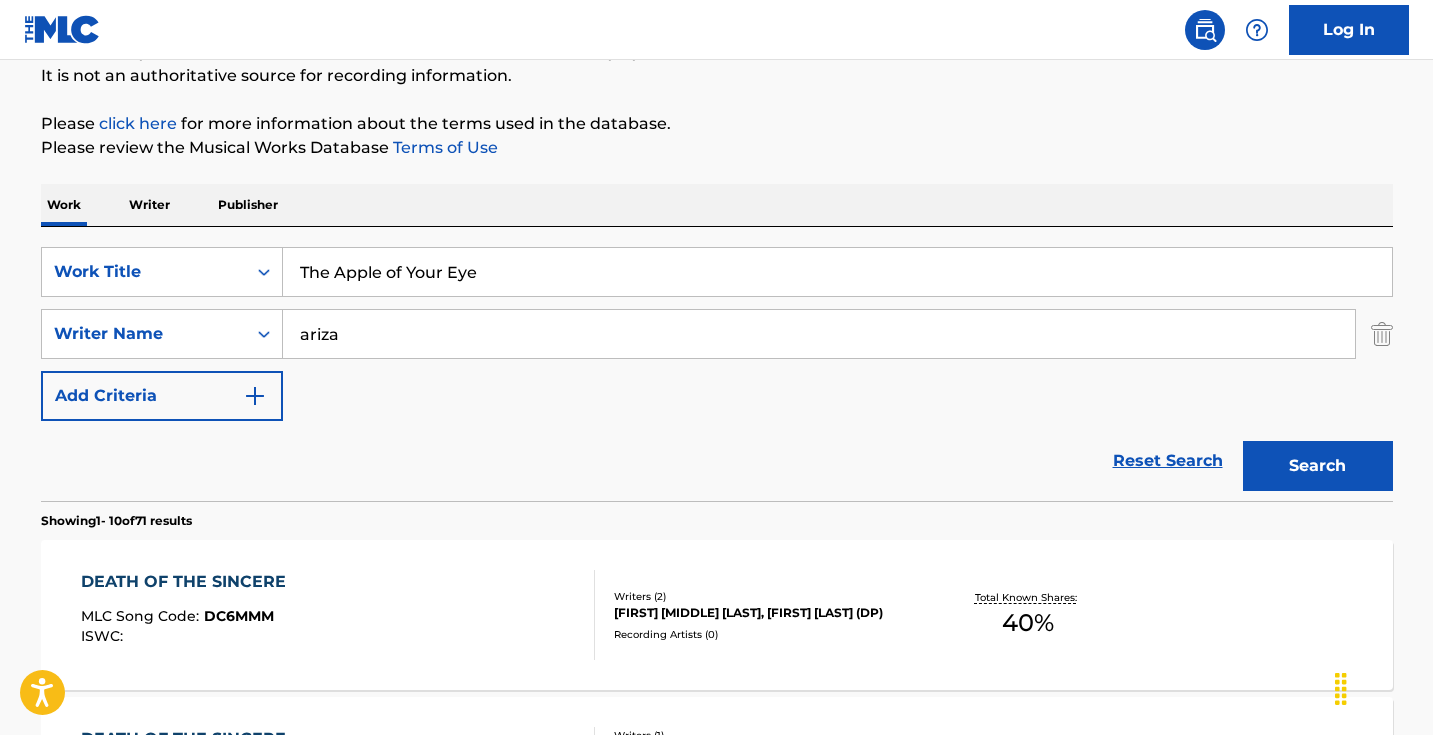 click on "The Apple of Your Eye" at bounding box center [837, 272] 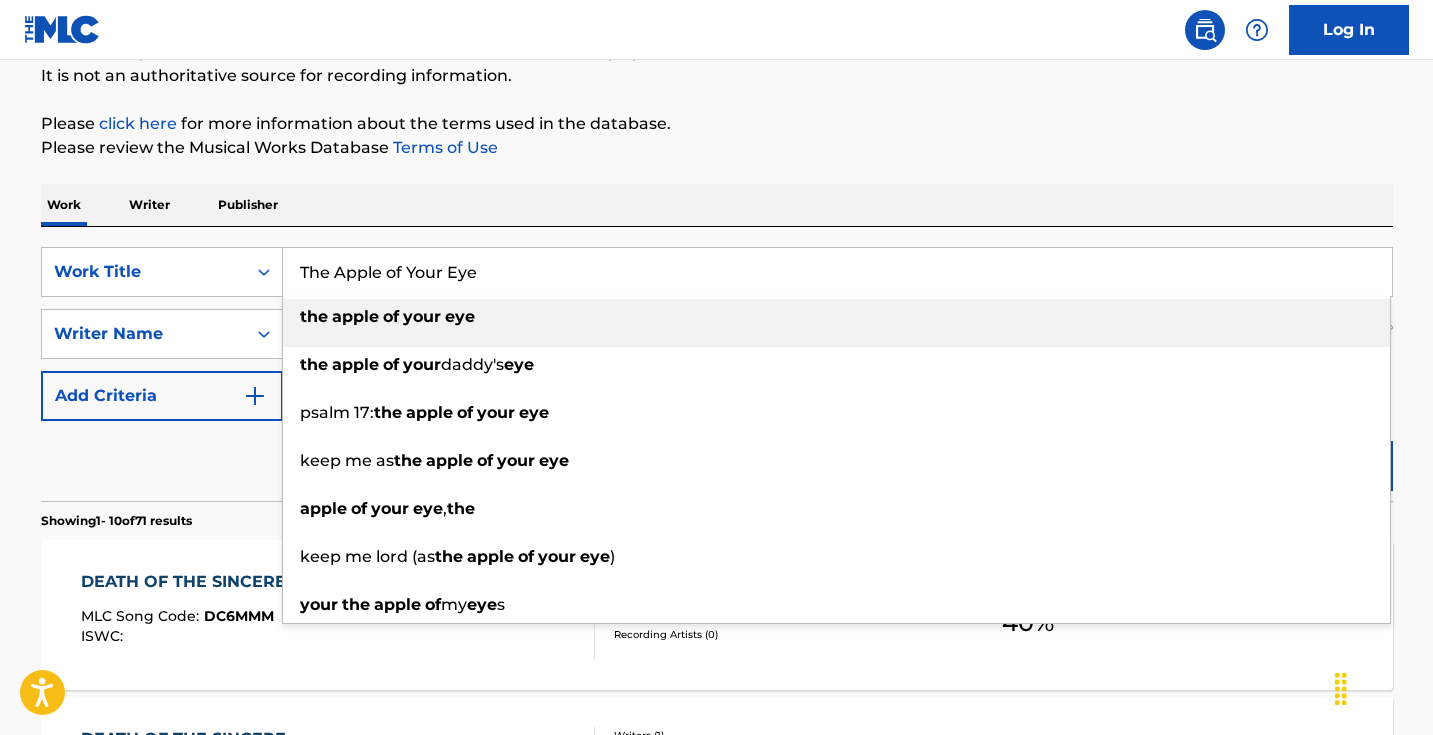 click on "The Apple of Your Eye" at bounding box center [837, 272] 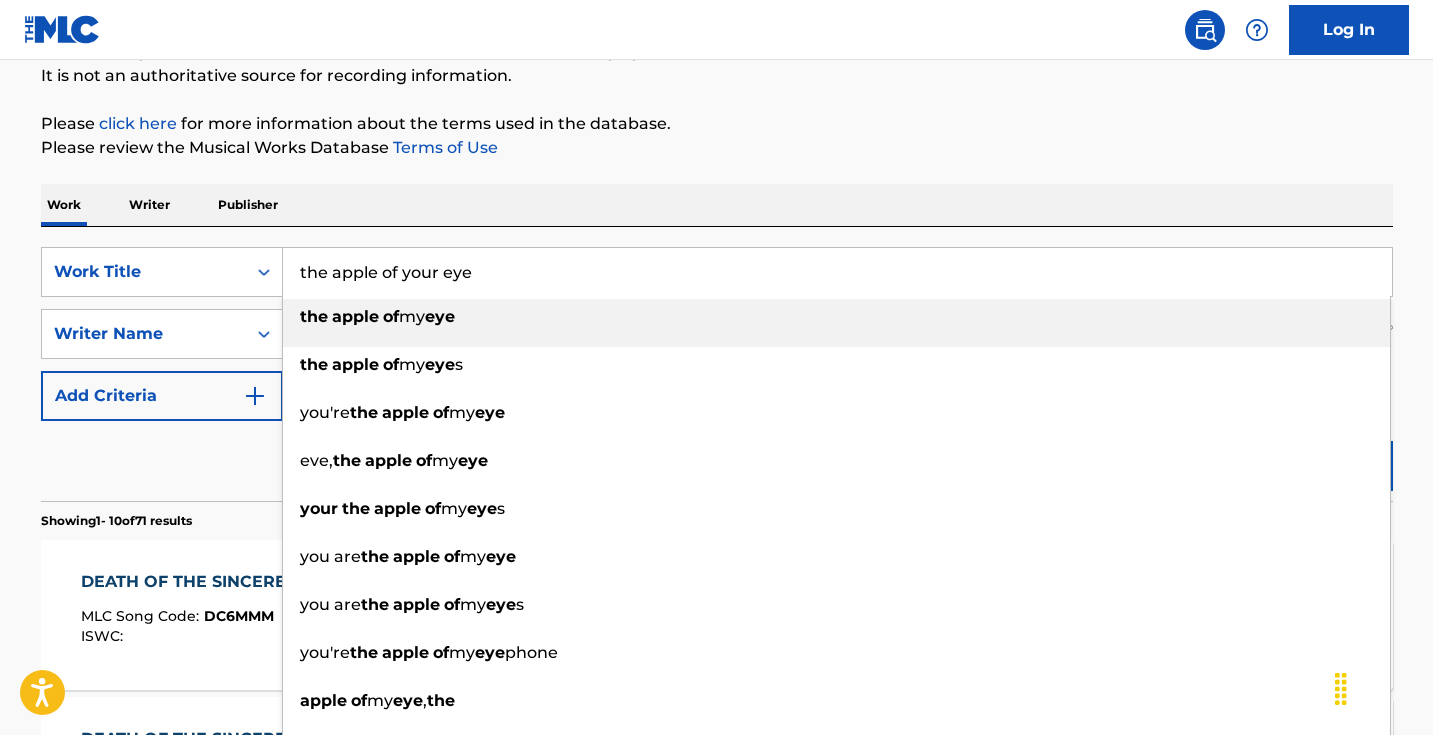 click on "the apple of your eye" at bounding box center [837, 272] 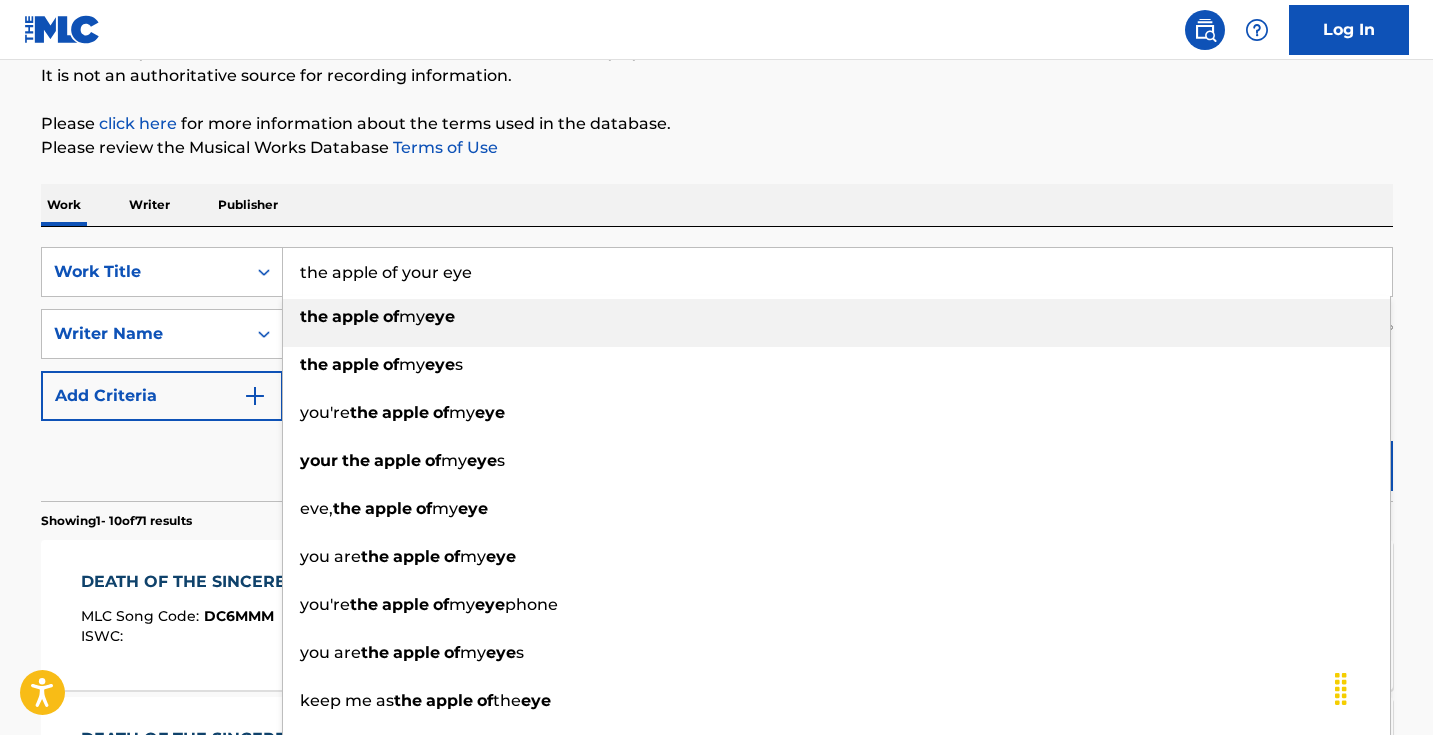 click on "the apple of your eye" at bounding box center (837, 272) 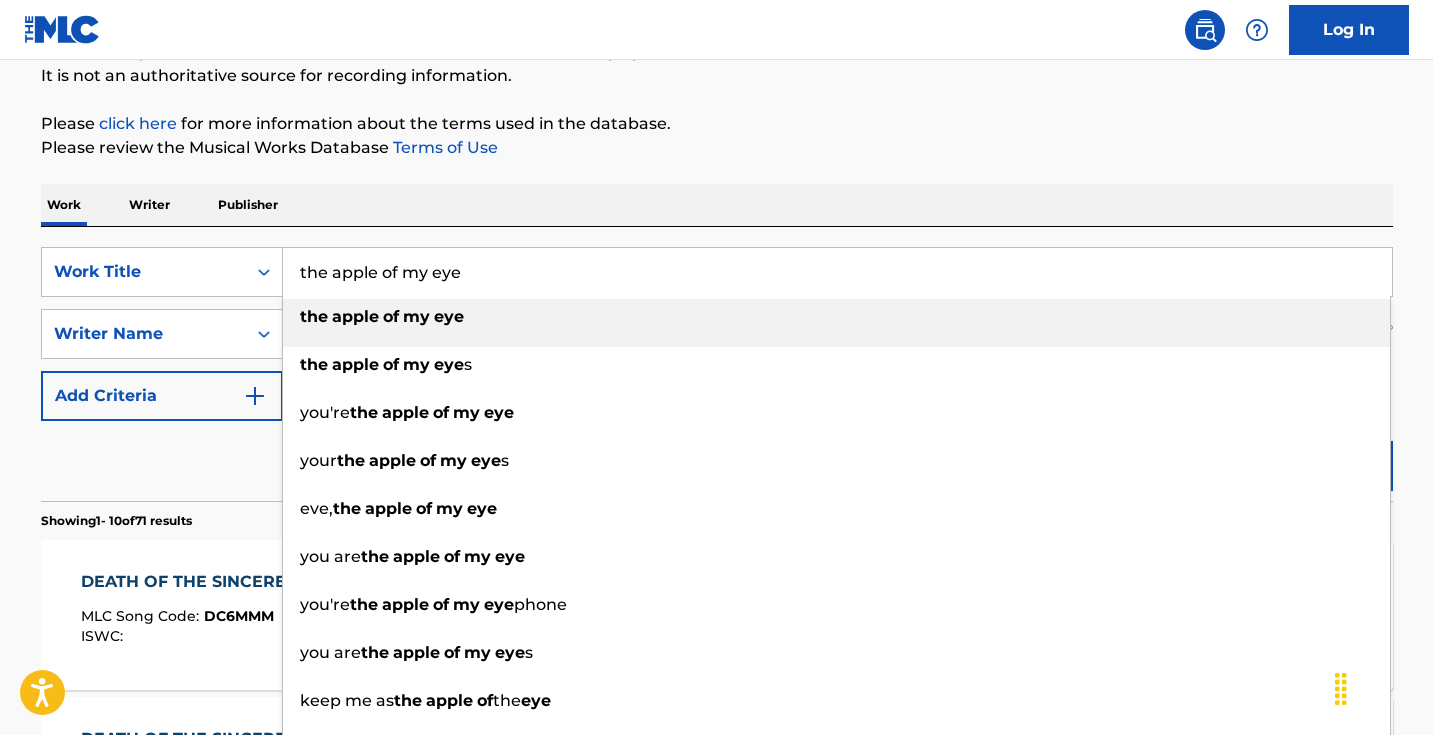 click on "Please review the Musical Works Database   Terms of Use" at bounding box center [717, 148] 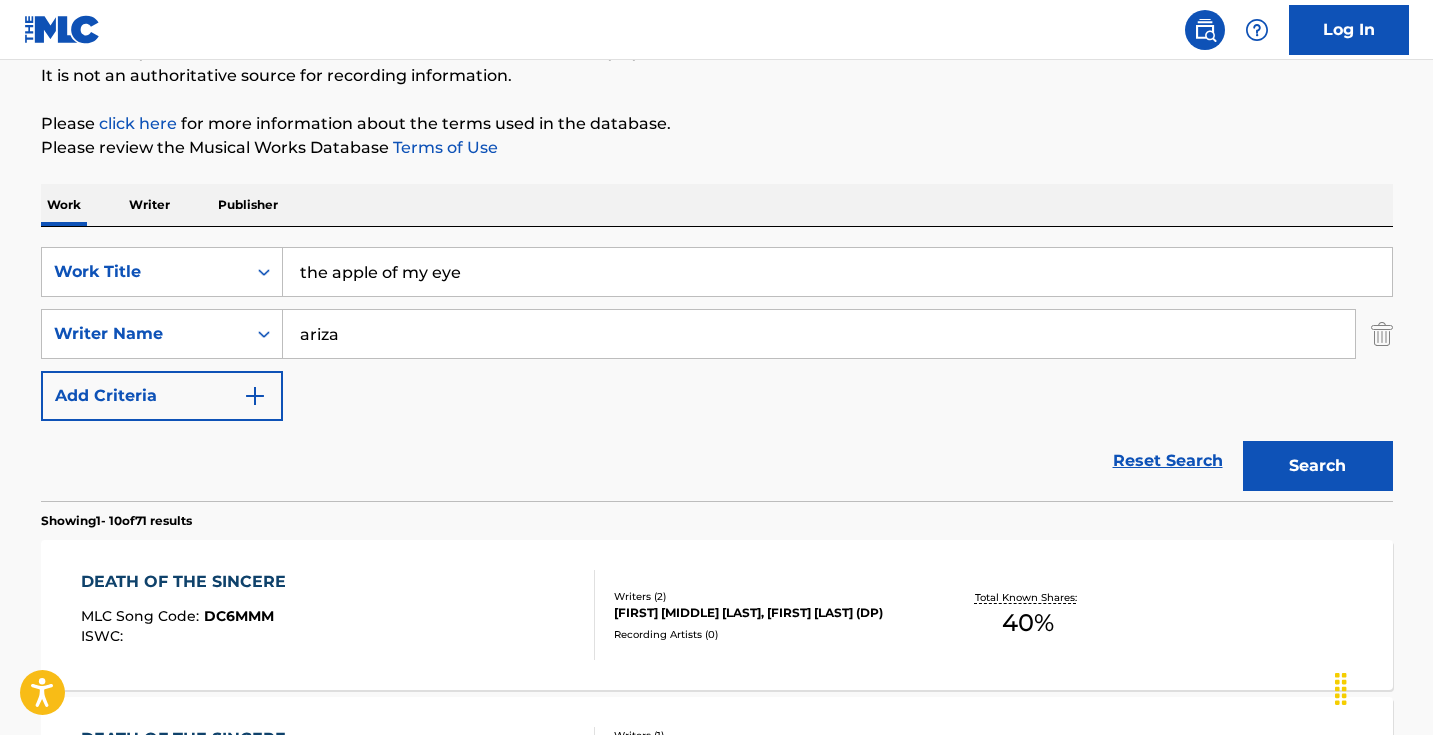 click on "Search" at bounding box center [1318, 466] 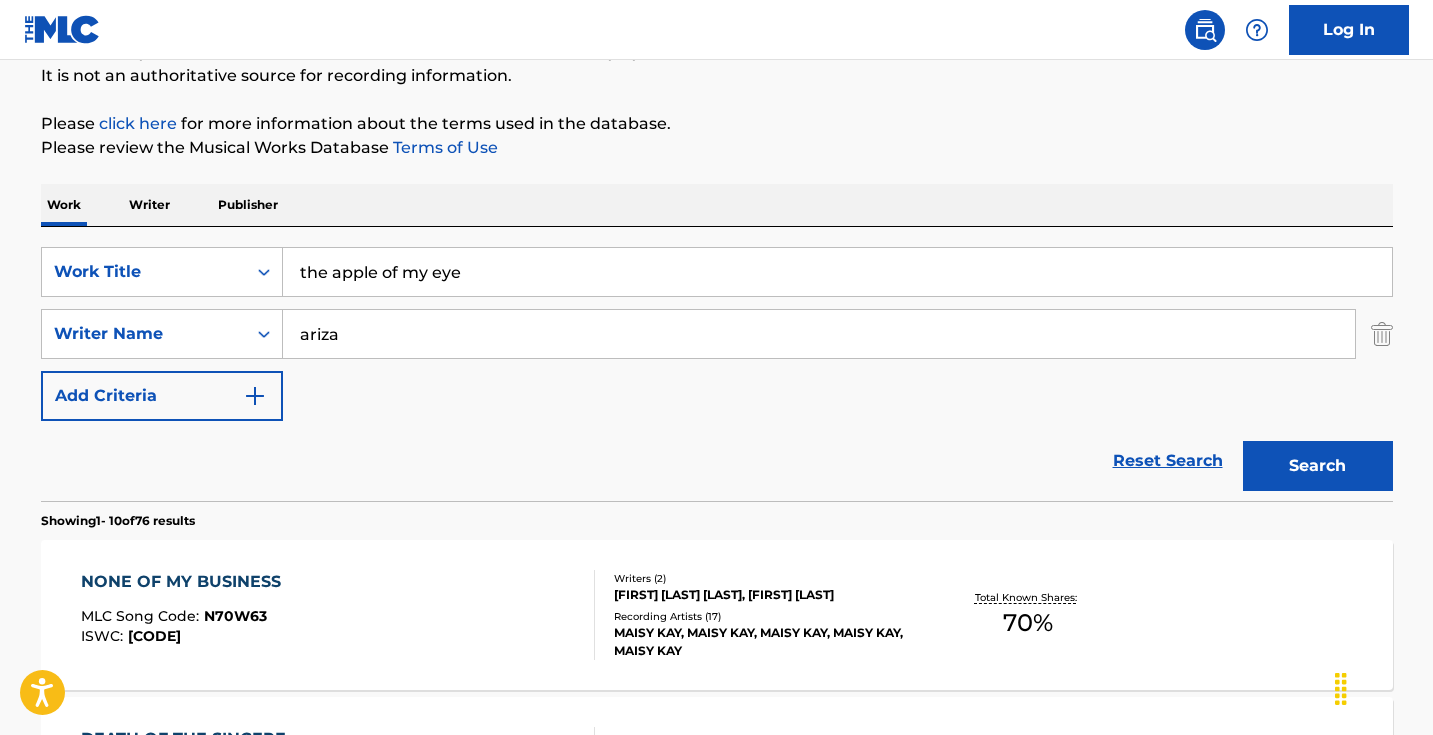 click on "the apple of my eye" at bounding box center (837, 272) 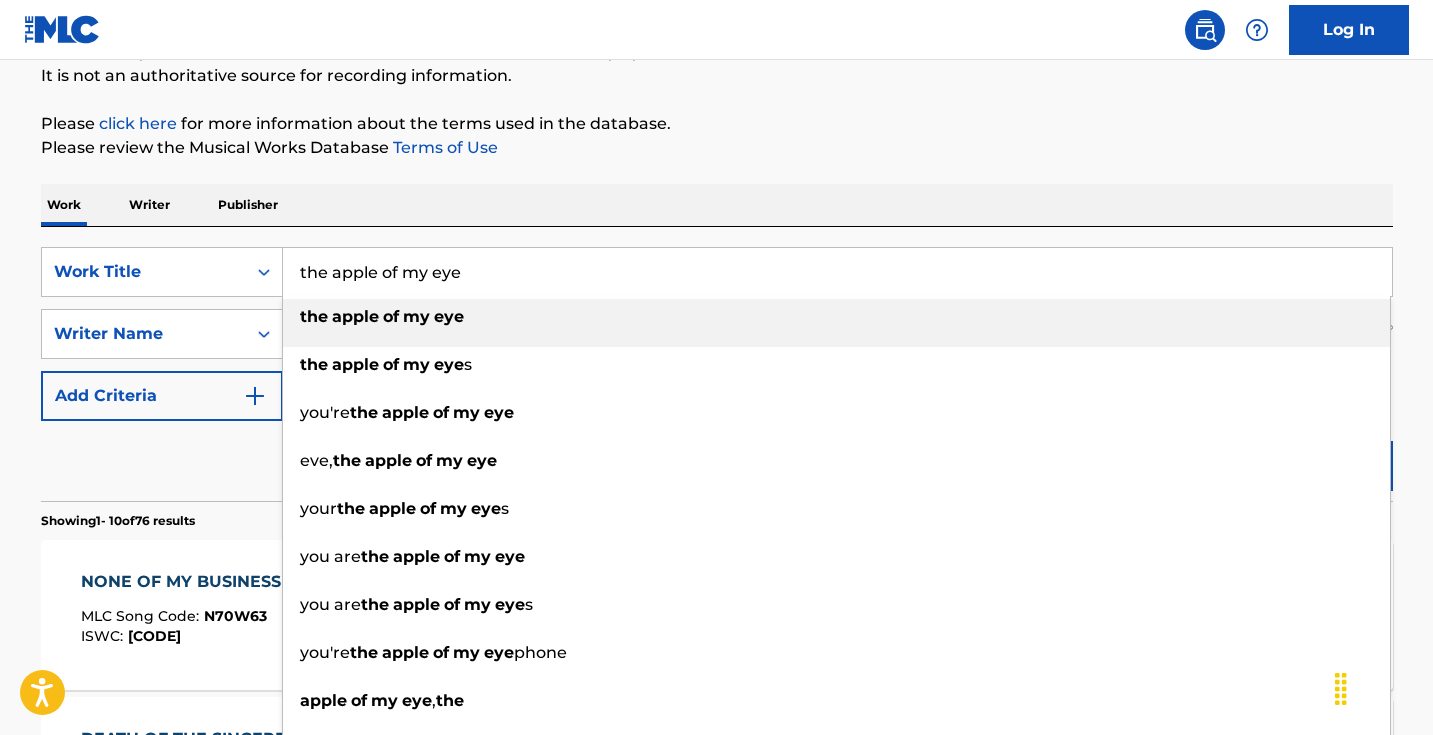 click on "the apple of my eye" at bounding box center [837, 272] 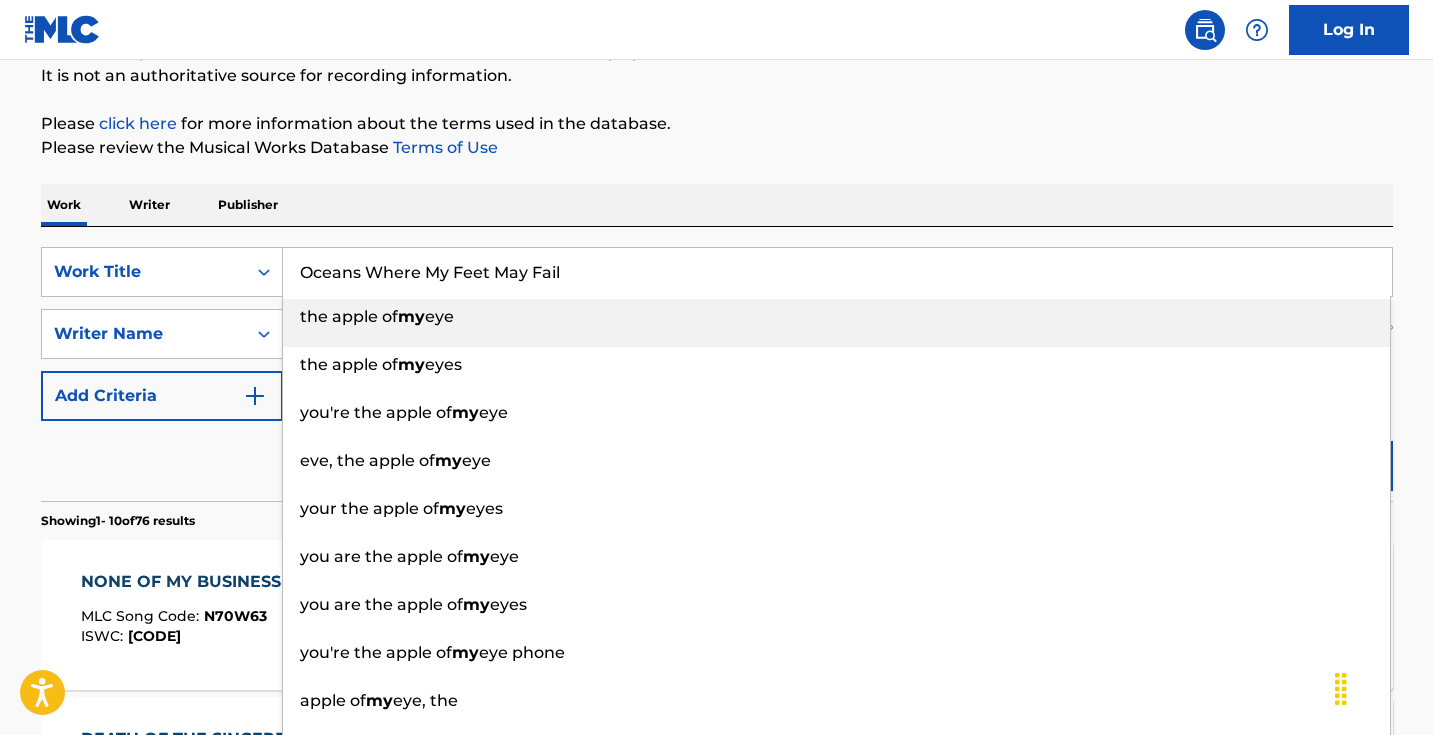 type on "Oceans Where My Feet May Fail" 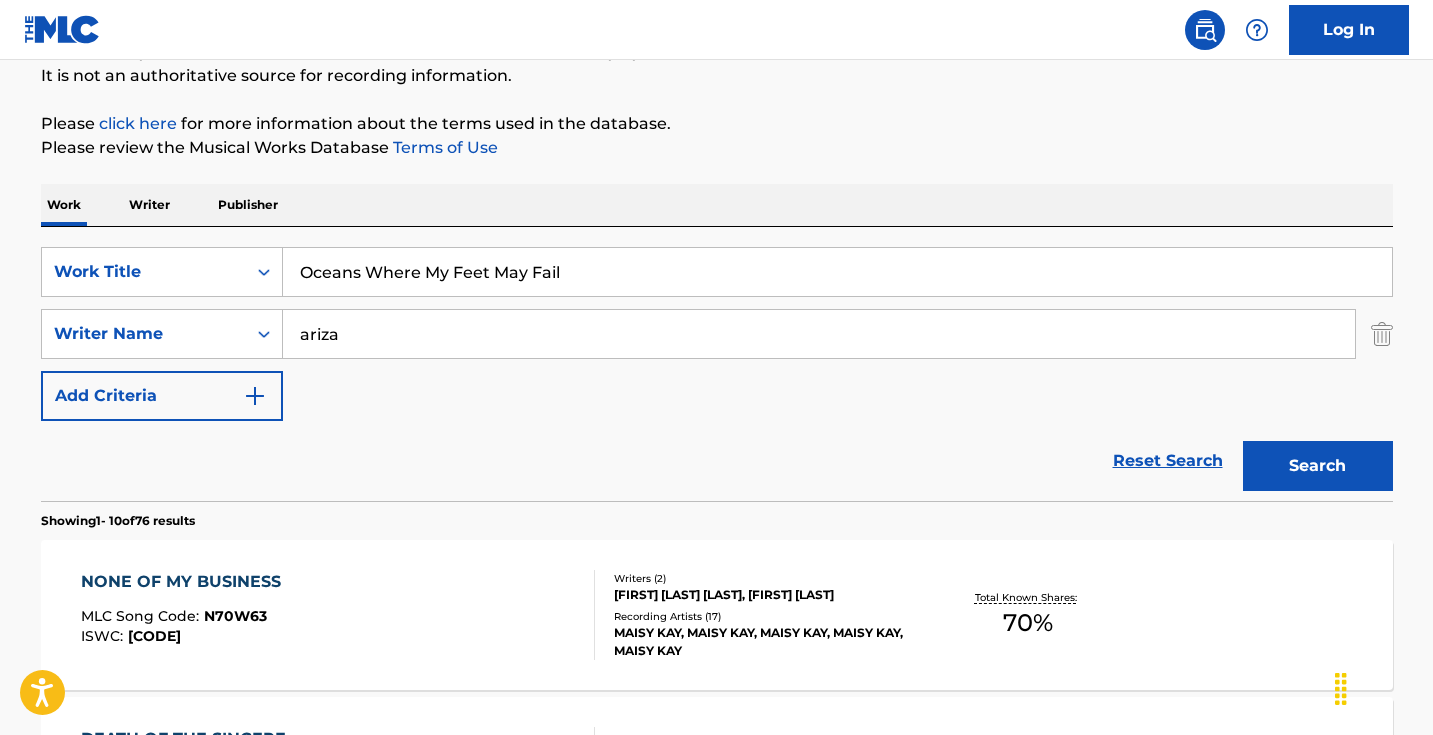 click on "Search" at bounding box center [1318, 466] 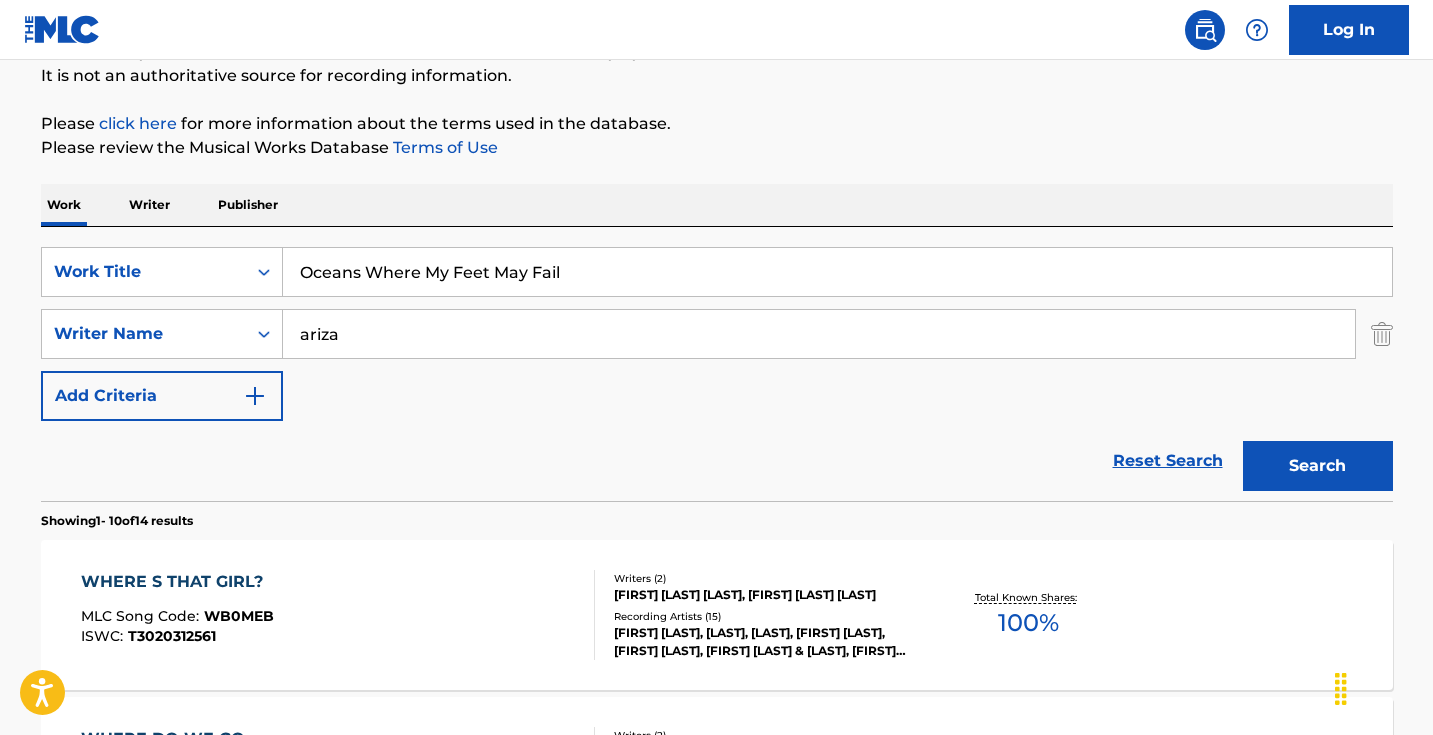 click at bounding box center [1382, 334] 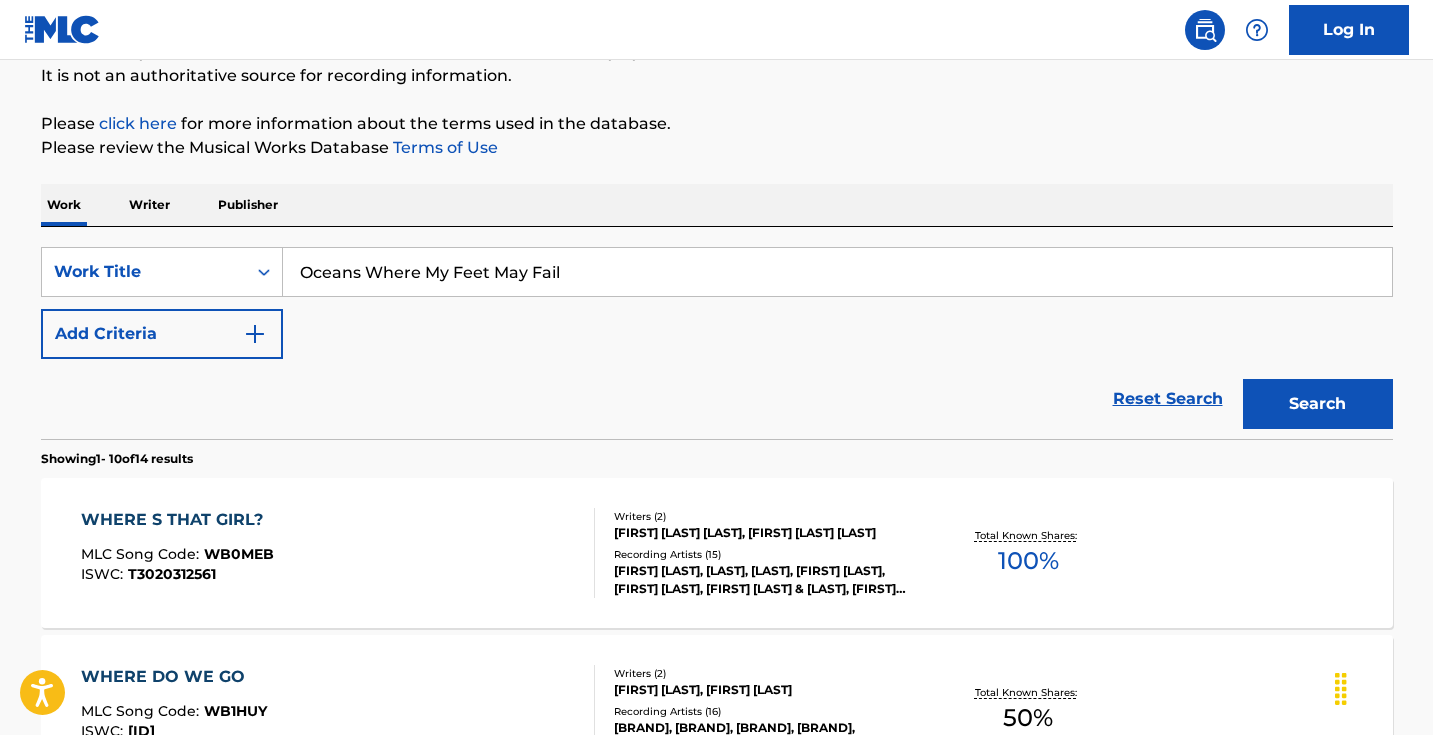 click on "Search" at bounding box center (1318, 404) 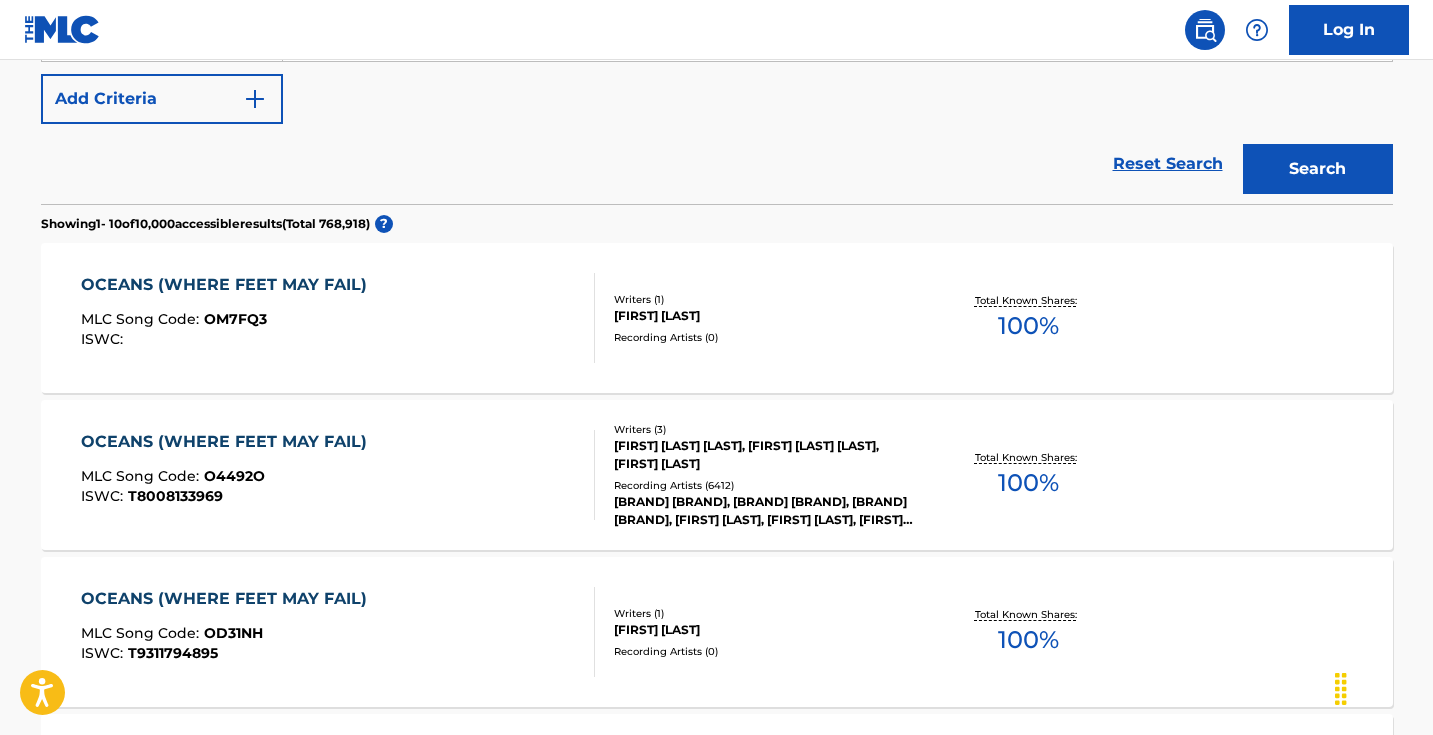 scroll, scrollTop: 434, scrollLeft: 0, axis: vertical 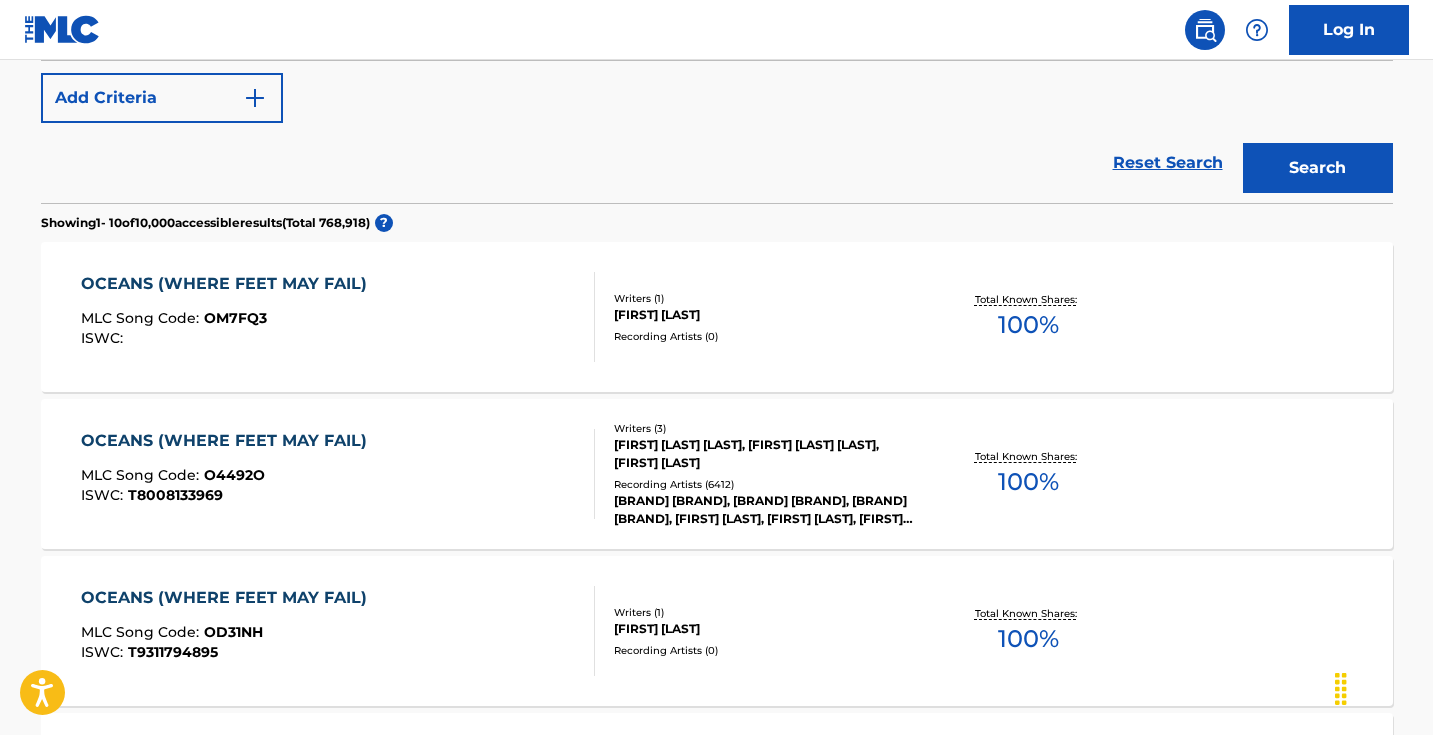 click on "OCEANS (WHERE FEET MAY FAIL) MLC Song Code : O4492O ISWC : T8008133969" at bounding box center (338, 474) 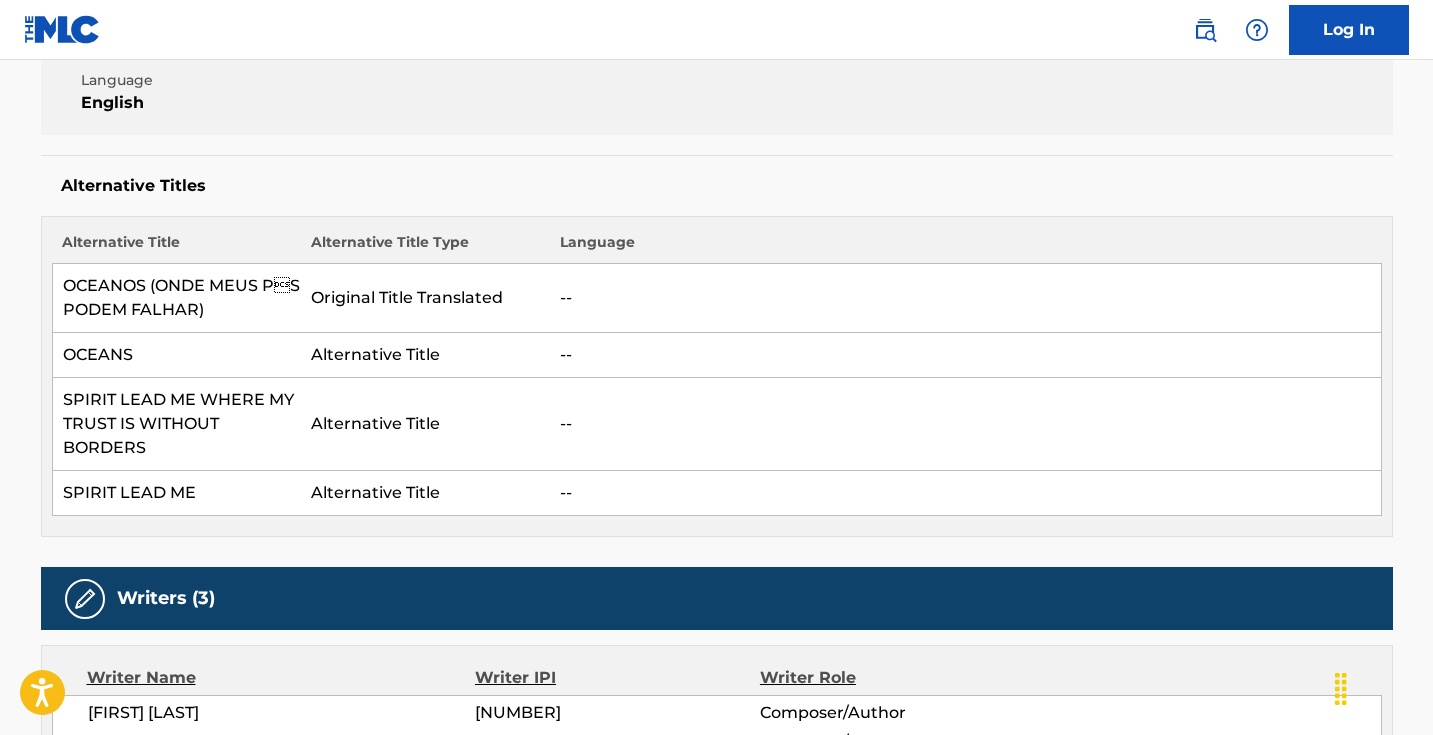 scroll, scrollTop: 0, scrollLeft: 0, axis: both 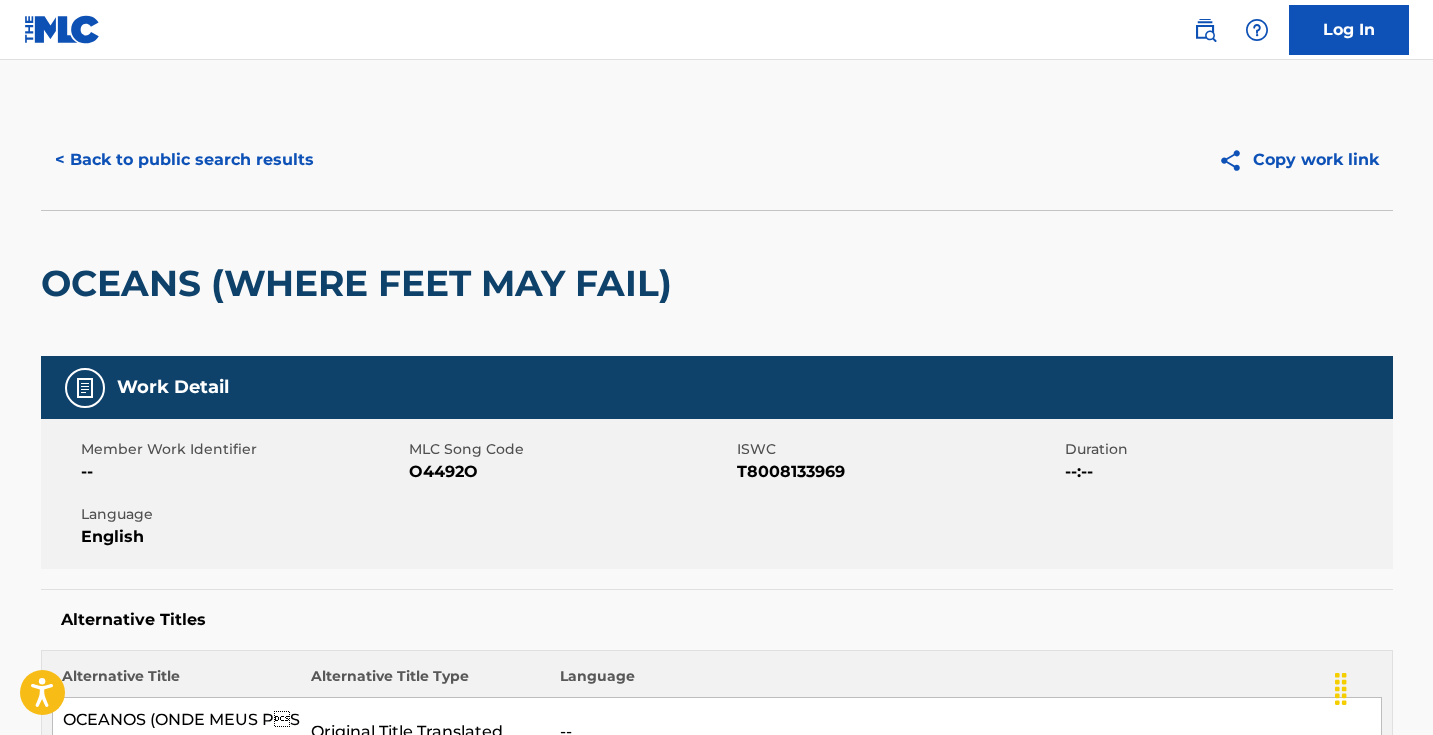 click on "O4492O" at bounding box center (570, 472) 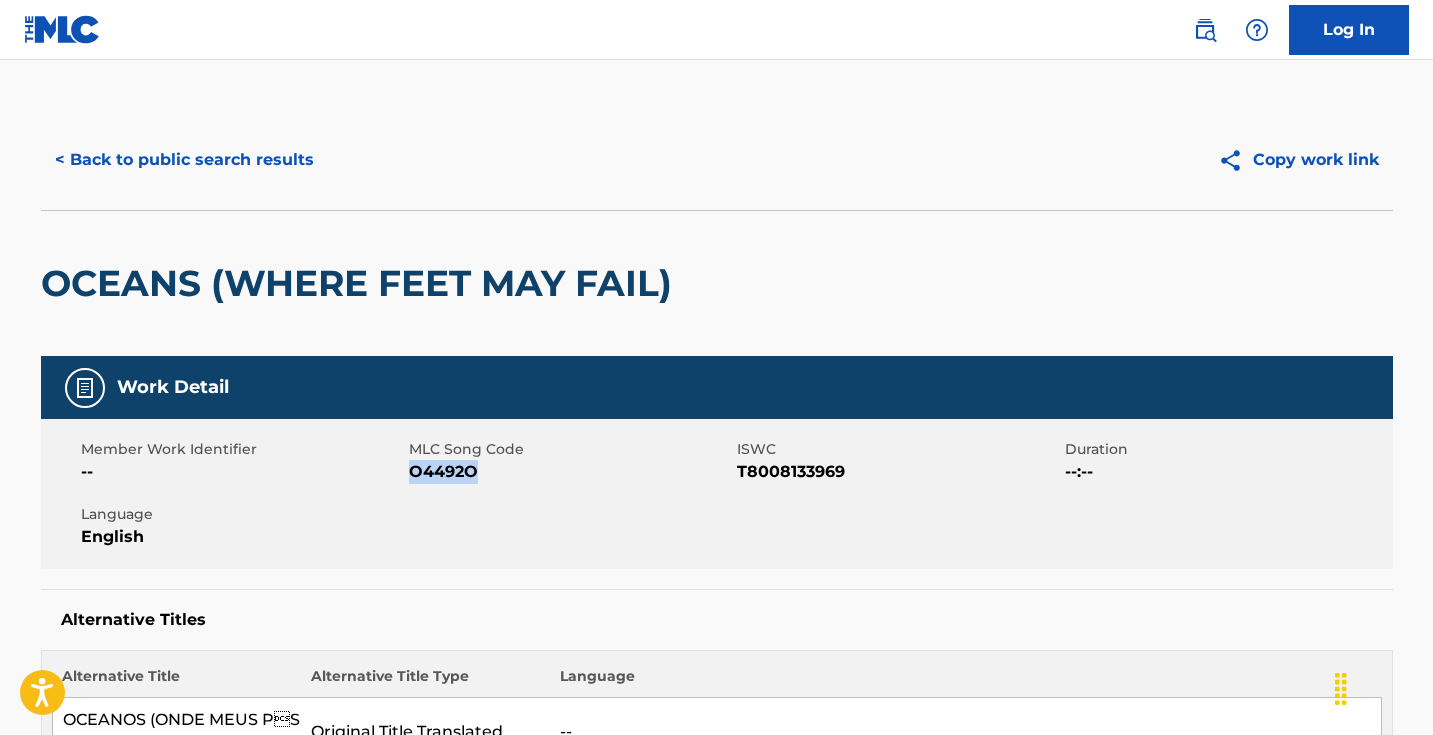 click on "O4492O" at bounding box center [570, 472] 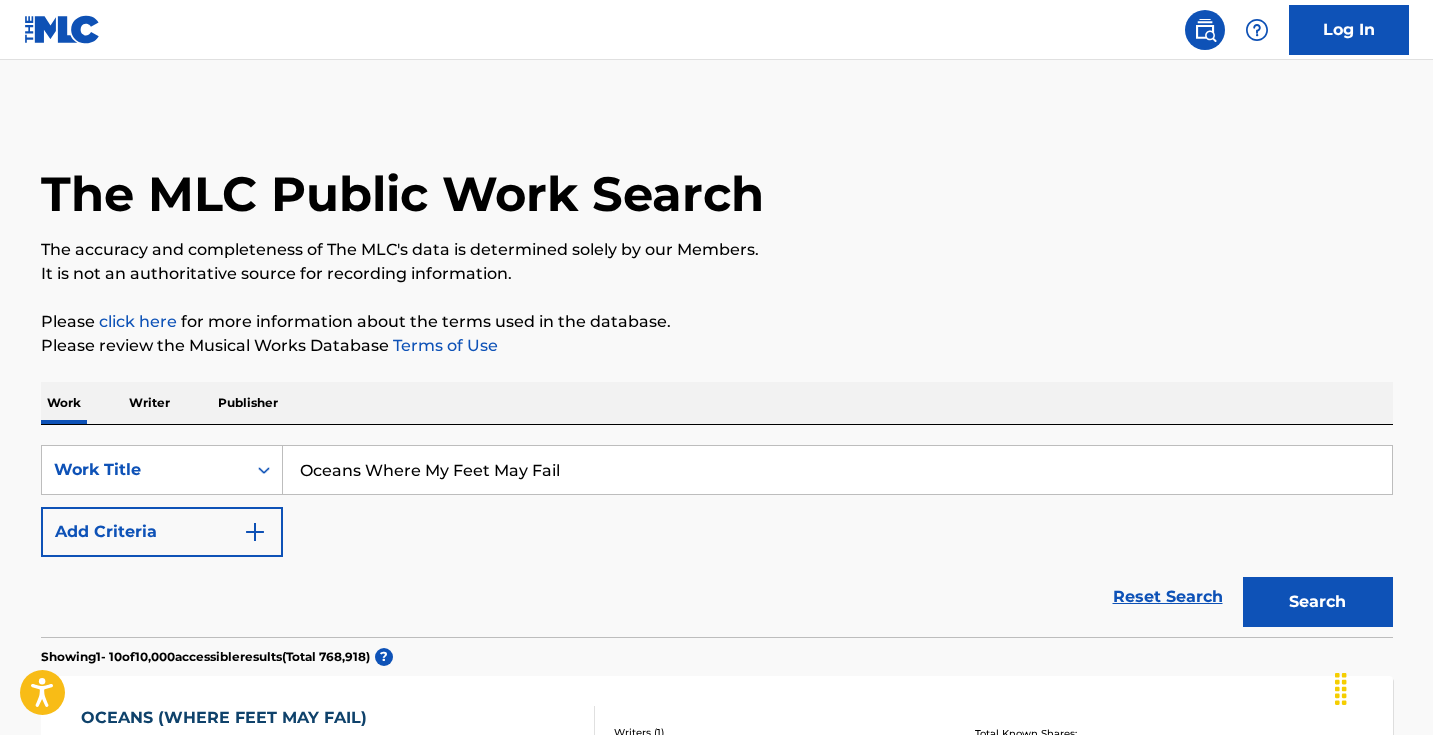 scroll, scrollTop: -1, scrollLeft: 0, axis: vertical 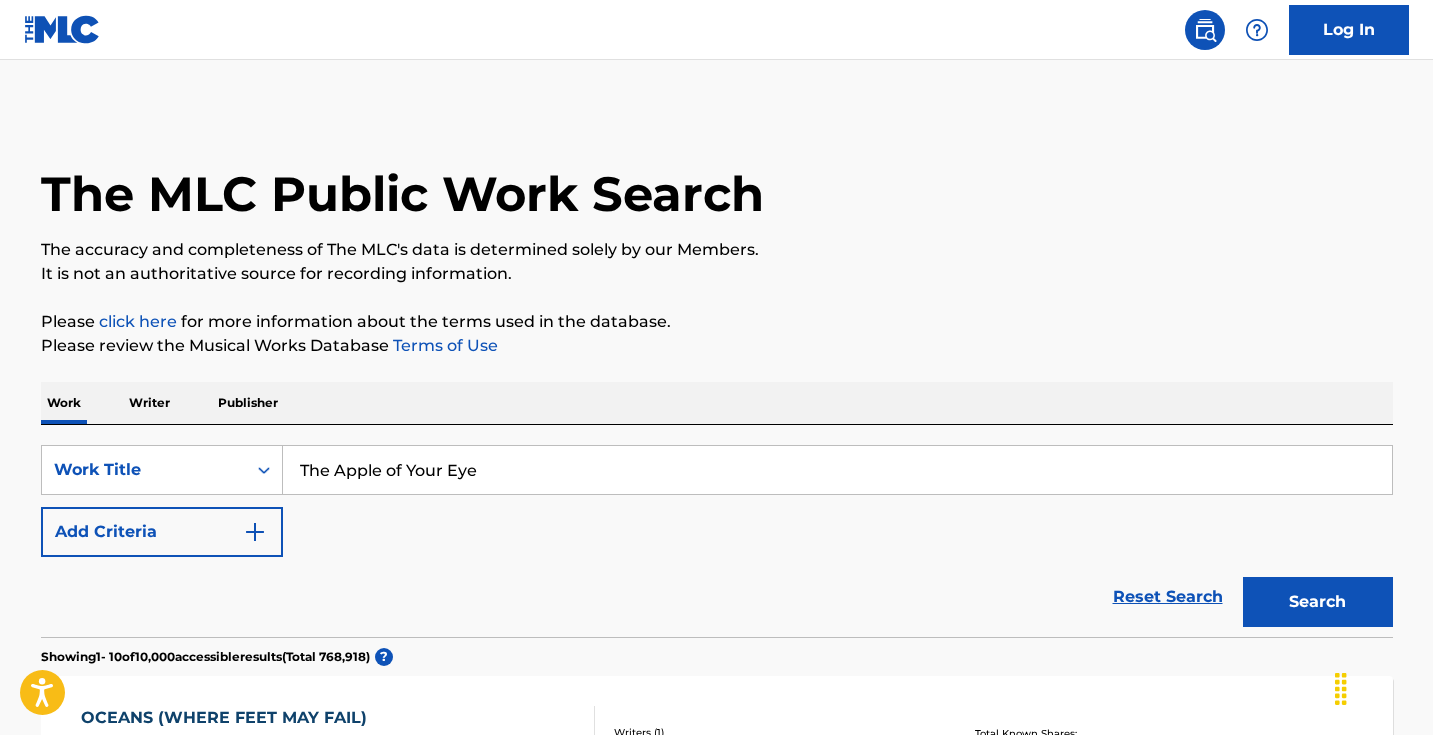 click on "The MLC Public Work Search The accuracy and completeness of The MLC's data is determined solely by our Members. It is not an authoritative source for recording information. Please   click here   for more information about the terms used in the database. Please review the Musical Works Database   Terms of Use Work Writer Publisher SearchWithCriteria859a0537-d359-4234-bcab-9fc9b36ac7bc Work Title The Apple of Your Eye Add Criteria Reset Search Search Showing  1  -   10  of  10,000  accessible  results  (Total   768,918 ) ? OCEANS  (WHERE FEET MAY FAIL) MLC Song Code : OM7FQ3 ISWC : Writers ( 1 ) [FIRST] [LAST] Recording Artists ( 0 ) Total Known Shares: 100 % OCEANS (WHERE FEET MAY FAIL) MLC Song Code : O4492O ISWC : [SSN] Writers ( 3 ) [FIRST] [LAST], [FIRST] [LAST], [FIRST] [LAST] Recording Artists ( 6412 ) [BRAND] [NAME], [BRAND] [NAME], [BRAND] [NAME], [FIRST] [LAST], [FIRST] [LAST], [FIRST] [LAST], [BRAND] [NAME], [BRAND] [NAME] Total Known Shares: 100 % MLC Song Code : OD31NH :" at bounding box center [717, 1226] 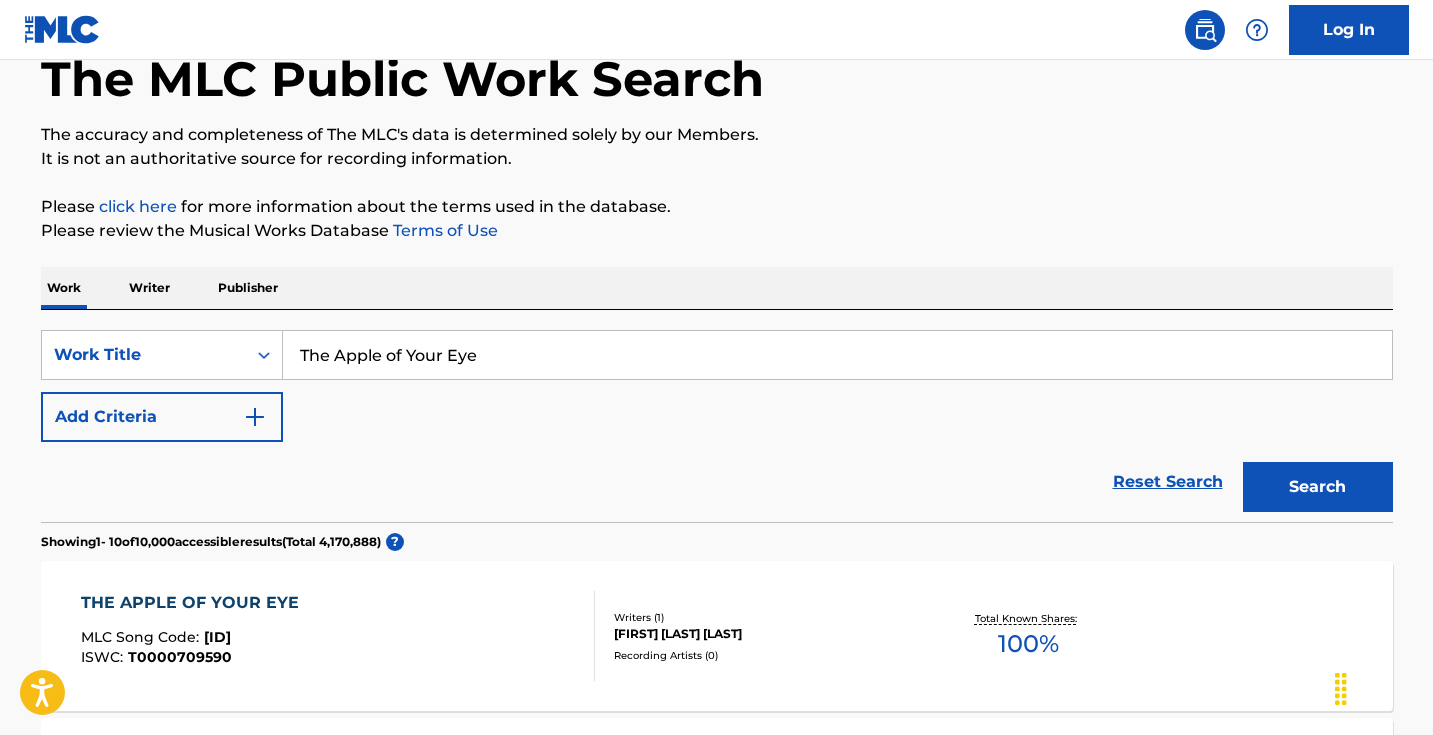 scroll, scrollTop: 0, scrollLeft: 0, axis: both 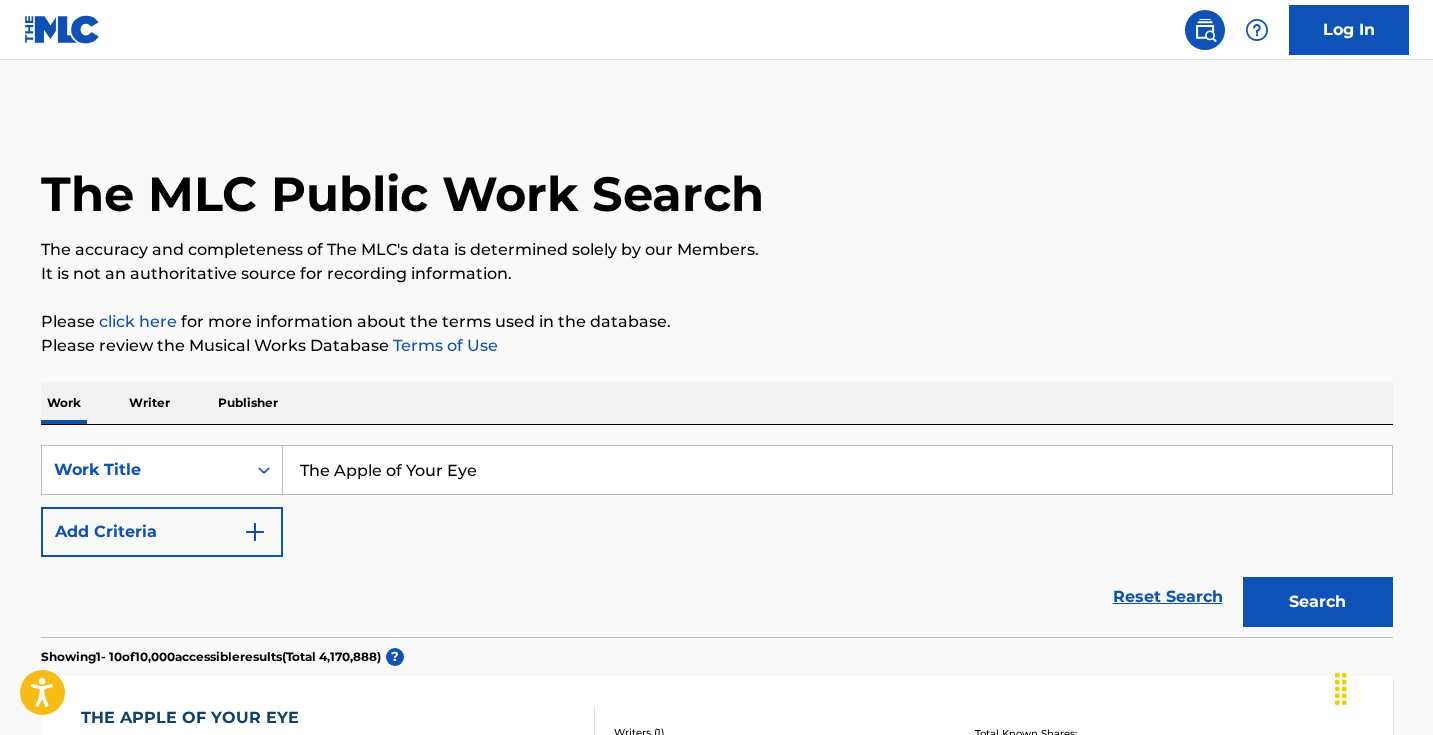click on "The Apple of Your Eye" at bounding box center (837, 470) 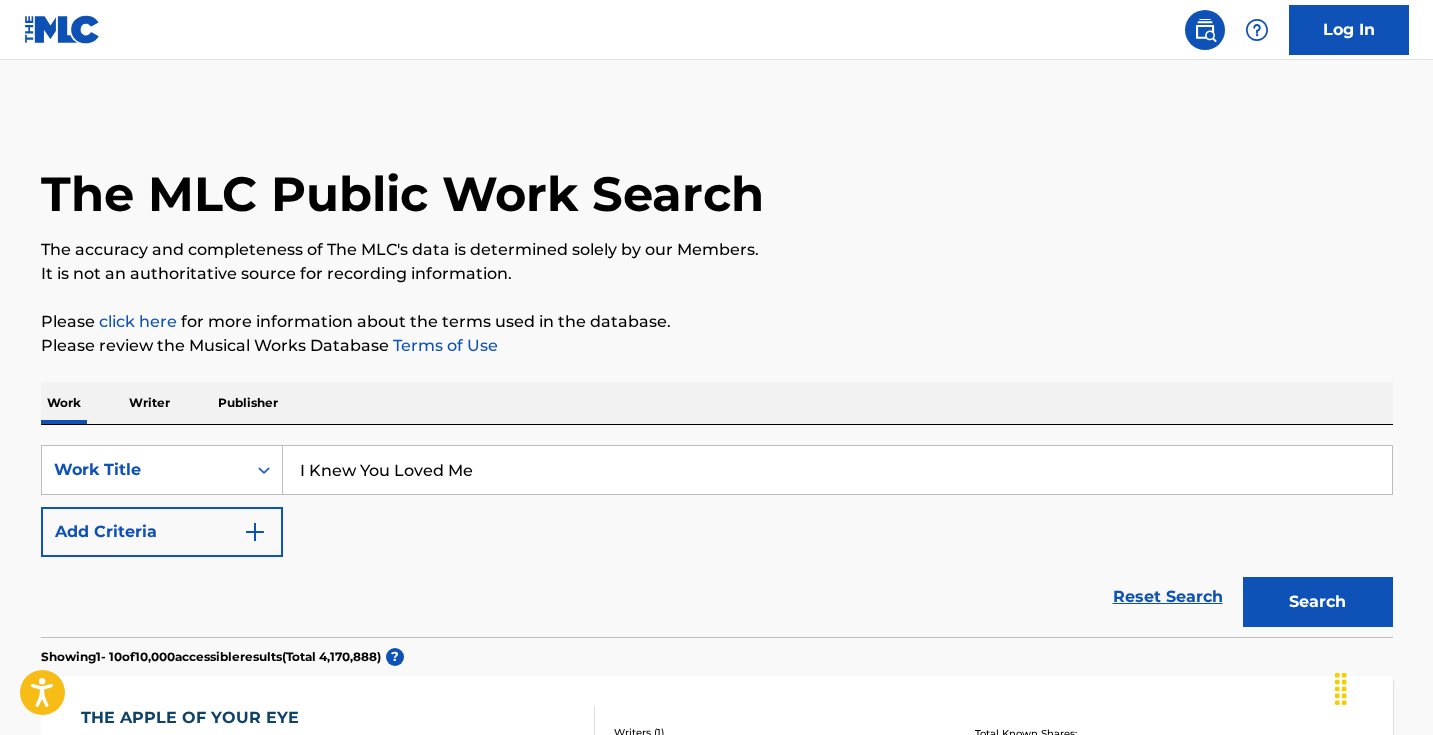 click on "Please review the Musical Works Database   Terms of Use" at bounding box center (717, 346) 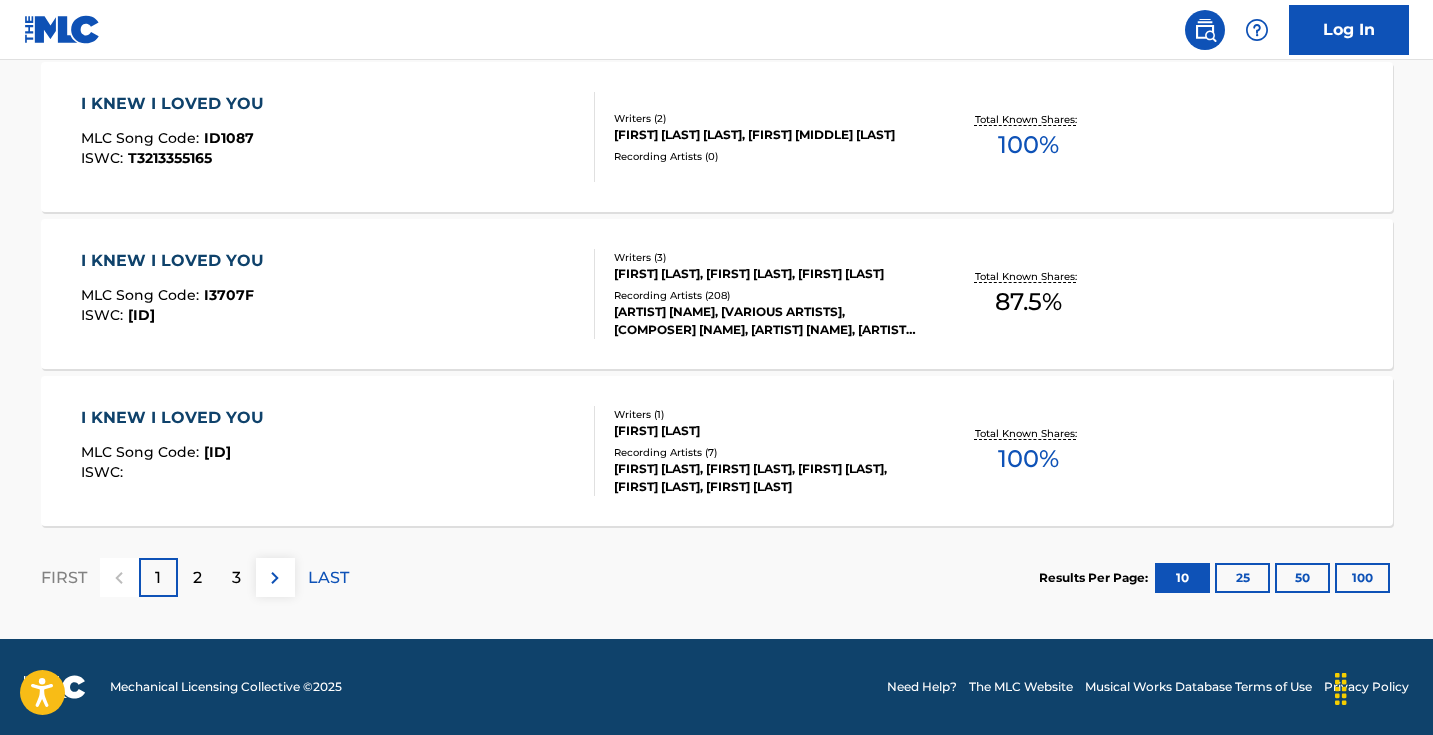 scroll, scrollTop: 1713, scrollLeft: 0, axis: vertical 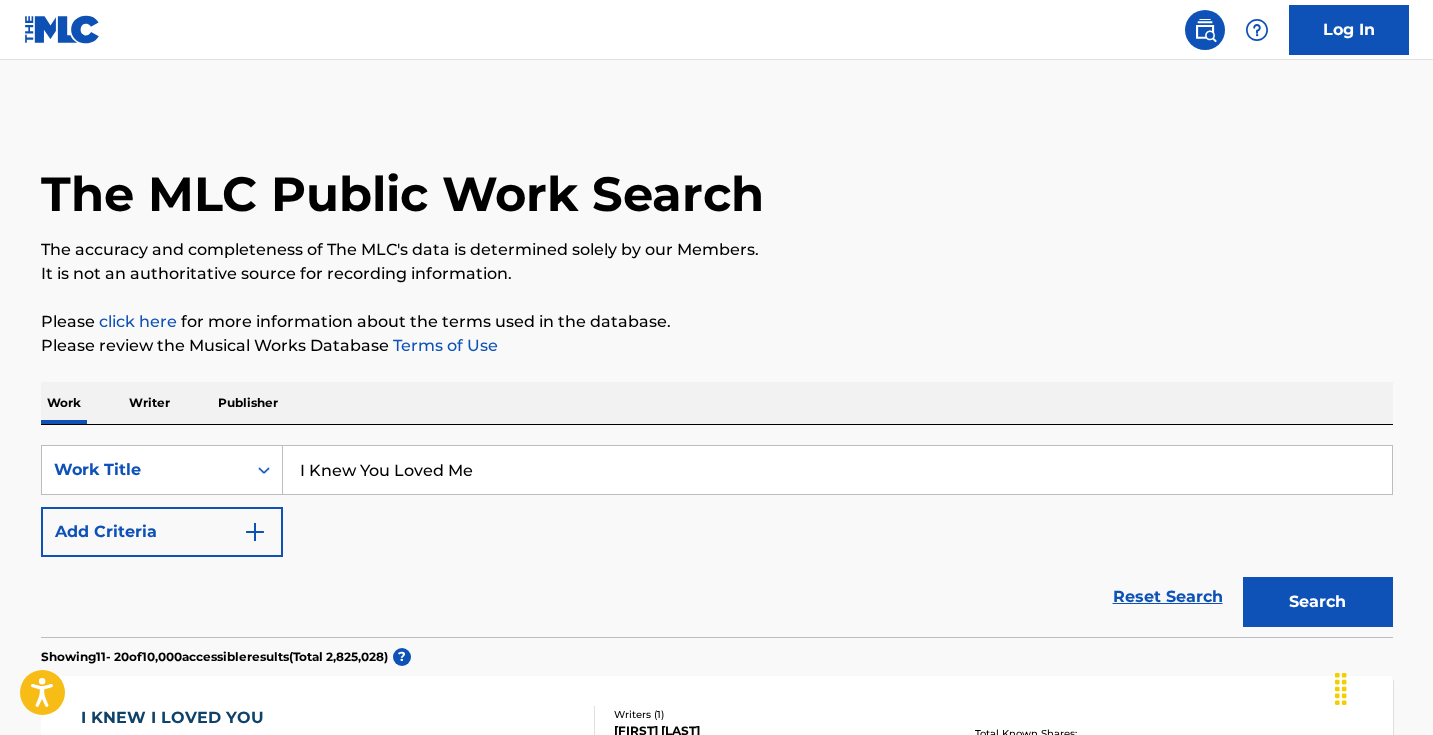 click on "I Knew You Loved Me" at bounding box center [837, 470] 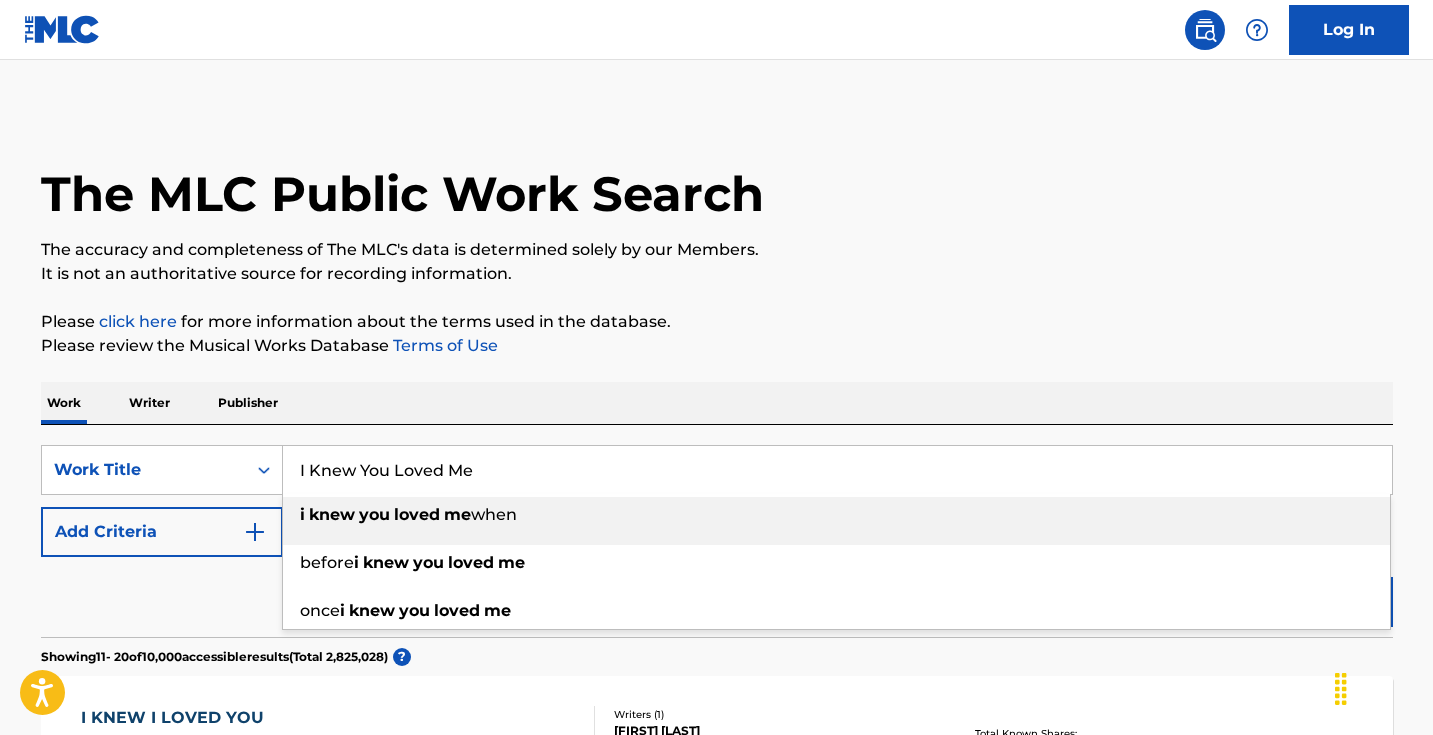 click on "I Knew You Loved Me" at bounding box center [837, 470] 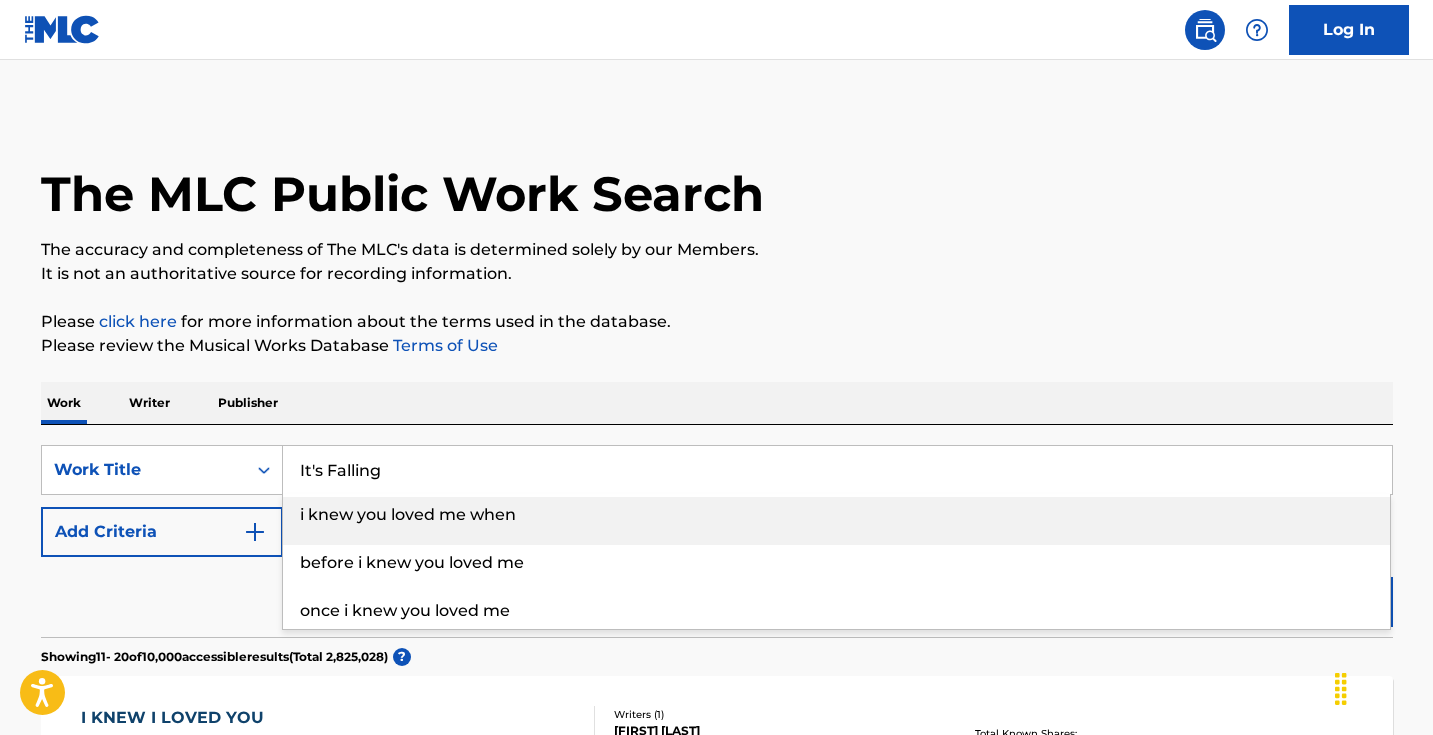 click on "Work Writer Publisher" at bounding box center (717, 403) 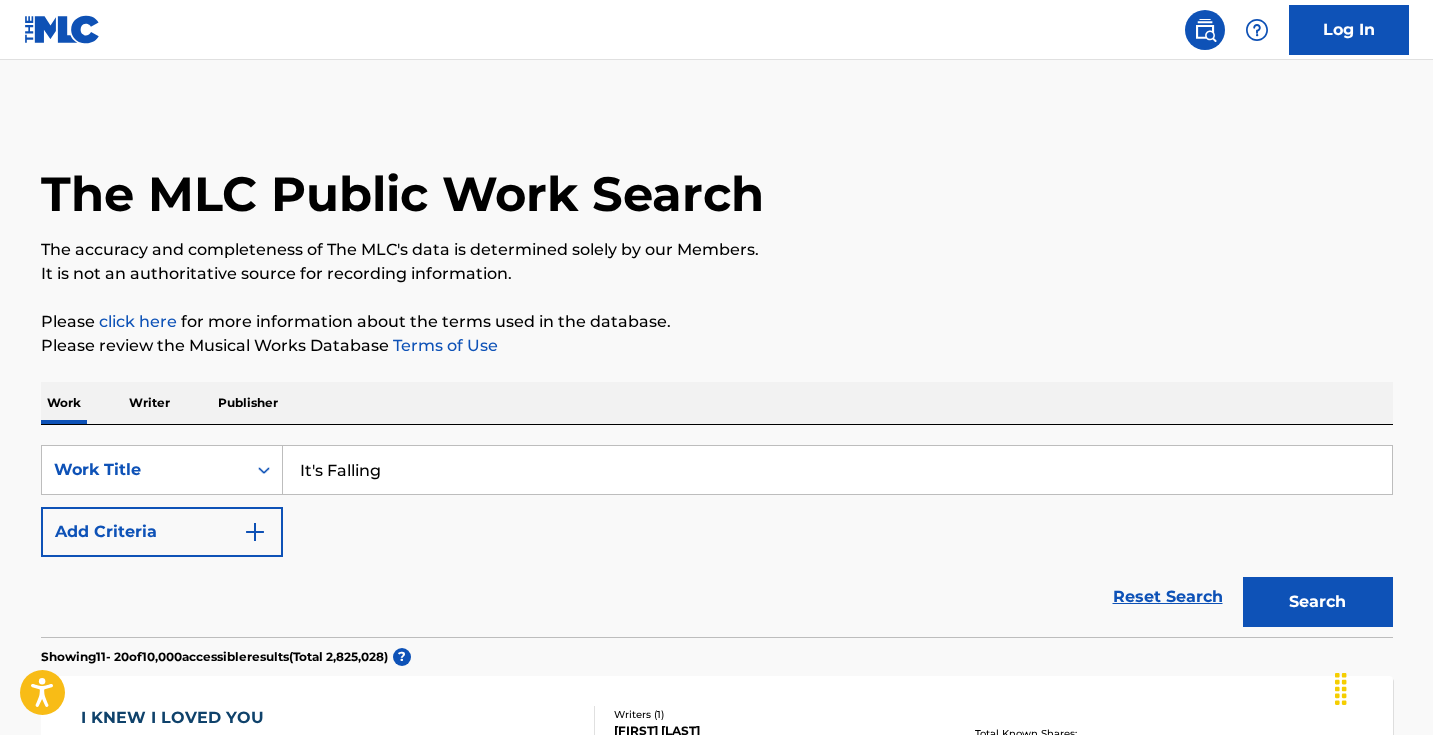 click on "Search" at bounding box center (1318, 602) 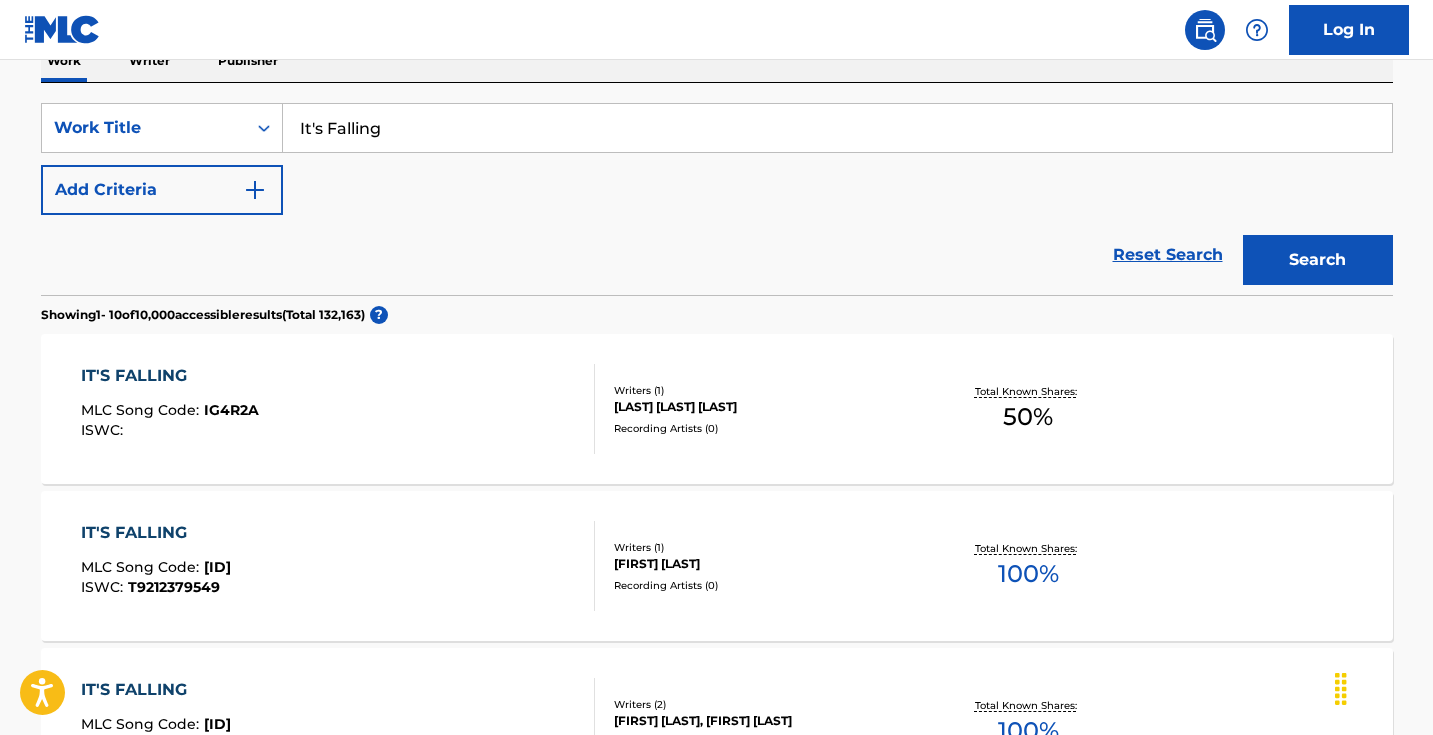 scroll, scrollTop: 206, scrollLeft: 0, axis: vertical 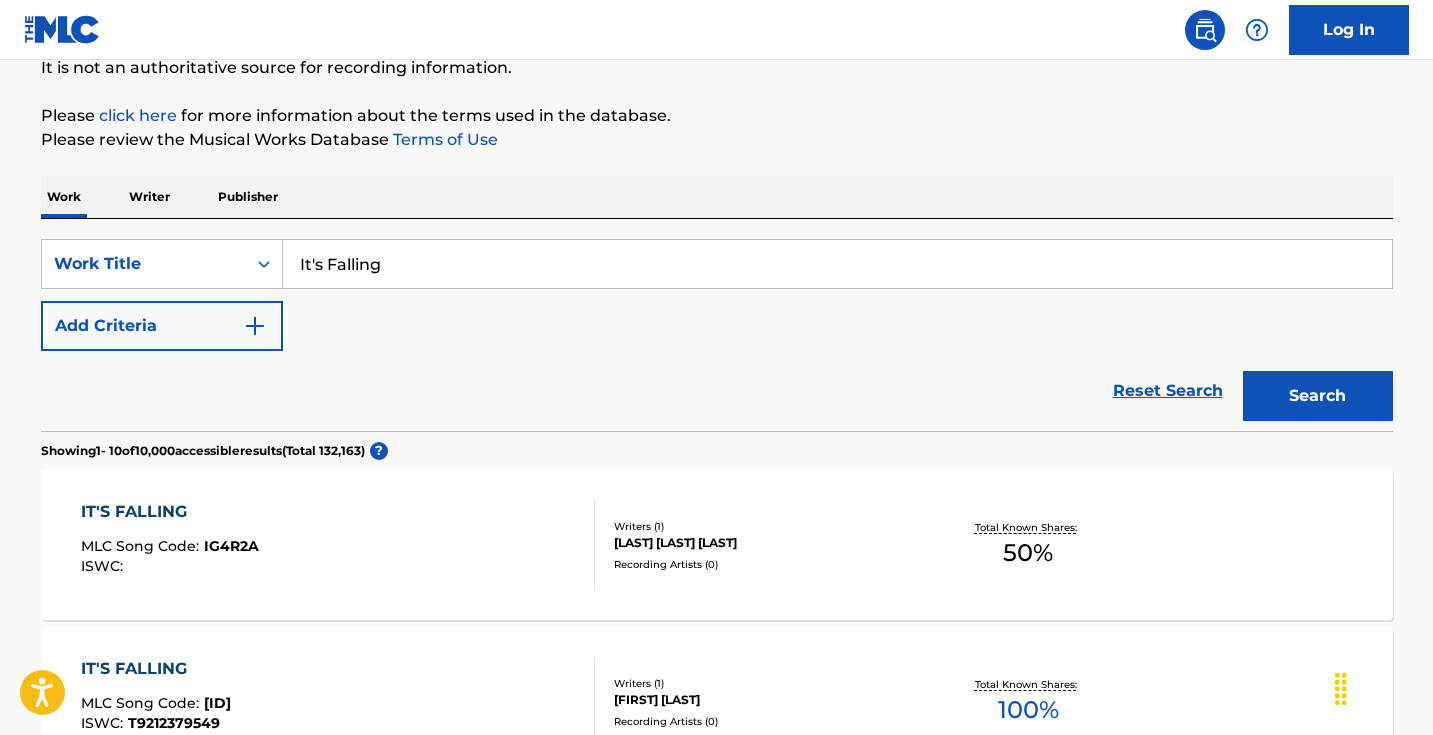 click on "It's Falling" at bounding box center [837, 264] 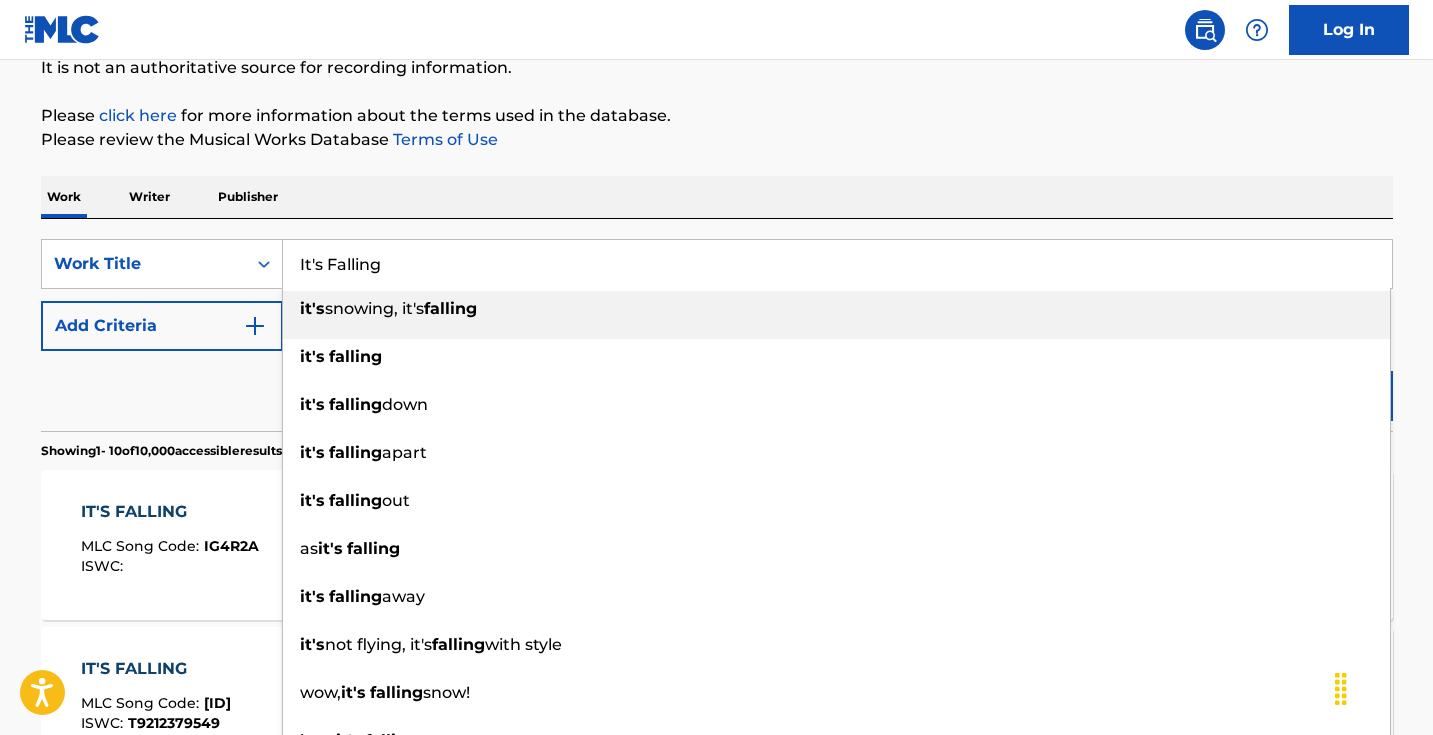 click on "It's Falling" at bounding box center (837, 264) 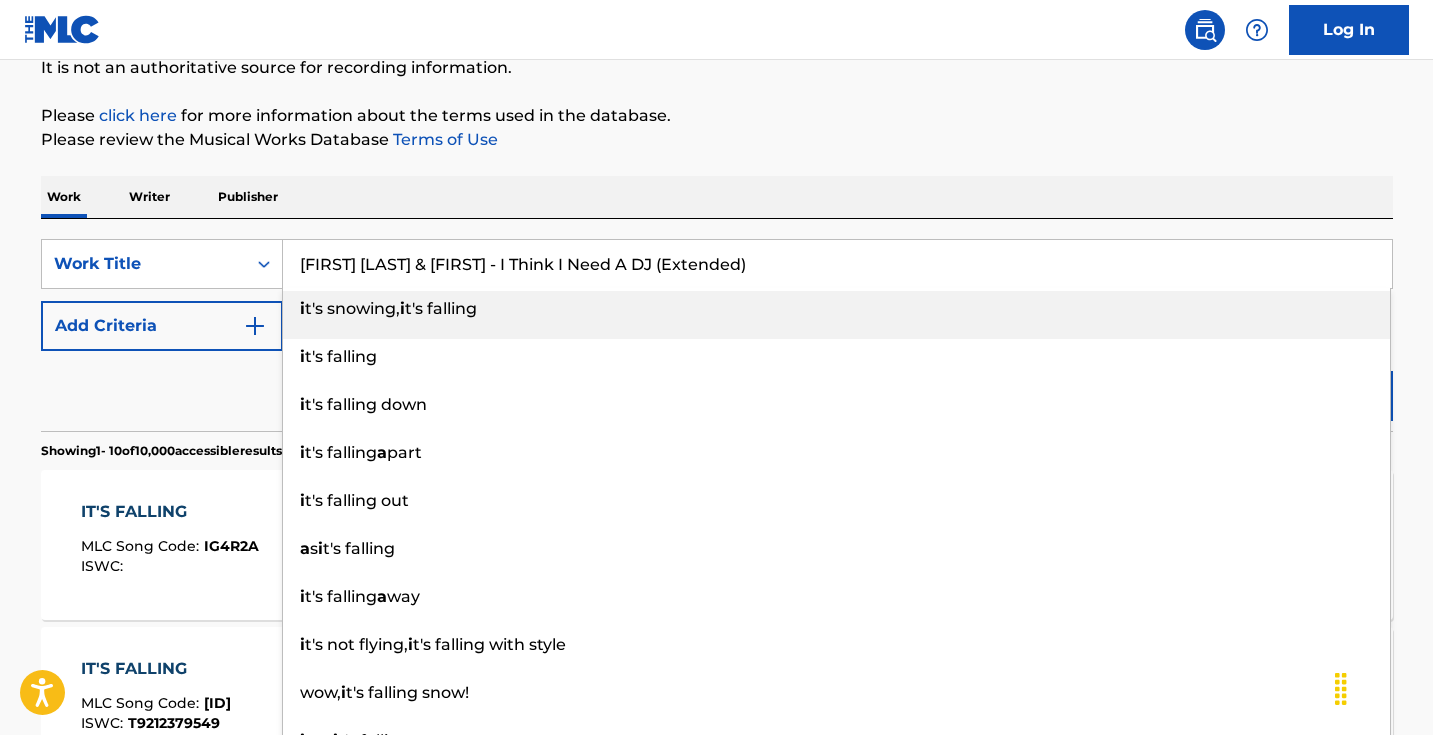 click on "The MLC Public Work Search The accuracy and completeness of The MLC's data is determined solely by our Members. It is not an authoritative source for recording information. Please   click here   for more information about the terms used in the database. Please review the Musical Works Database   Terms of Use Work Writer Publisher SearchWithCriteria859a0537-d359-4234-bcab-9fc9b36ac7bc Work Title [FIRST] [LAST] & Crybaby - I Think I Need A DJ (Extended) i t's snowing,  i t's falling i t's falling i t's falling down i t's falling  a part i t's falling out a s  i t's falling i t's falling  a way i t's not flying,  i t's falling with style wow,  i t's falling snow! i  see  i t's falling Add Criteria Reset Search Search Showing  1  -   10  of  10,000  accessible  results  (Total   132,163 ) ? IT'S FALLING MLC Song Code : [ID] ISWC : Writers ( 1 ) [FIRST] [LAST] Recording Artists ( 0 ) Total Known Shares: 50 % IT'S FALLING MLC Song Code : [ID] ISWC : [NUMBER] Writers ( 1 ) [FIRST] [LAST] 0 ) 100" at bounding box center [717, 1020] 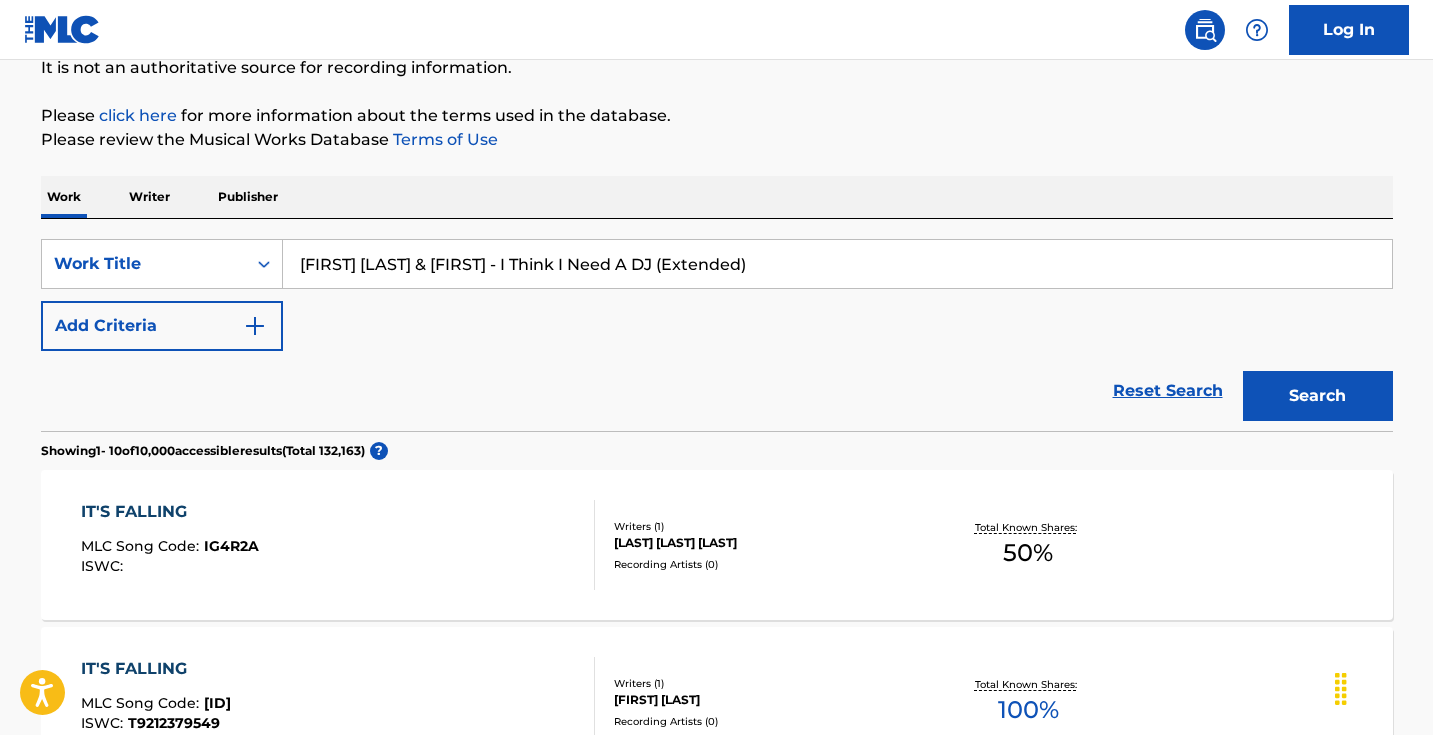 click on "Search" at bounding box center (1318, 396) 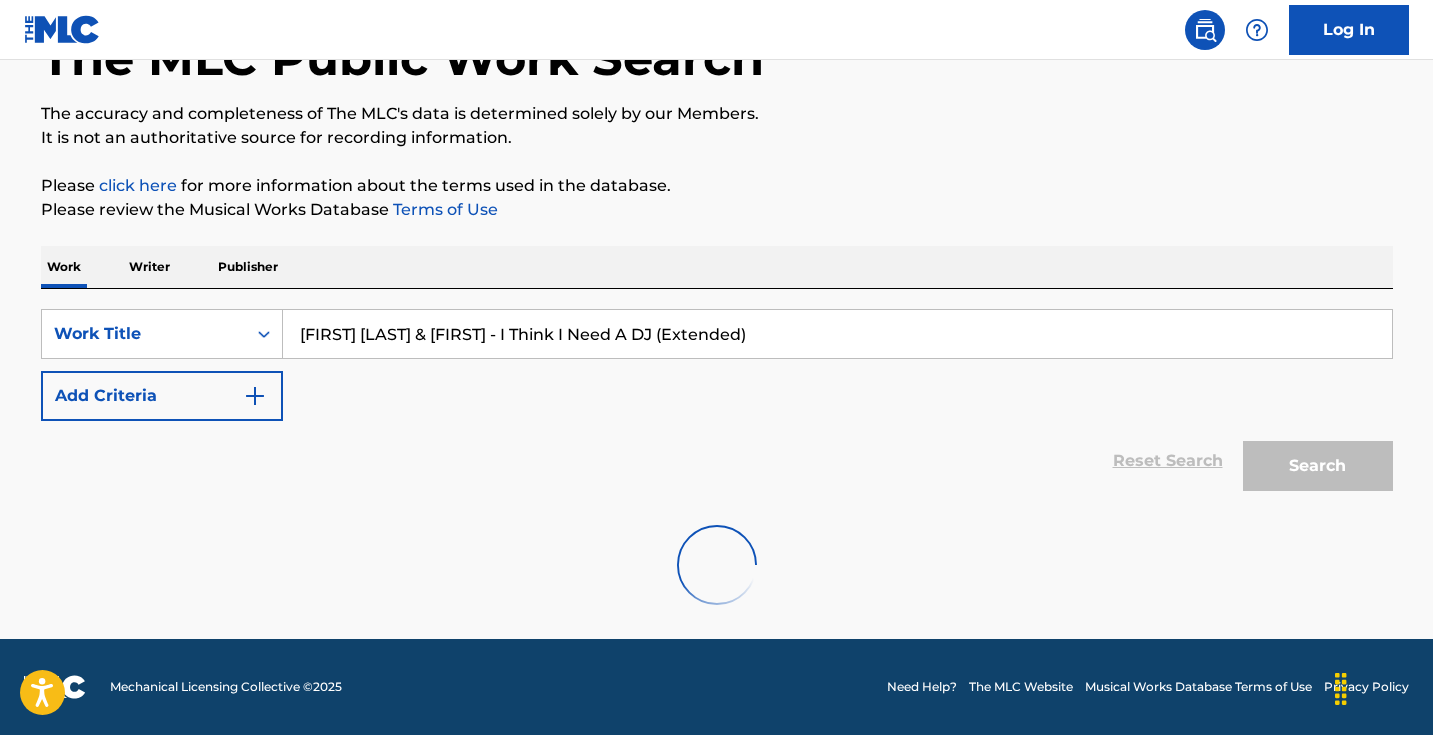 scroll, scrollTop: 136, scrollLeft: 0, axis: vertical 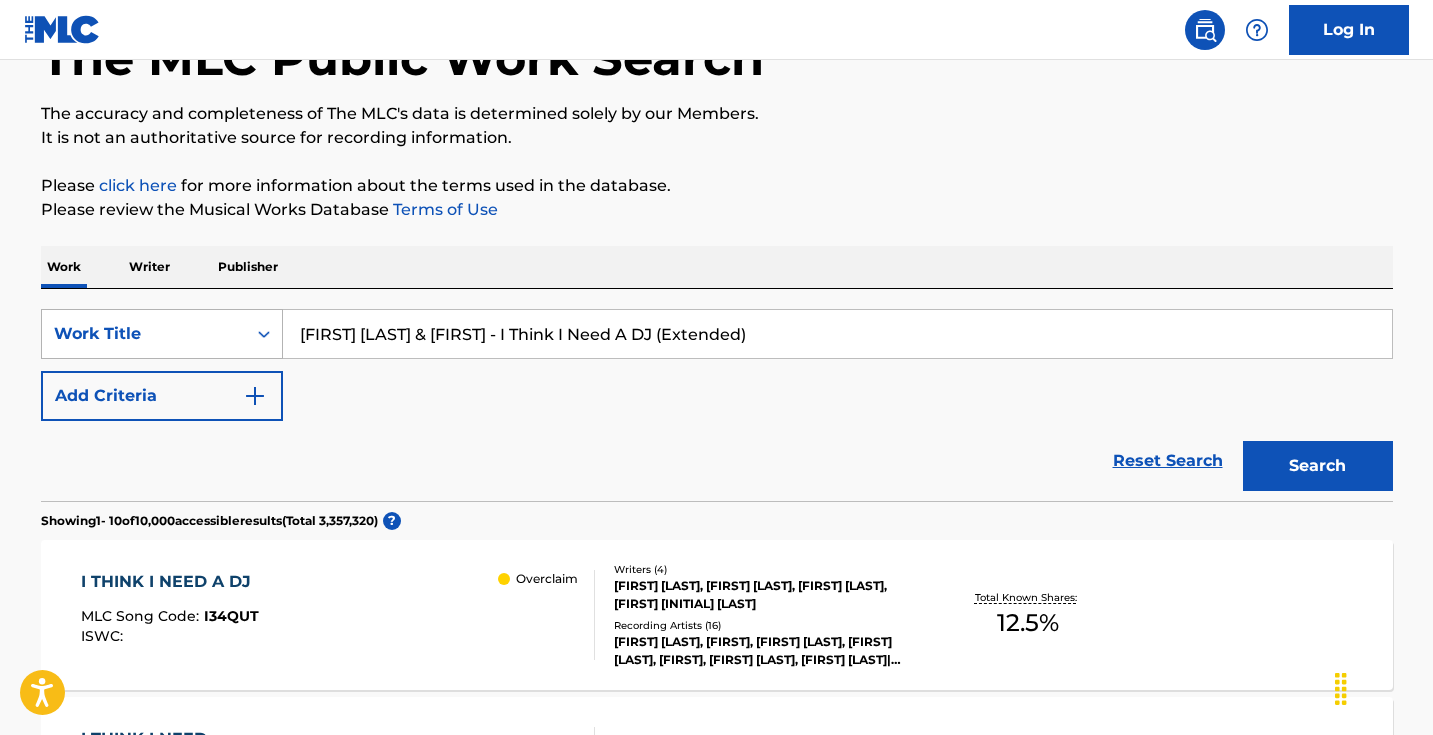drag, startPoint x: 537, startPoint y: 333, endPoint x: 205, endPoint y: 333, distance: 332 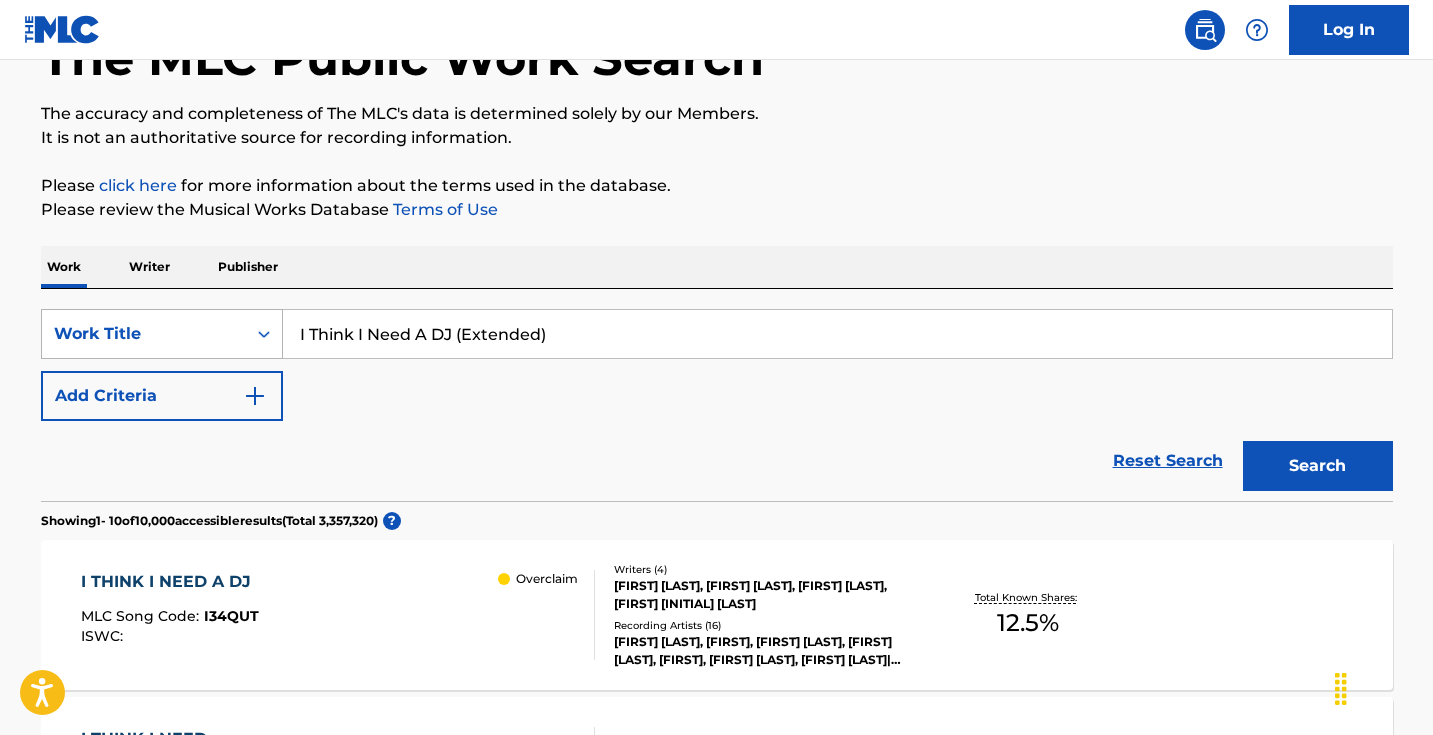 type on "I Think I Need A DJ (Extended)" 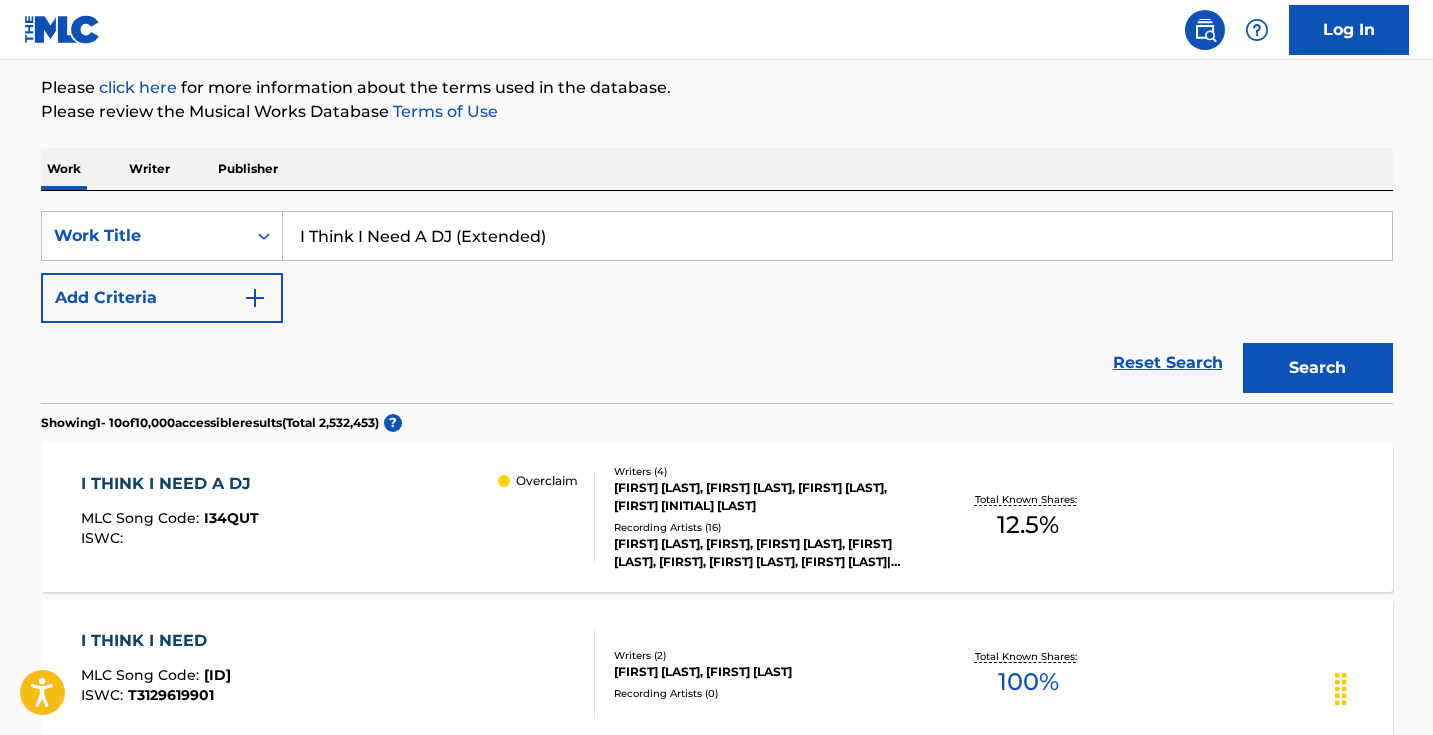 scroll, scrollTop: 368, scrollLeft: 0, axis: vertical 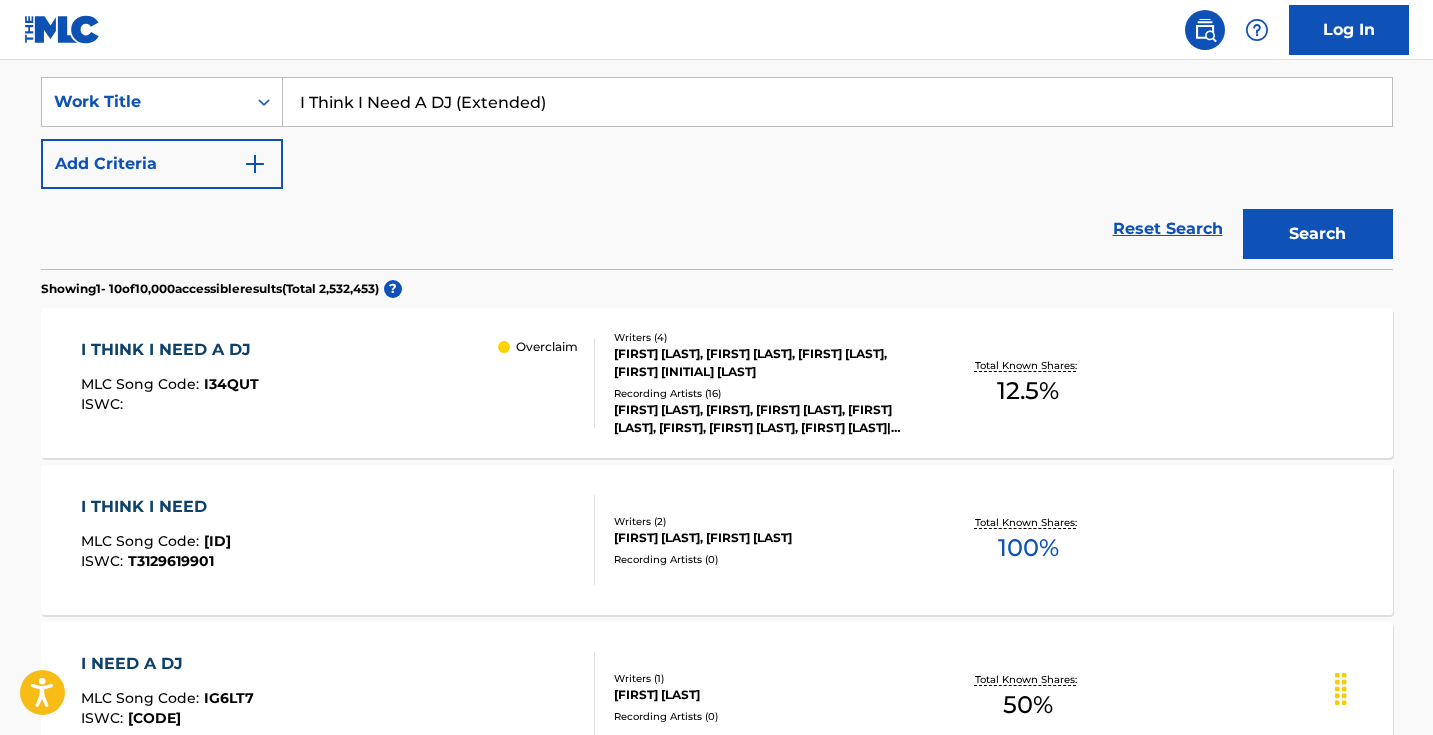 click on "I THINK I NEED A DJ MLC Song Code : [ID] ISWC :   Overclaim" at bounding box center [338, 383] 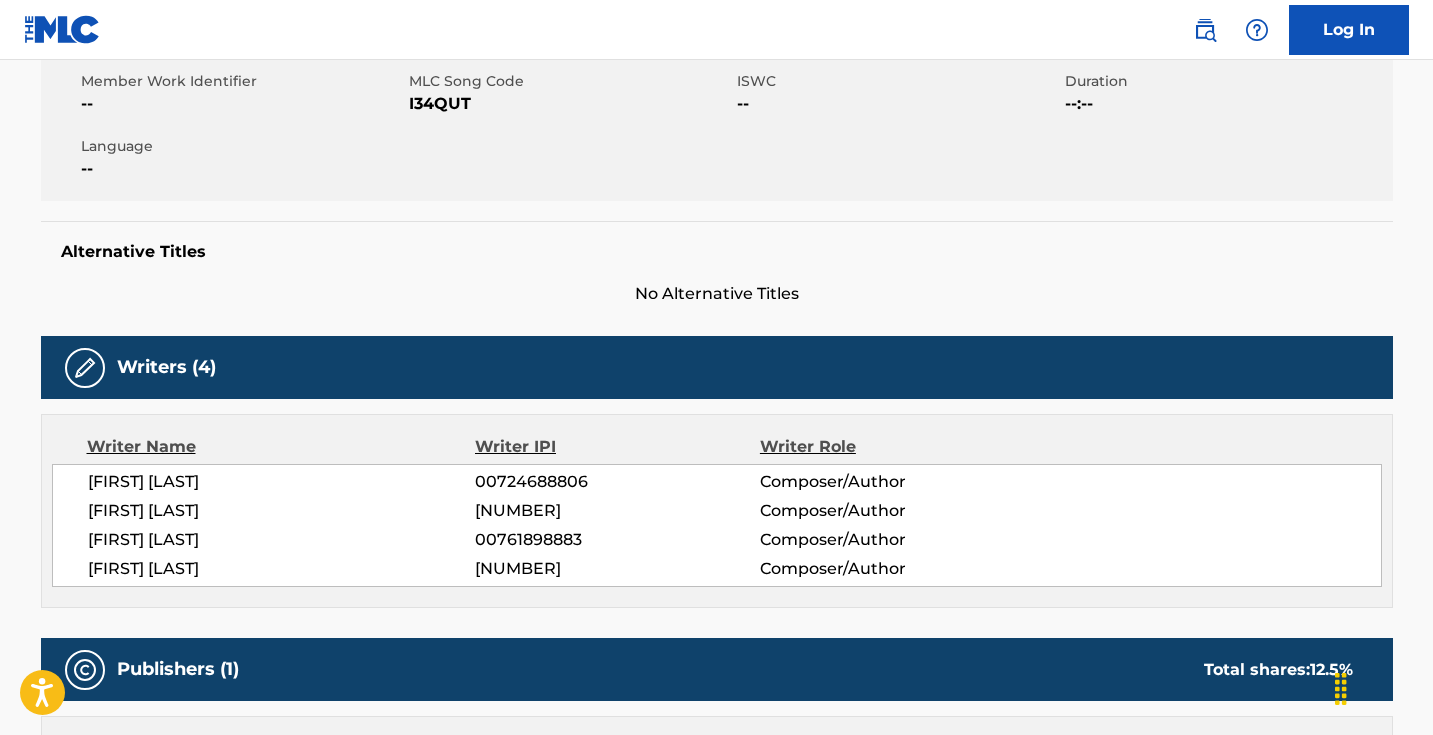 scroll, scrollTop: 0, scrollLeft: 0, axis: both 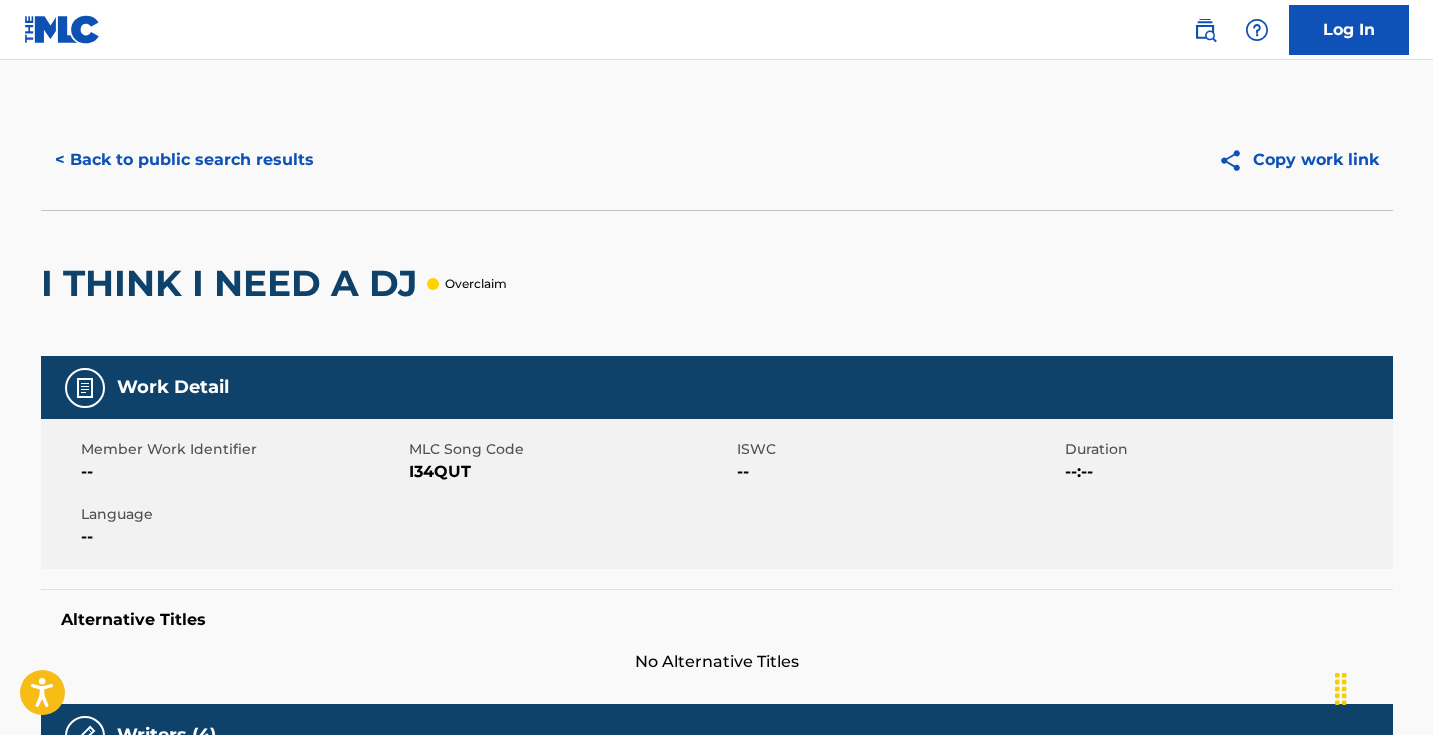 click on "I34QUT" at bounding box center (570, 472) 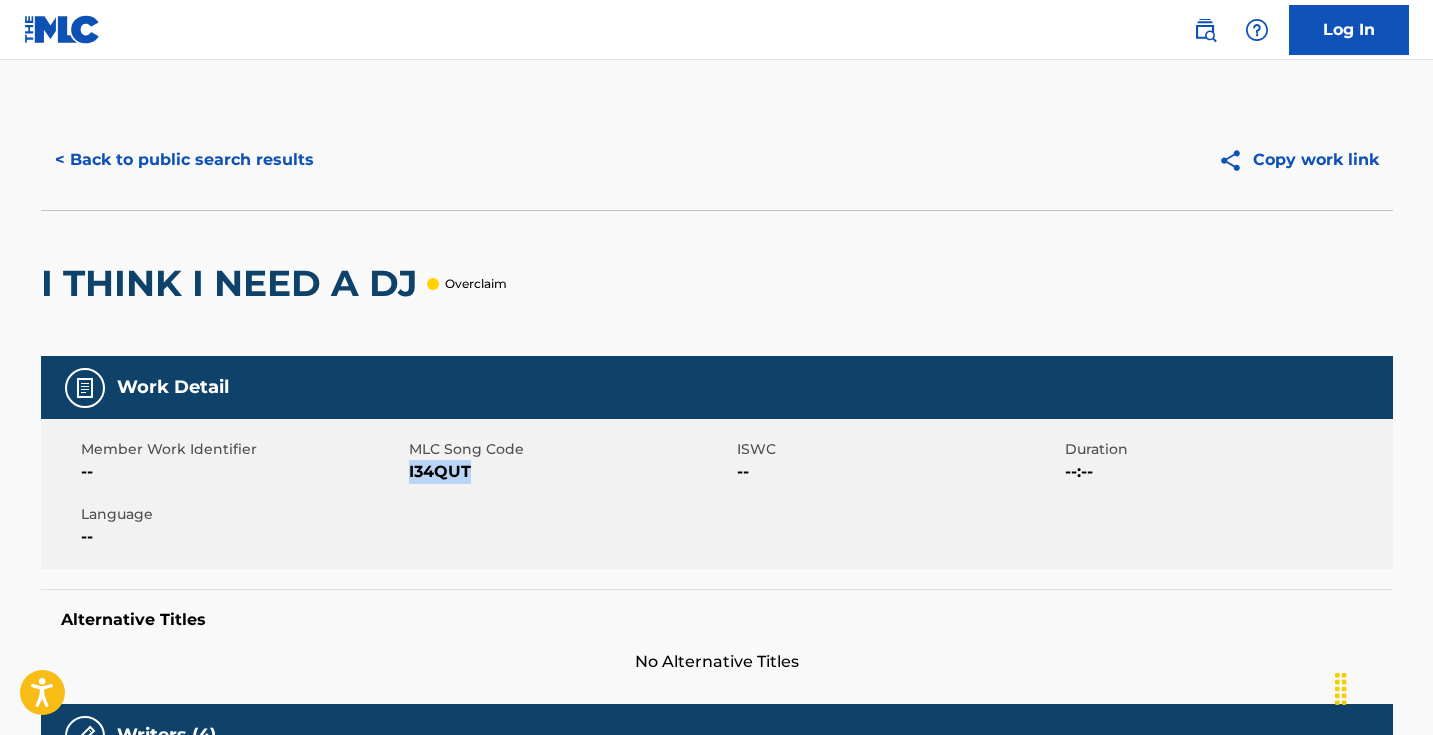 click on "I34QUT" at bounding box center (570, 472) 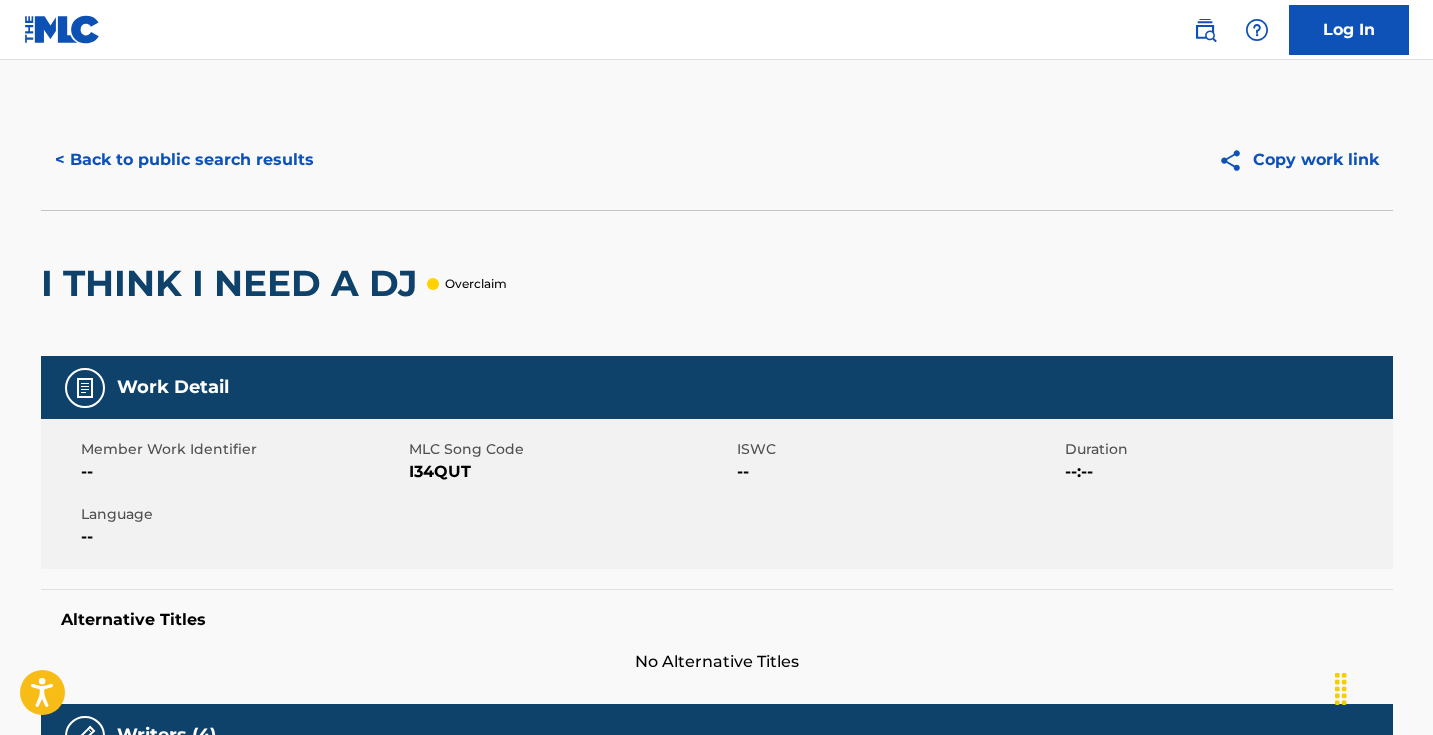 click on "< Back to public search results Copy work link" at bounding box center (717, 160) 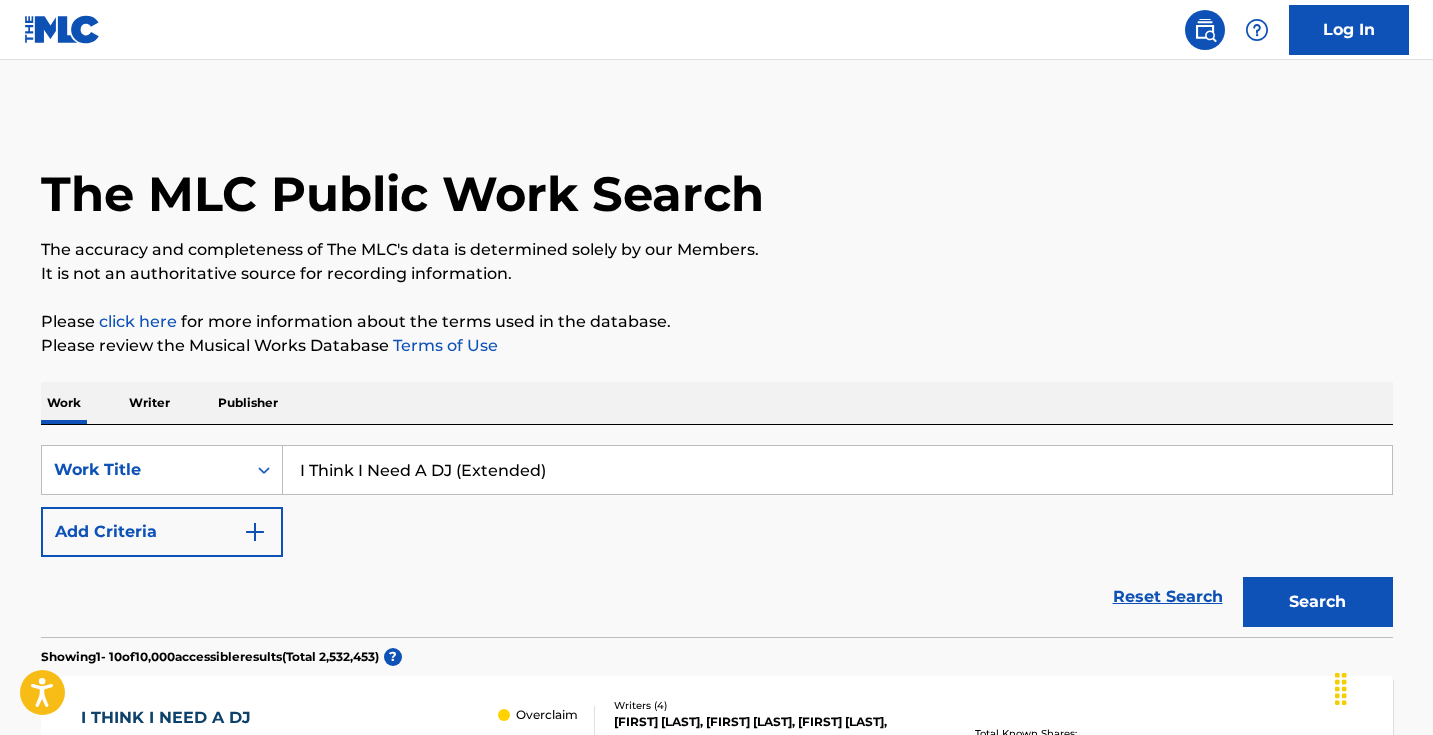 scroll, scrollTop: 368, scrollLeft: 0, axis: vertical 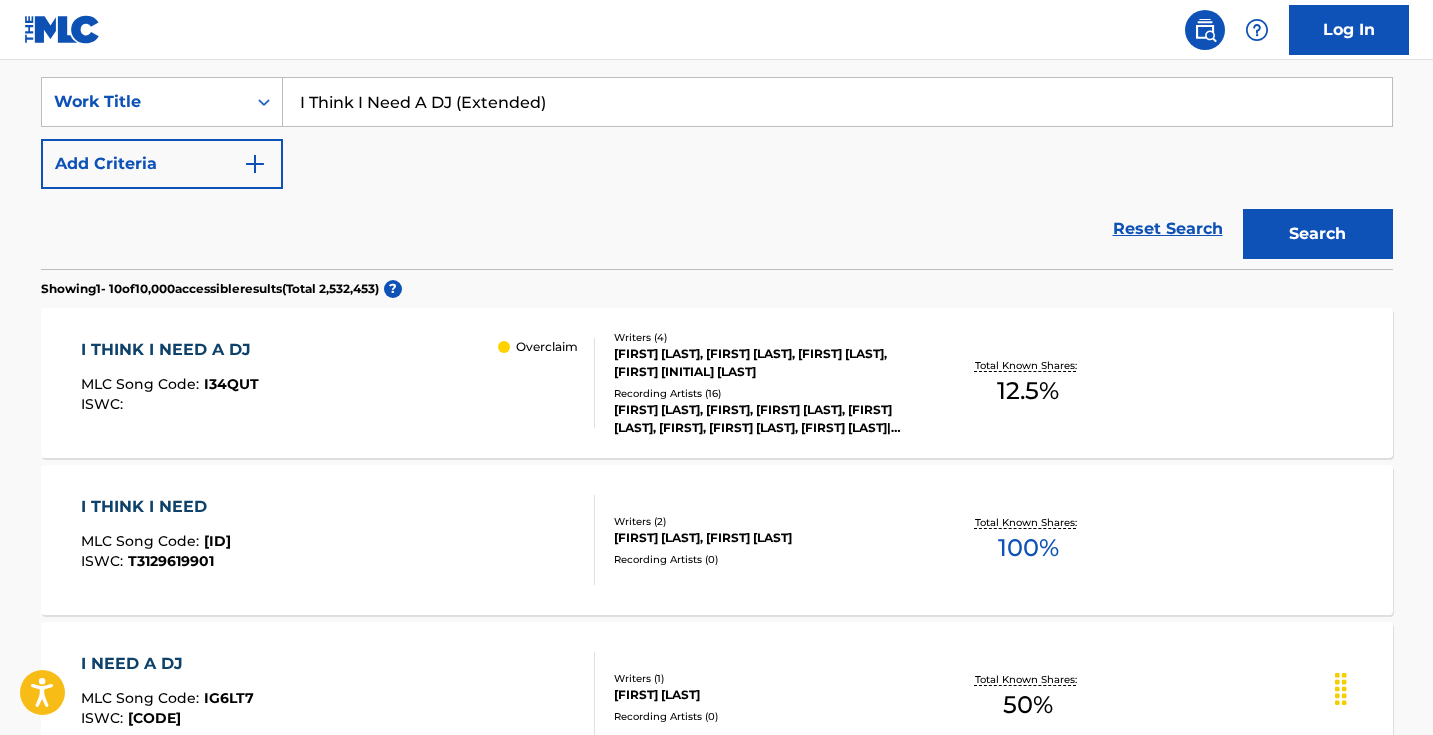 click on "I Think I Need A DJ (Extended)" at bounding box center [837, 102] 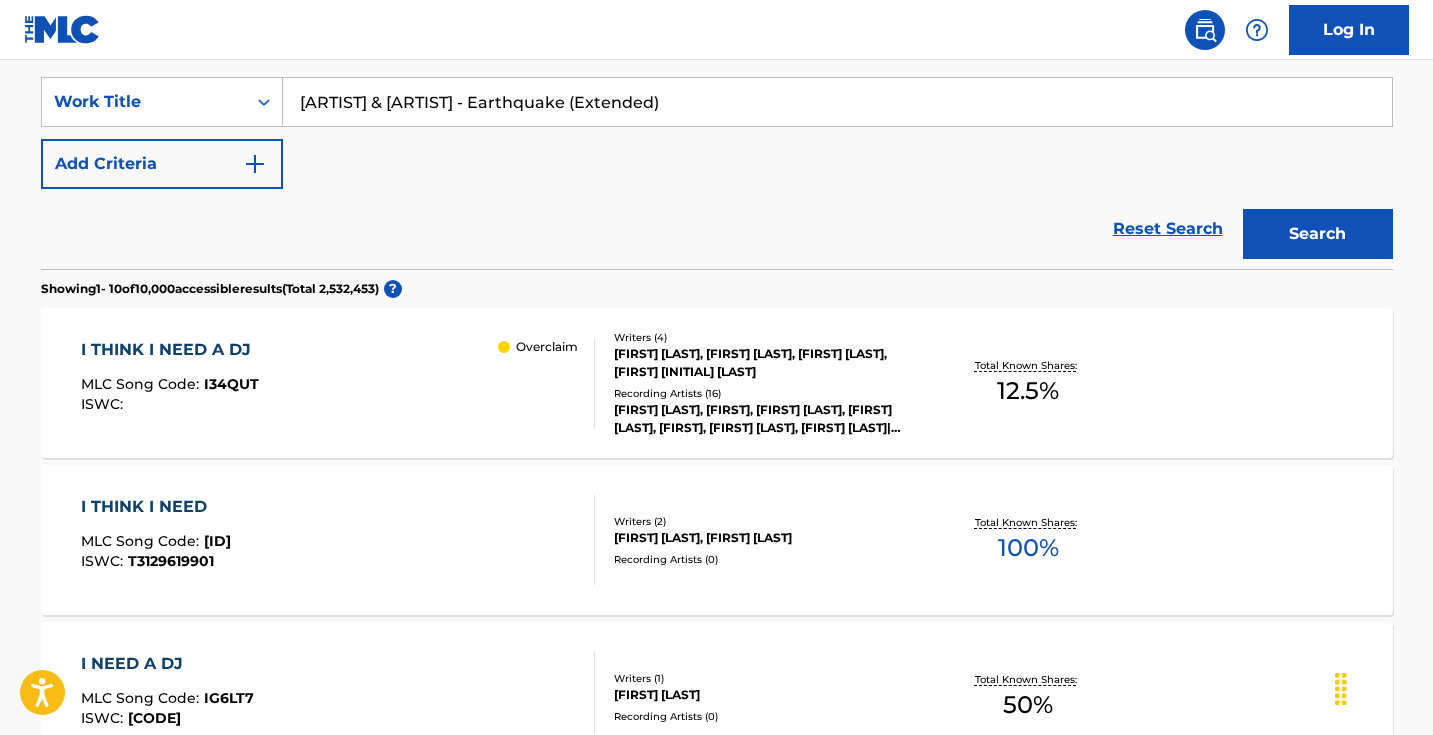 click on "Search" at bounding box center (1318, 234) 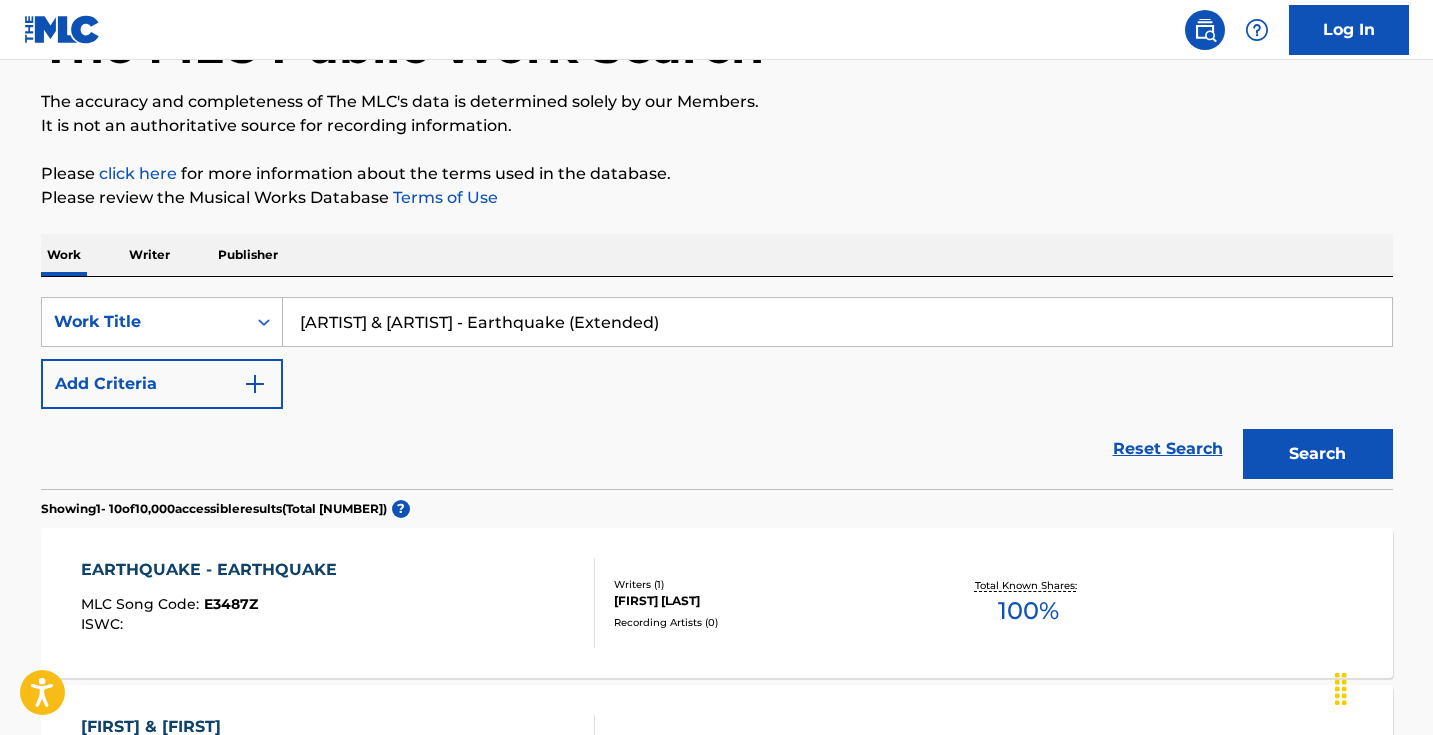 scroll, scrollTop: 109, scrollLeft: 0, axis: vertical 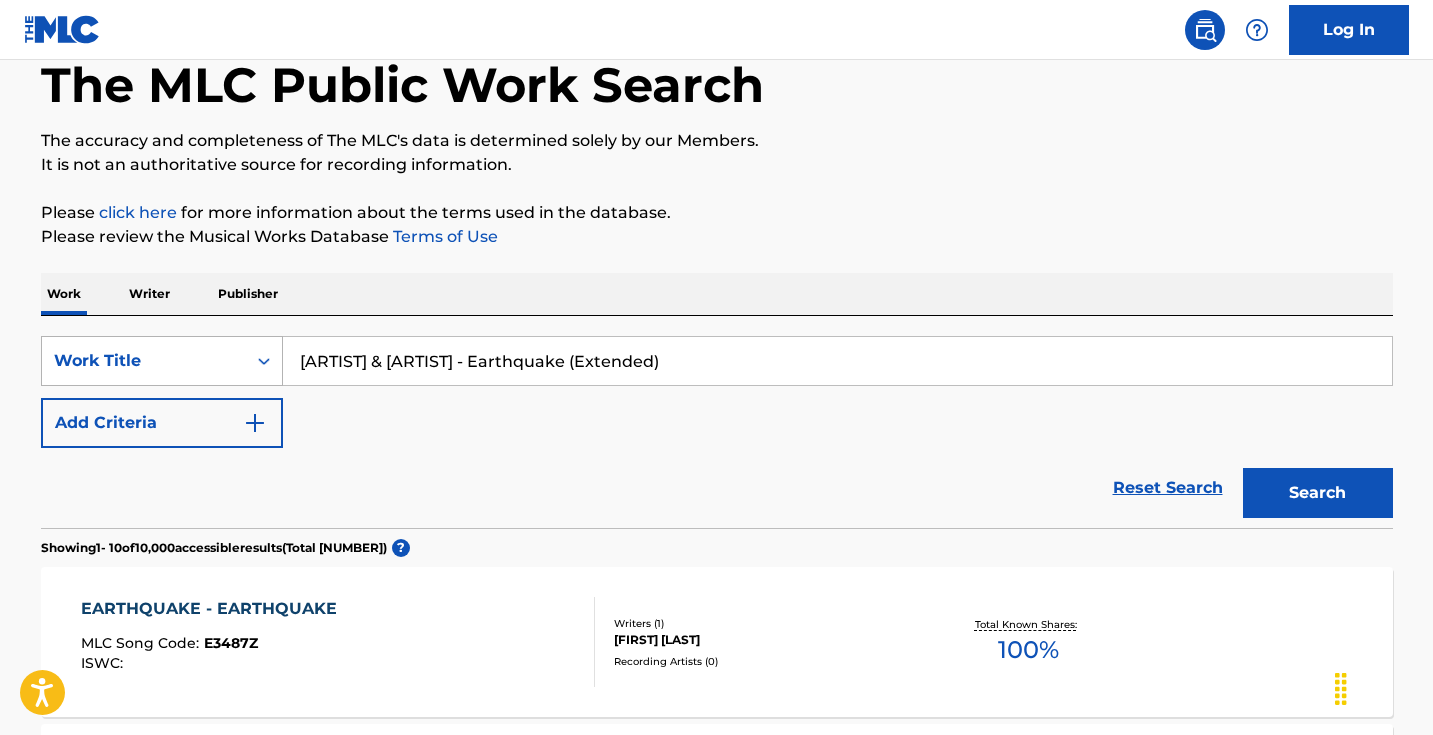 drag, startPoint x: 837, startPoint y: 364, endPoint x: 268, endPoint y: 362, distance: 569.00354 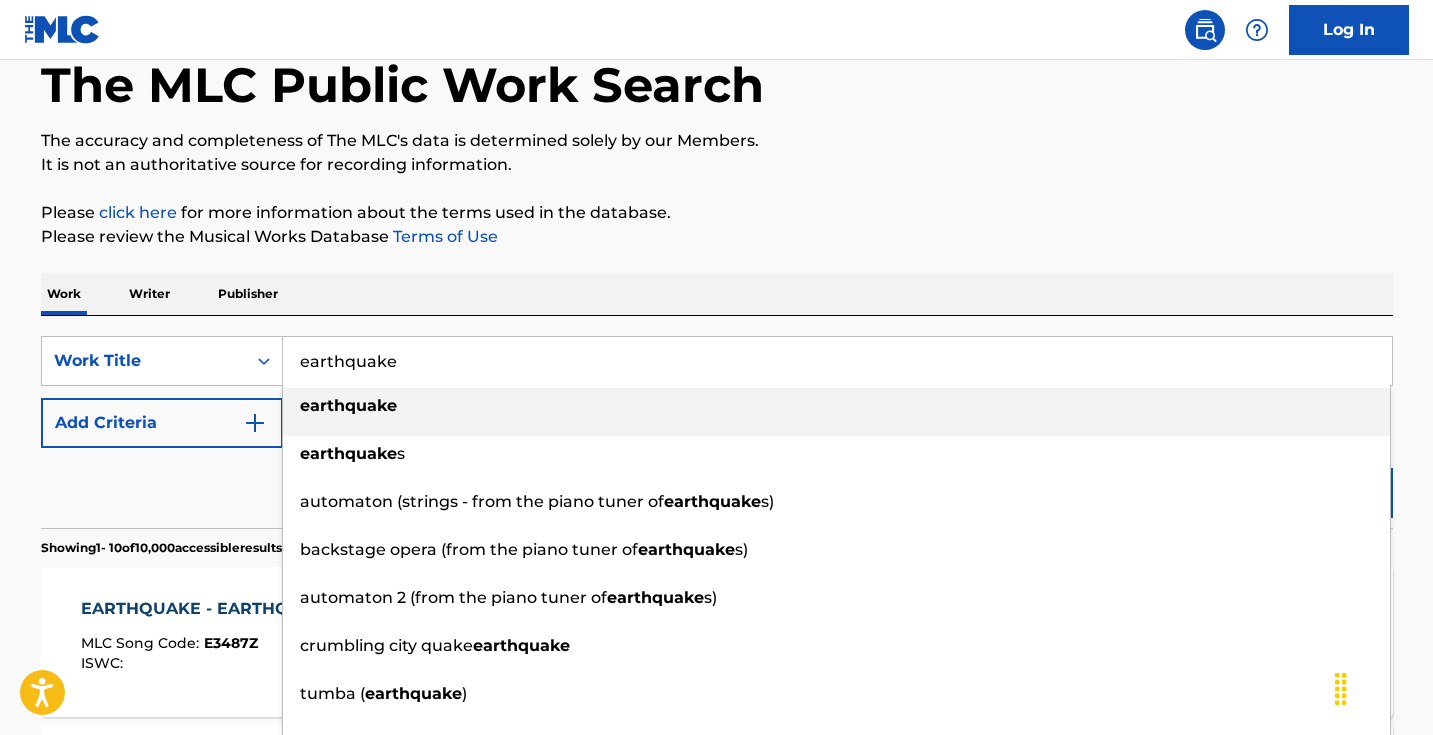 type on "earthquake" 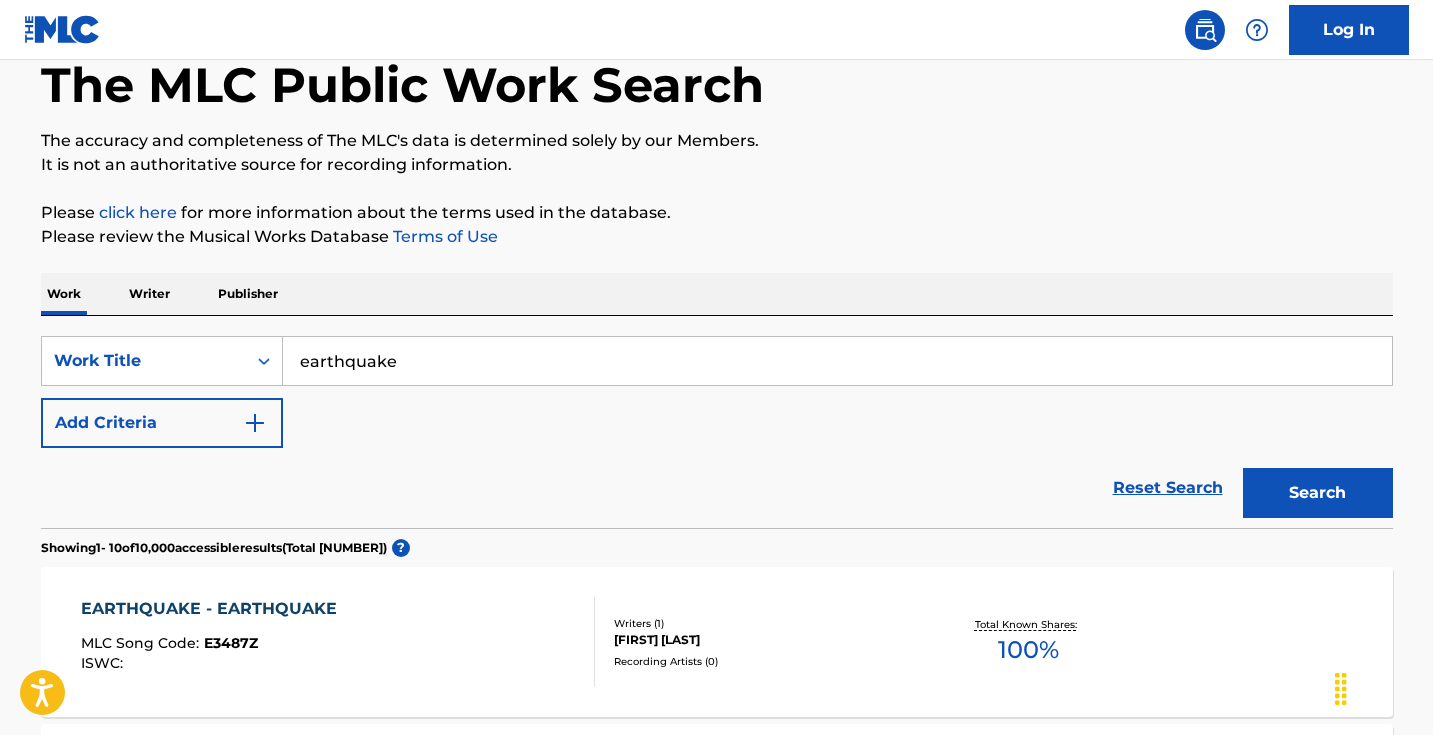 click on "The MLC Public Work Search The accuracy and completeness of The MLC's data is determined solely by our Members. It is not an authoritative source for recording information. Please   click here   for more information about the terms used in the database. Please review the Musical Works Database   Terms of Use Work Writer Publisher SearchWithCriteria859a0537-d359-4234-bcab-9fc9b36ac7bc Work Title earthquake Add Criteria Reset Search Search Showing  1  -   10  of  10,000  accessible  results  (Total   906,863 ) ? EARTHQUAKE - EARTHQUAKE MLC Song Code : E3487Z ISWC : Writers ( 1 ) [LAST] [FIRST] Recording Artists ( 0 ) Total Known Shares: 100 % [FIRST] & [FIRST] MLC Song Code : NH3OU2 ISWC : T9100150252 Writers ( 1 ) [FIRST] [LAST] Recording Artists ( 0 ) Total Known Shares: 100 % [FIRST] & [FIRST] MLC Song Code : MVASJW ISWC : Writers ( 1 ) [FIRST] [LAST] Recording Artists ( 0 ) Total Known Shares: 100 % [FIRST]" at bounding box center (717, 1117) 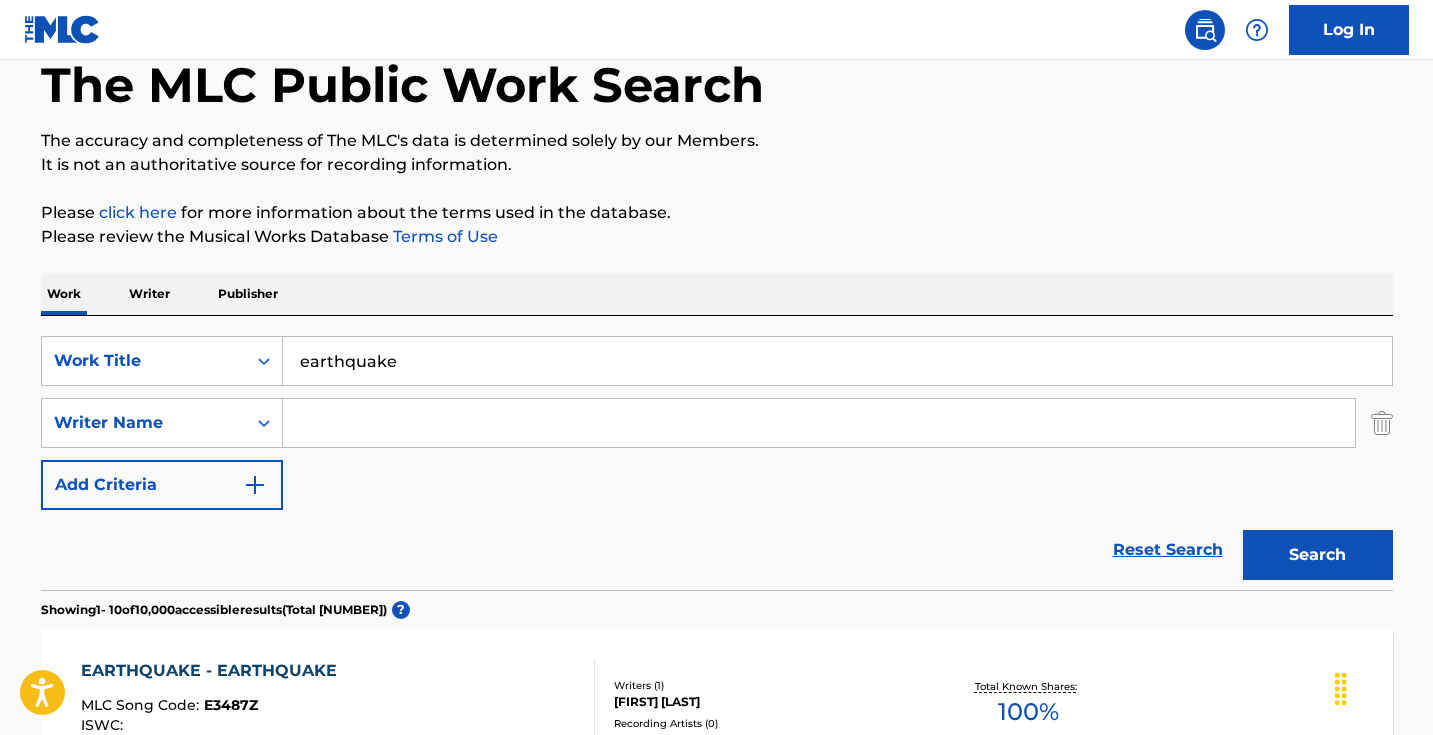 click at bounding box center (819, 423) 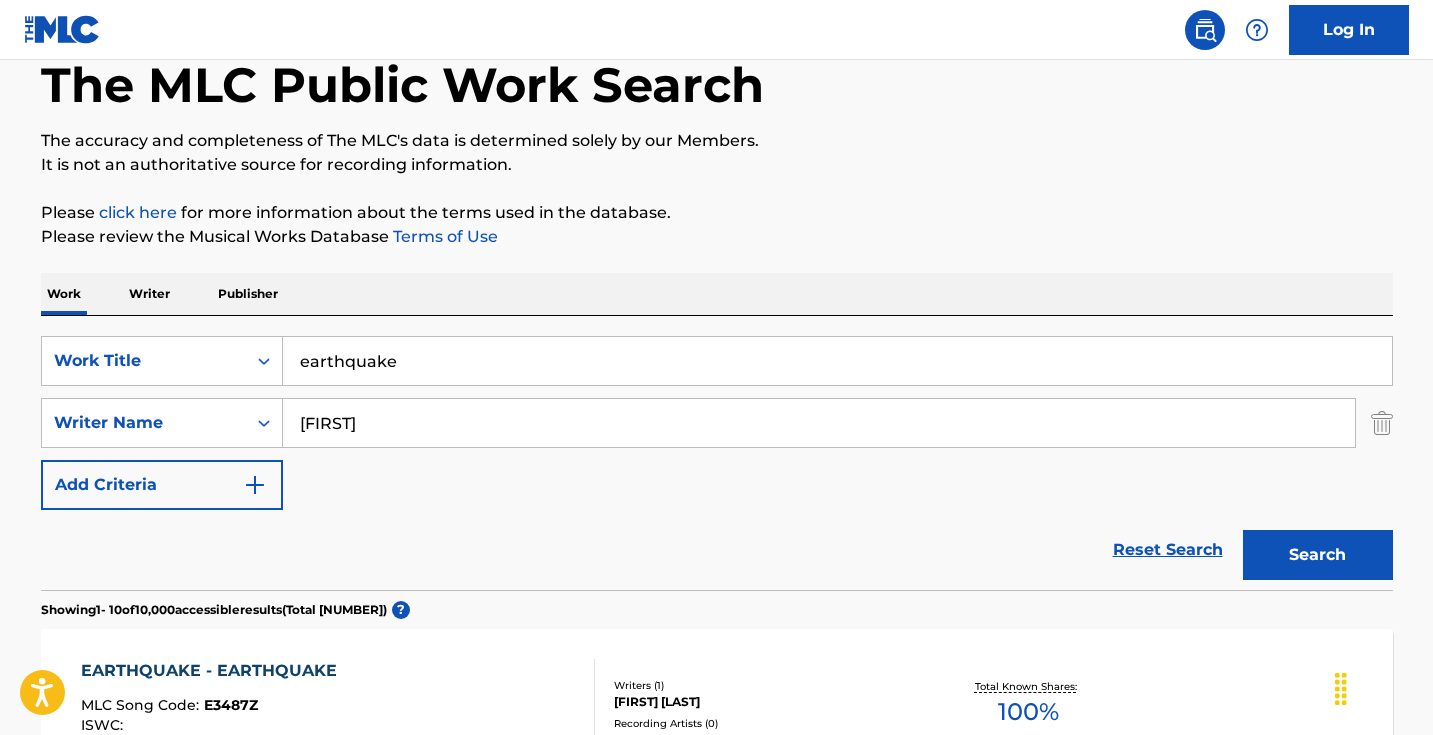 type on "[FIRST]" 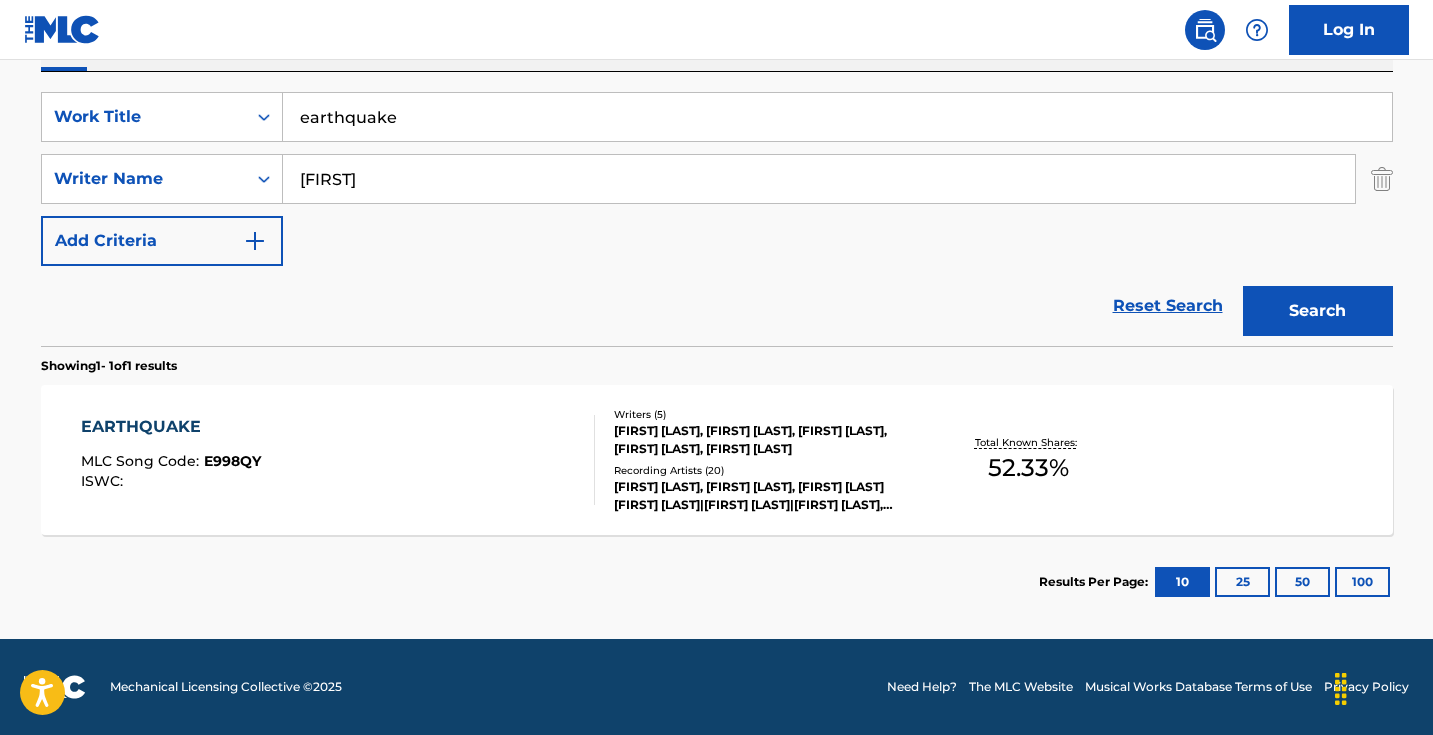 scroll, scrollTop: 353, scrollLeft: 0, axis: vertical 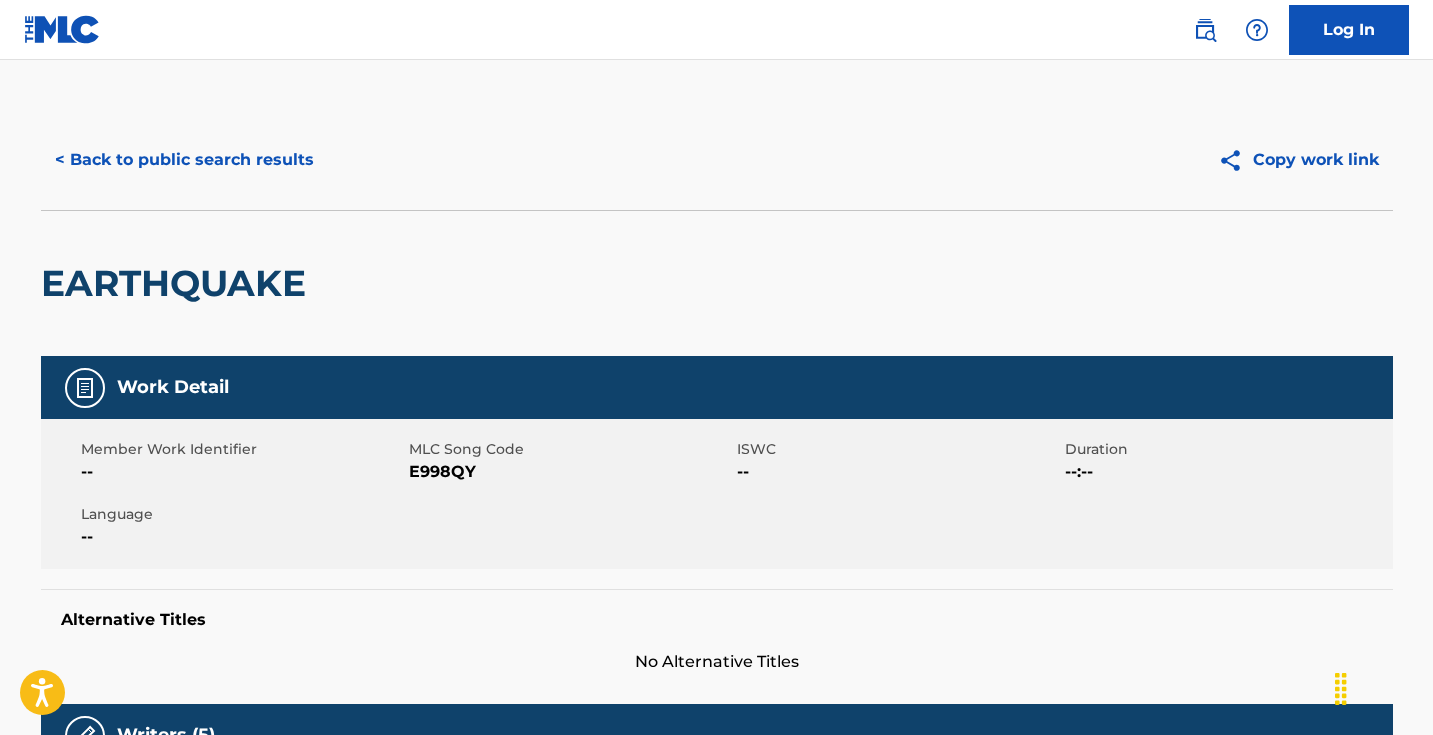 click on "E998QY" at bounding box center (570, 472) 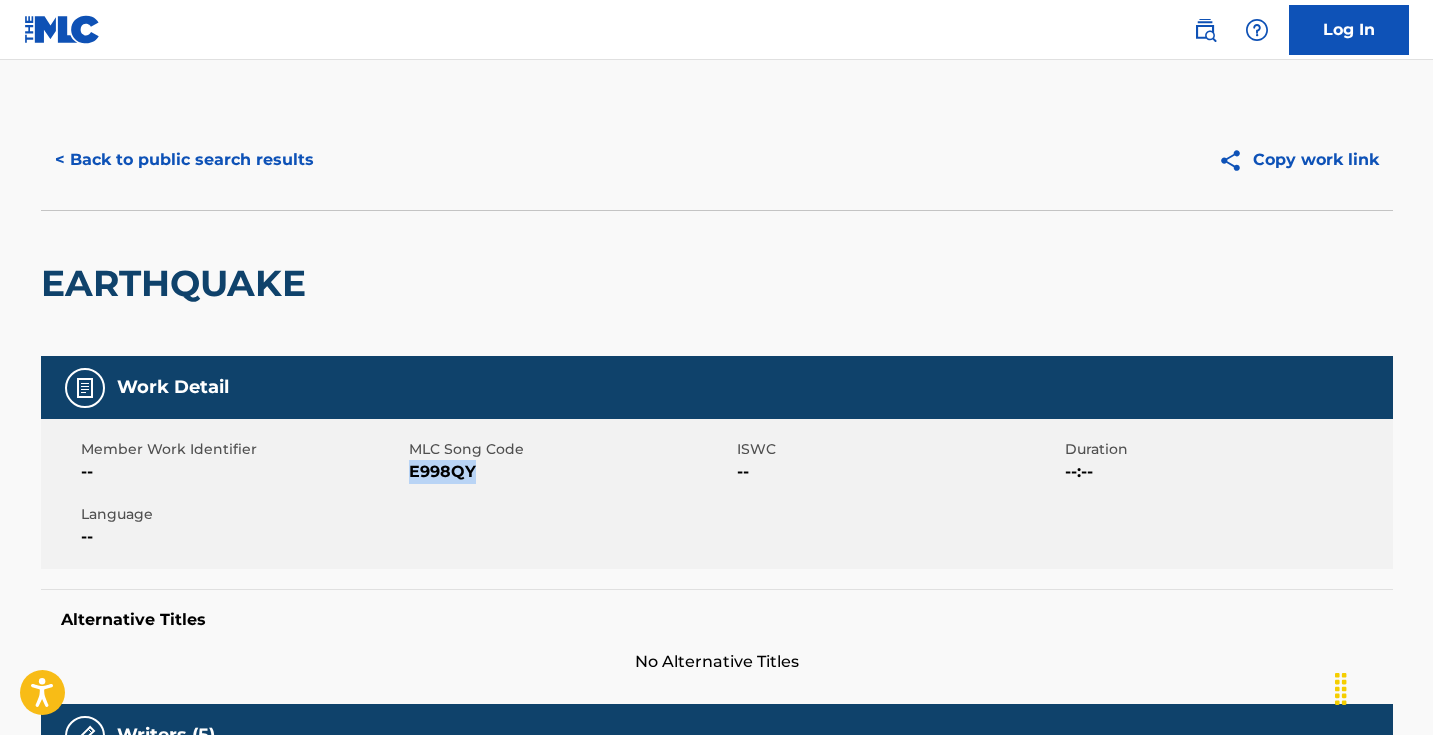 click on "E998QY" at bounding box center (570, 472) 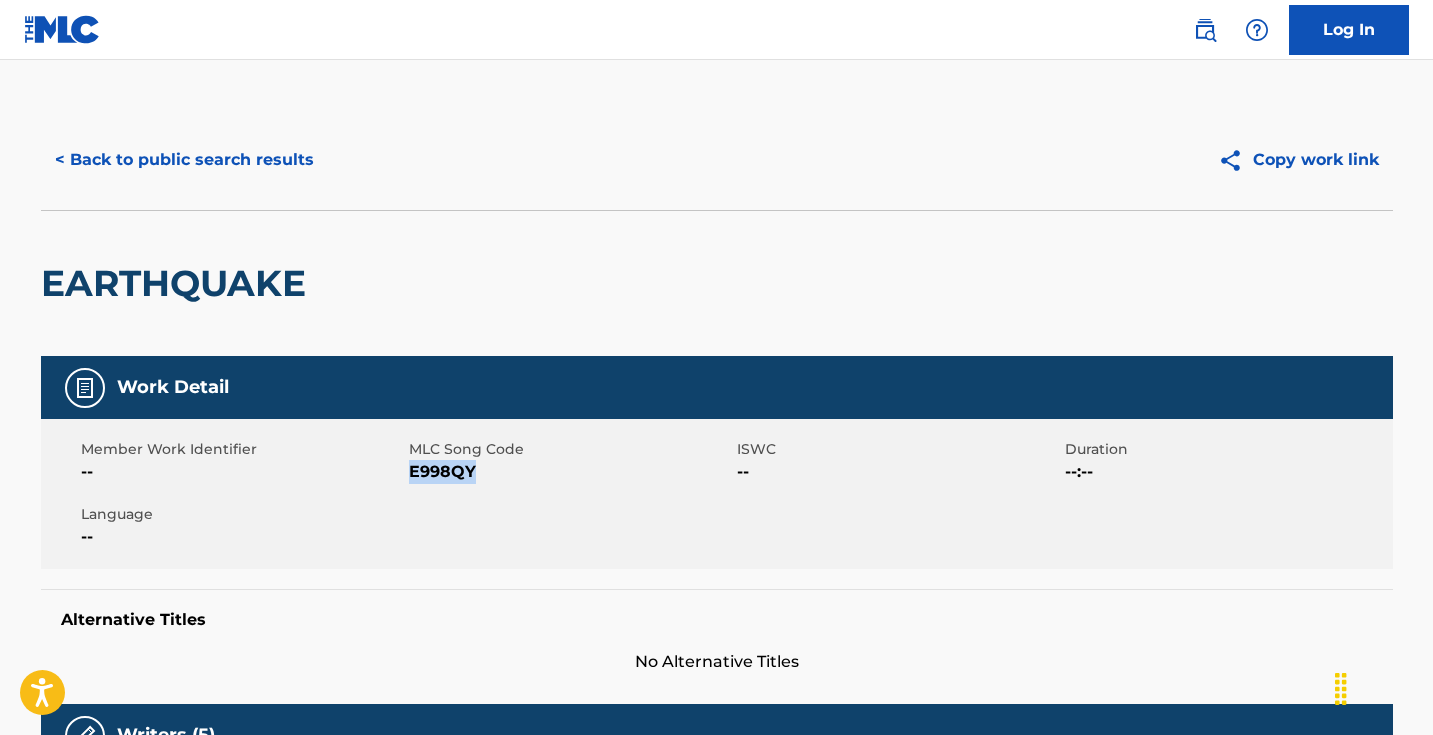 click on "< Back to public search results" at bounding box center (184, 160) 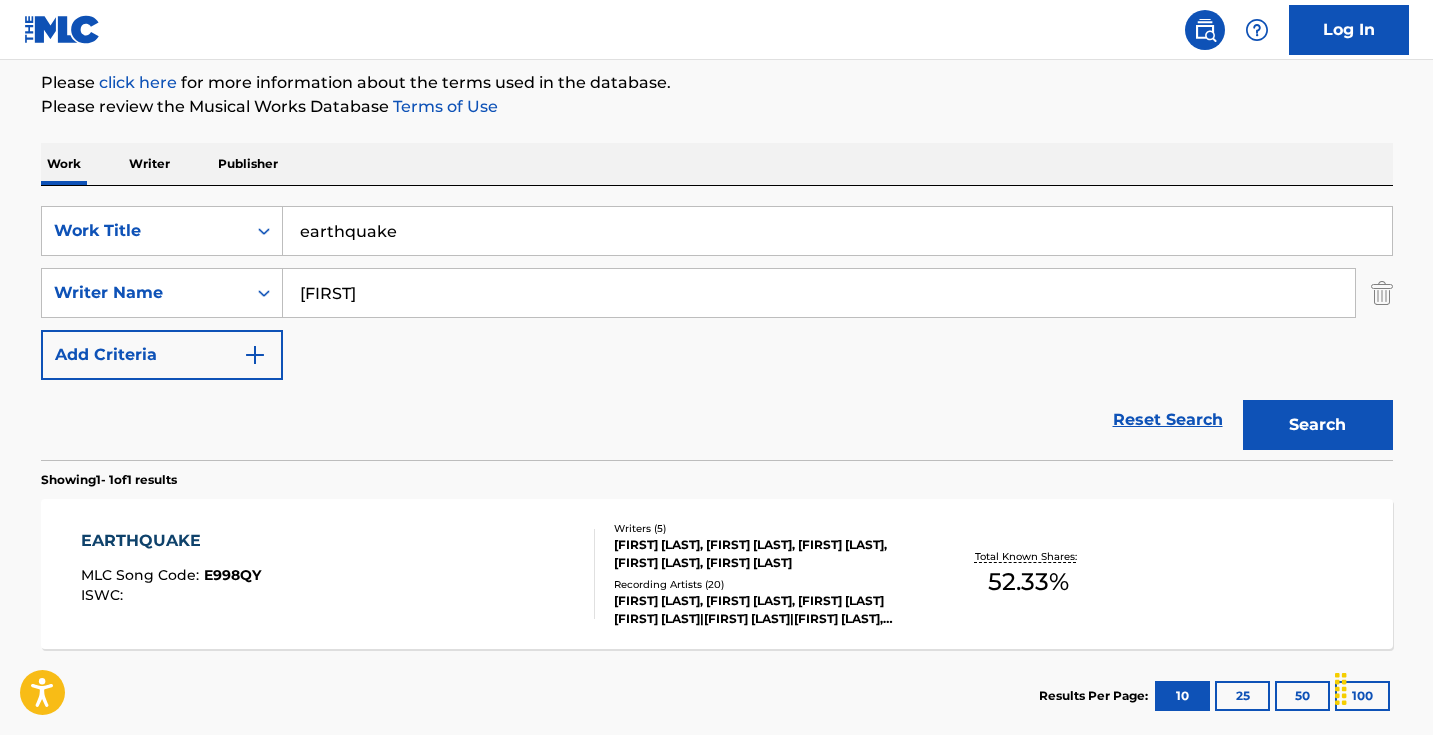 click on "earthquake" at bounding box center (837, 231) 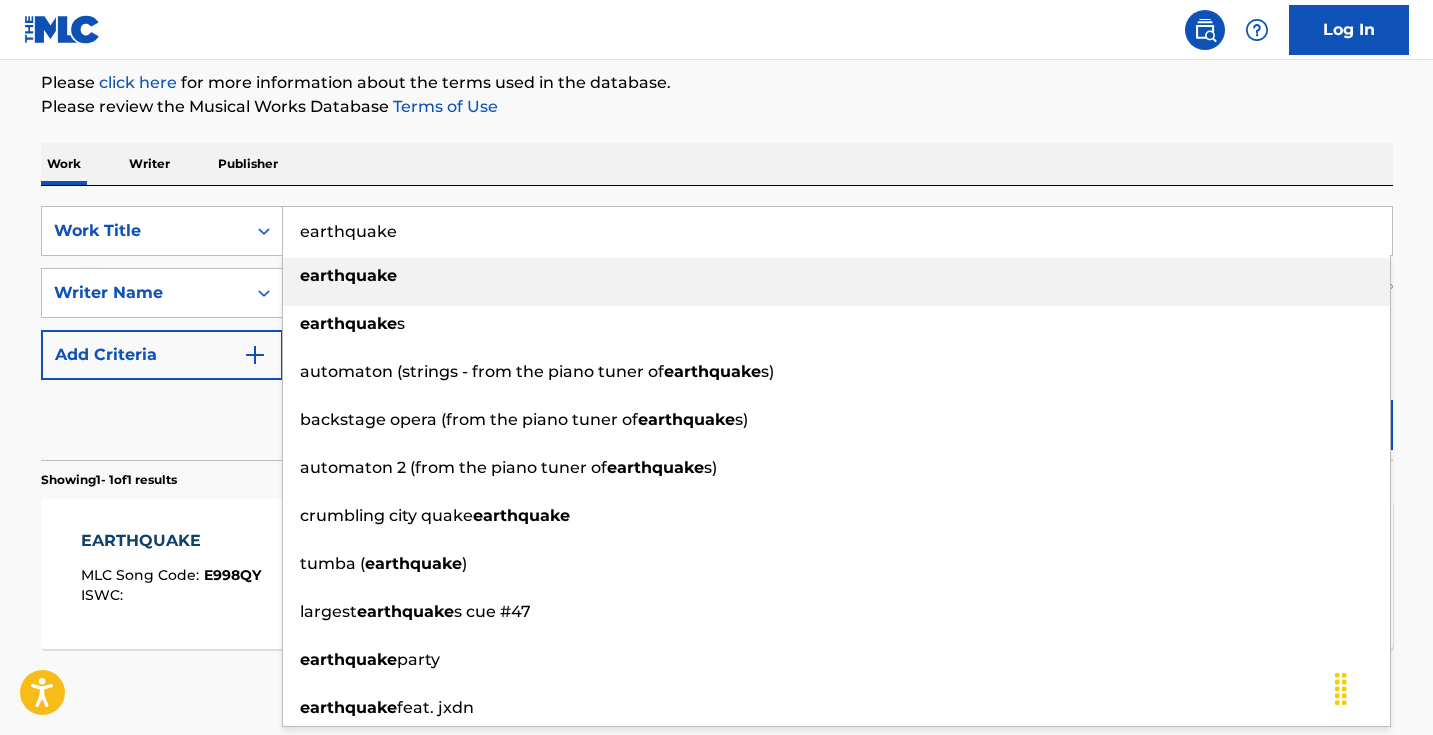 click on "earthquake" at bounding box center [837, 231] 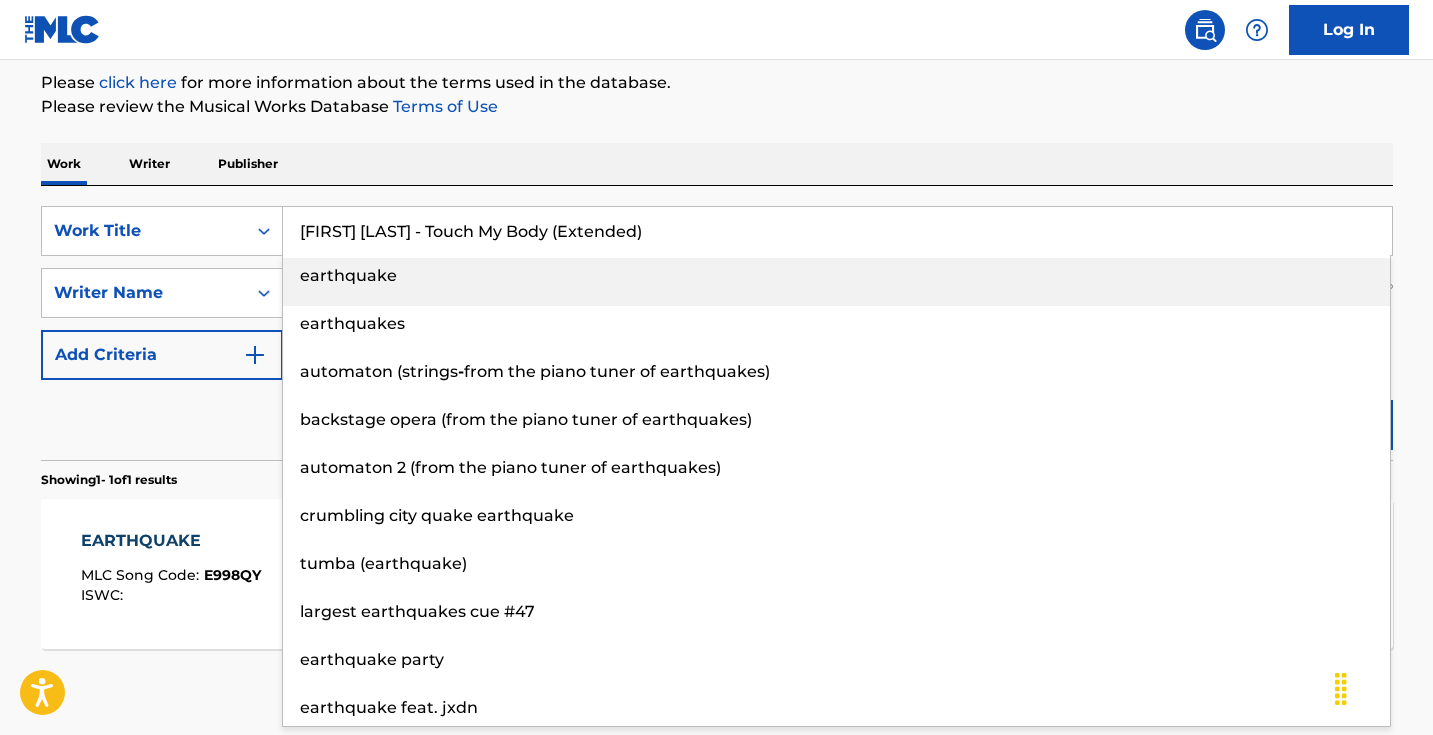 type on "[FIRST] [LAST] - Touch My Body (Extended)" 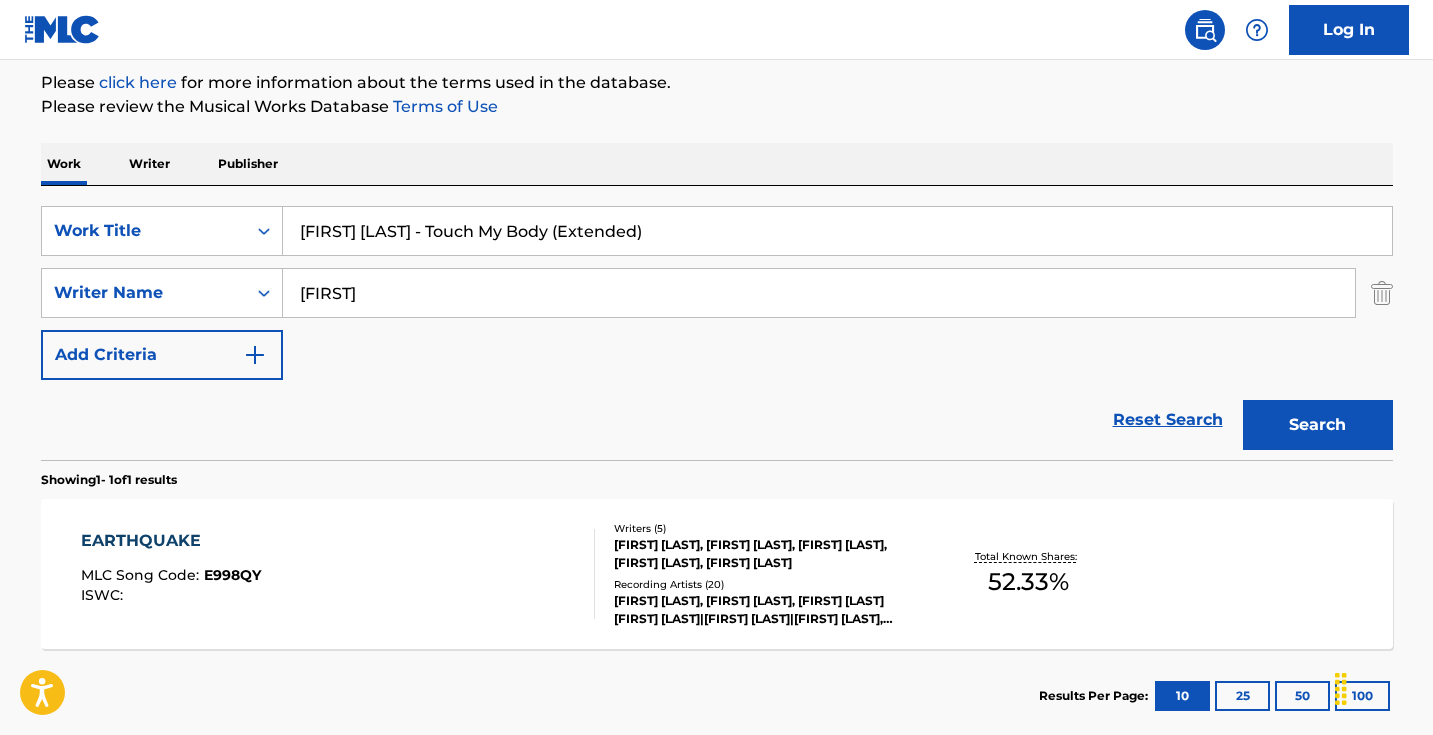 click on "Search" at bounding box center [1318, 425] 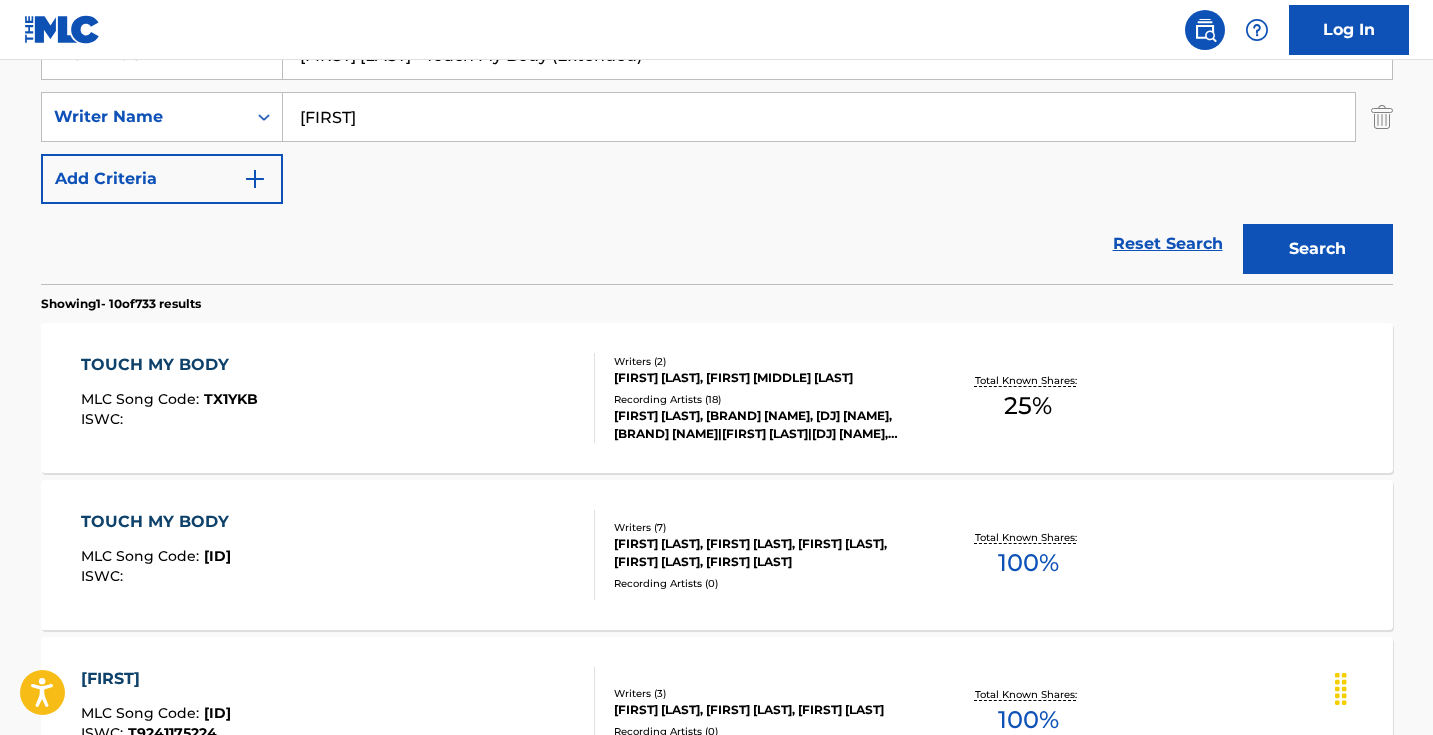 scroll, scrollTop: 496, scrollLeft: 0, axis: vertical 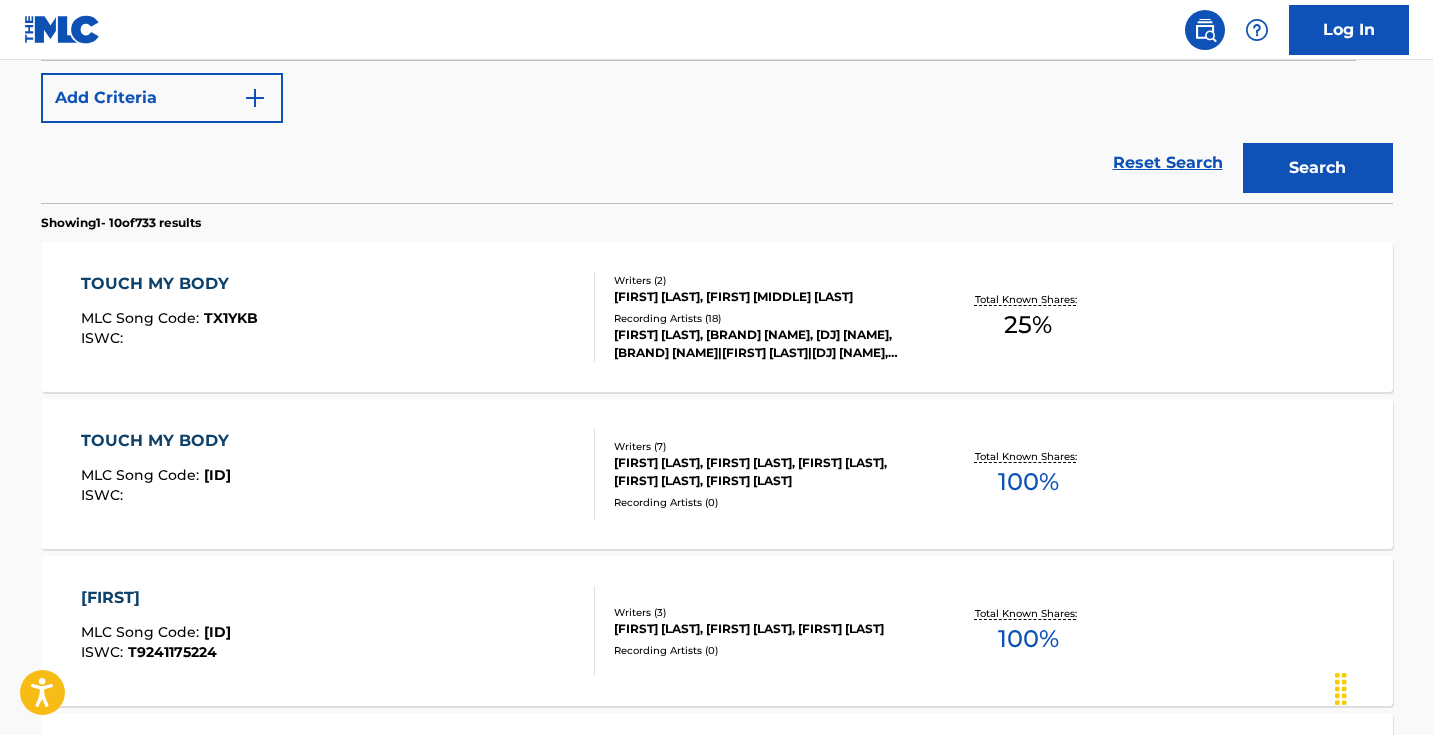 click on "TOUCH MY BODY MLC Song Code : TX1YKB ISWC :" at bounding box center [338, 317] 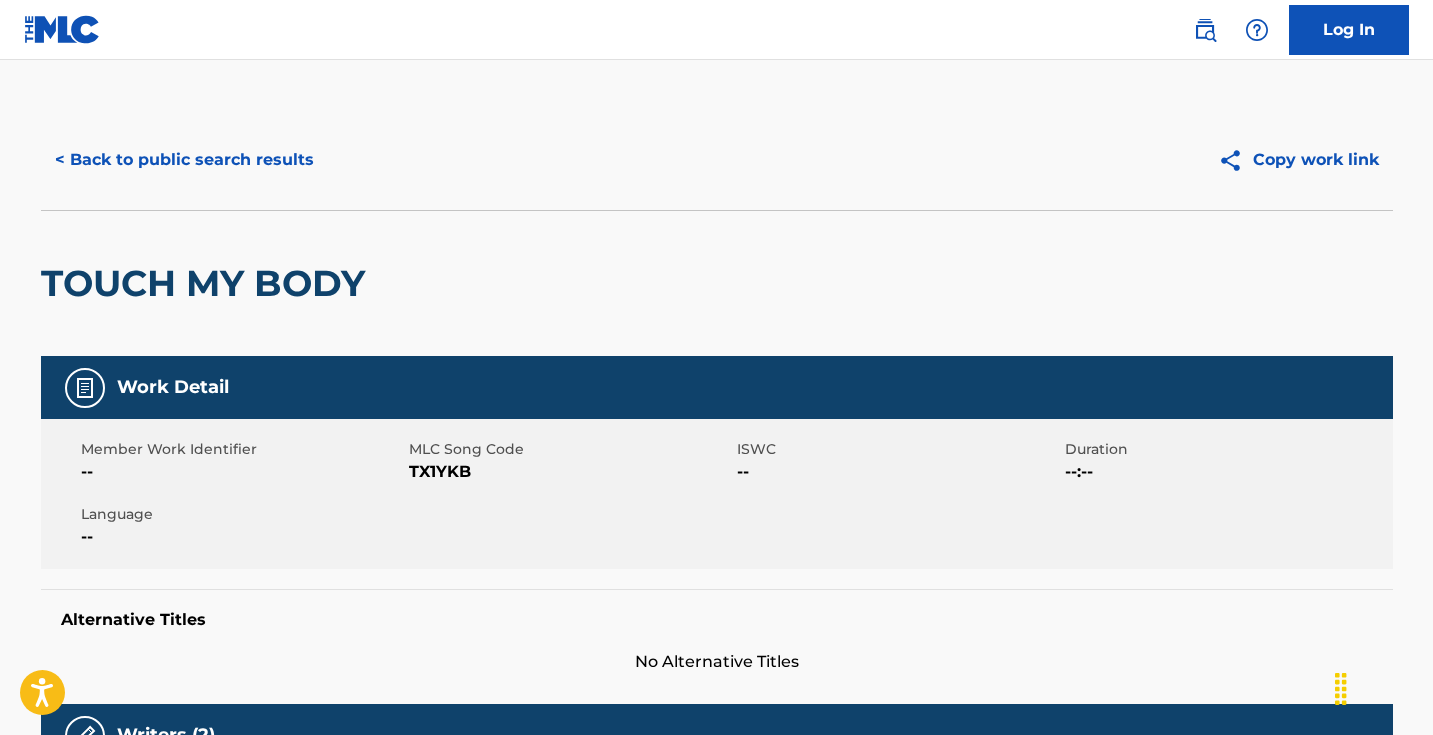 click on "TX1YKB" at bounding box center (570, 472) 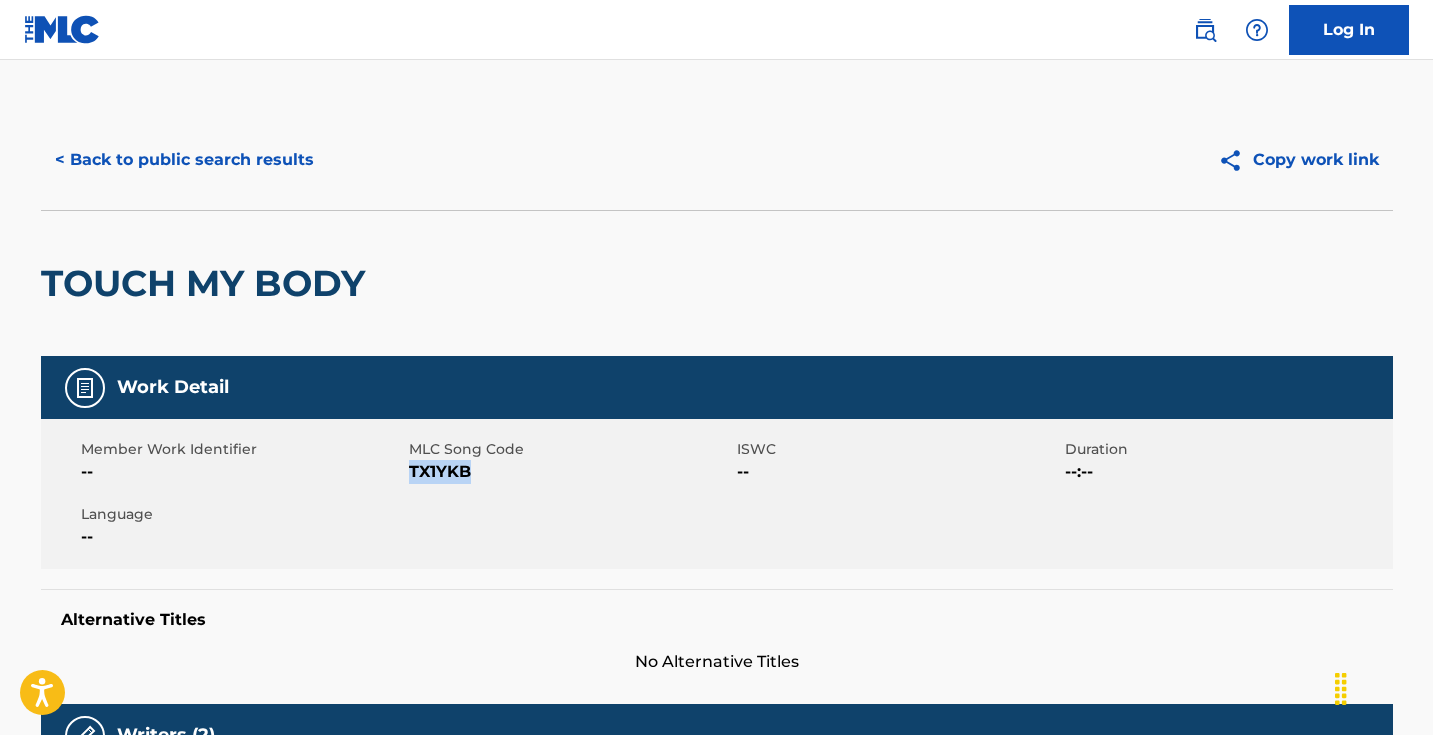 click on "TX1YKB" at bounding box center [570, 472] 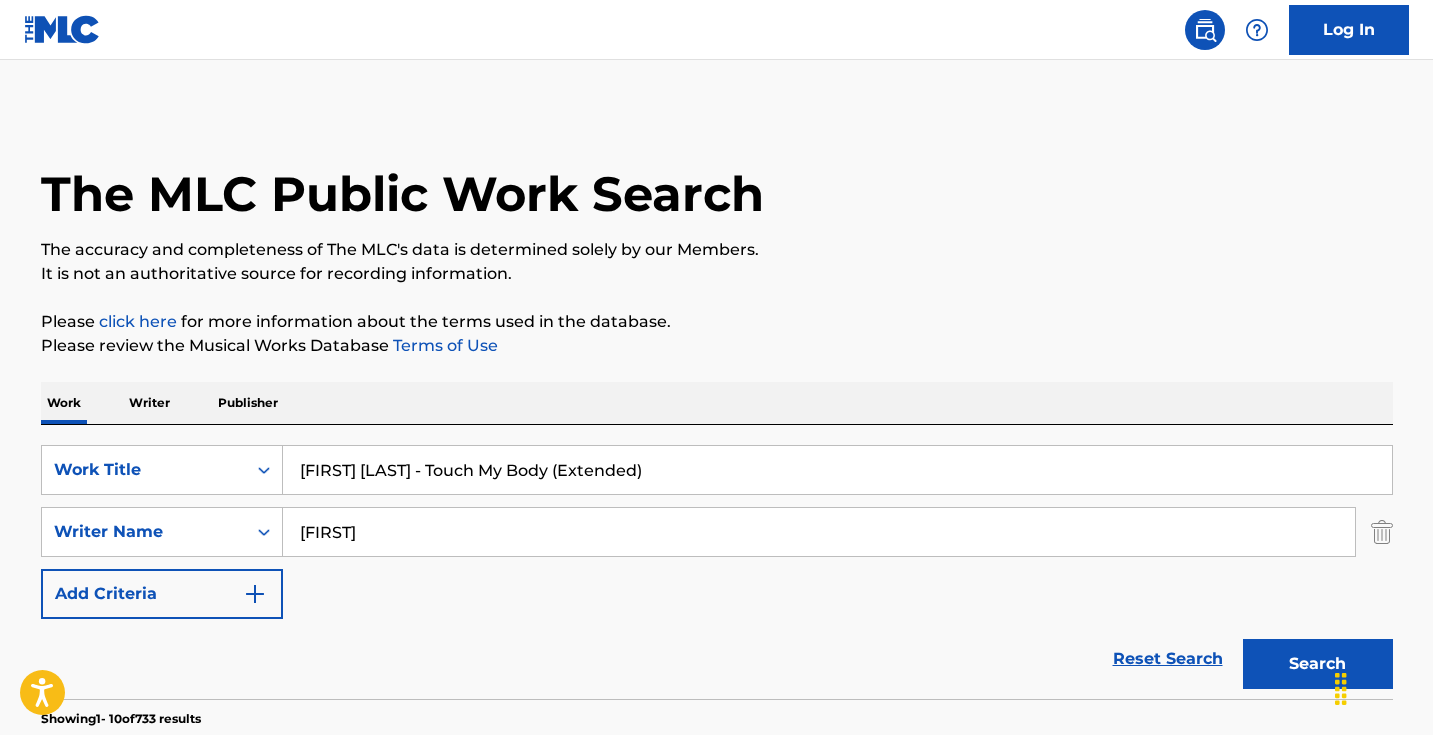 scroll, scrollTop: 0, scrollLeft: 0, axis: both 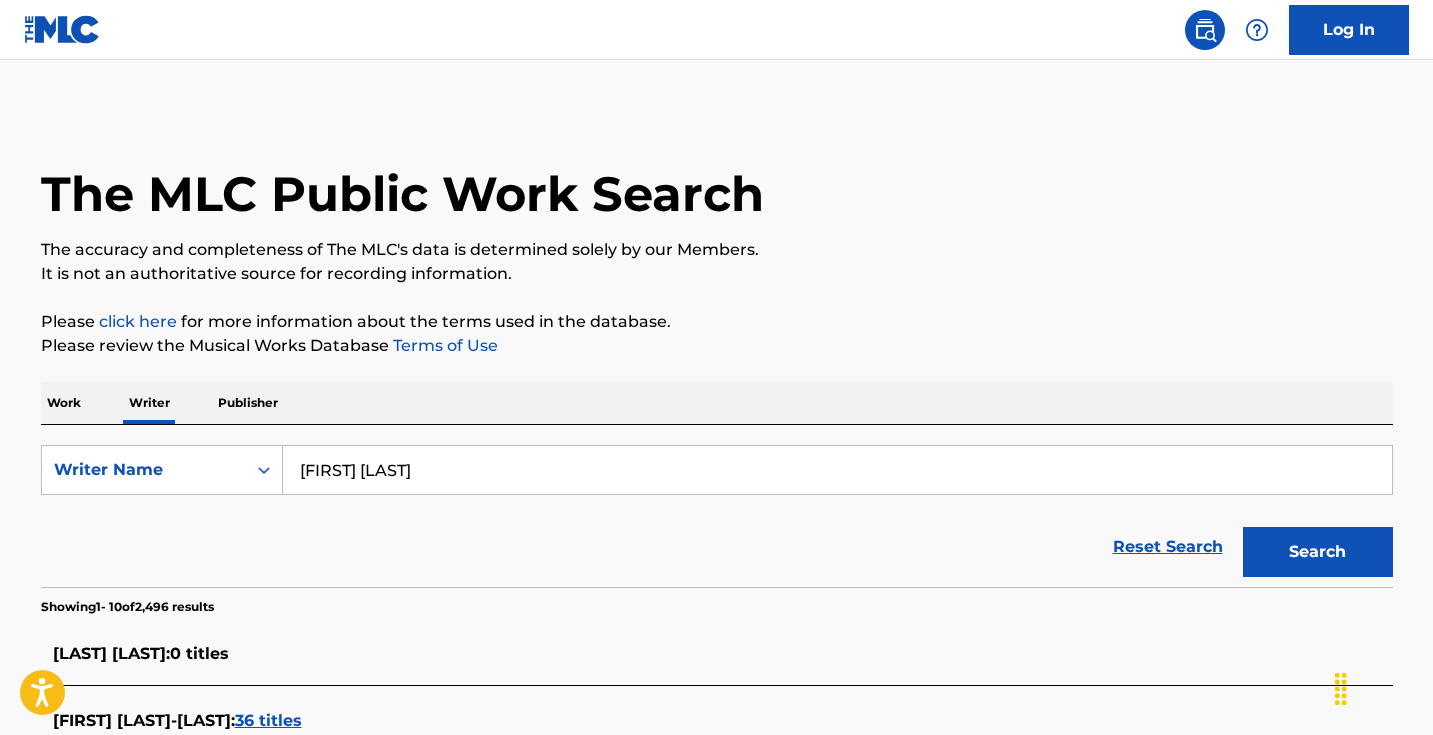 click on "[FIRST] [LAST]" at bounding box center [837, 470] 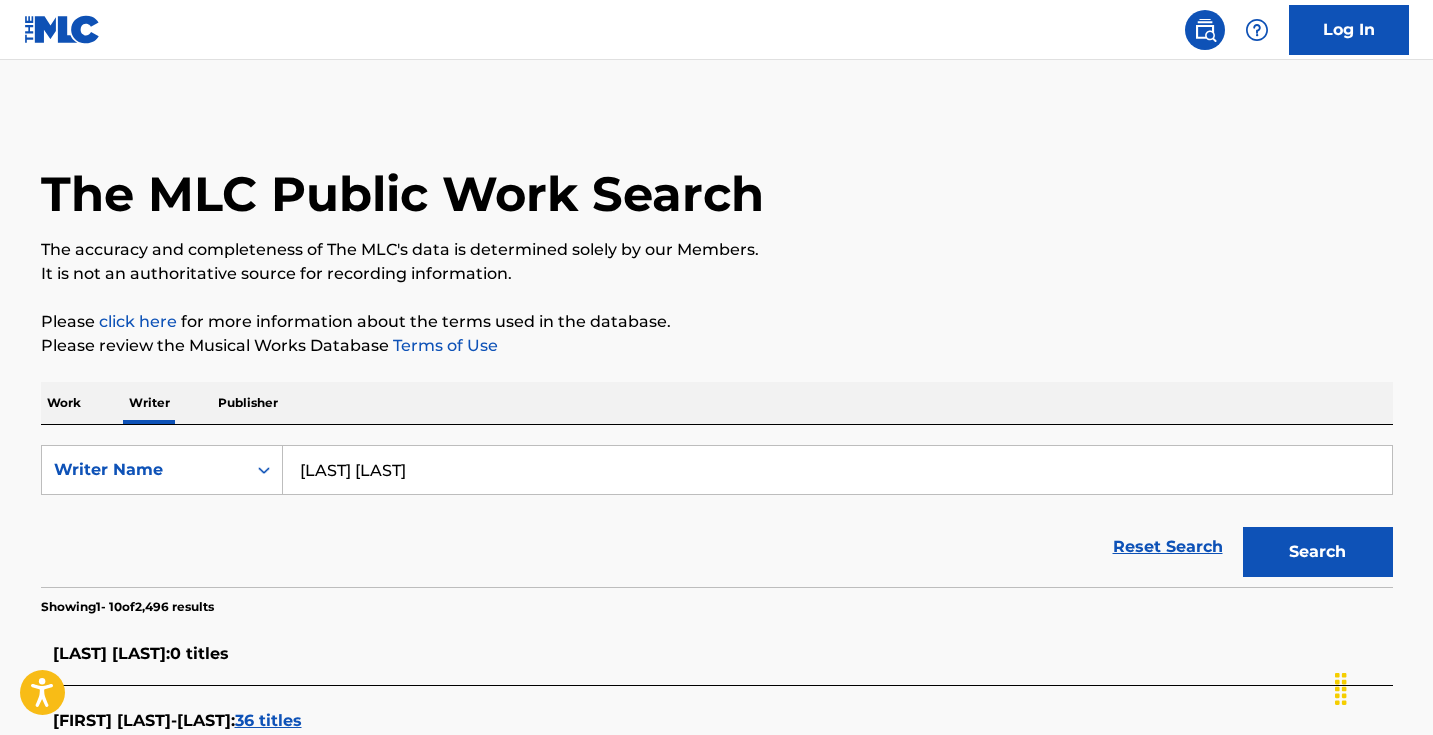 click on "Search" at bounding box center [1318, 552] 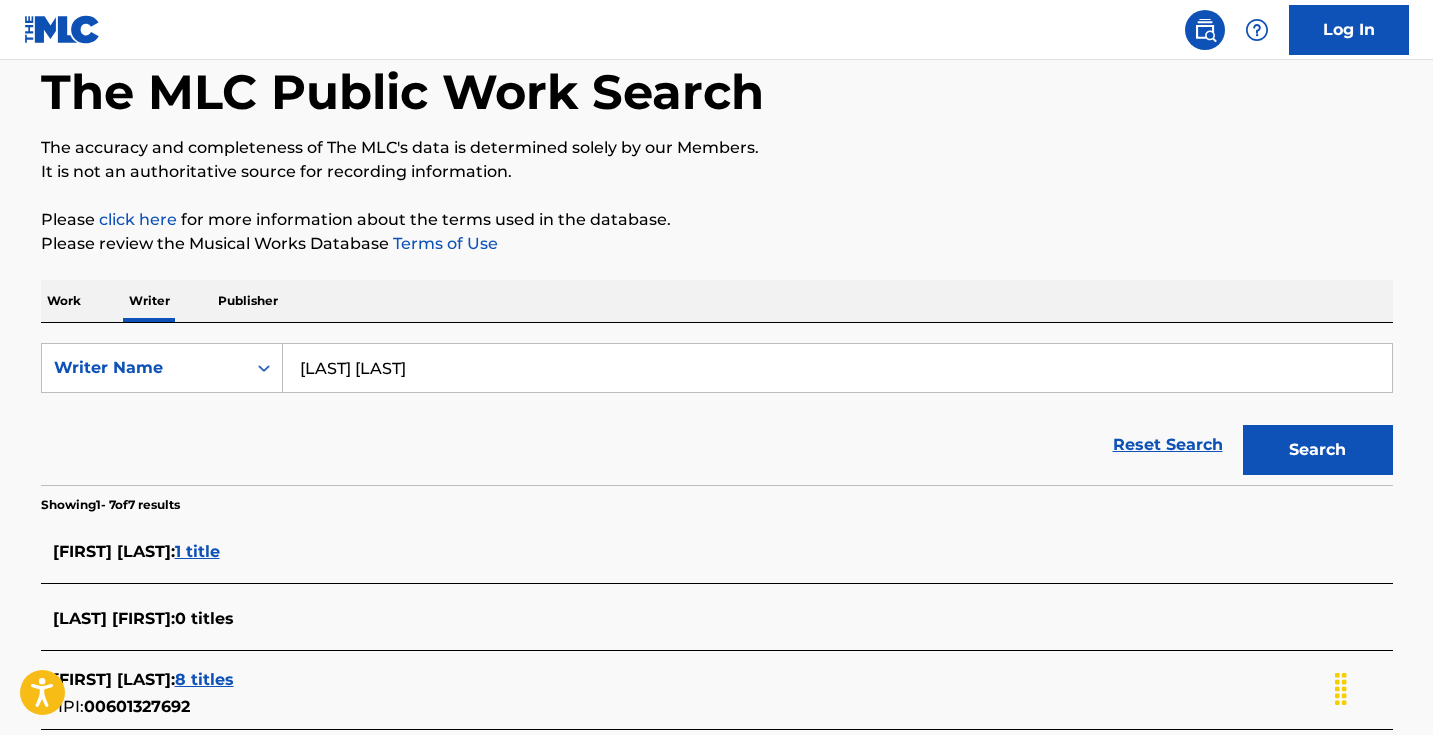 scroll, scrollTop: 127, scrollLeft: 0, axis: vertical 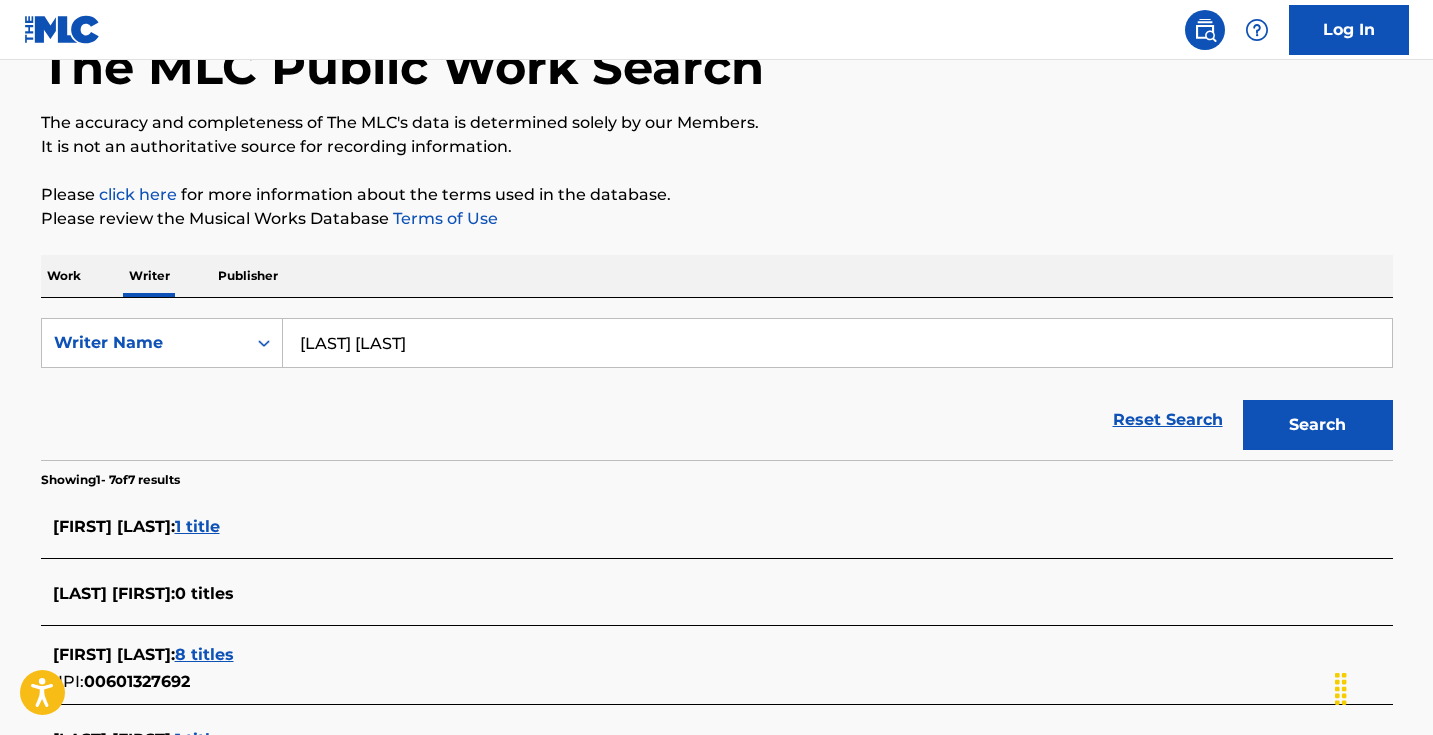 click on "[LAST] [LAST]" at bounding box center [837, 343] 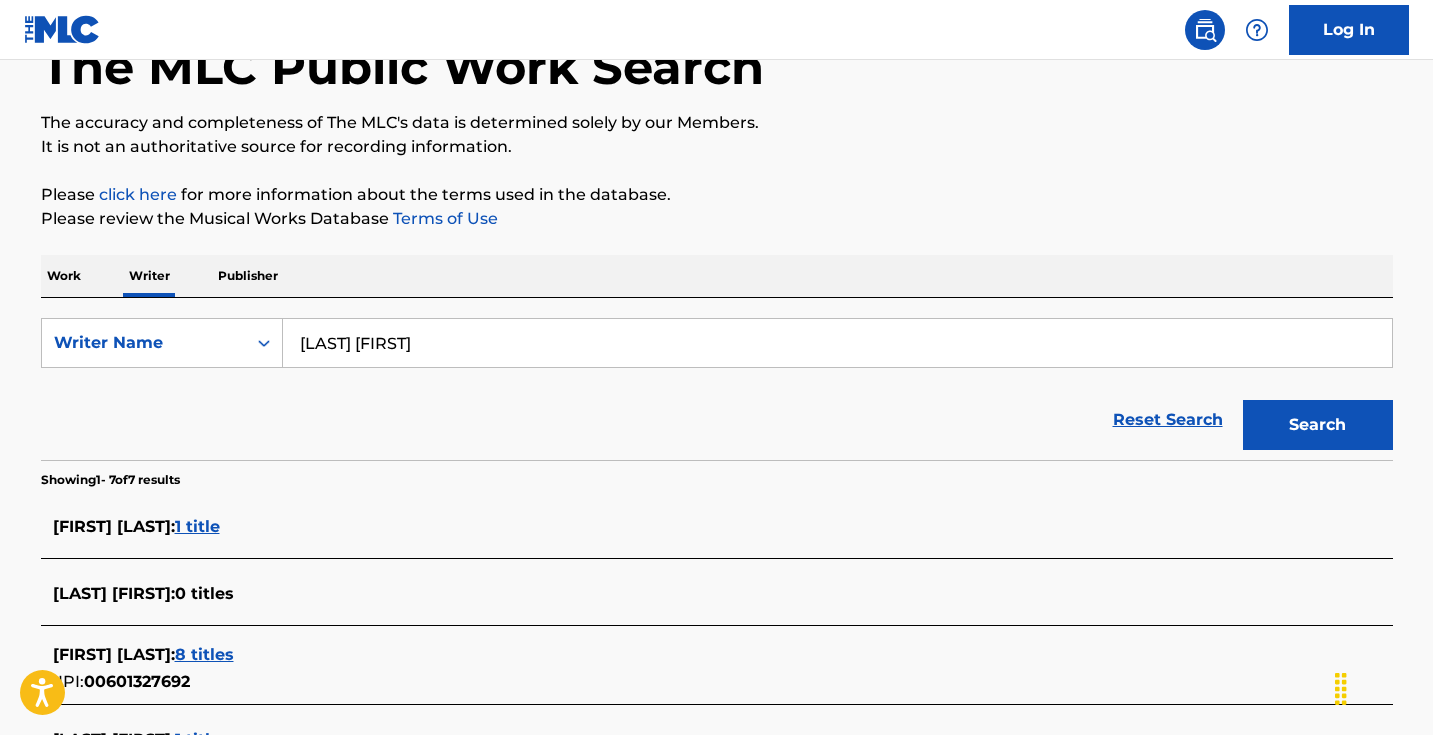 type on "[LAST] [FIRST]" 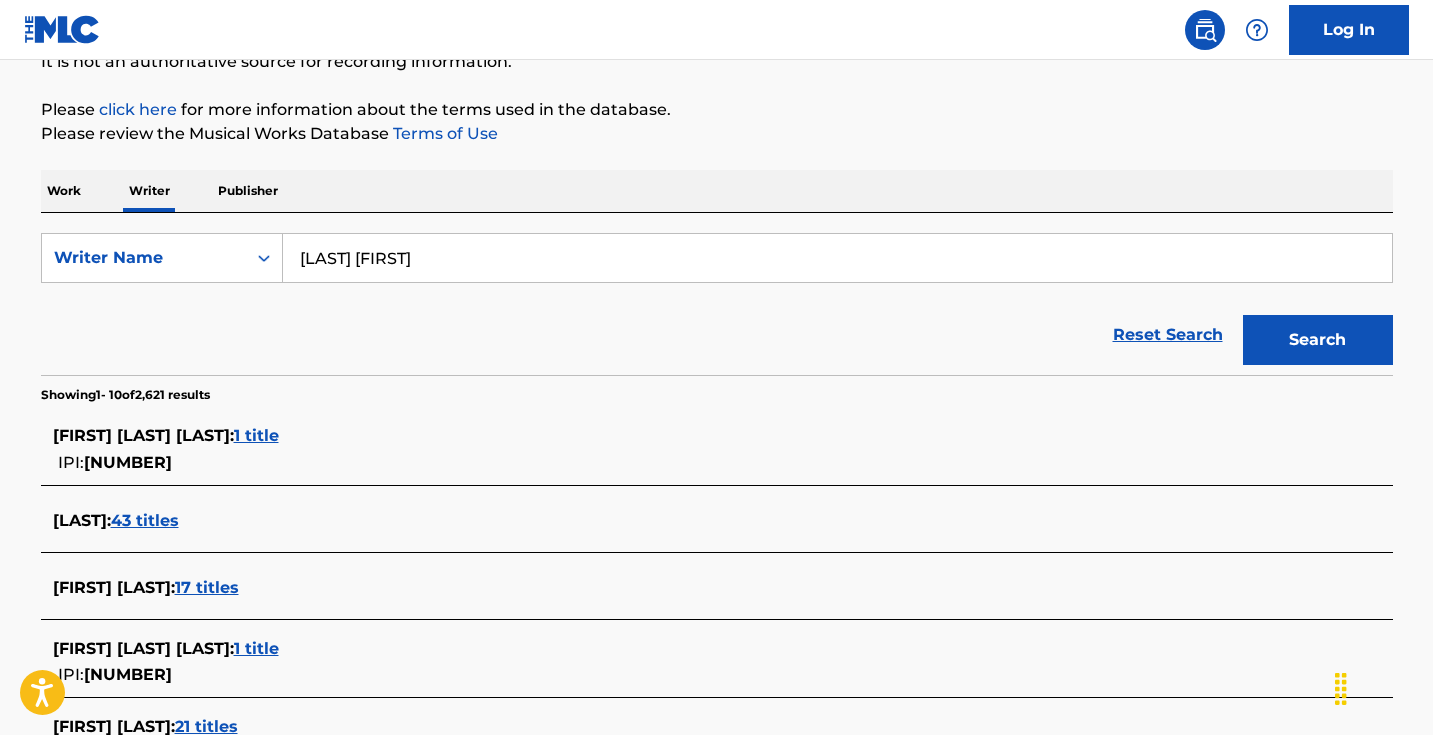 scroll, scrollTop: 4, scrollLeft: 0, axis: vertical 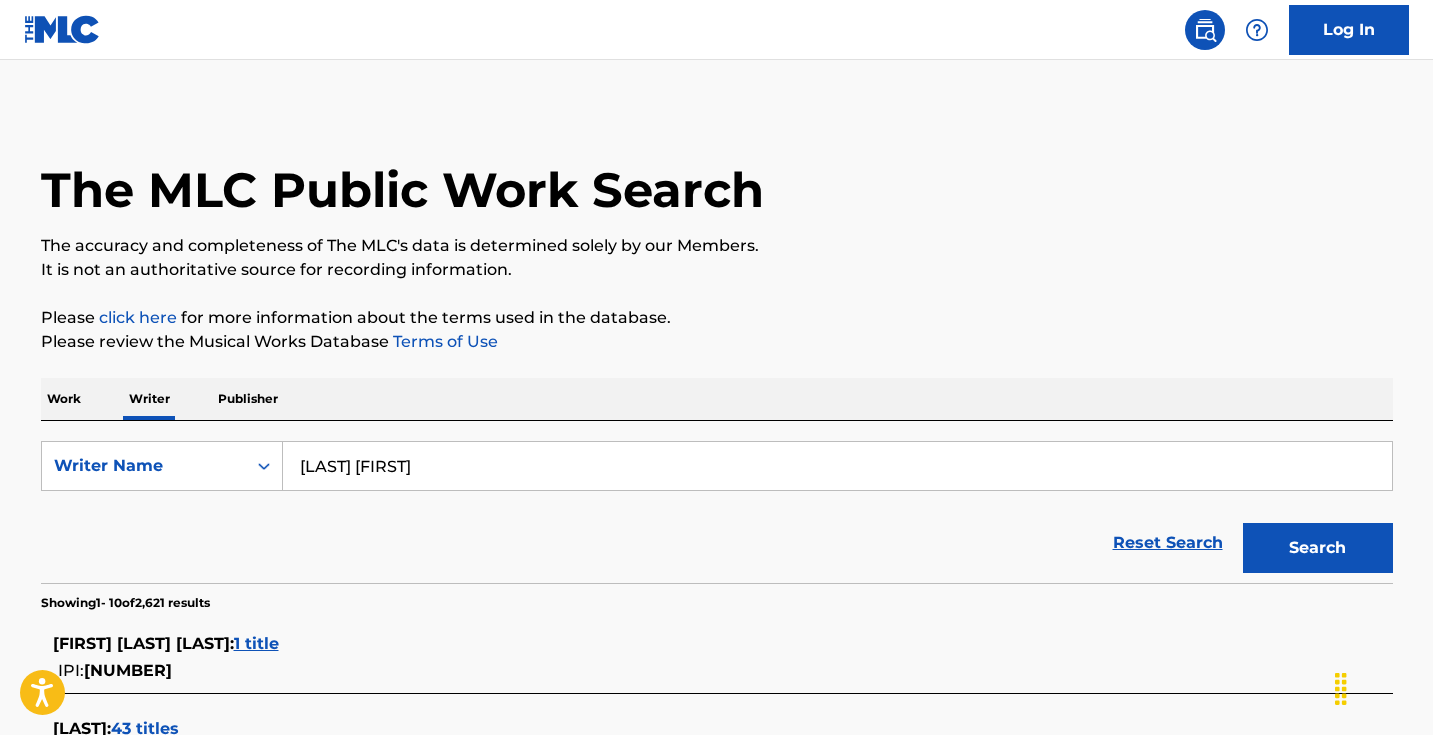 click on "Work" at bounding box center [64, 399] 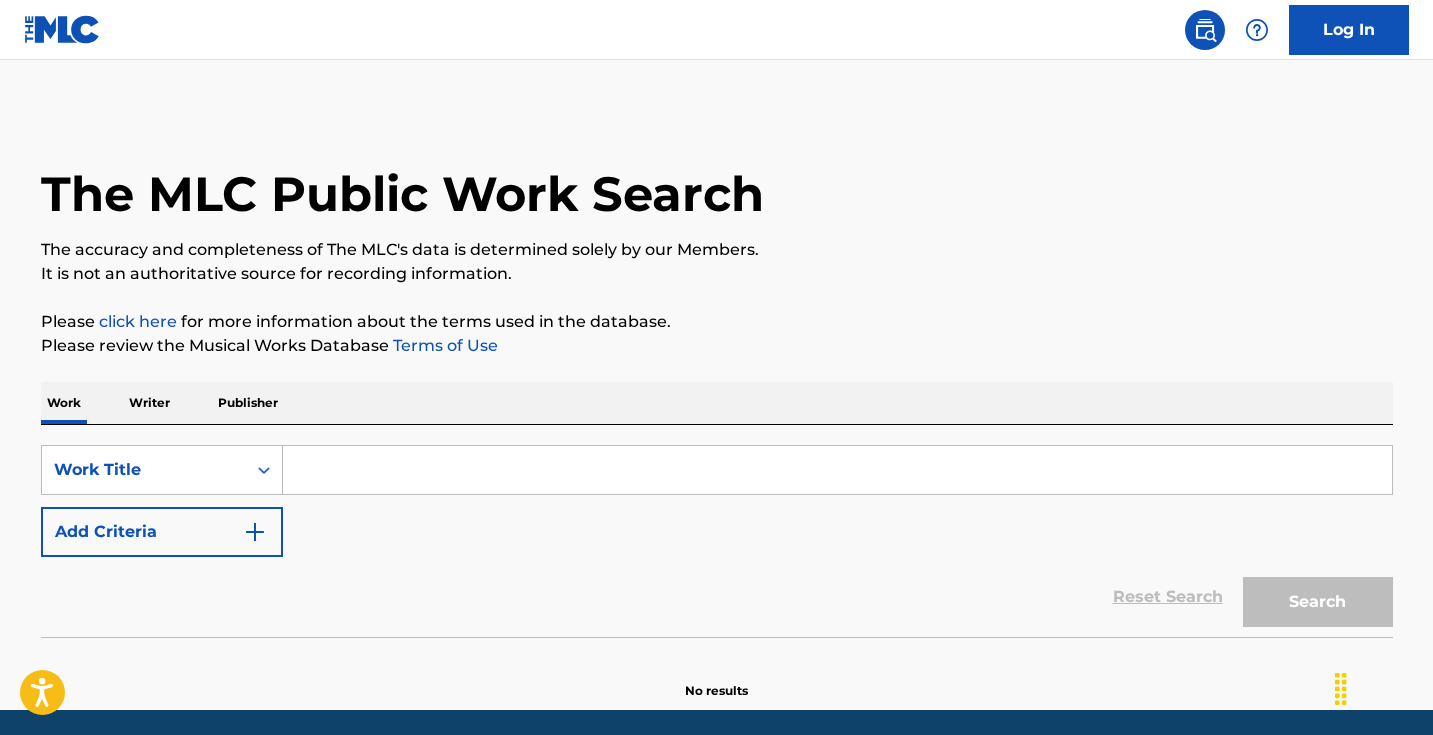 click at bounding box center (837, 470) 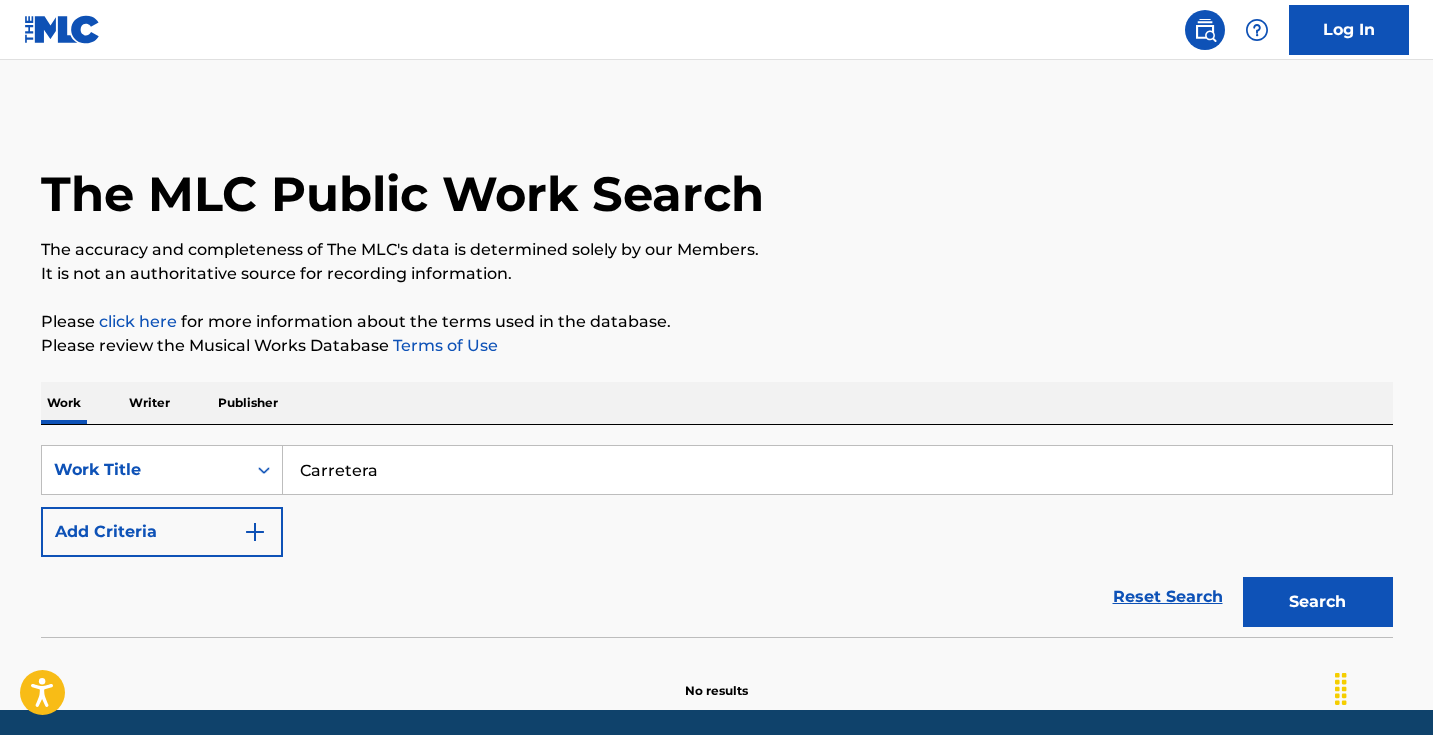 type on "Carretera" 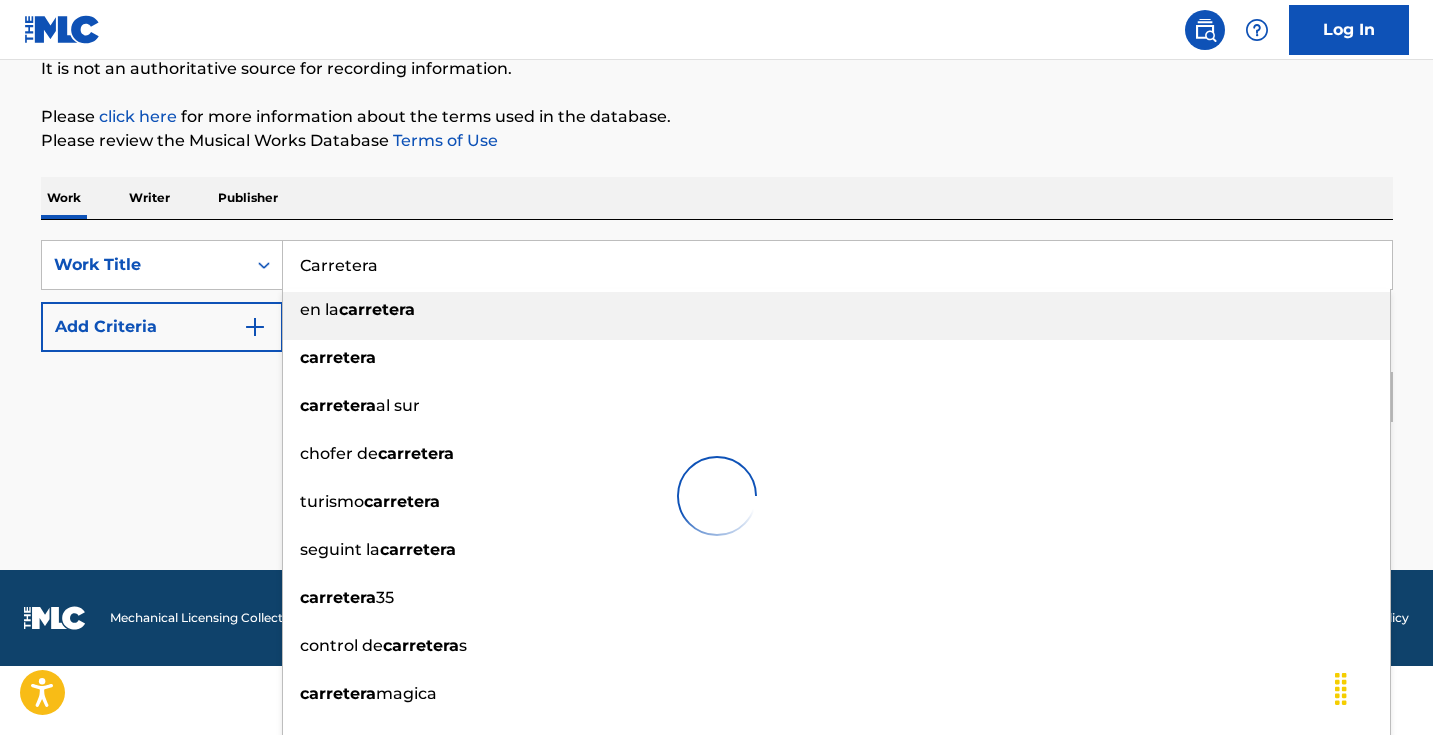 click on "SearchWithCriteria[ID] Work Title Carretera en la carretera carretera carretera al sur chofer de carretera turismo carretera seguint la carretera carretera 35 control de carretera s carretera magica perdido en la carretera Add Criteria Reset Search Search" at bounding box center [717, 390] 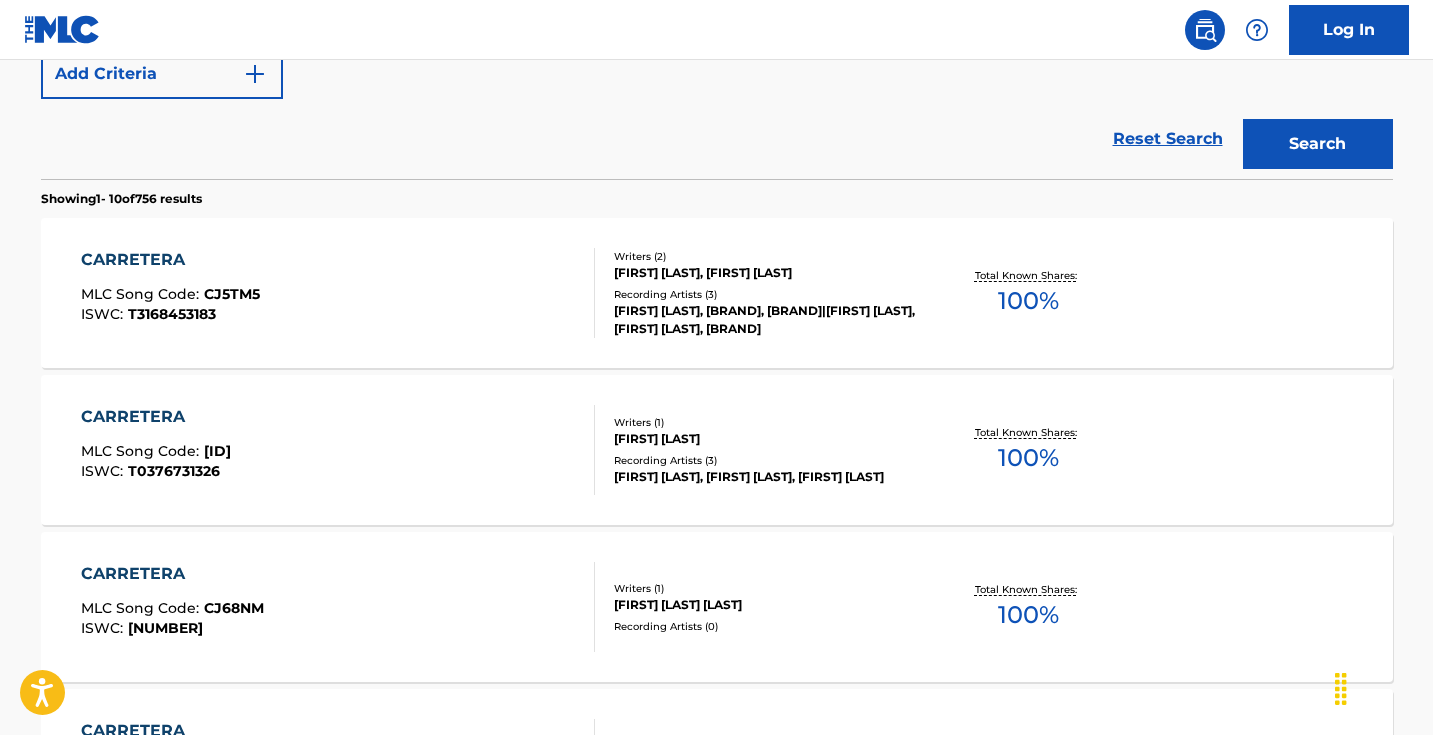 scroll, scrollTop: 251, scrollLeft: 0, axis: vertical 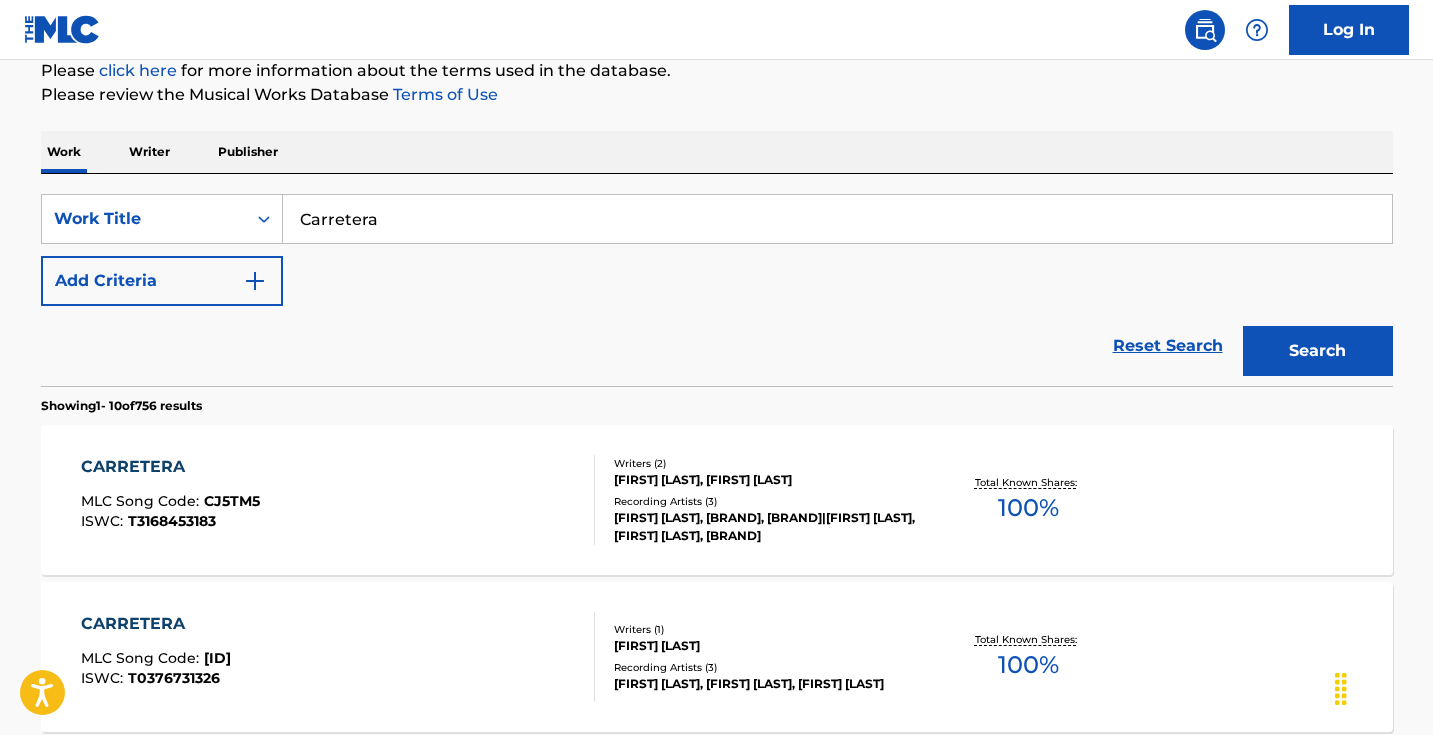 click on "SearchWithCriteria859a0537-d359-4234-bcab-9fc9b36ac7bc Work Title Carretera Add Criteria" at bounding box center [717, 250] 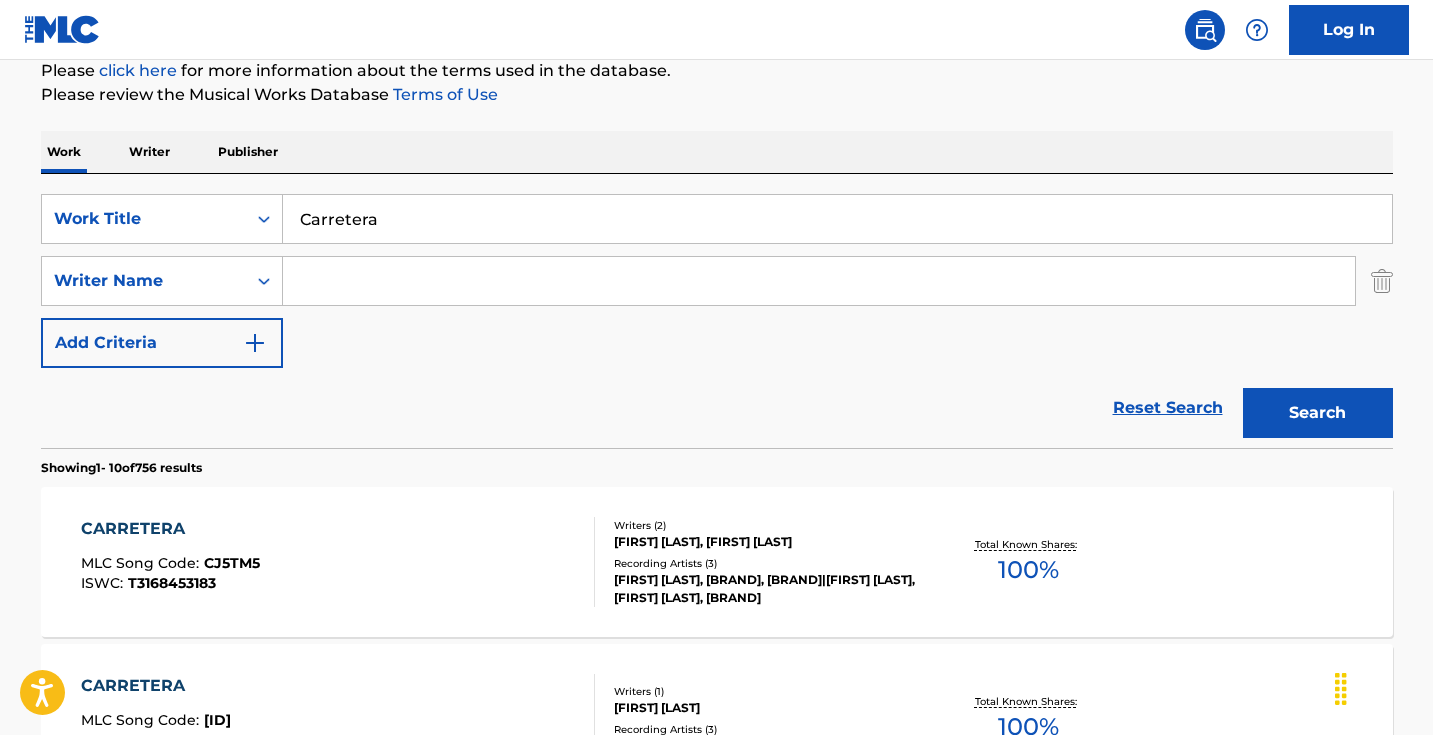 click at bounding box center [819, 281] 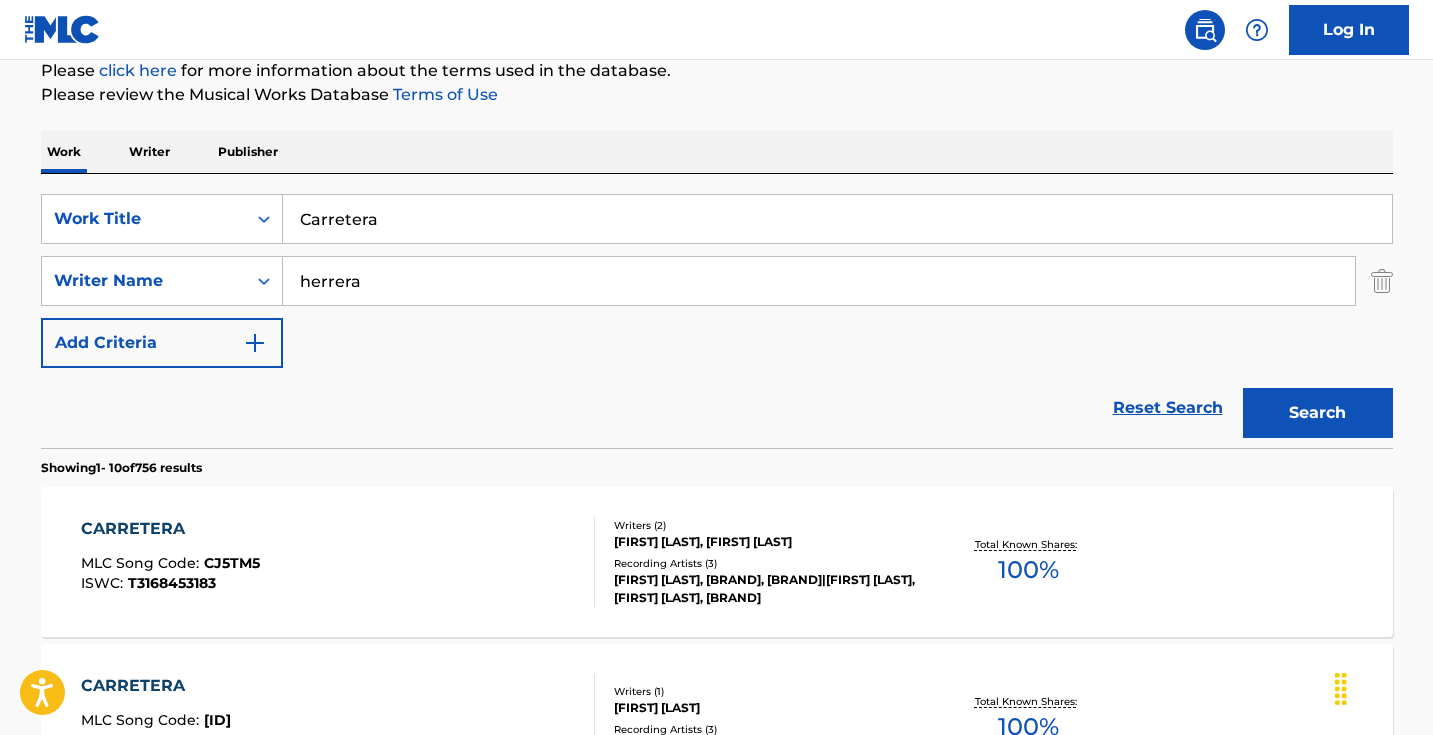 type on "herrera" 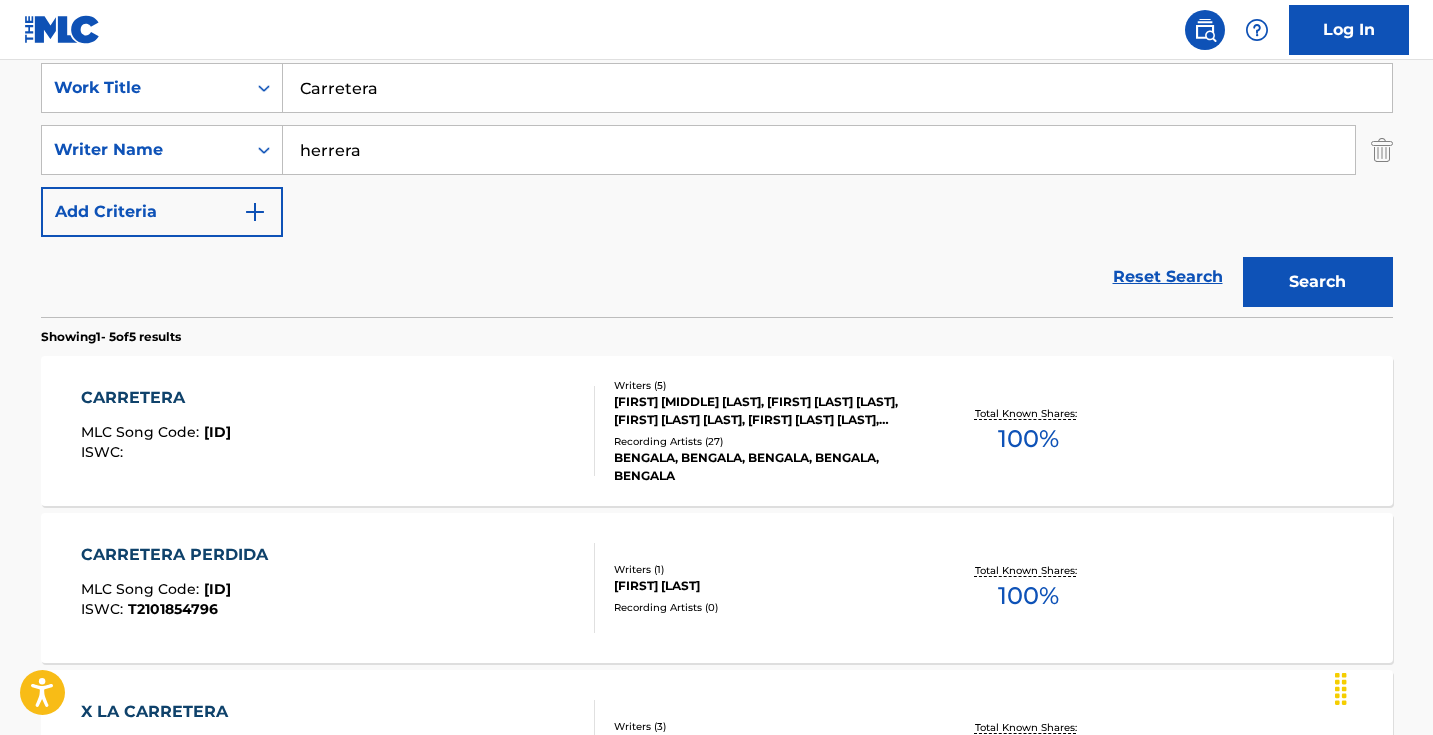 scroll, scrollTop: 383, scrollLeft: 0, axis: vertical 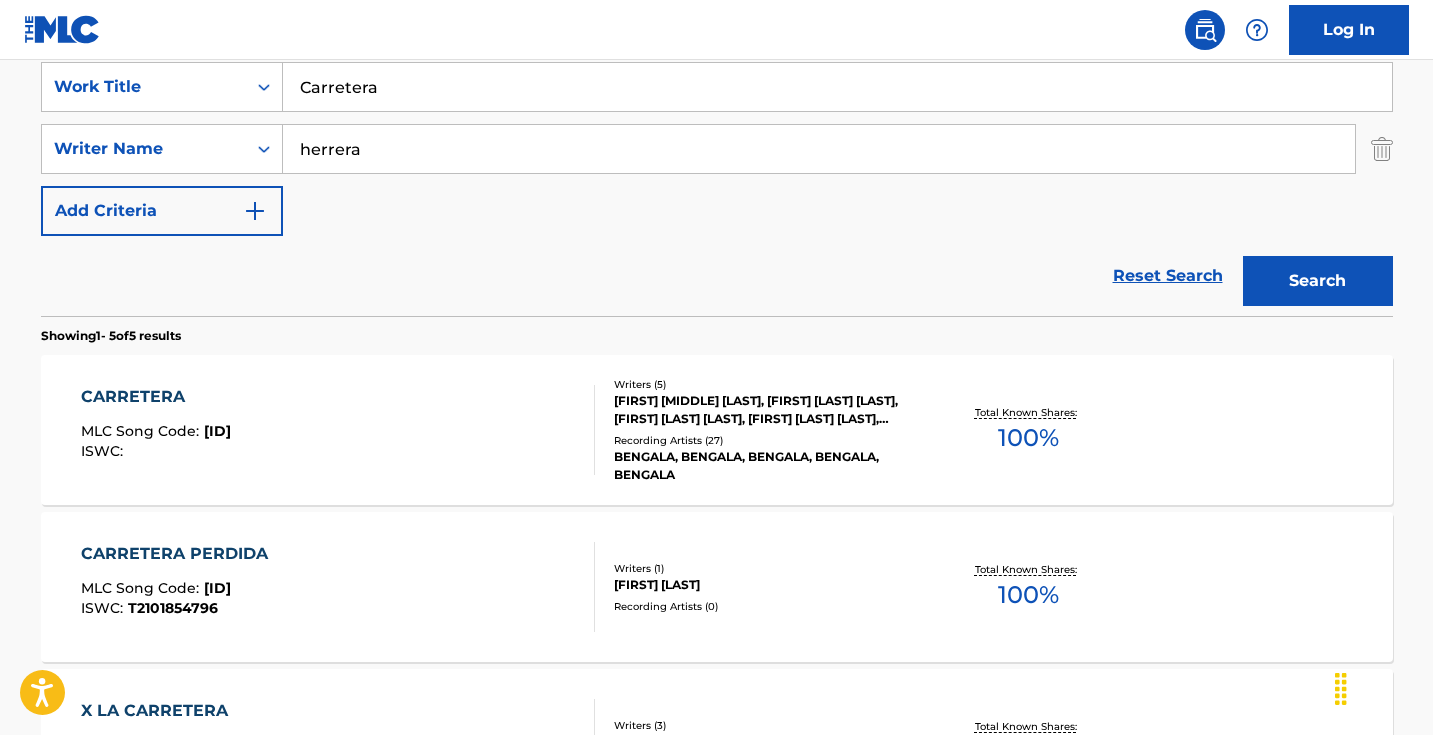click on "Recording Artists ( 27 )" at bounding box center (765, 440) 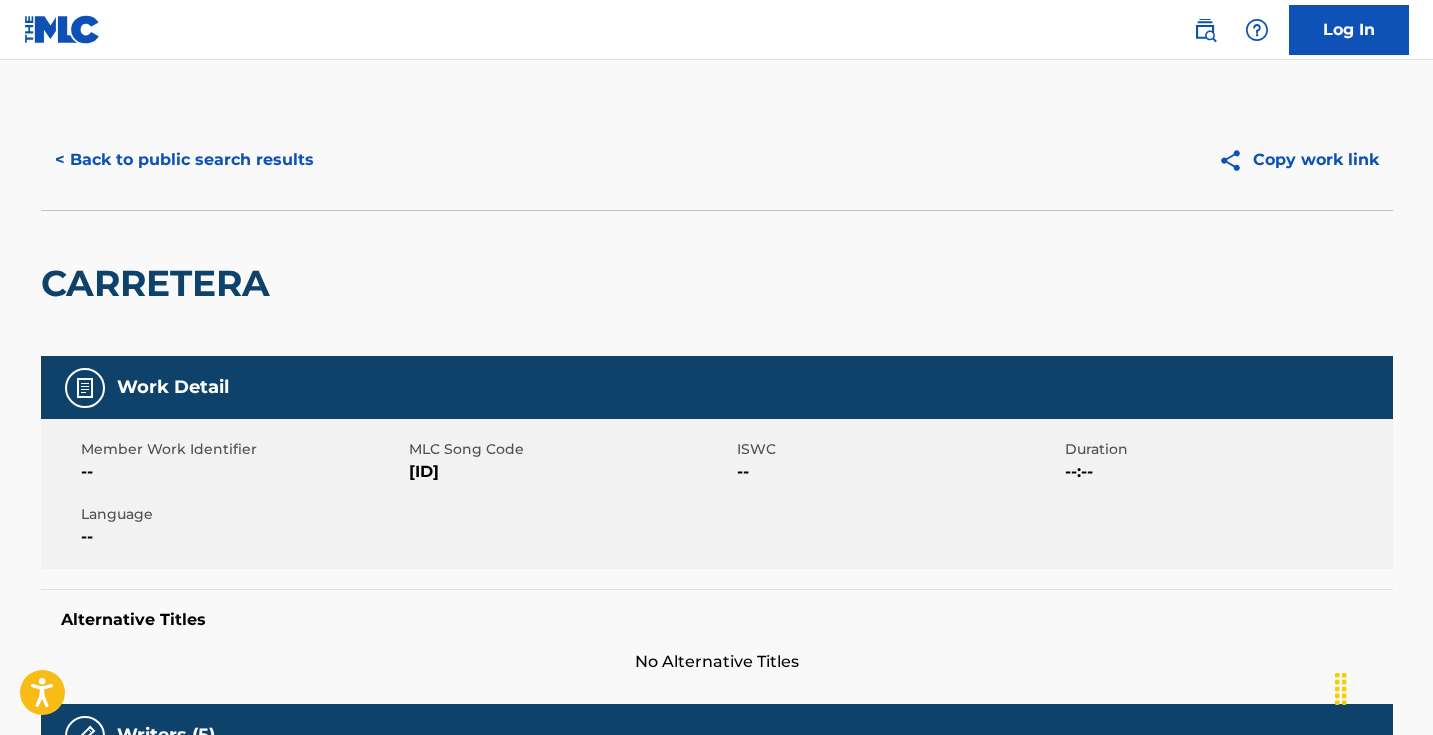 scroll, scrollTop: 0, scrollLeft: 0, axis: both 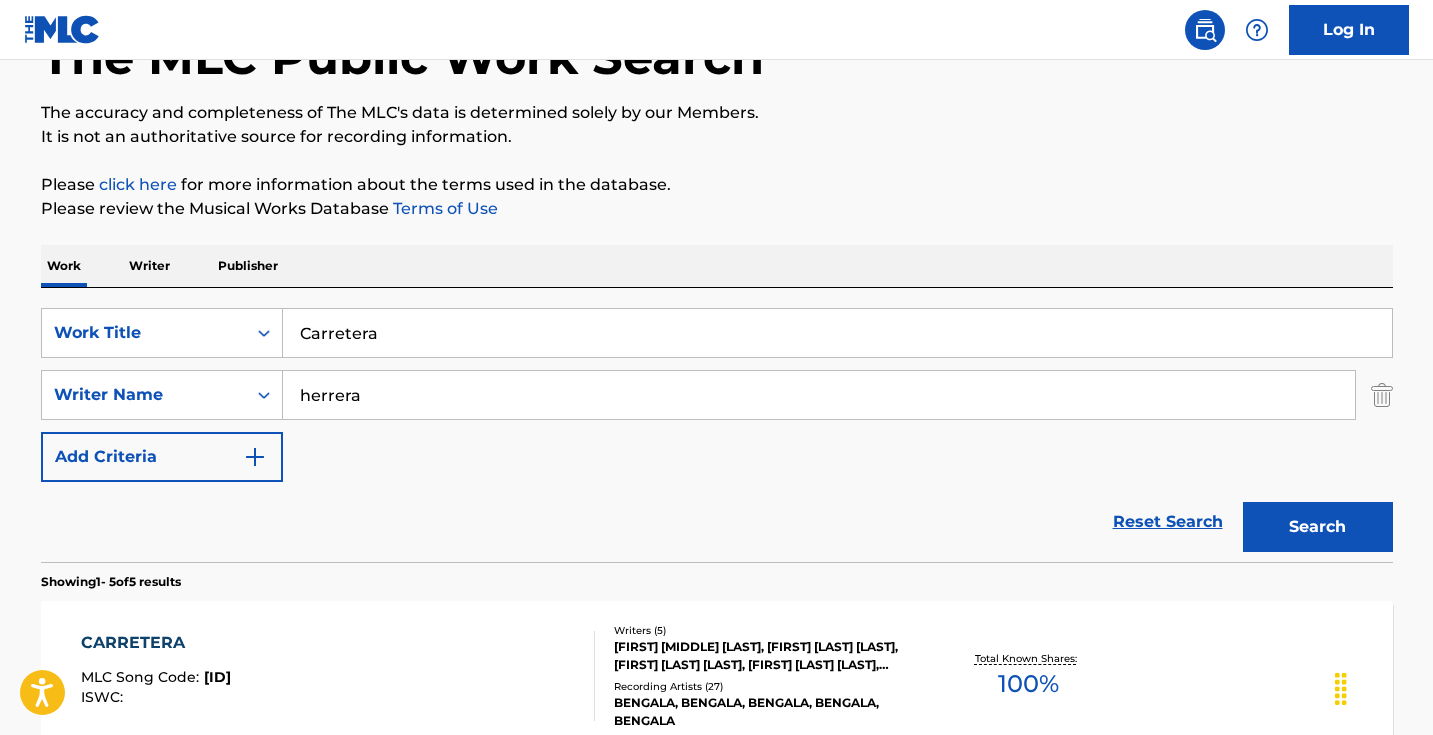 click on "Writer" at bounding box center (149, 266) 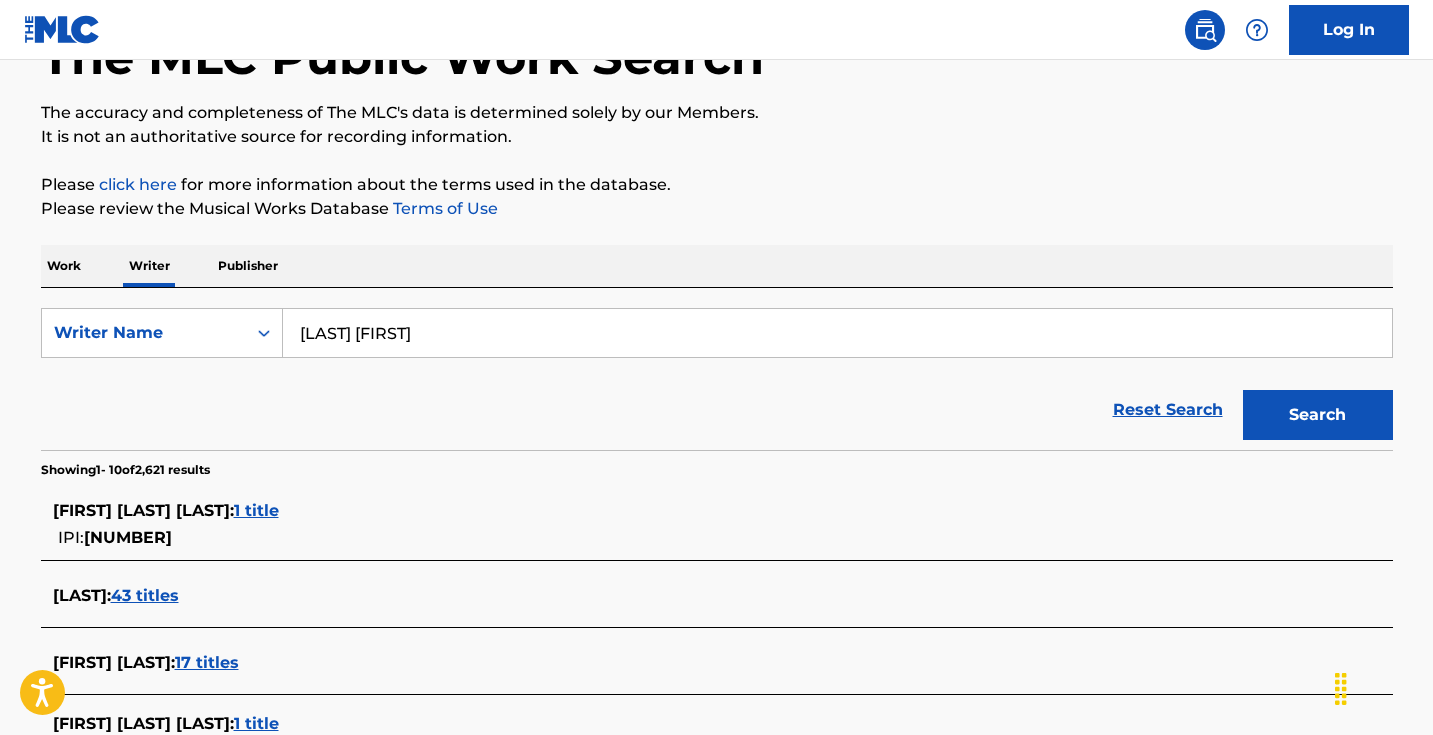 scroll, scrollTop: 0, scrollLeft: 0, axis: both 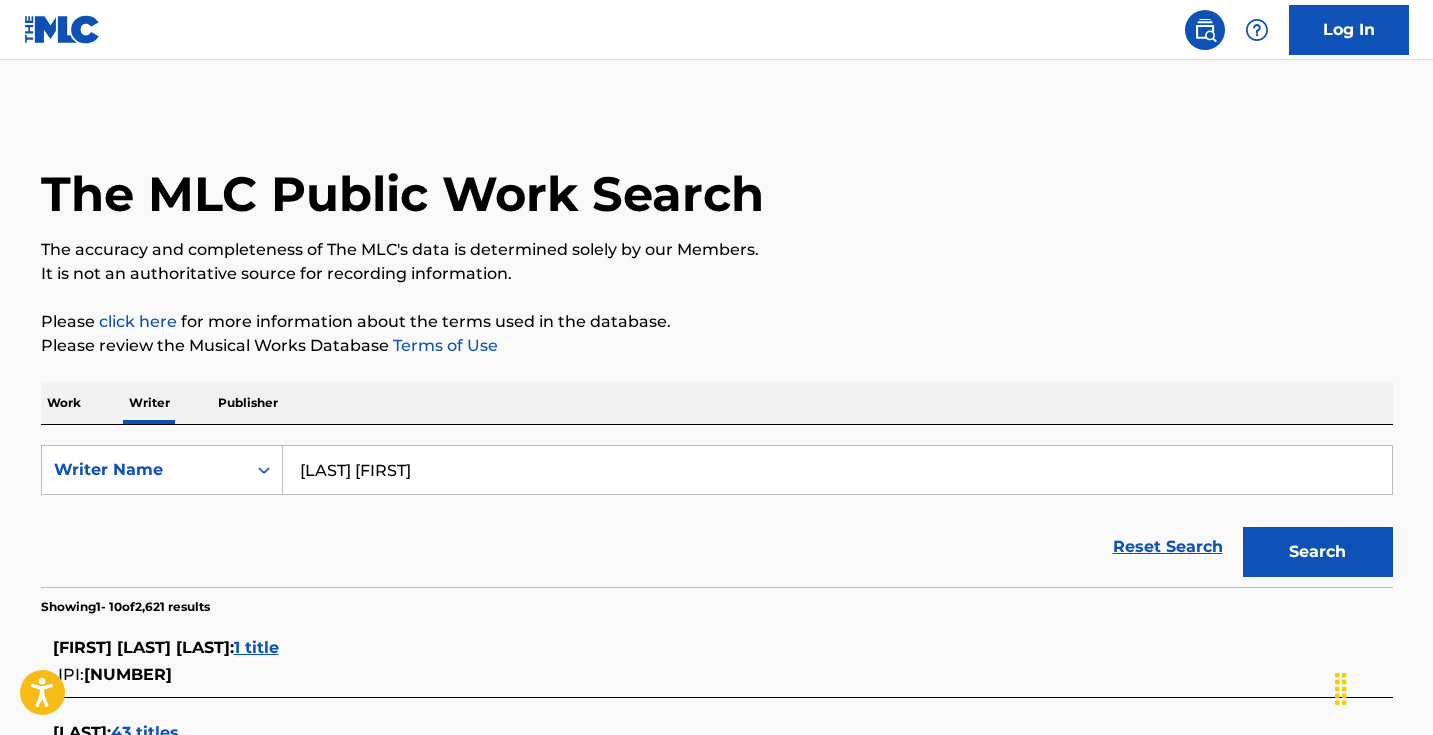 click on "[LAST] [FIRST]" at bounding box center [837, 470] 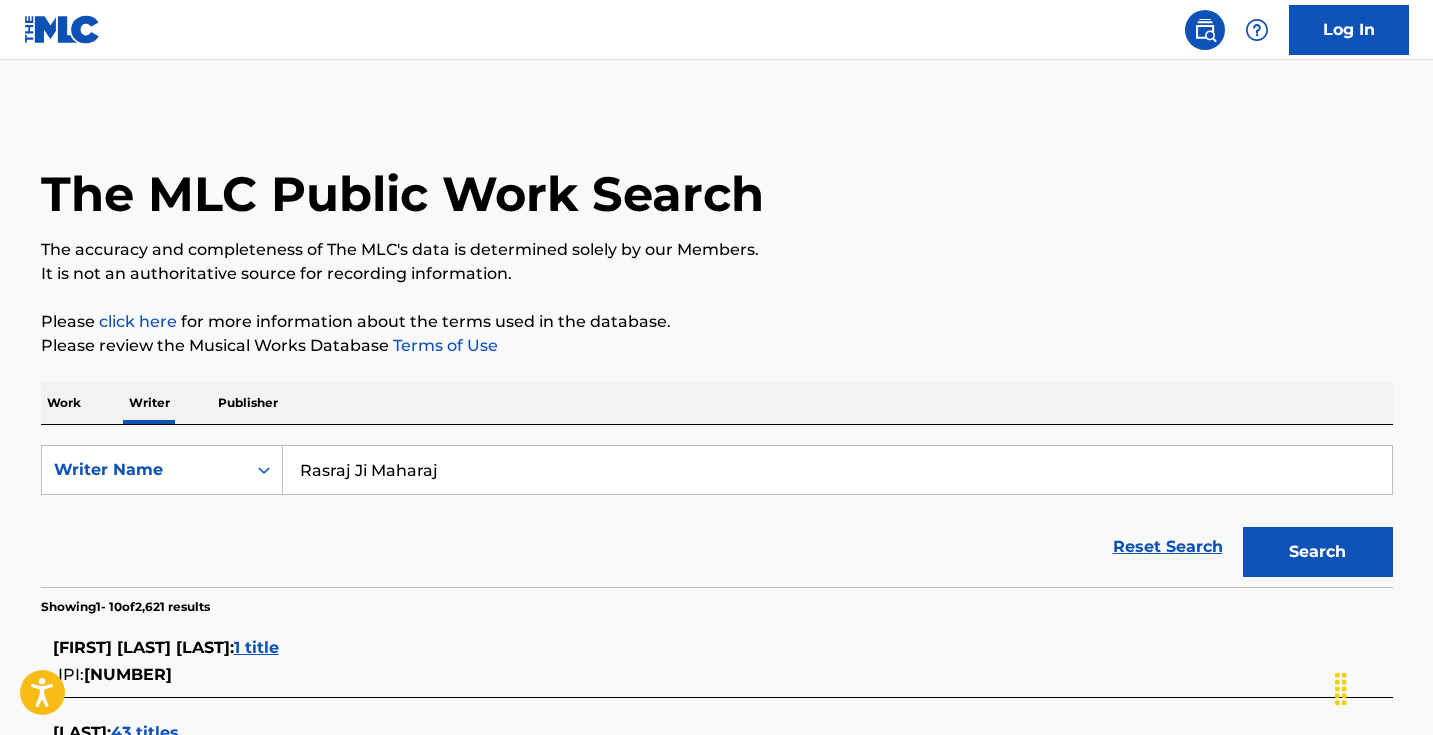 click on "Search" at bounding box center [1318, 552] 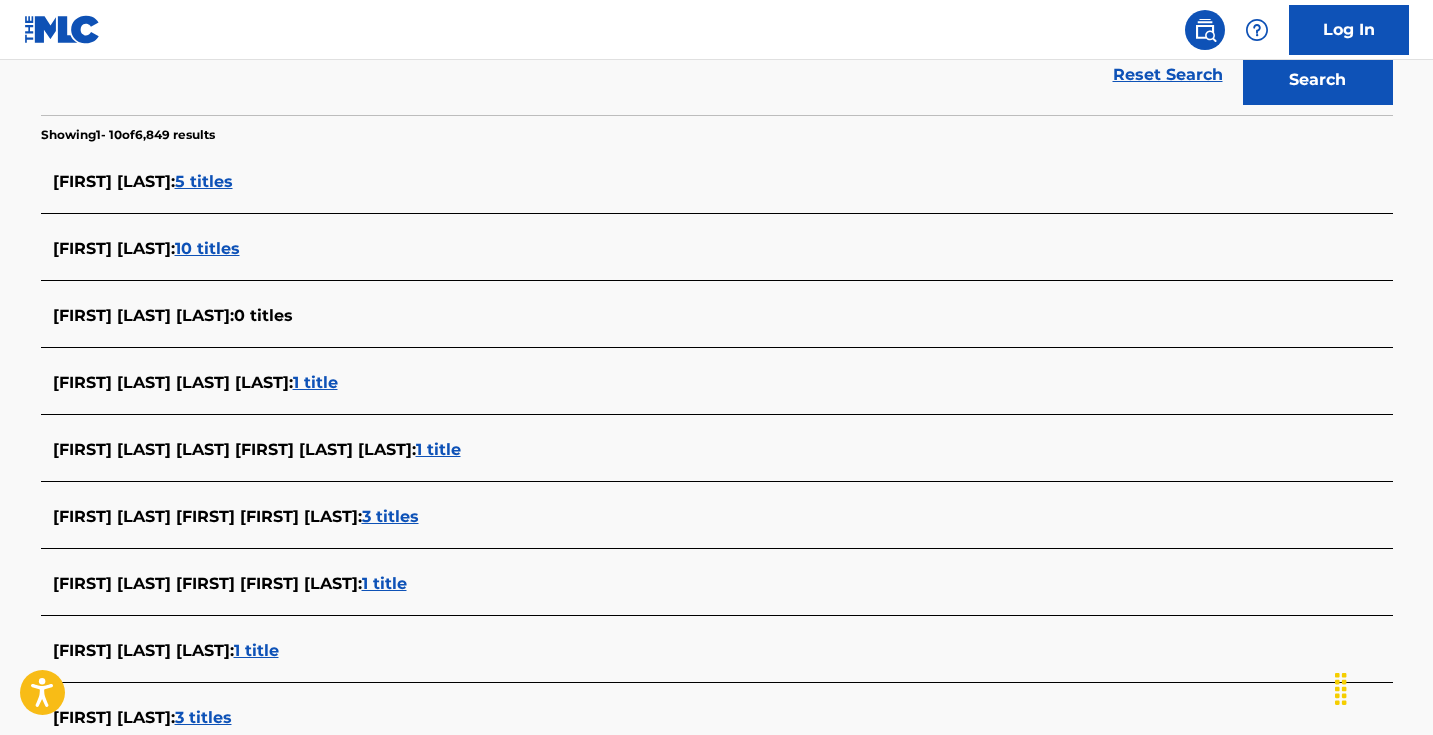 scroll, scrollTop: 631, scrollLeft: 0, axis: vertical 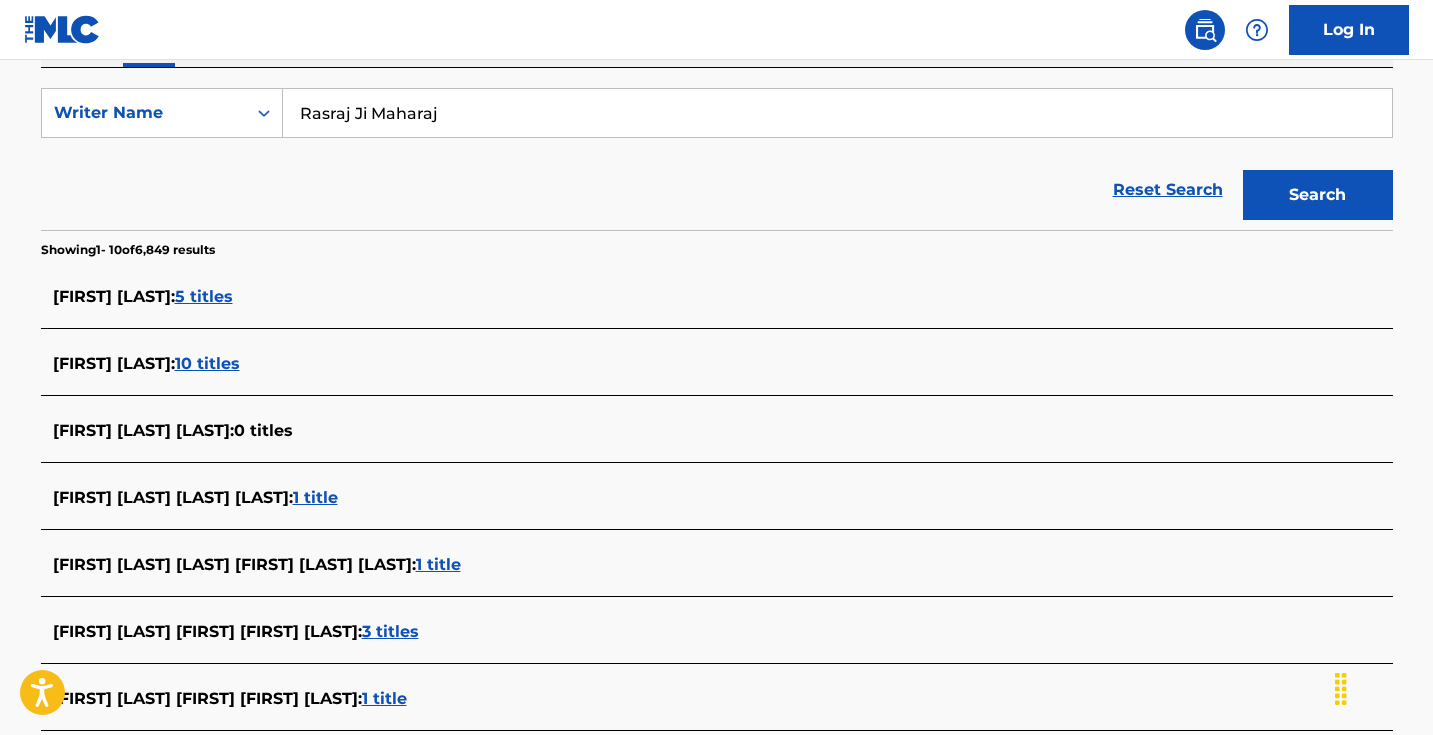 click on "Rasraj Ji Maharaj" at bounding box center [837, 113] 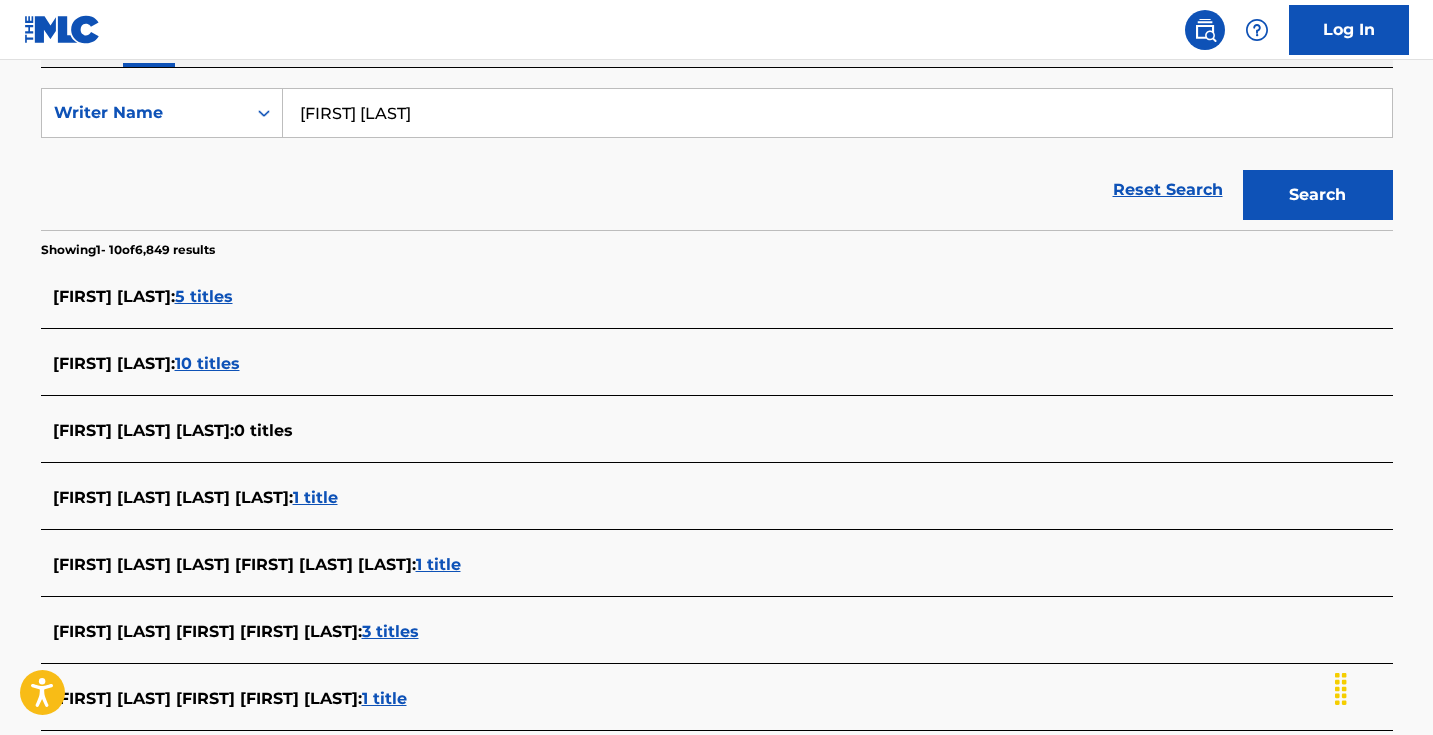click on "Search" at bounding box center [1318, 195] 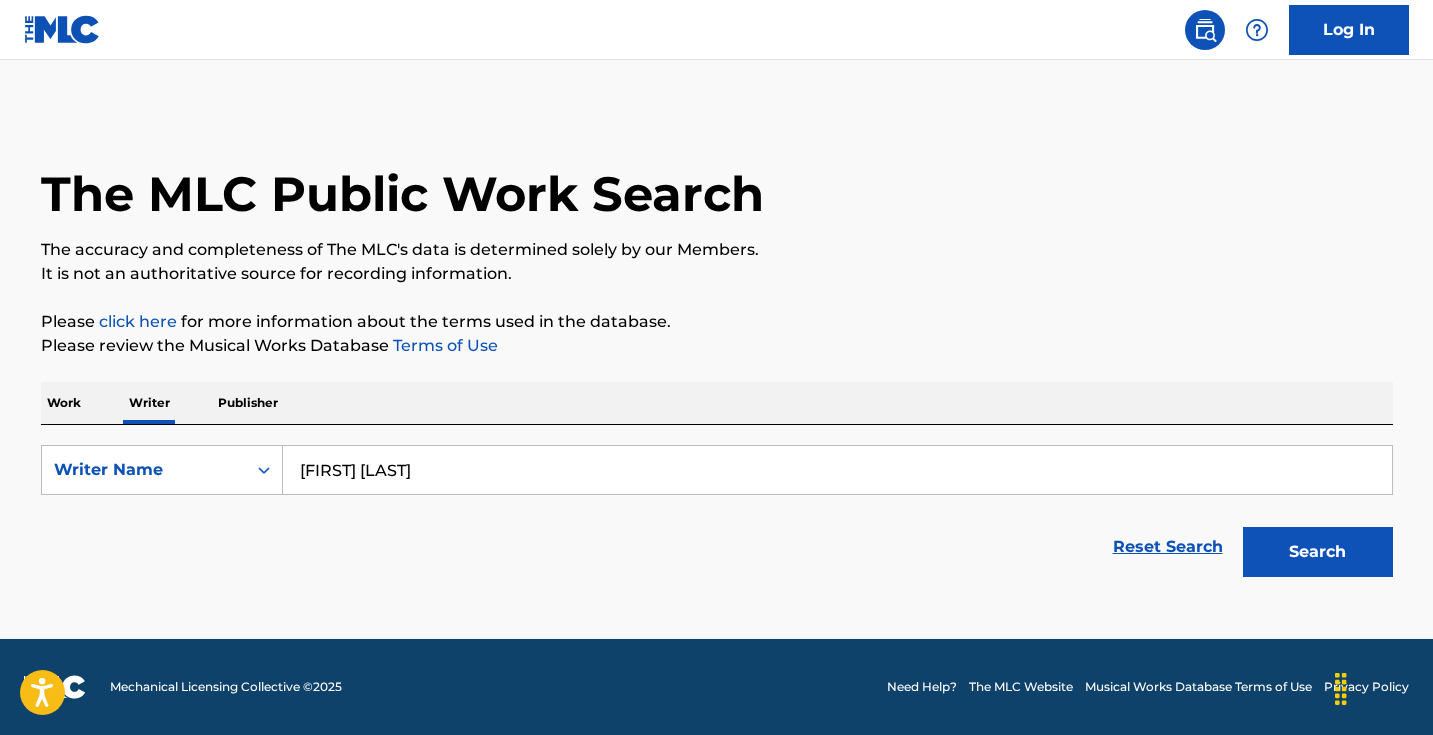 scroll, scrollTop: 0, scrollLeft: 0, axis: both 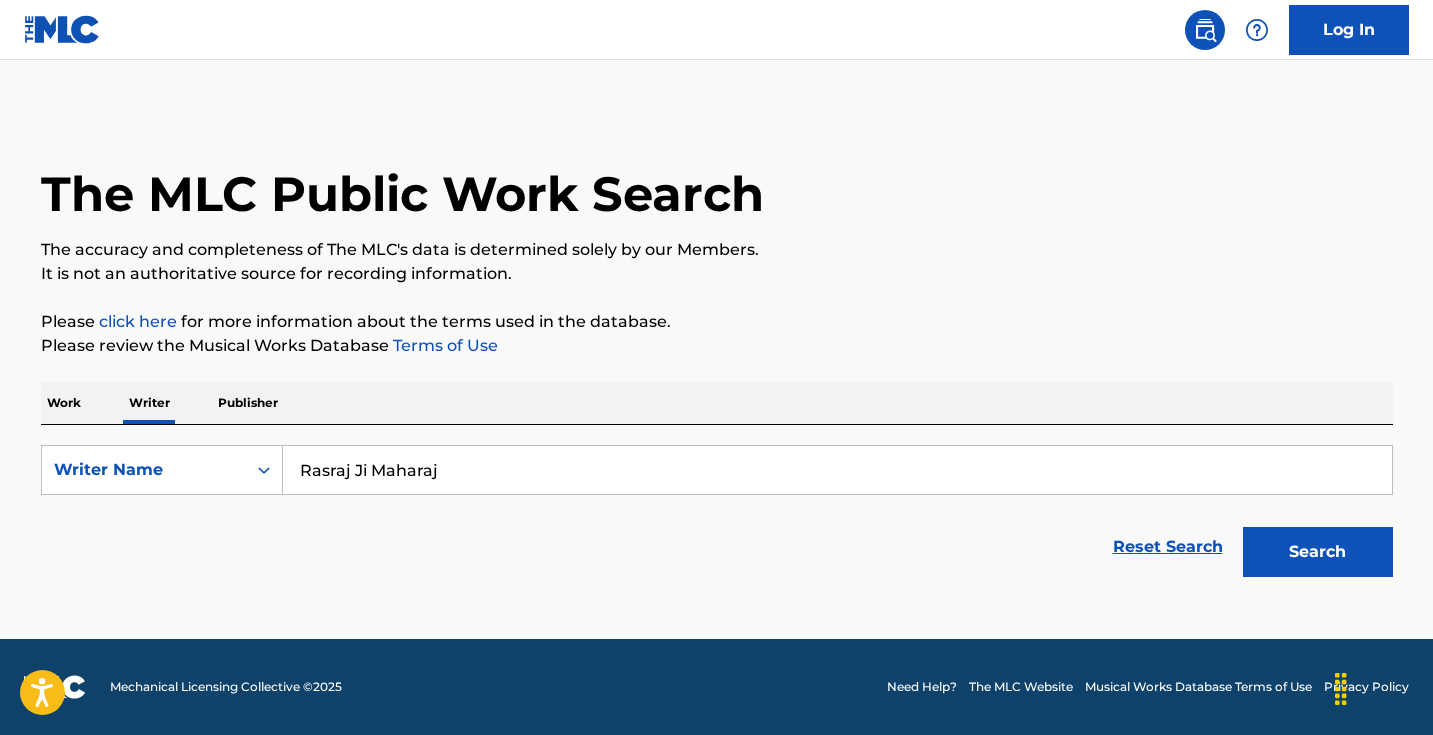 type on "Rasraj Ji Maharaj" 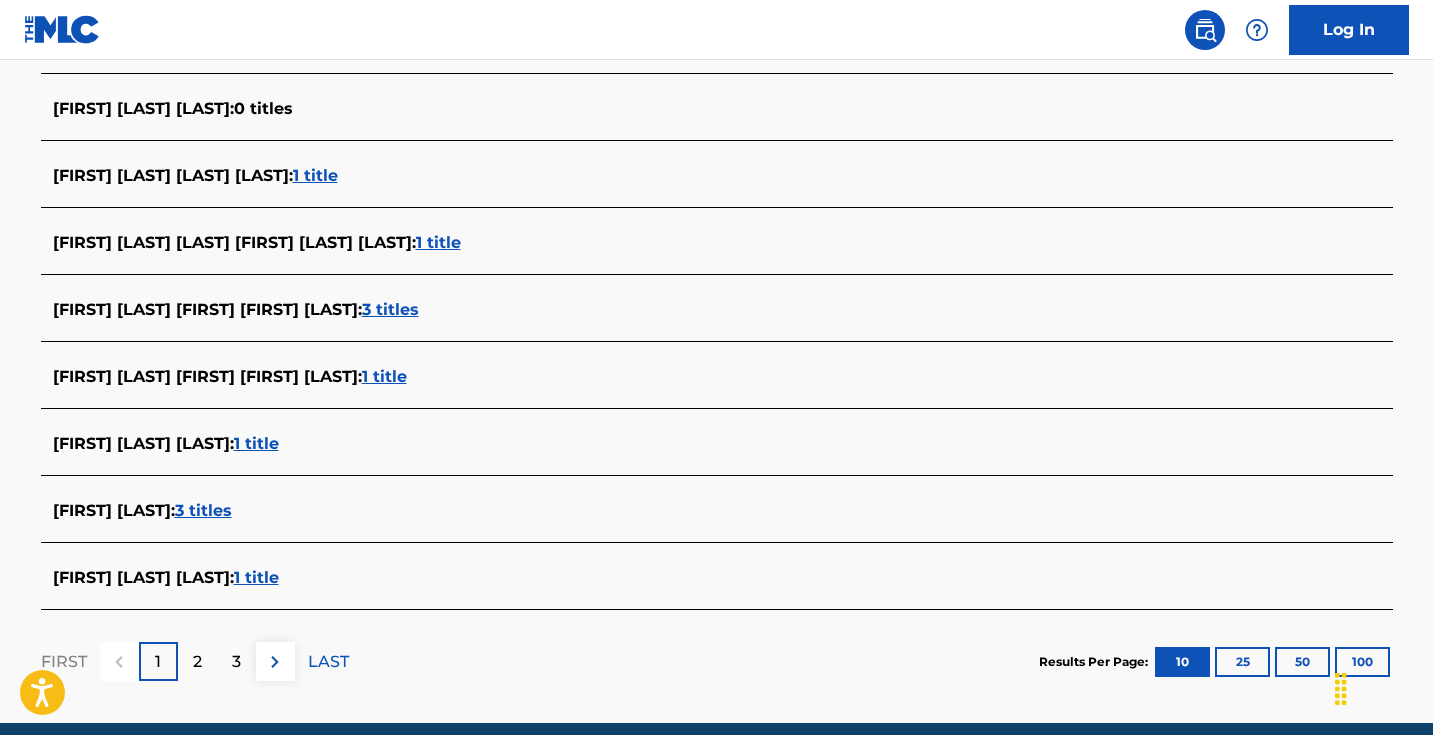 scroll, scrollTop: 680, scrollLeft: 0, axis: vertical 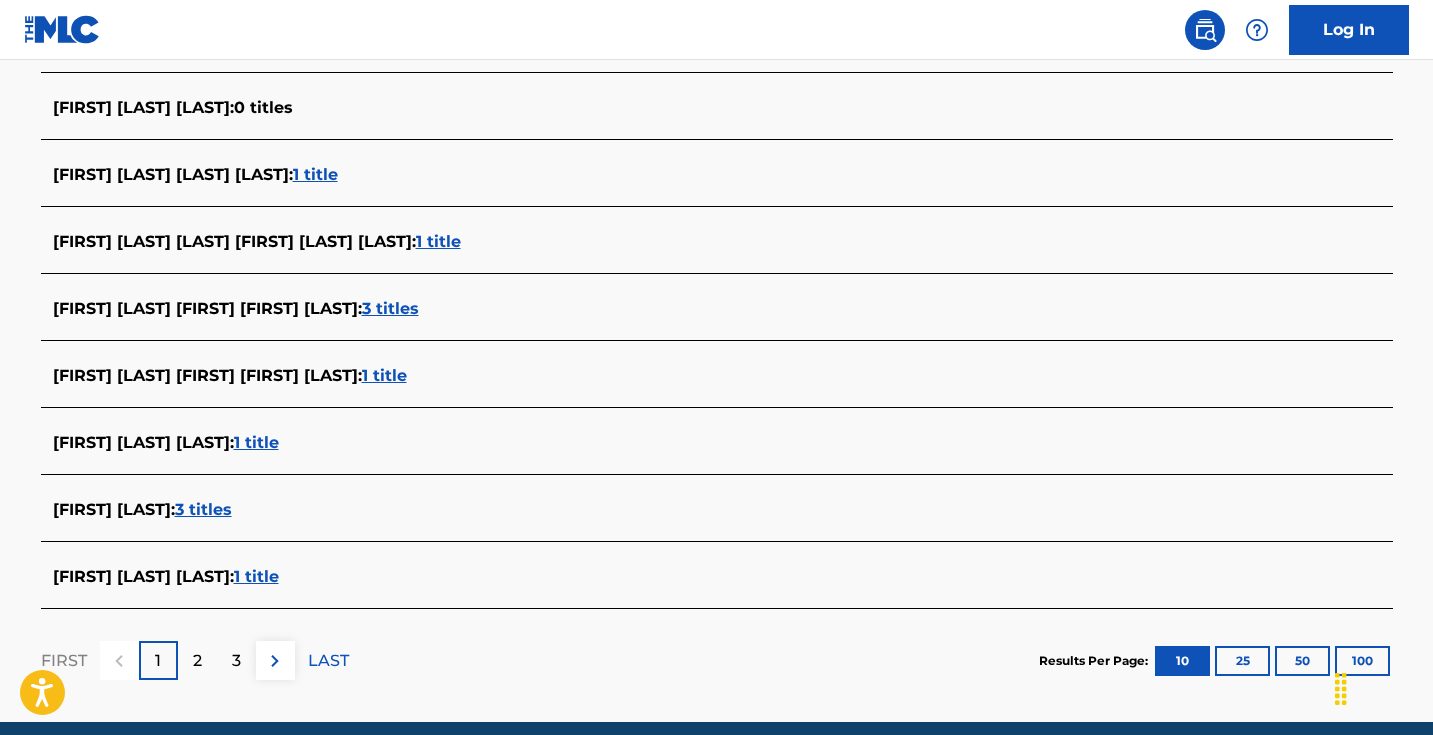 click at bounding box center [275, 661] 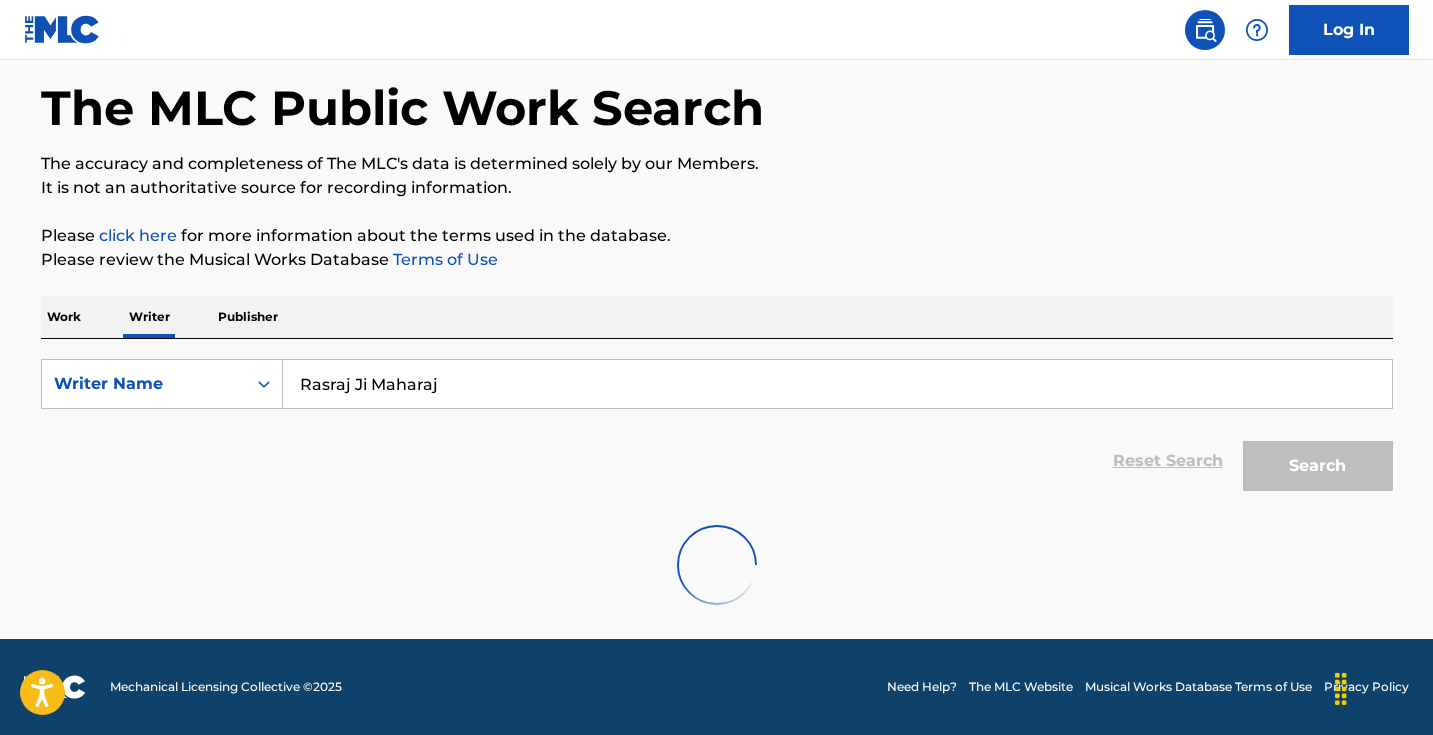 scroll, scrollTop: 86, scrollLeft: 0, axis: vertical 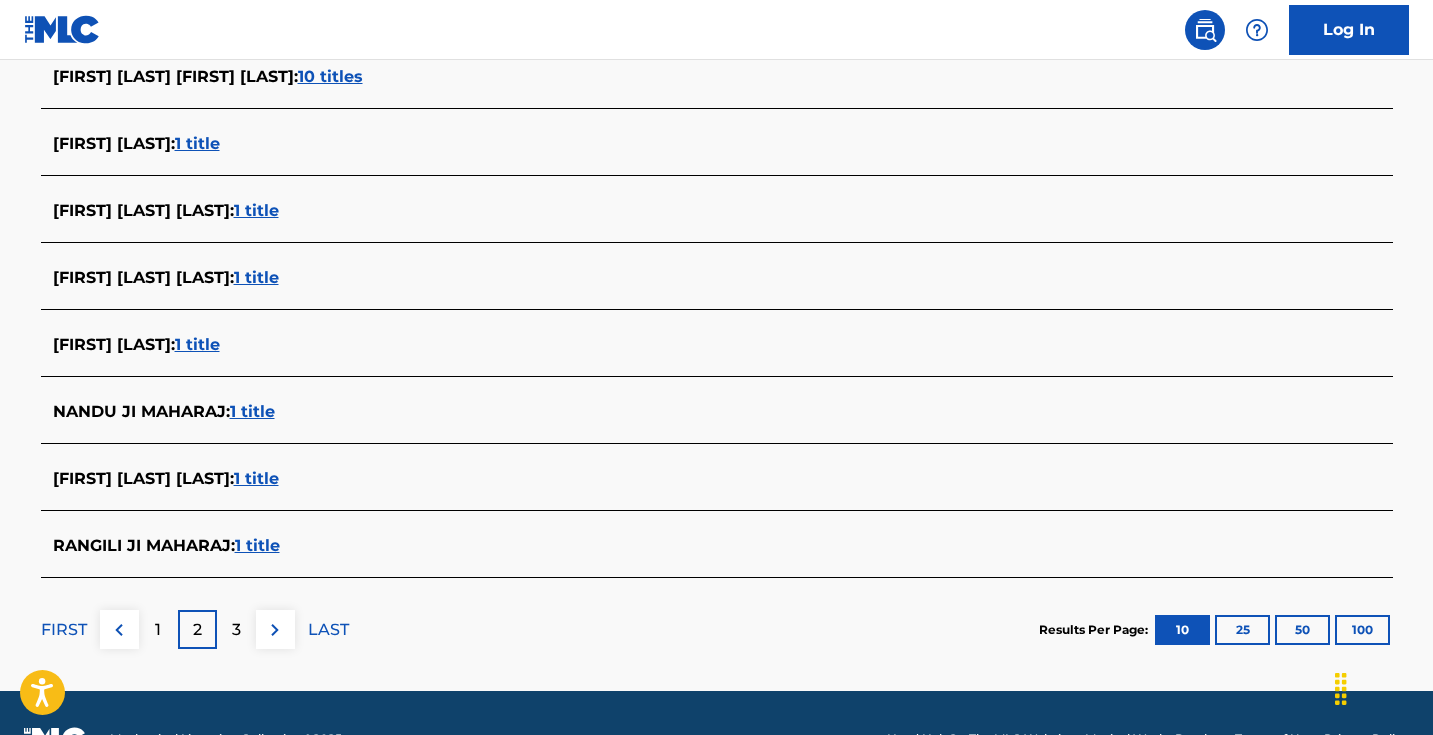 click at bounding box center (119, 630) 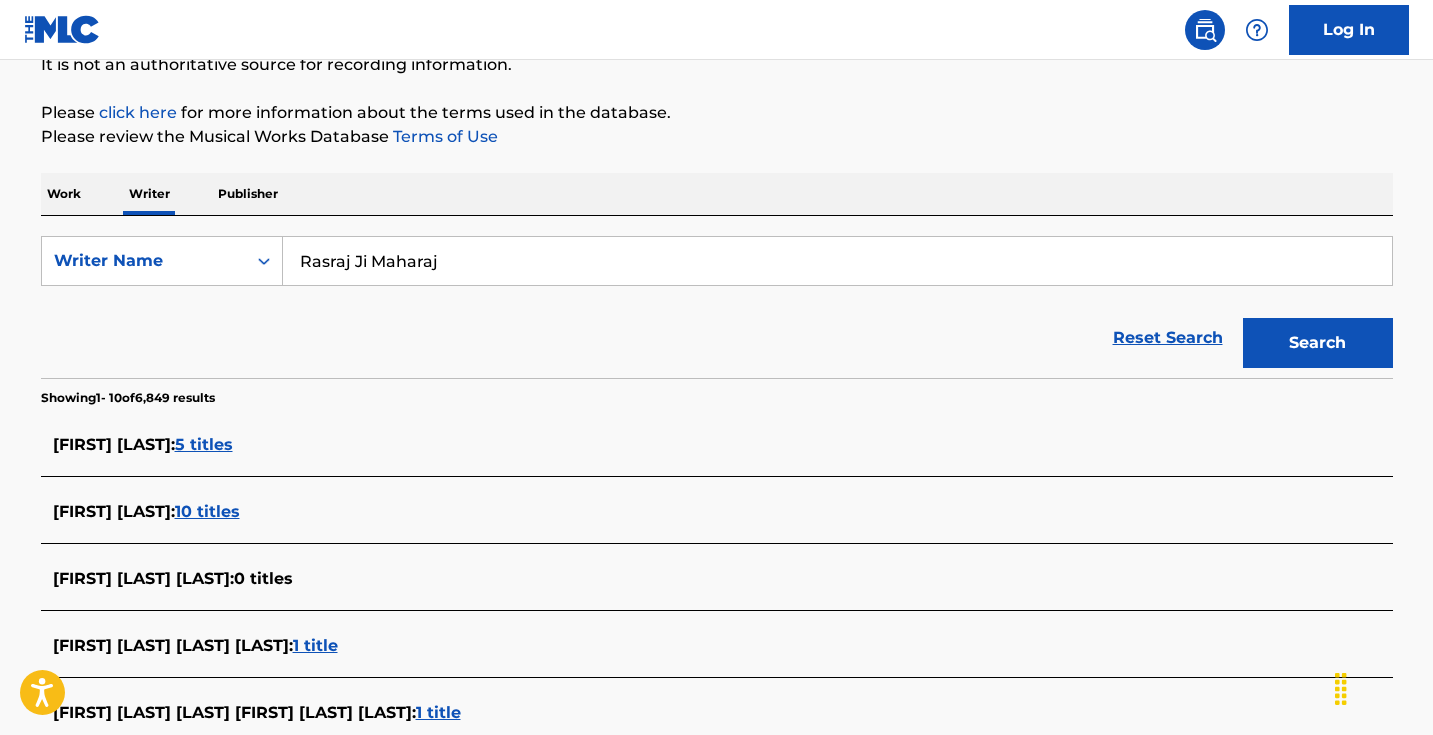 scroll, scrollTop: 214, scrollLeft: 0, axis: vertical 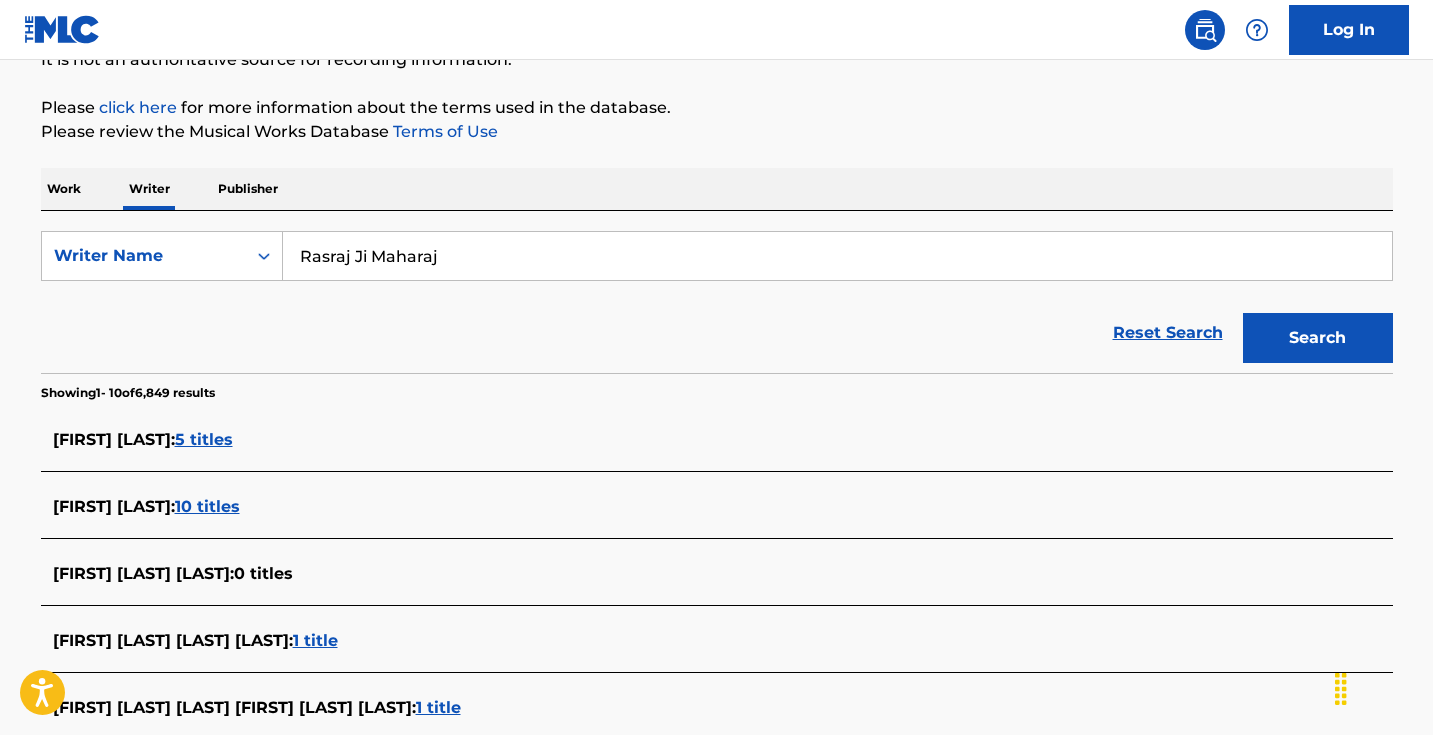 click on "Work" at bounding box center (64, 189) 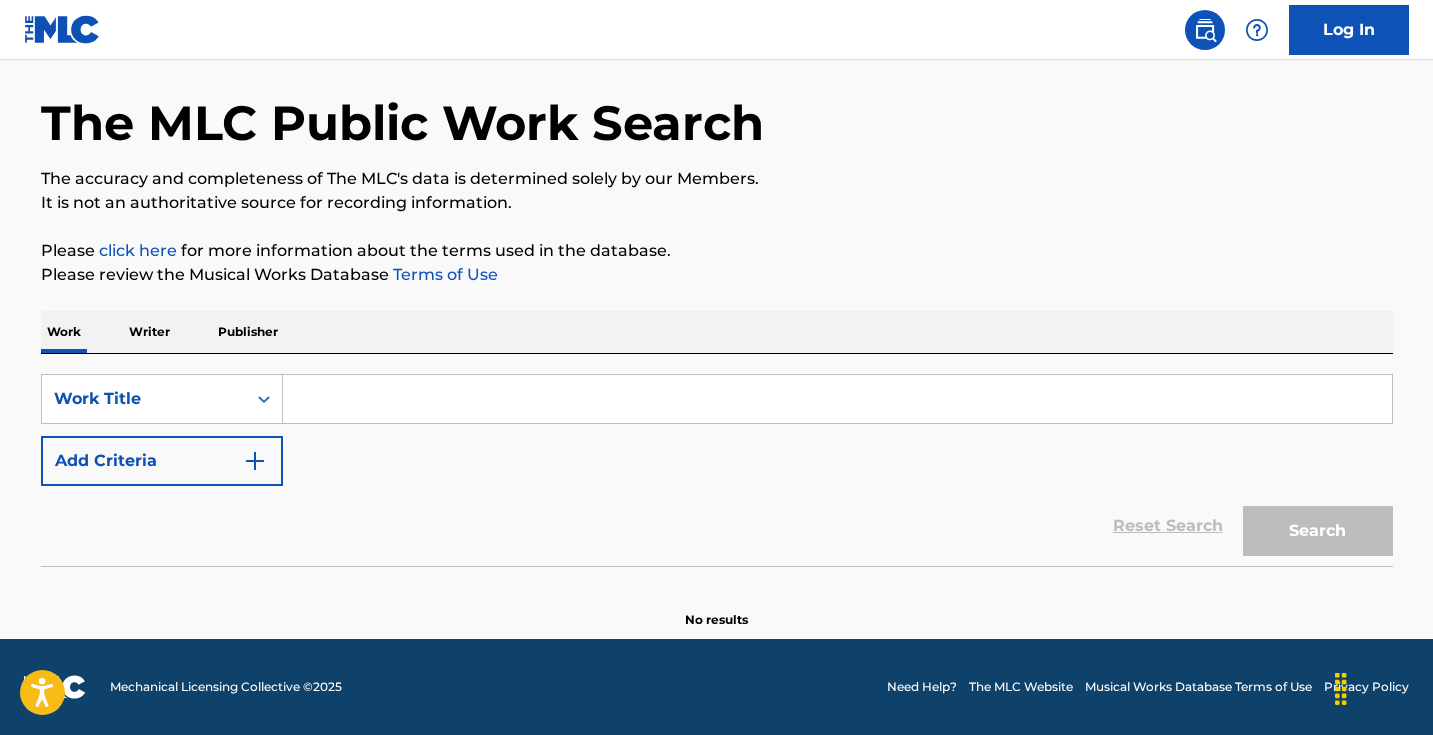 scroll, scrollTop: 0, scrollLeft: 0, axis: both 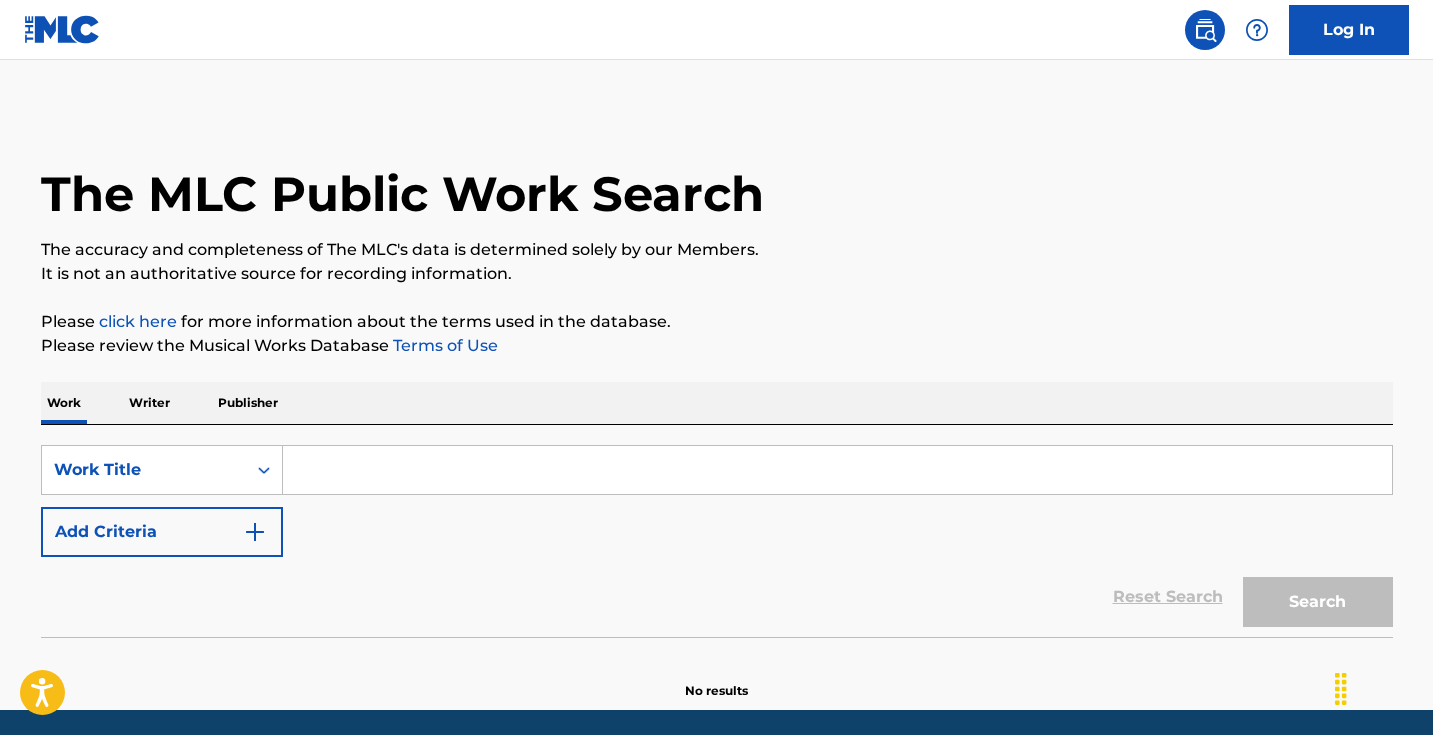 click on "Add Criteria" at bounding box center (162, 532) 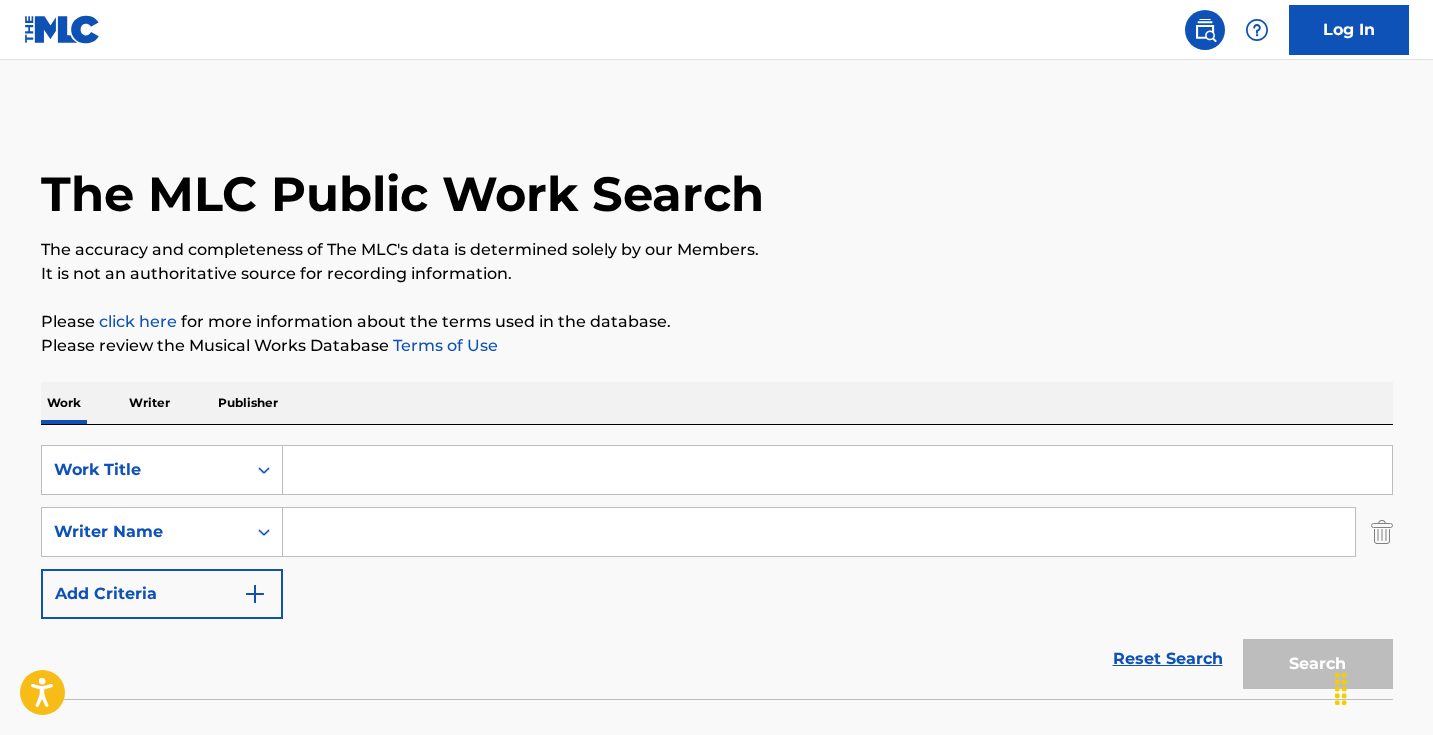 click at bounding box center (819, 532) 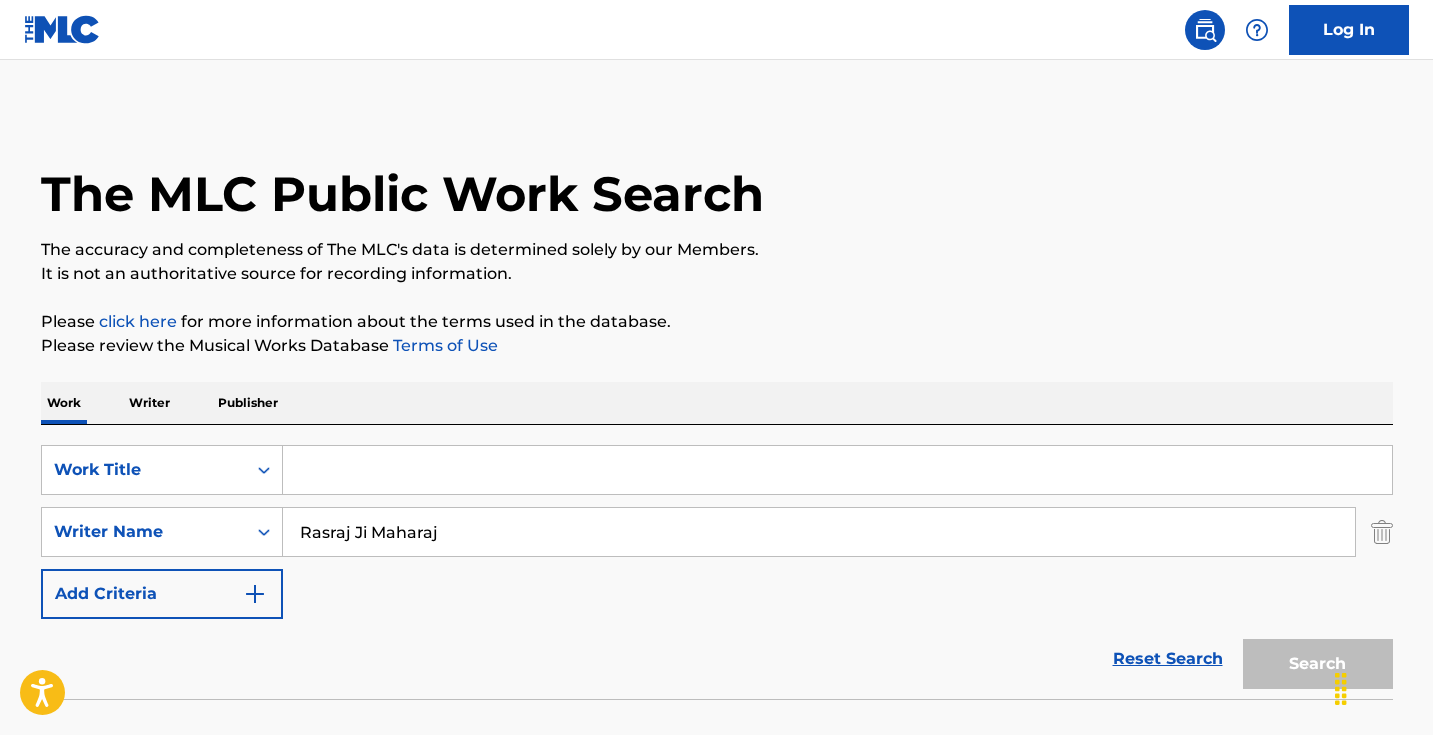 type on "Rasraj Ji Maharaj" 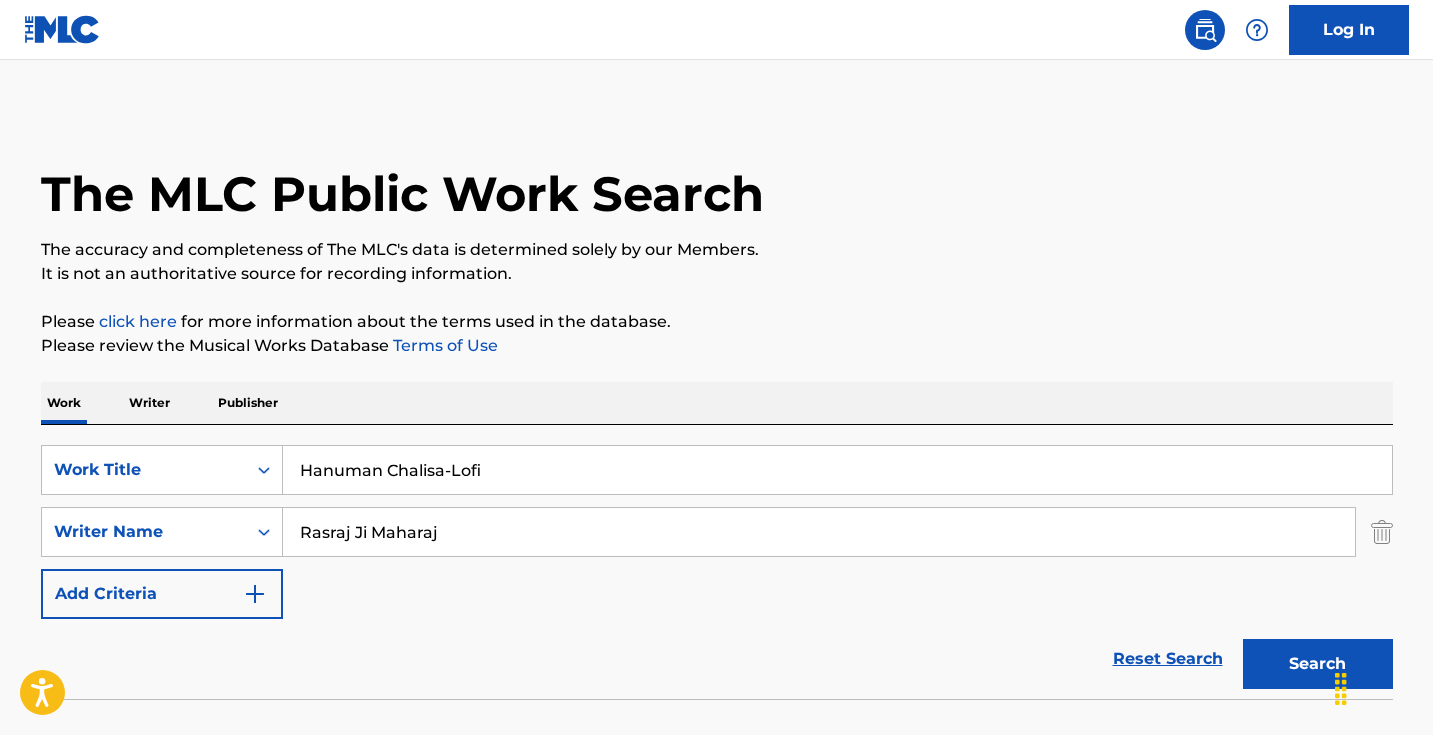 type on "Hanuman Chalisa-Lofi" 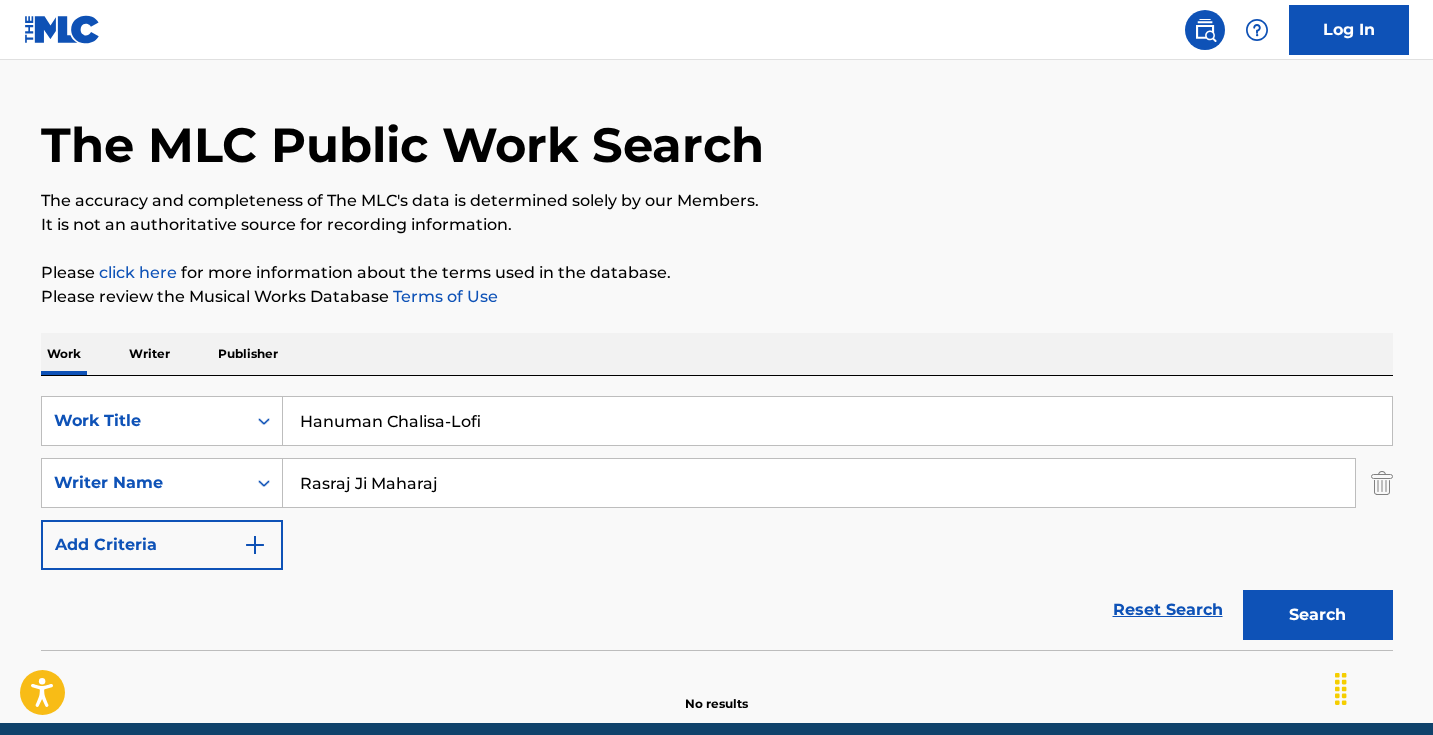 scroll, scrollTop: 73, scrollLeft: 0, axis: vertical 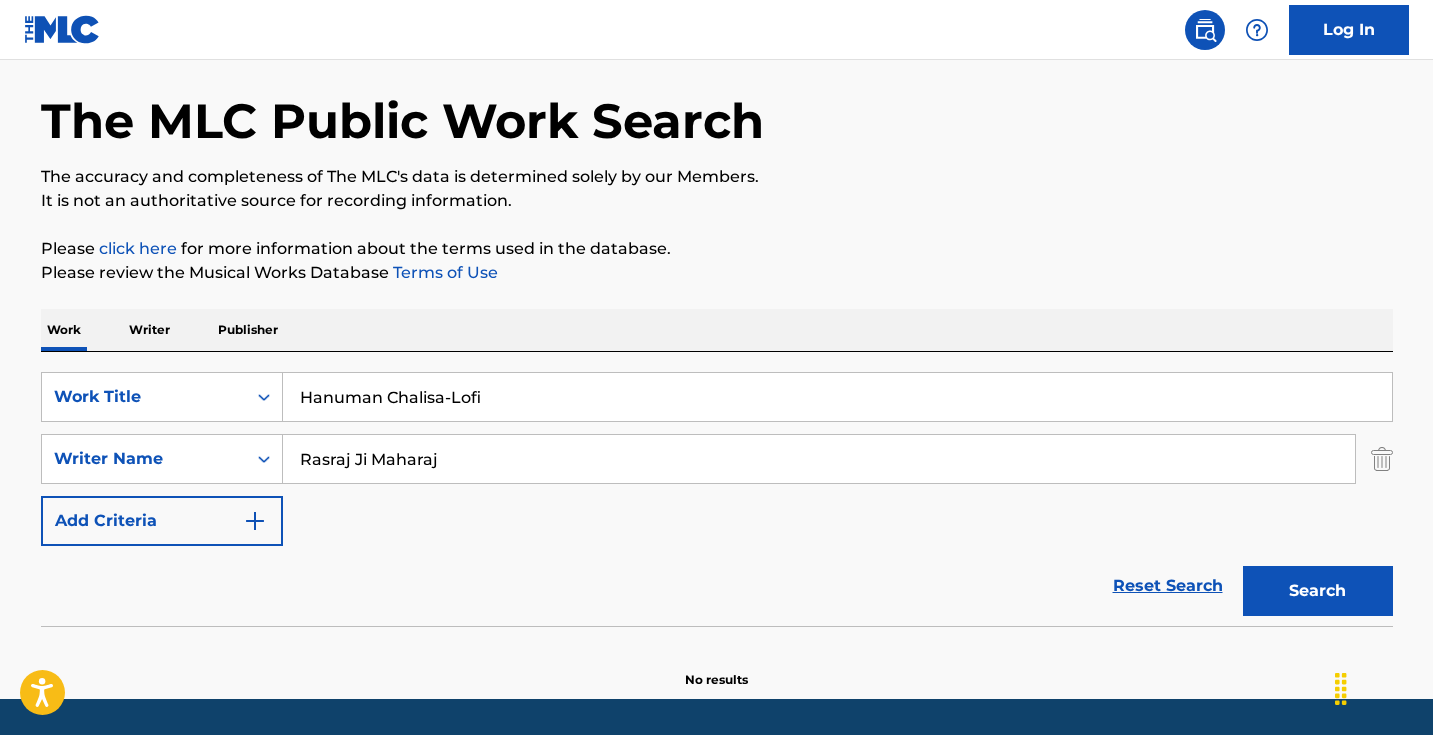 click on "Search" at bounding box center (1318, 591) 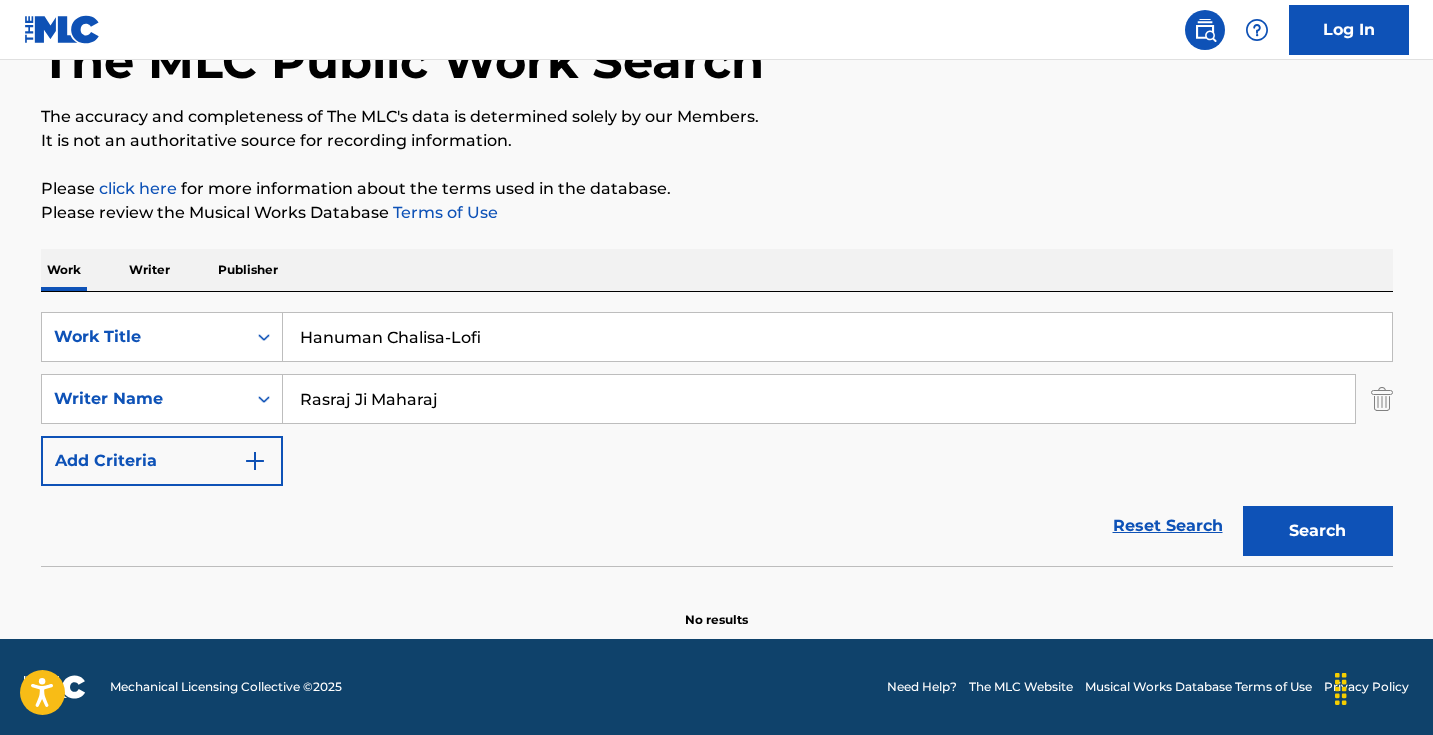scroll, scrollTop: 133, scrollLeft: 0, axis: vertical 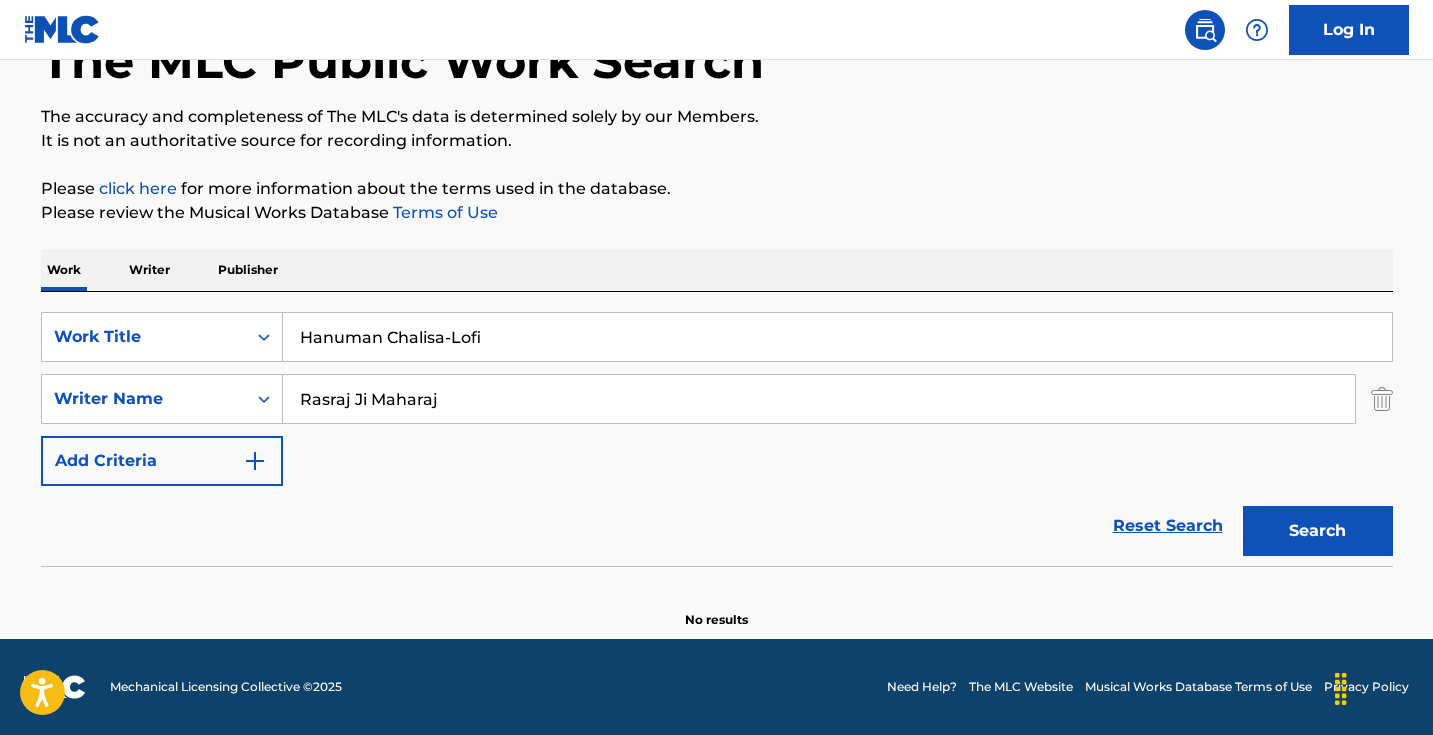 click on "Rasraj Ji Maharaj" at bounding box center (819, 399) 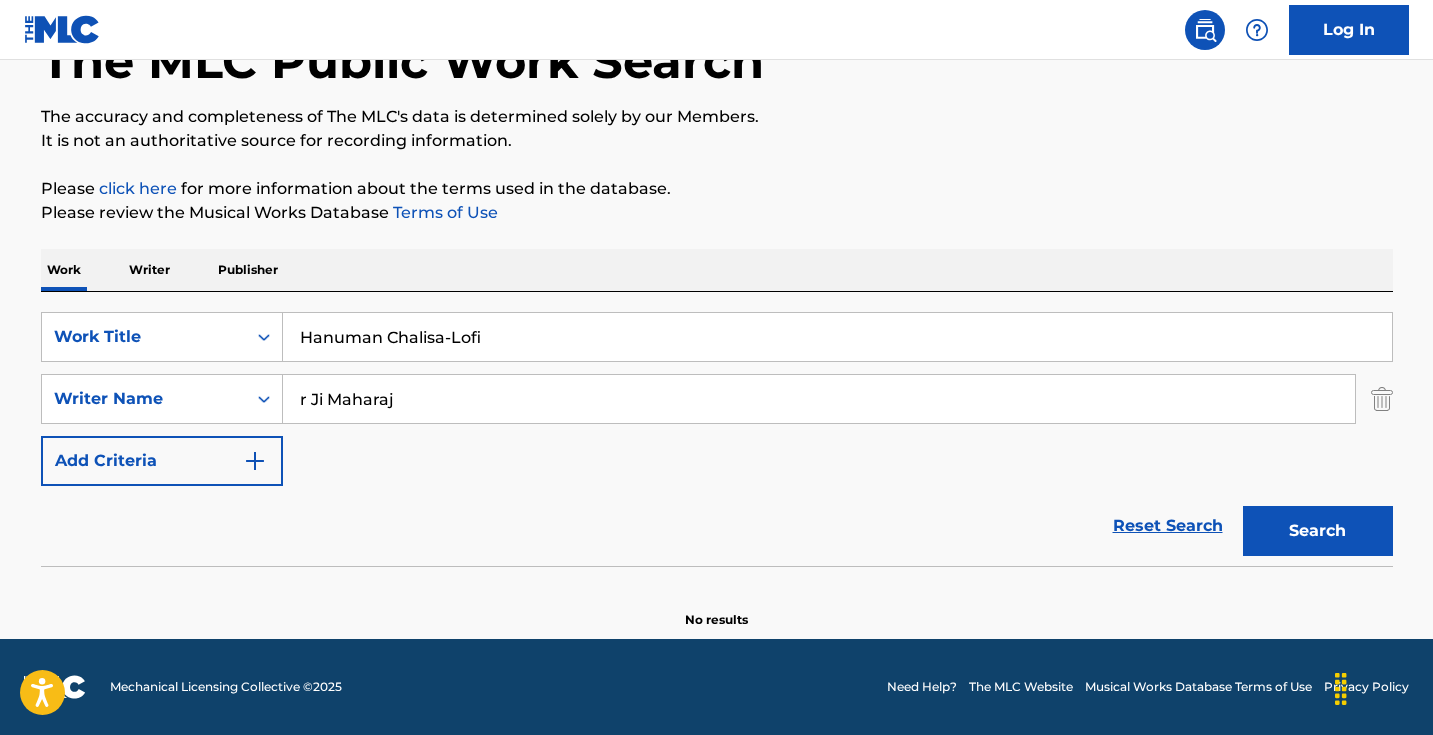 click on "r Ji Maharaj" at bounding box center (819, 399) 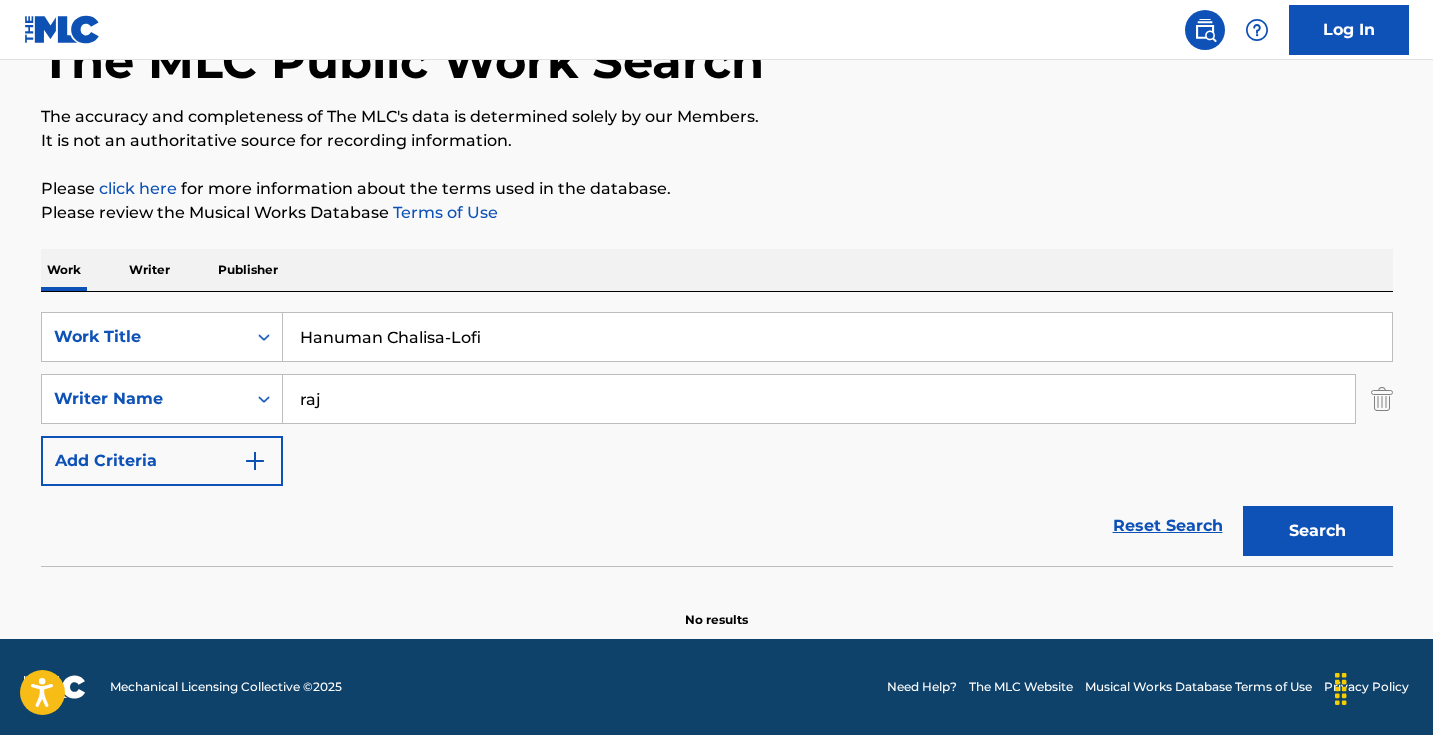 click on "Search" at bounding box center (1318, 531) 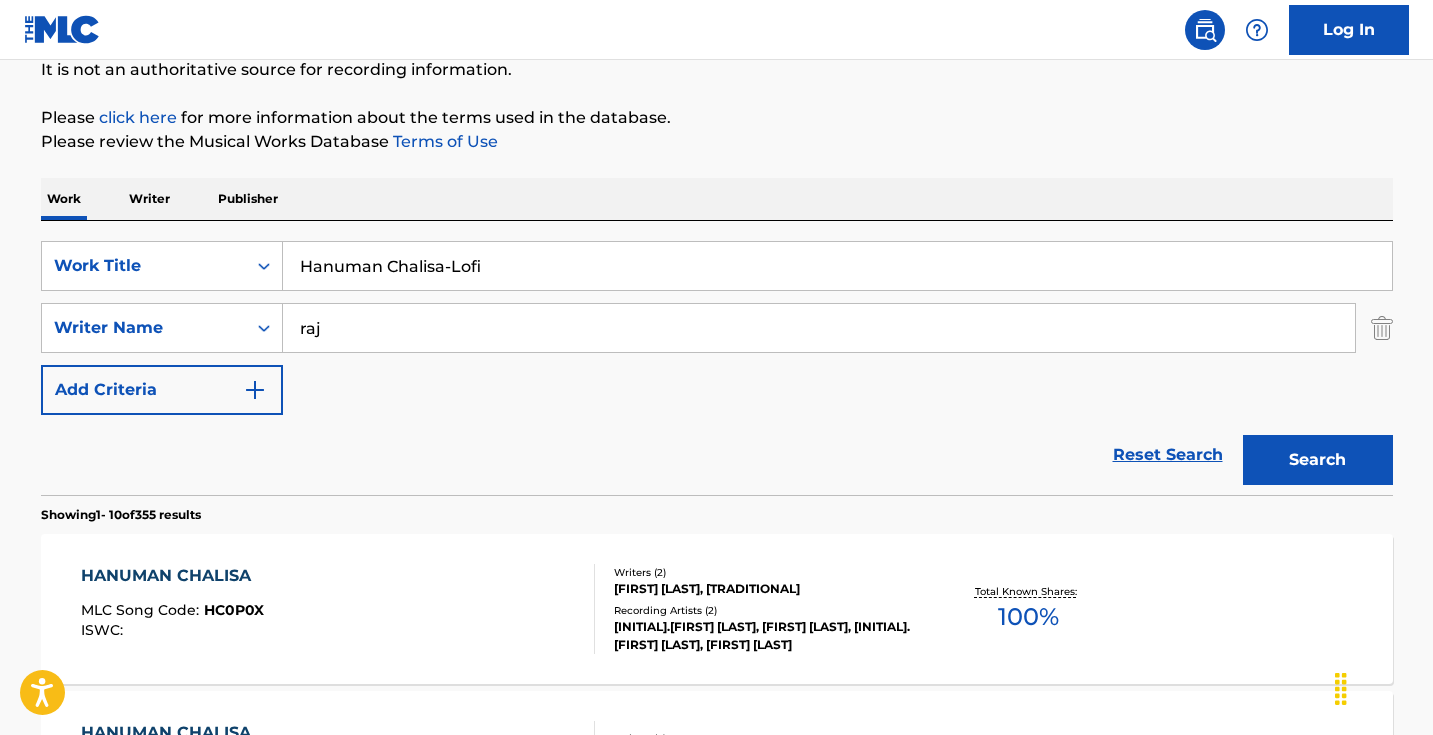 scroll, scrollTop: 257, scrollLeft: 0, axis: vertical 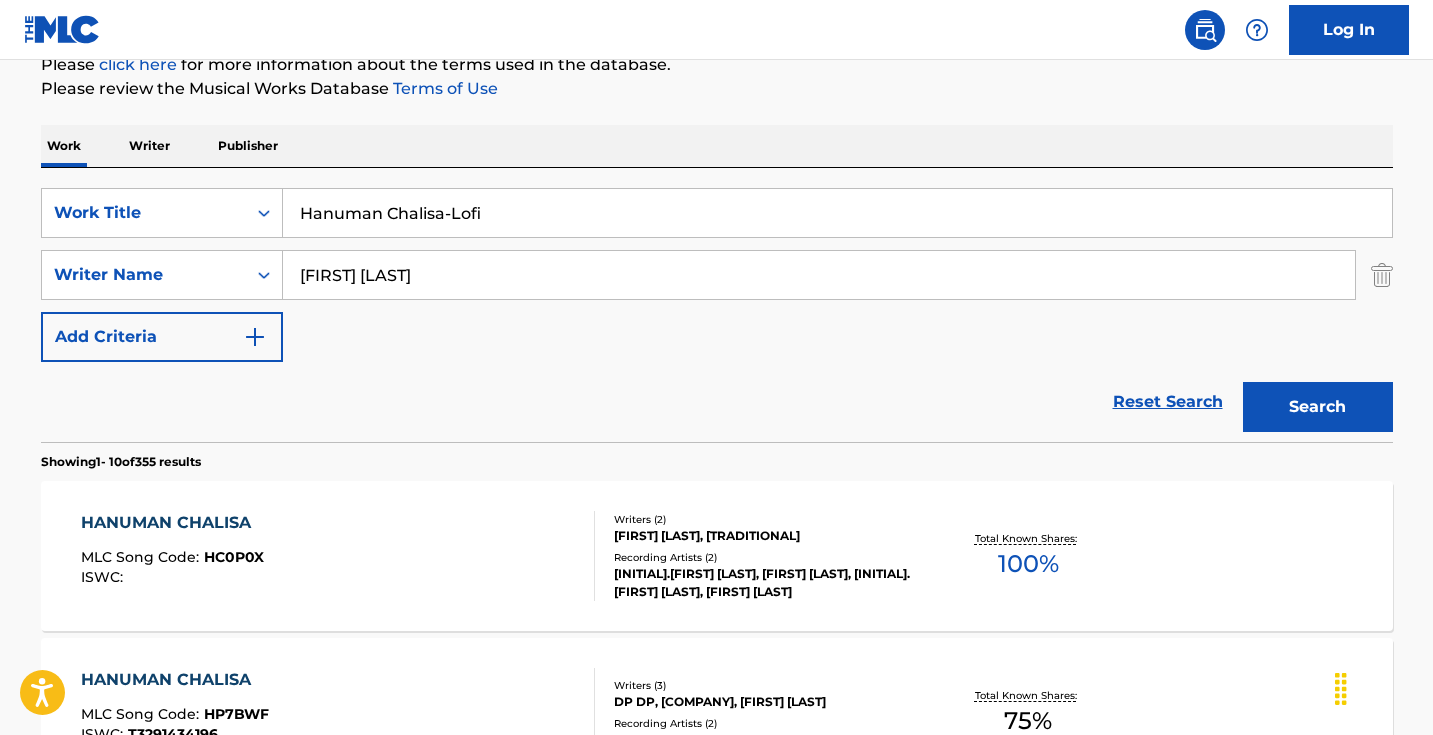 click on "Search" at bounding box center [1318, 407] 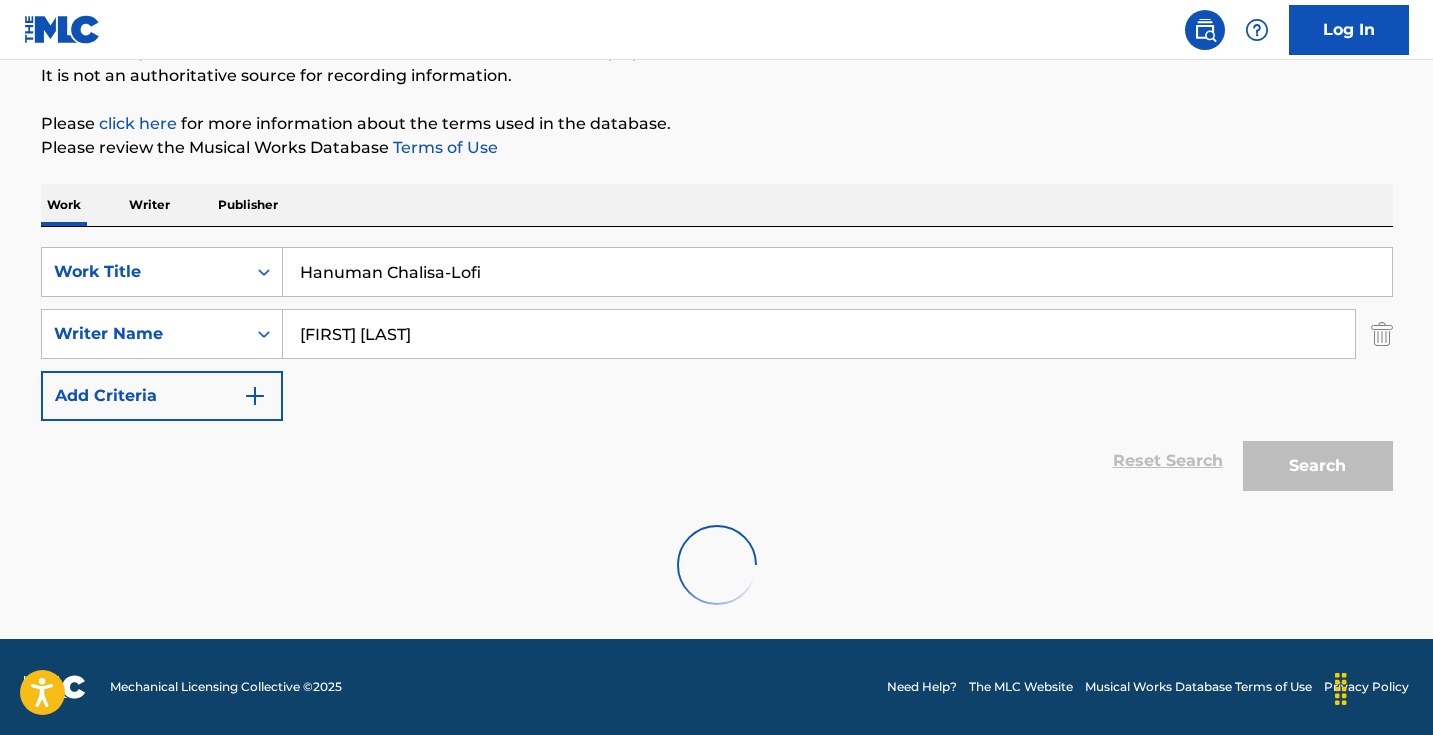 scroll, scrollTop: 198, scrollLeft: 0, axis: vertical 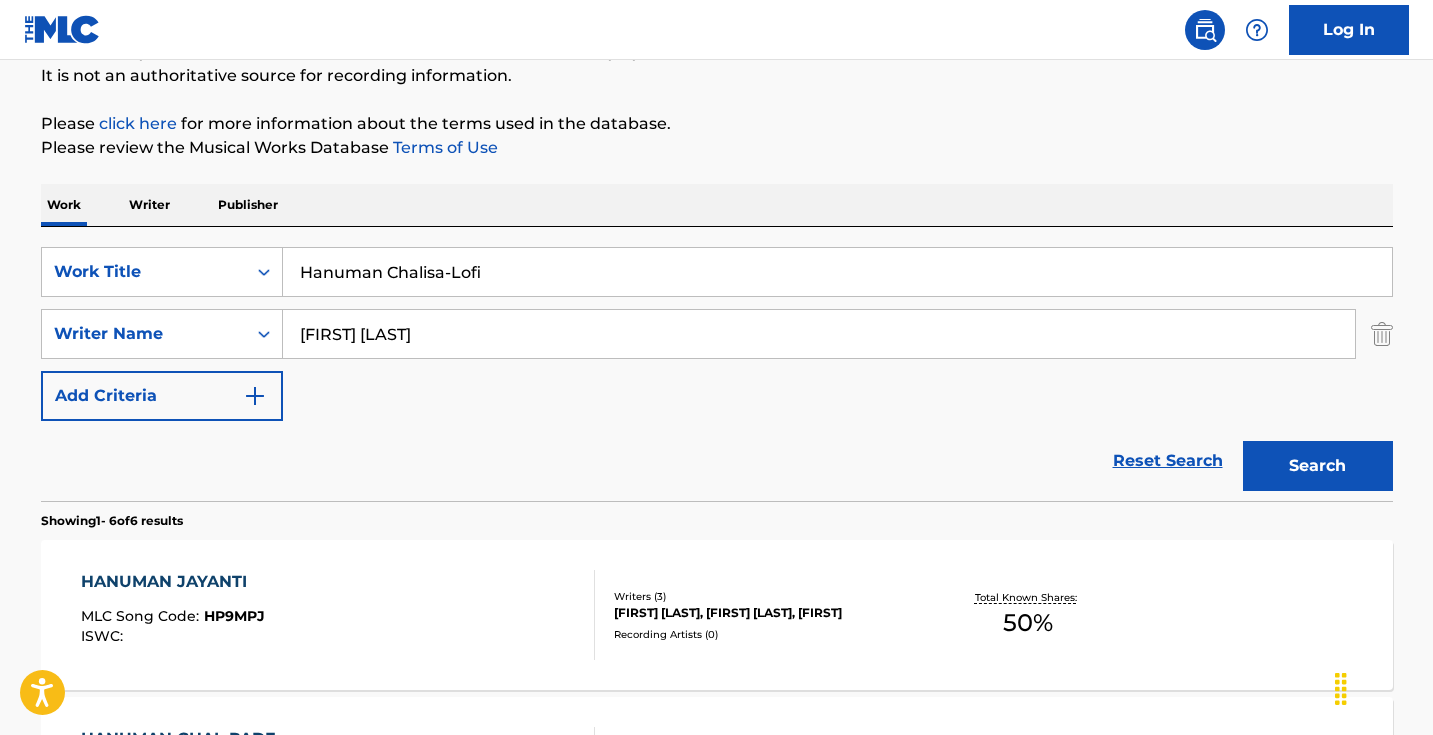 click on "Search" at bounding box center [1318, 466] 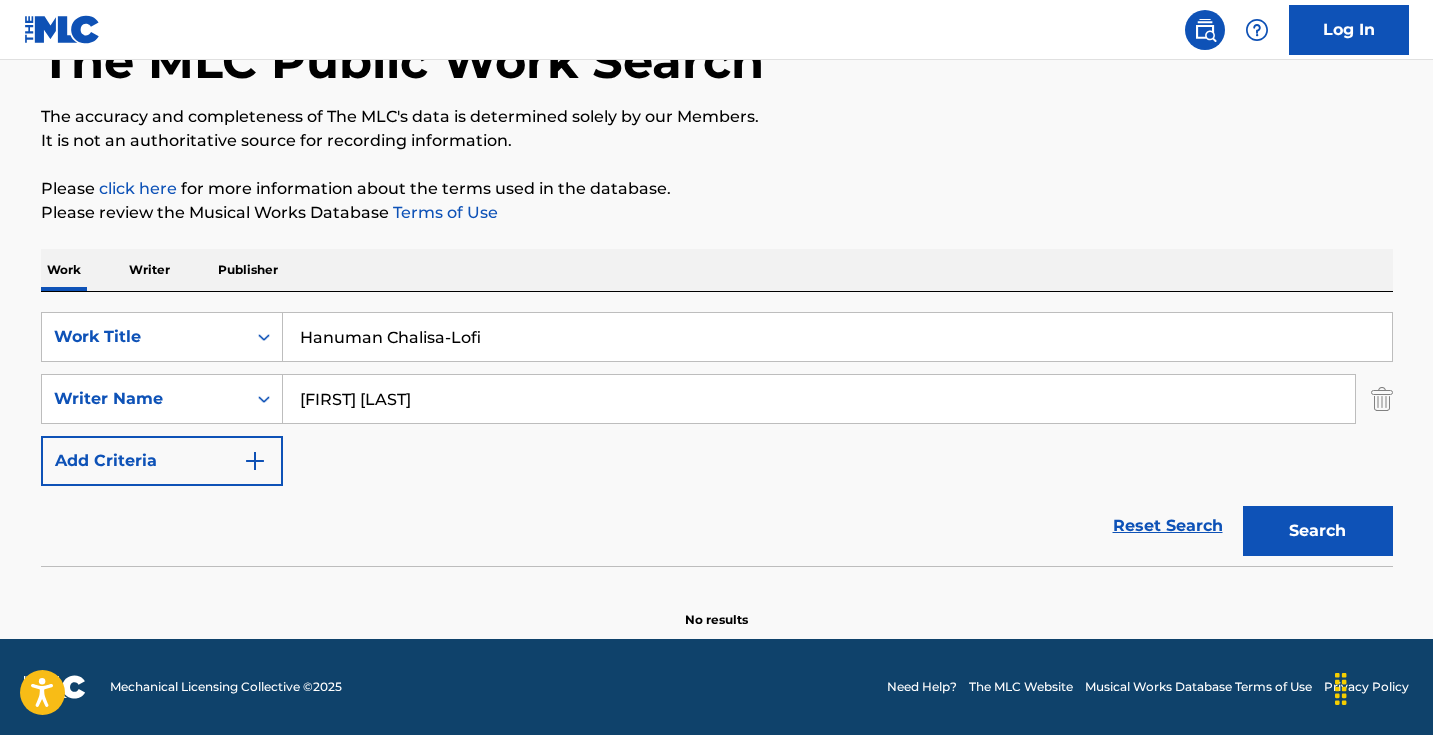 scroll, scrollTop: 133, scrollLeft: 0, axis: vertical 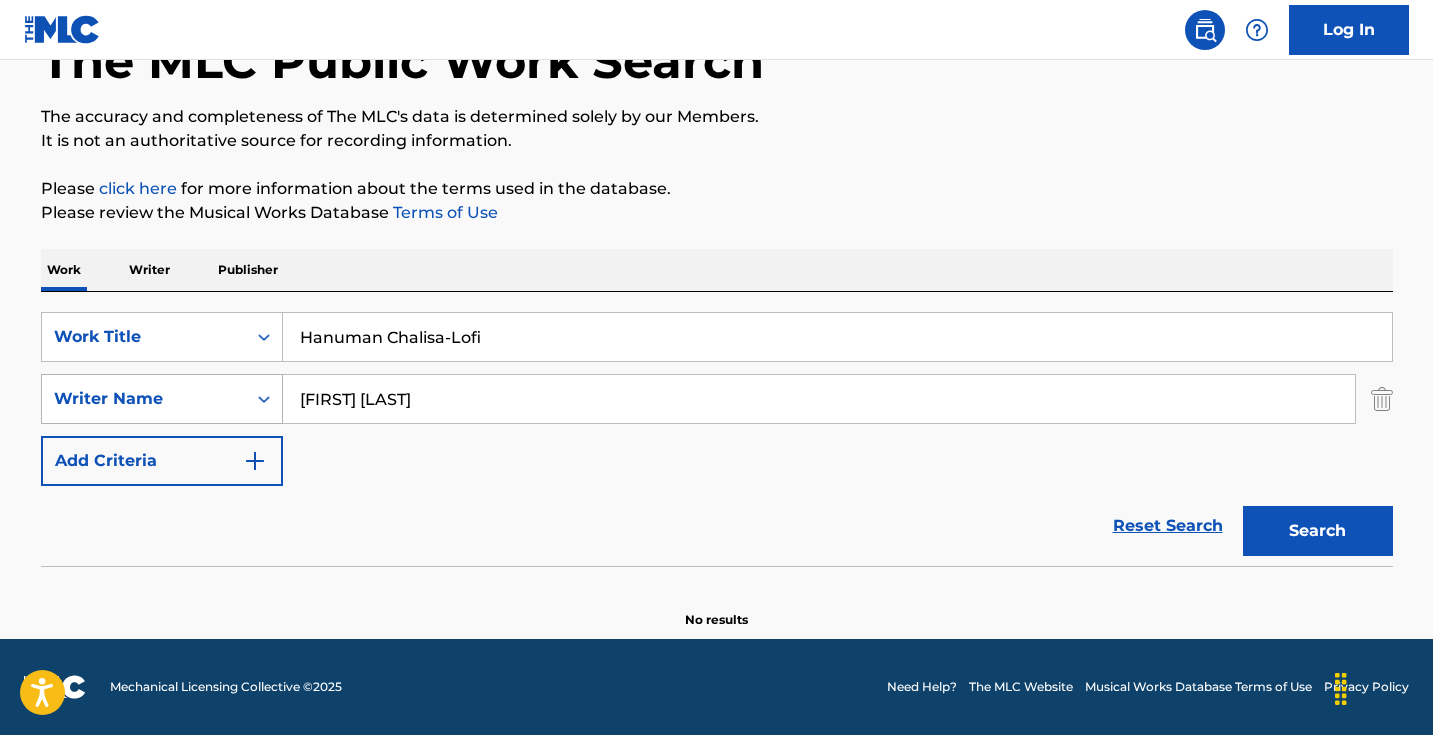 drag, startPoint x: 381, startPoint y: 403, endPoint x: 275, endPoint y: 387, distance: 107.200745 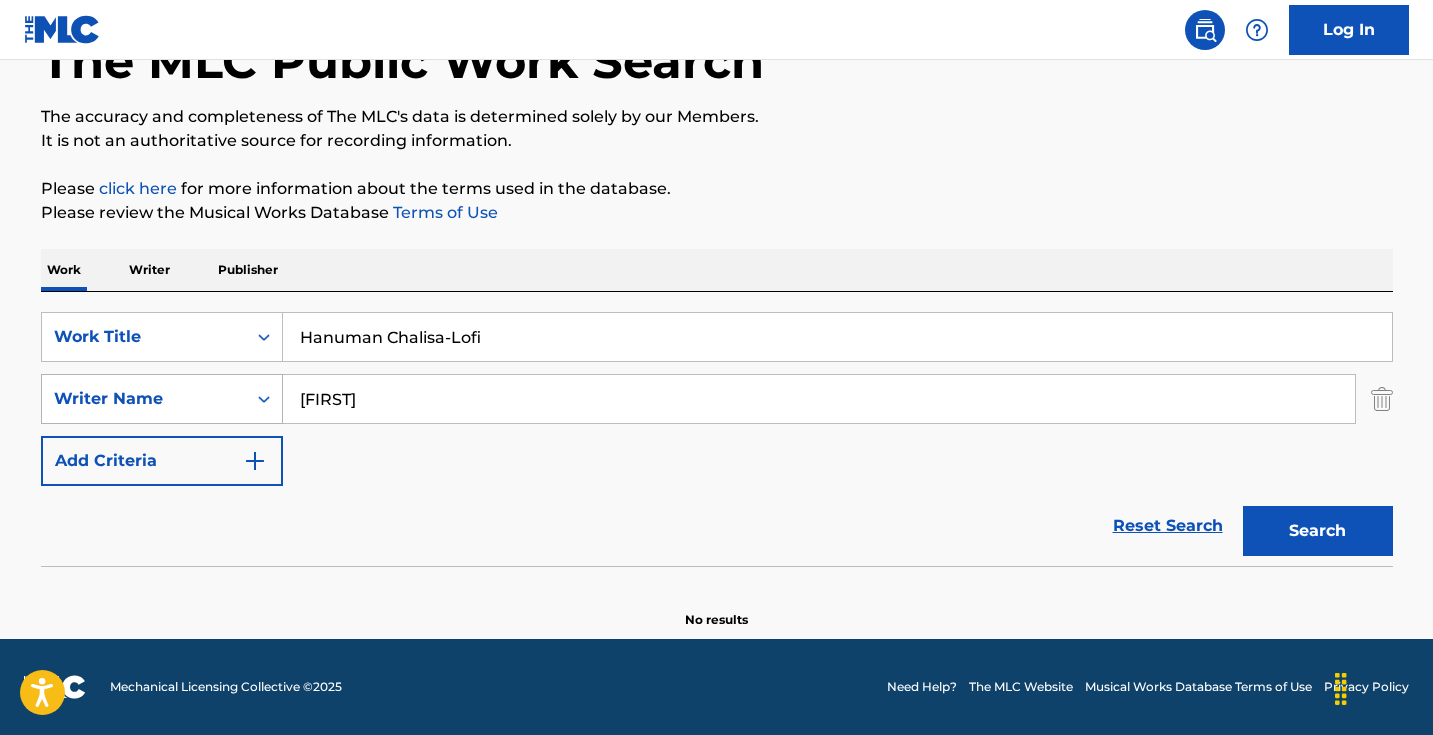 click on "Search" at bounding box center [1318, 531] 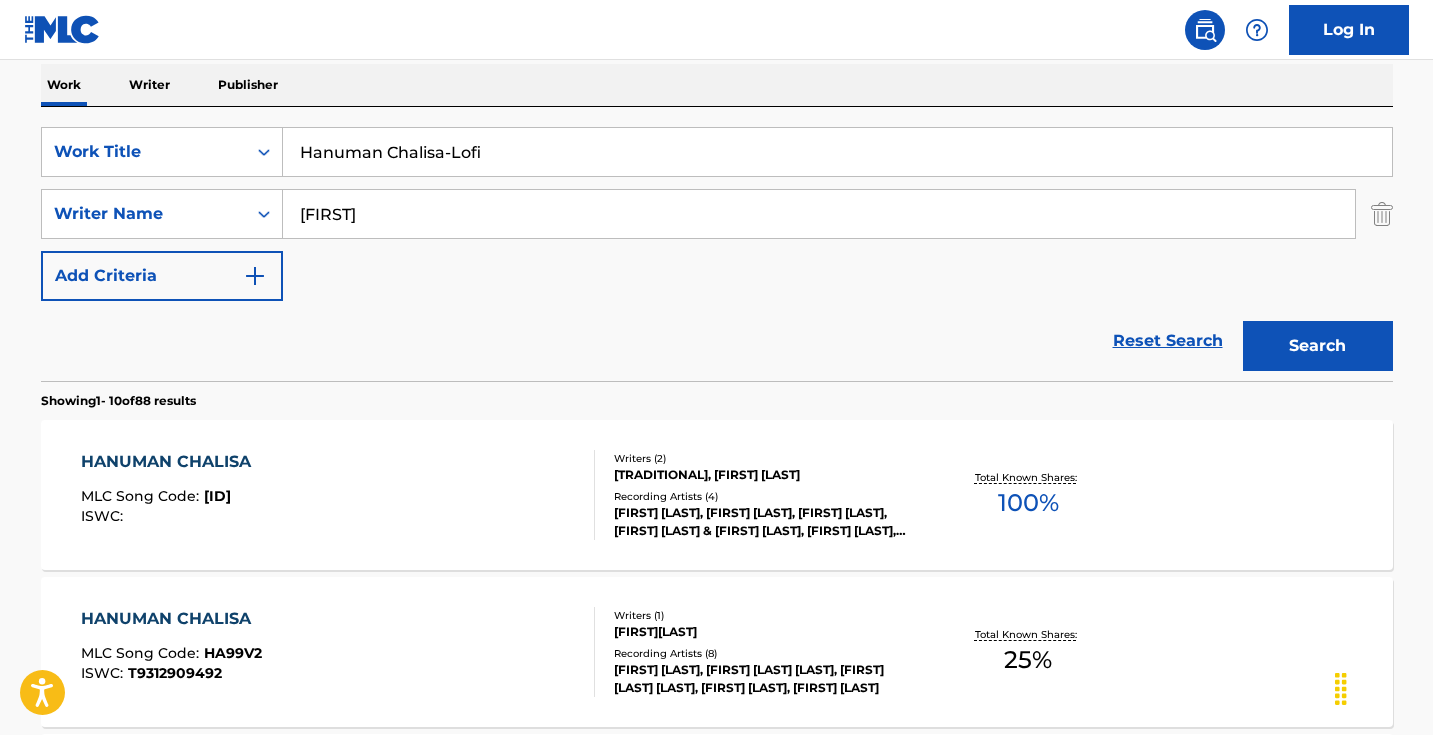 scroll, scrollTop: 384, scrollLeft: 0, axis: vertical 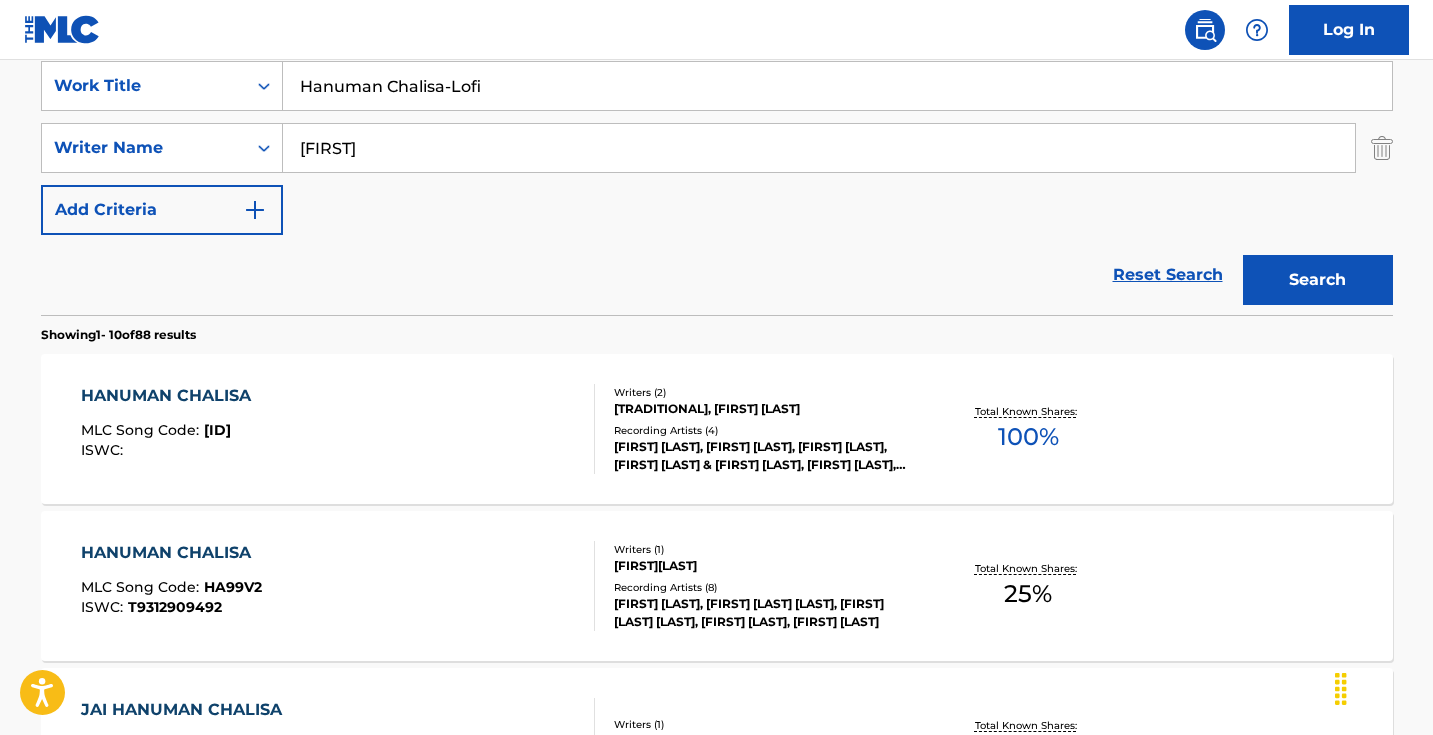 click on "[FIRST]" at bounding box center [819, 148] 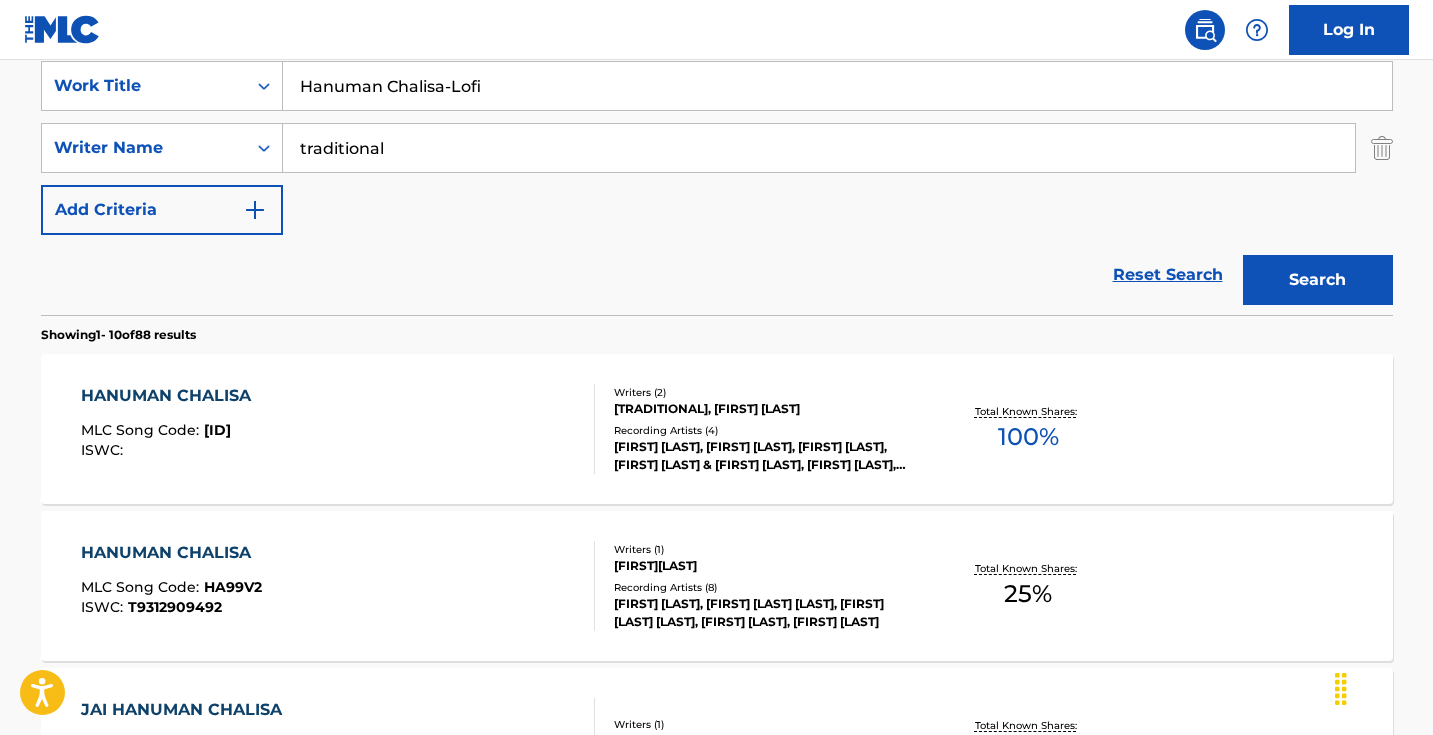 click on "Search" at bounding box center (1318, 280) 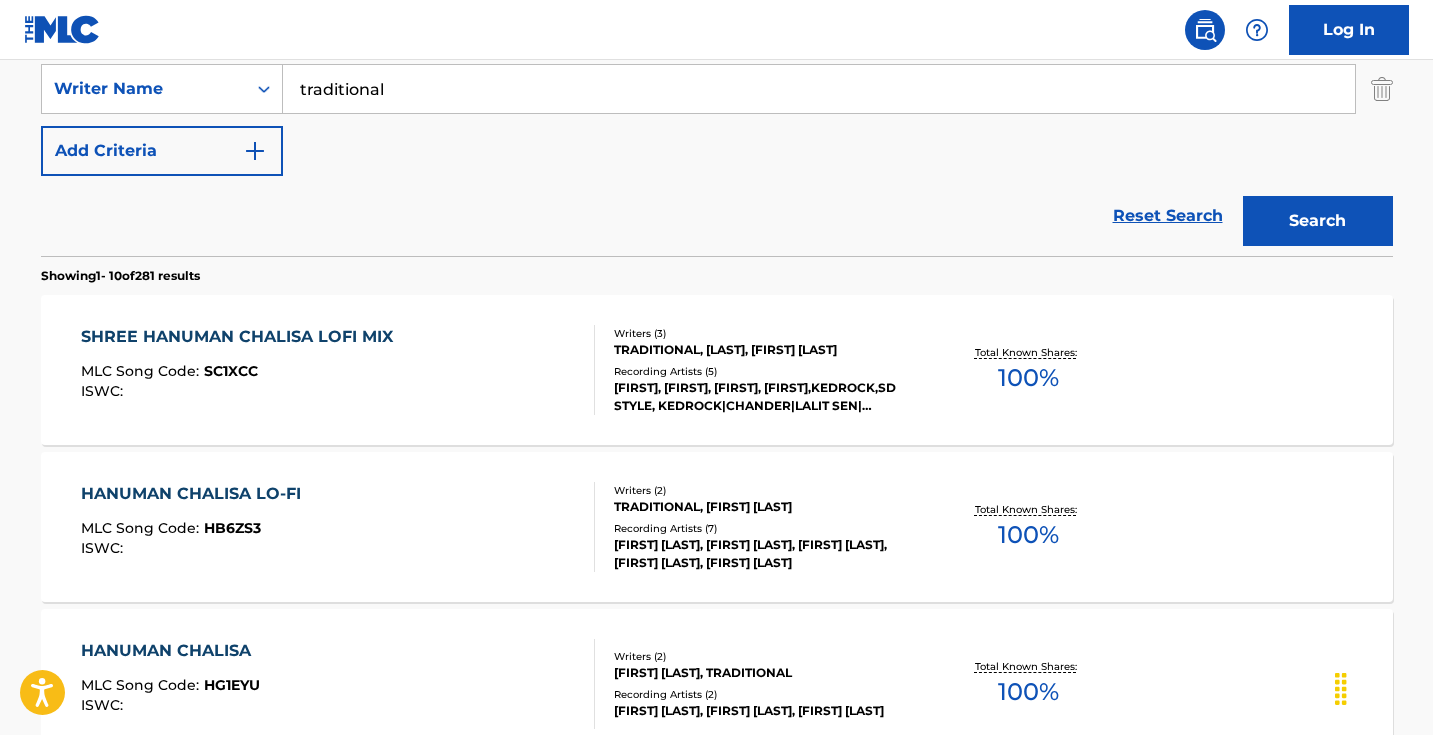 scroll, scrollTop: 538, scrollLeft: 0, axis: vertical 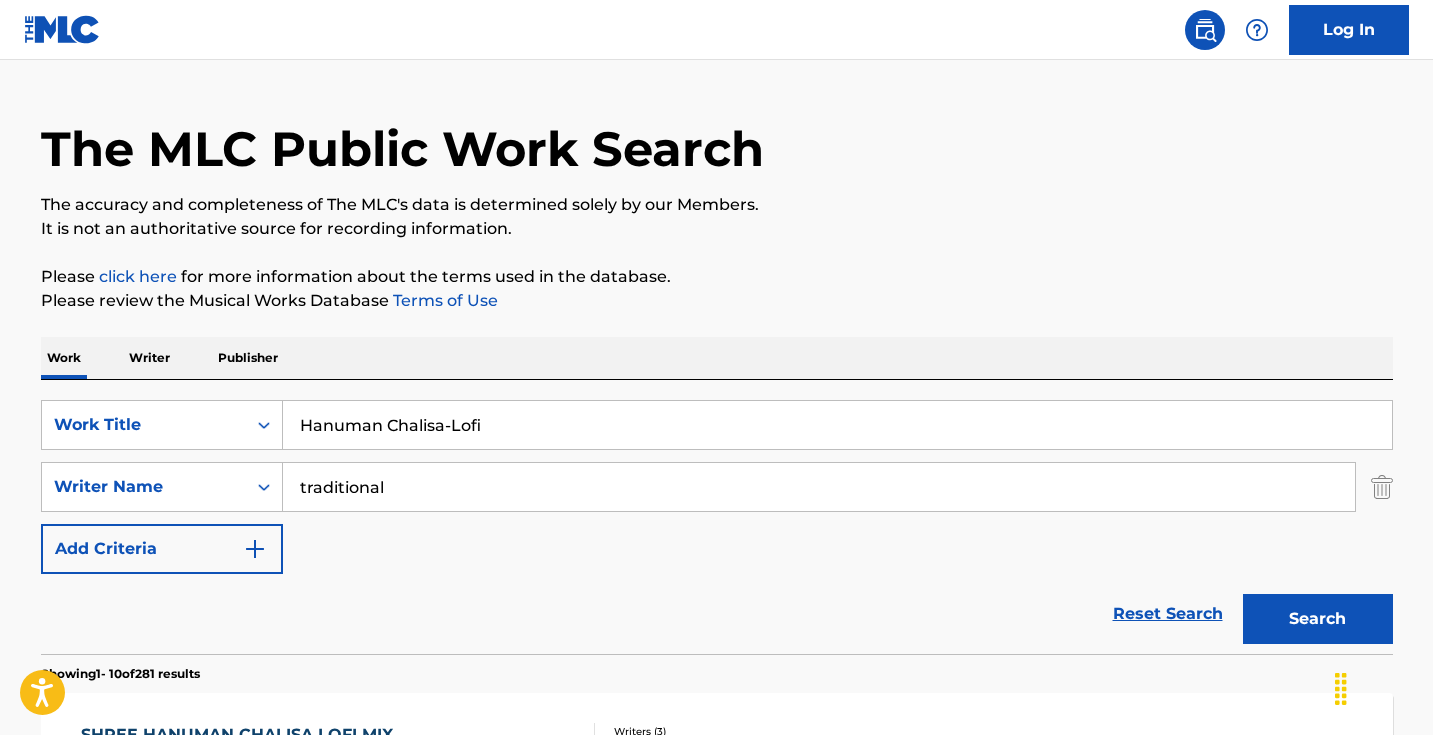 click on "traditional" at bounding box center (819, 487) 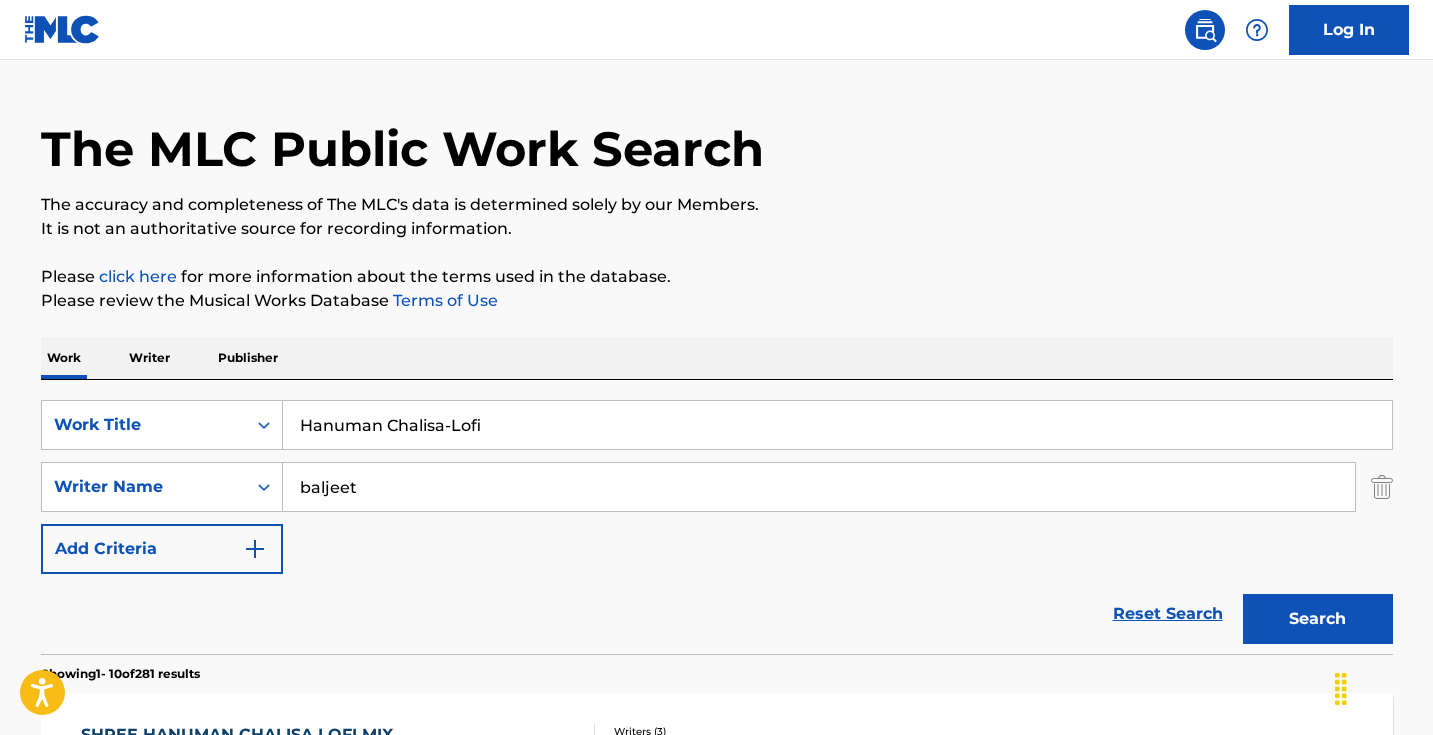 type on "baljeet" 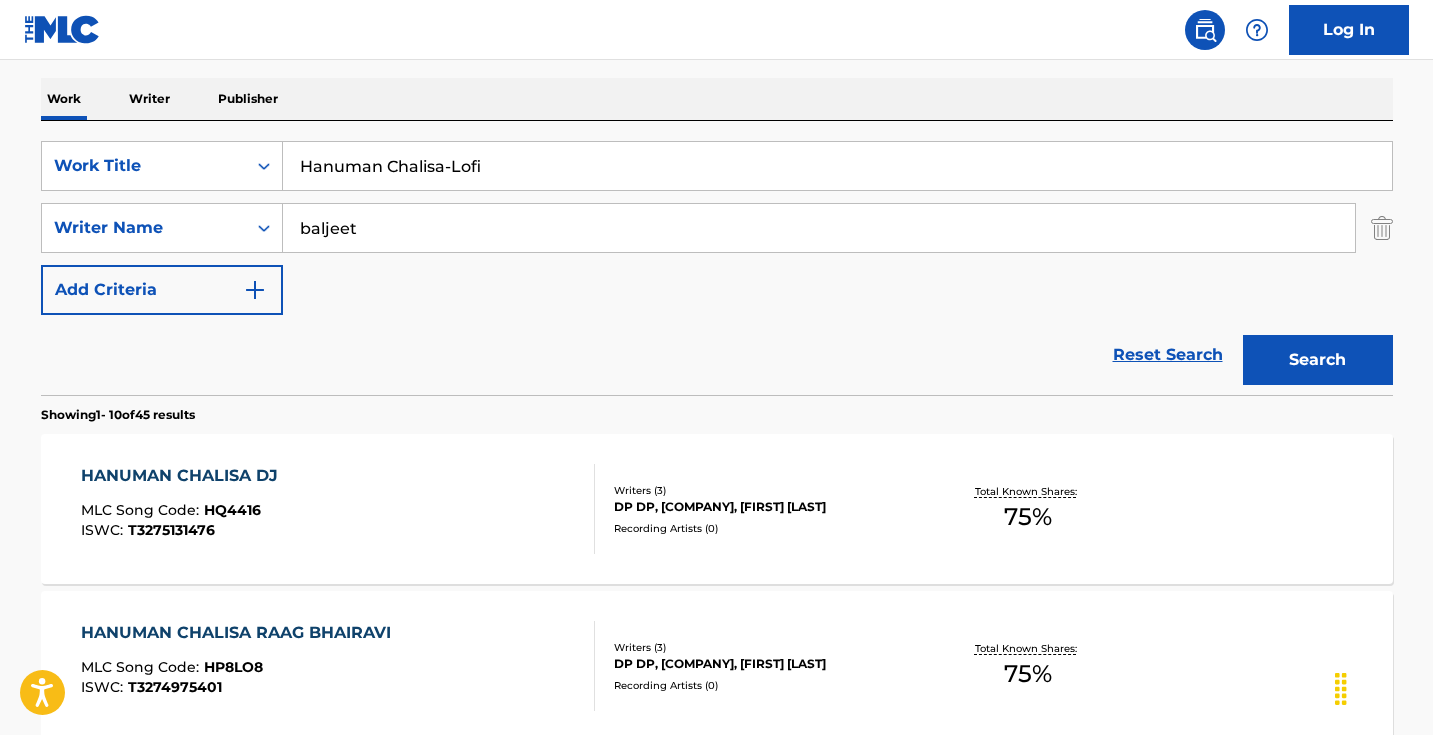 scroll, scrollTop: 314, scrollLeft: 0, axis: vertical 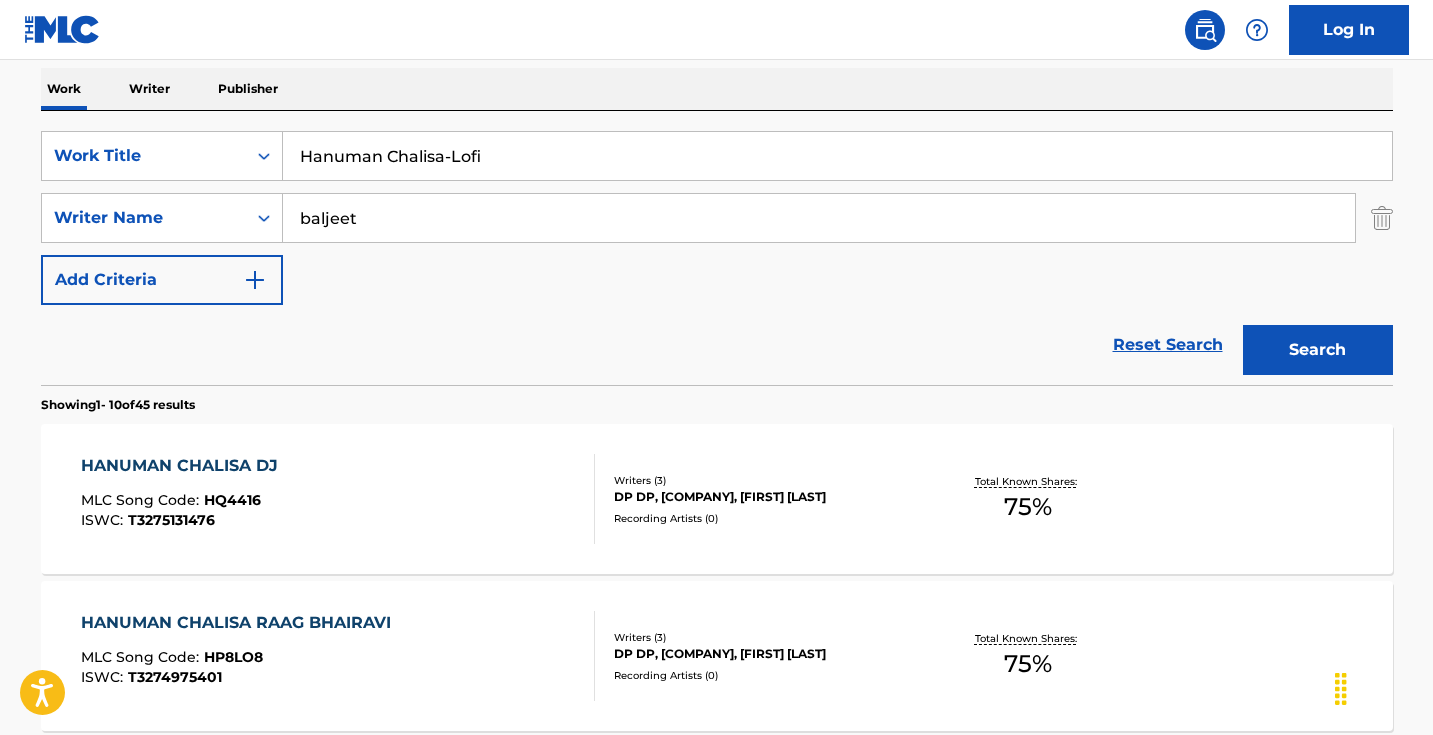 click on "baljeet" at bounding box center [819, 218] 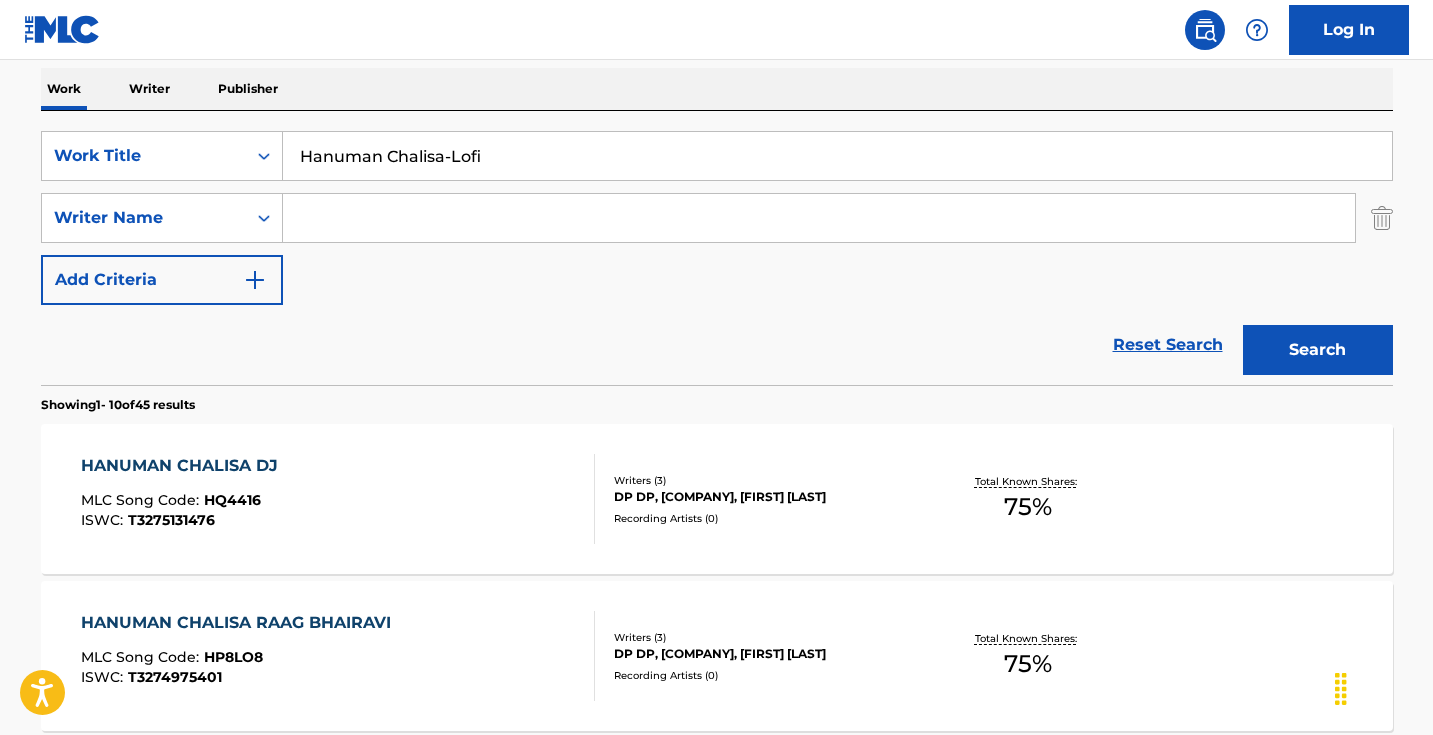click on "Search" at bounding box center [1318, 350] 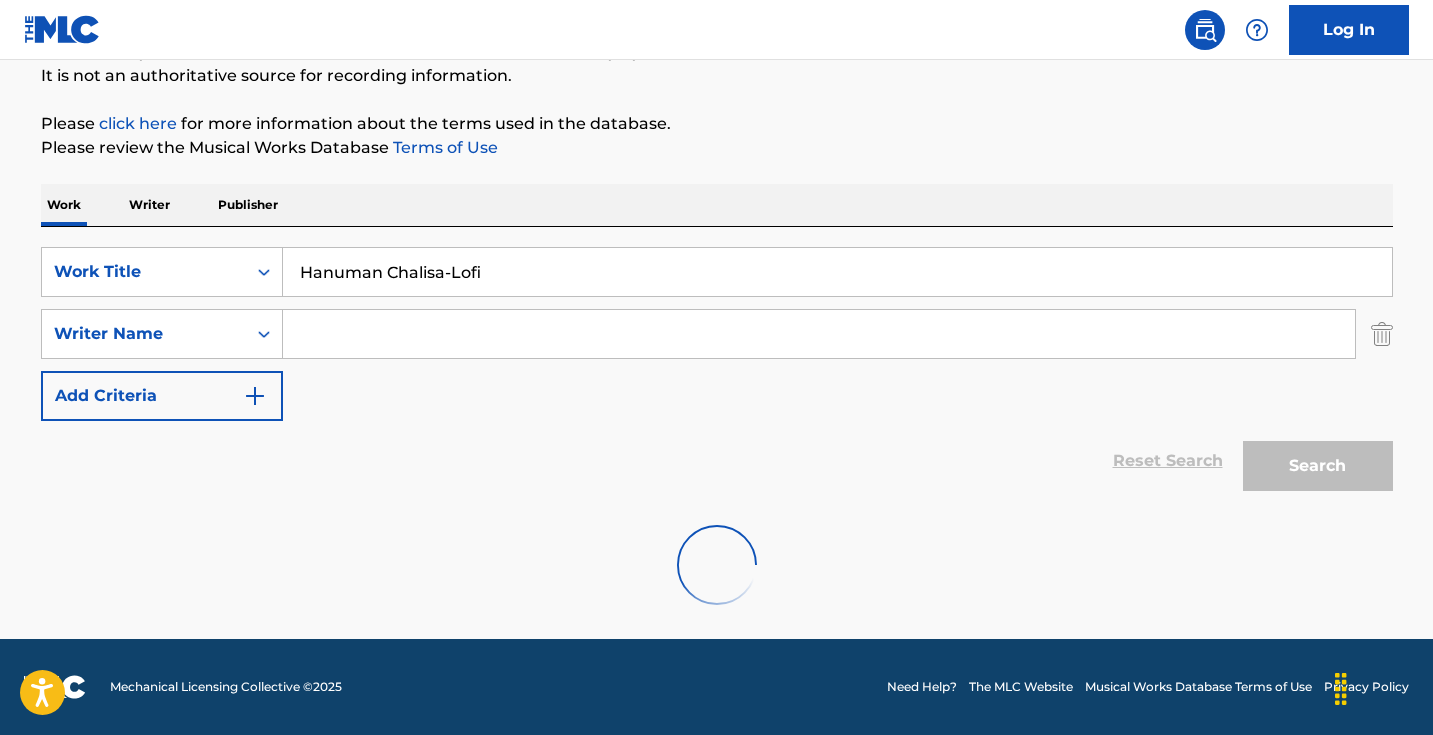 scroll, scrollTop: 198, scrollLeft: 0, axis: vertical 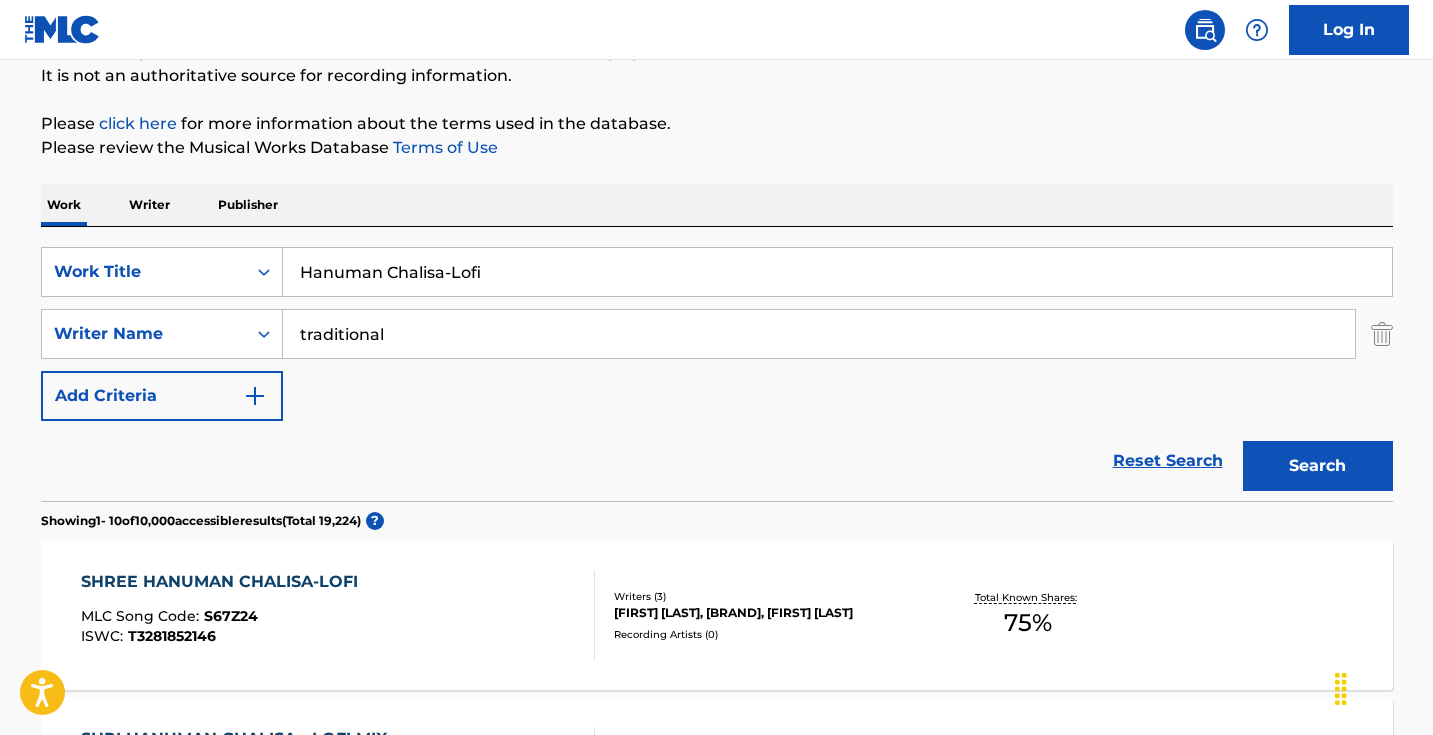 type on "traditional" 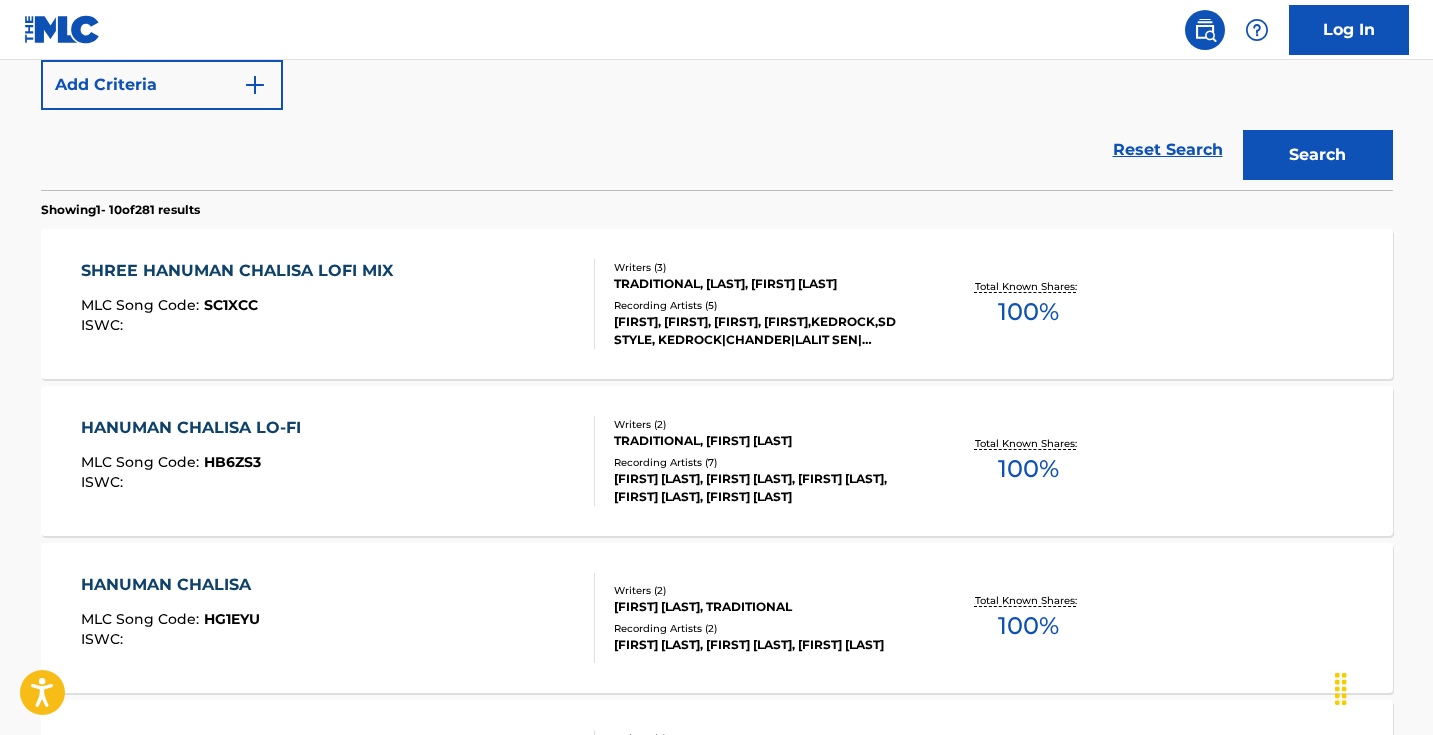 scroll, scrollTop: 402, scrollLeft: 0, axis: vertical 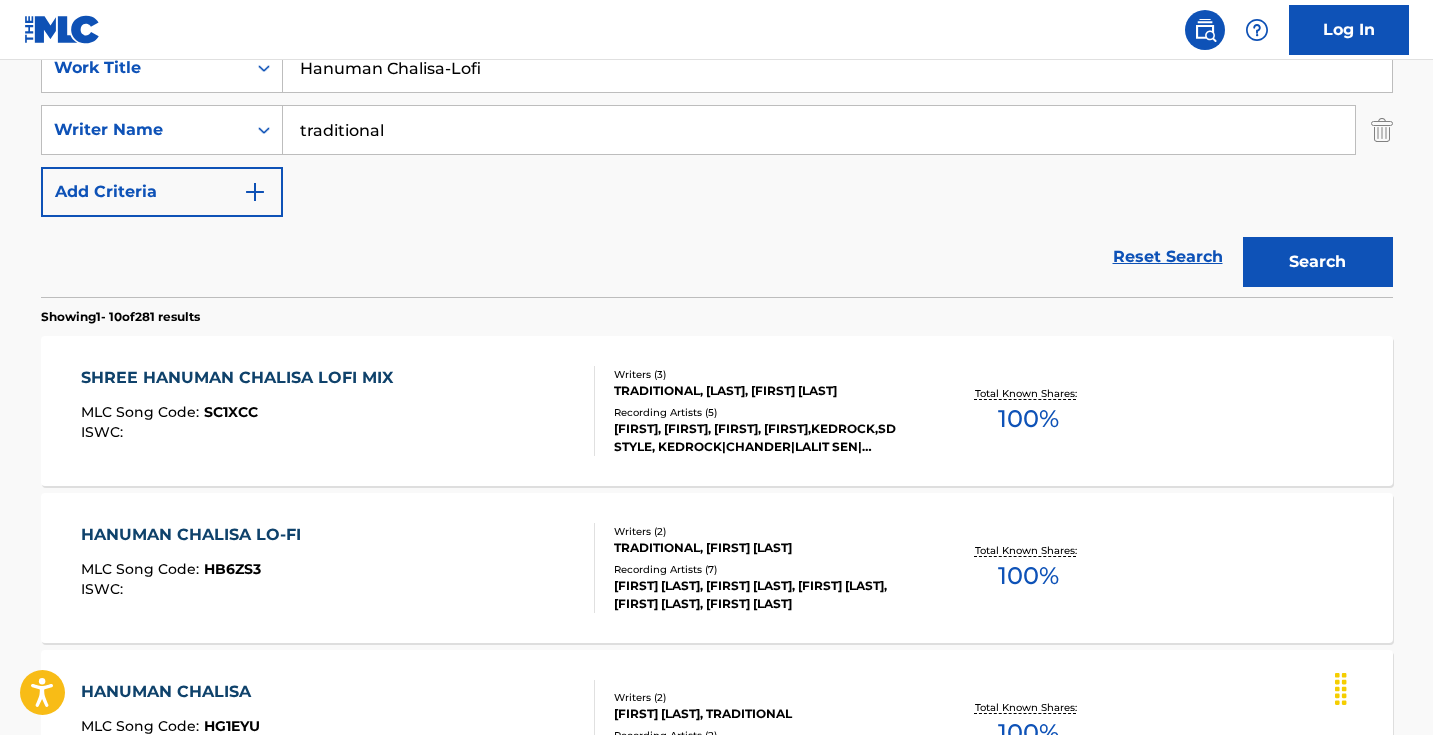 click on "Add Criteria" at bounding box center (162, 192) 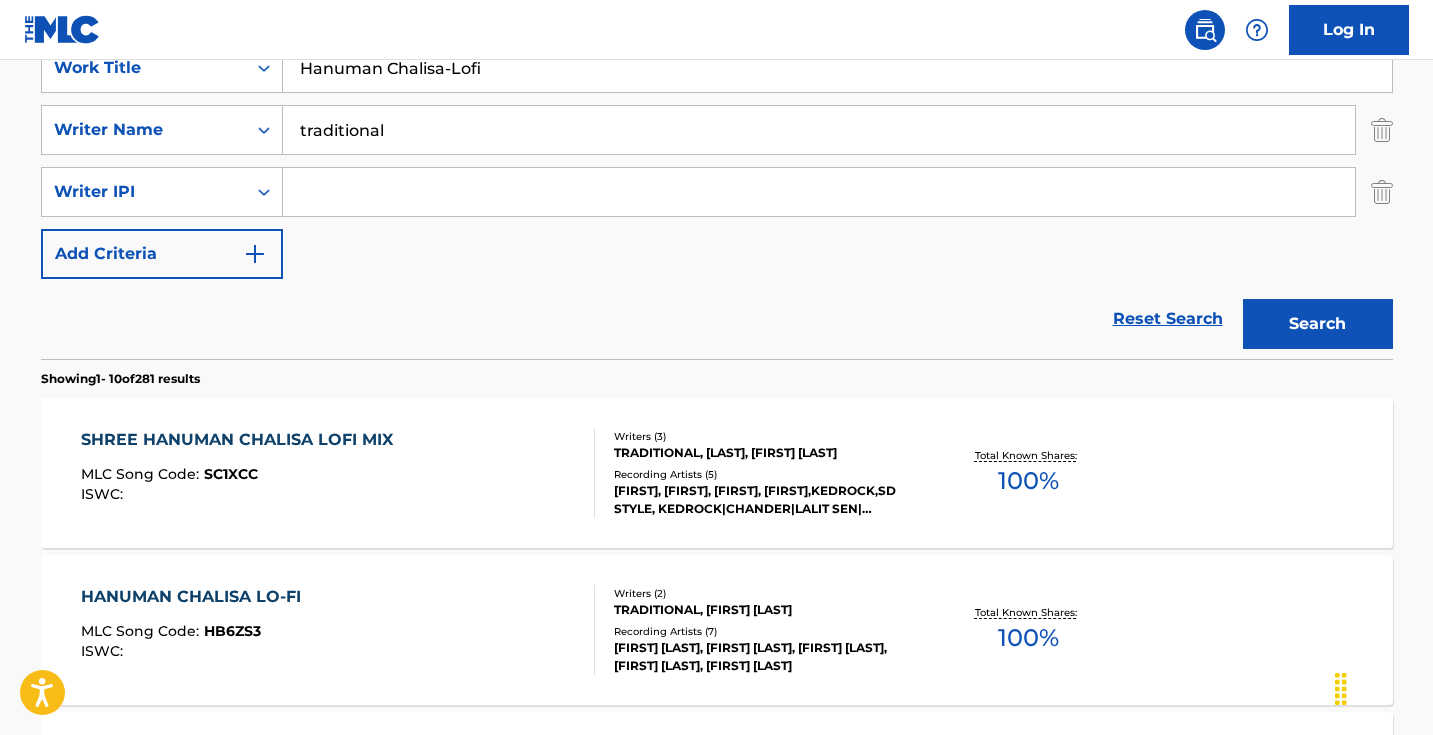 click on "Add Criteria" at bounding box center (162, 254) 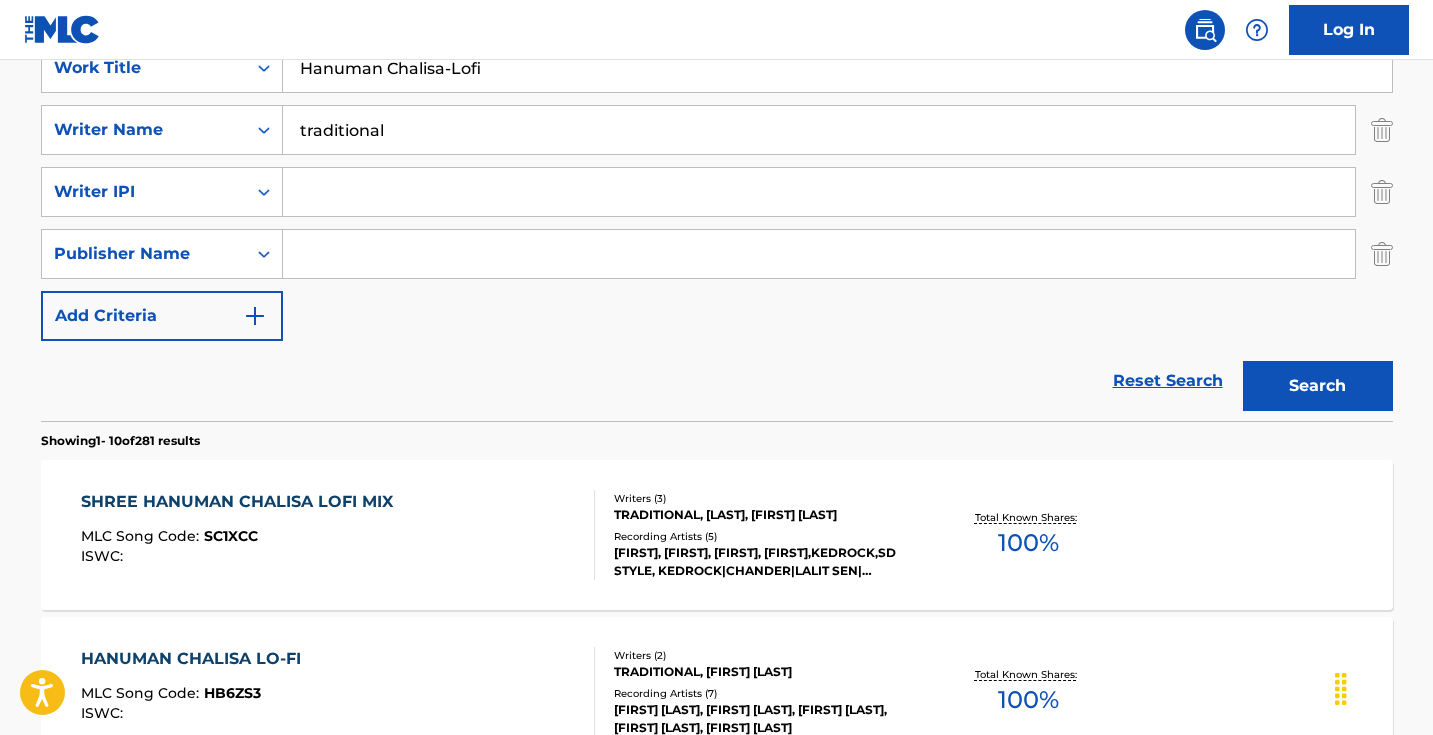 click at bounding box center (255, 316) 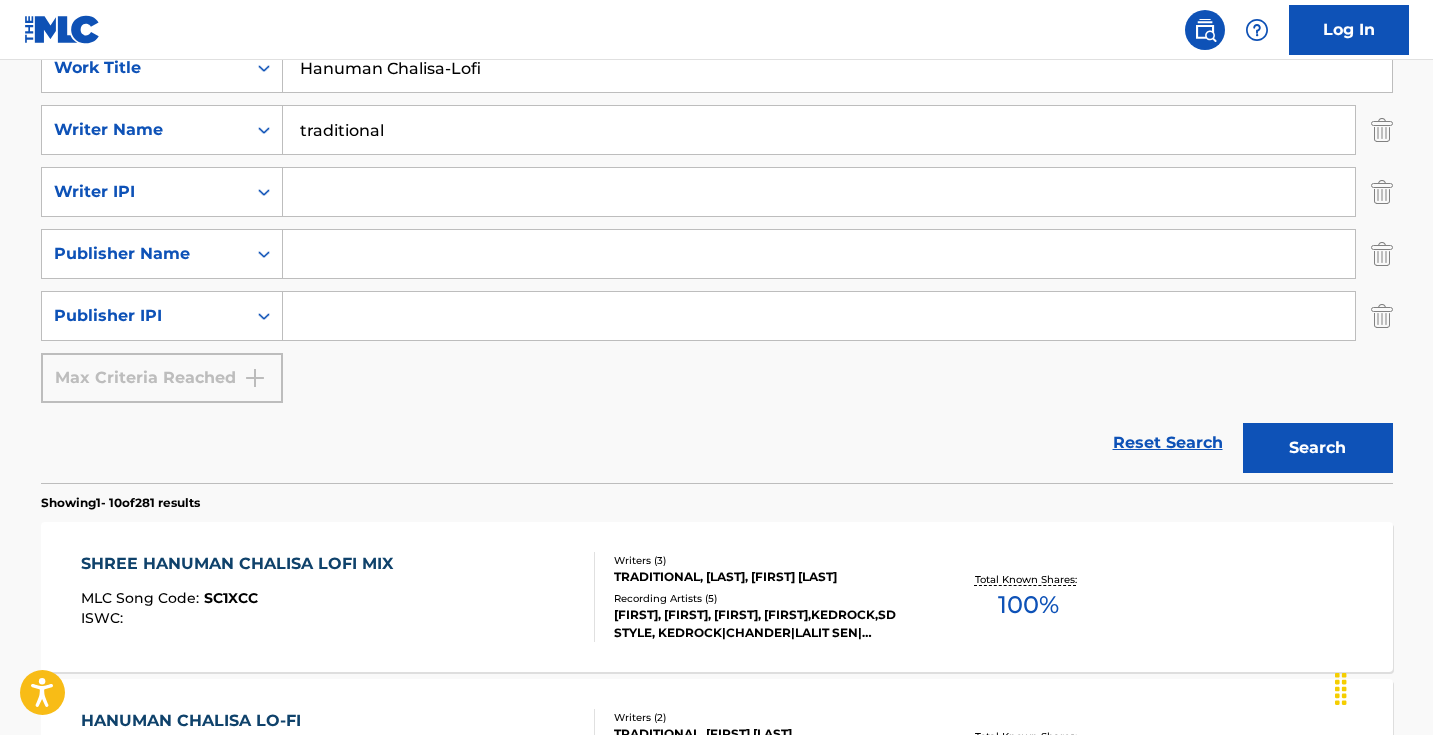 click on "Max Criteria Reached" at bounding box center (162, 378) 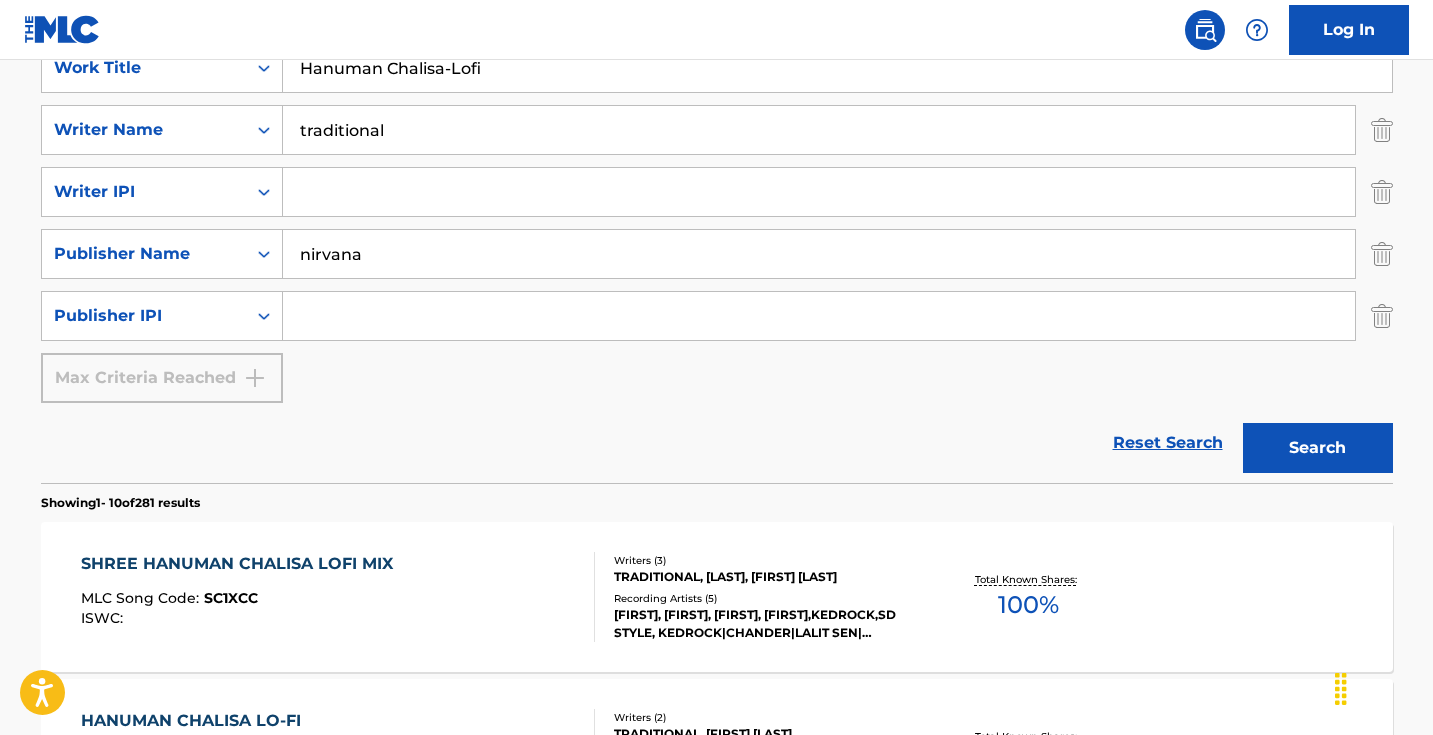 click on "Search" at bounding box center (1318, 448) 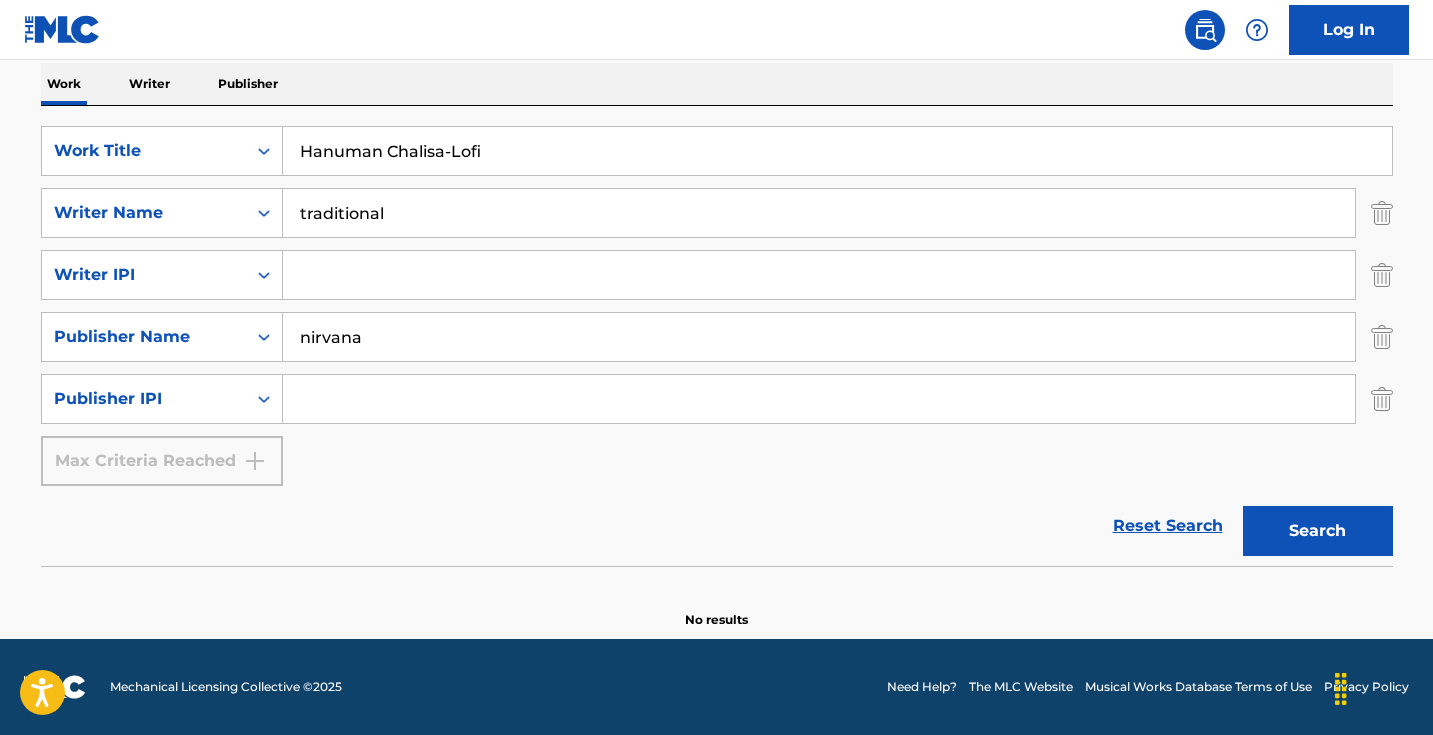 scroll, scrollTop: 319, scrollLeft: 0, axis: vertical 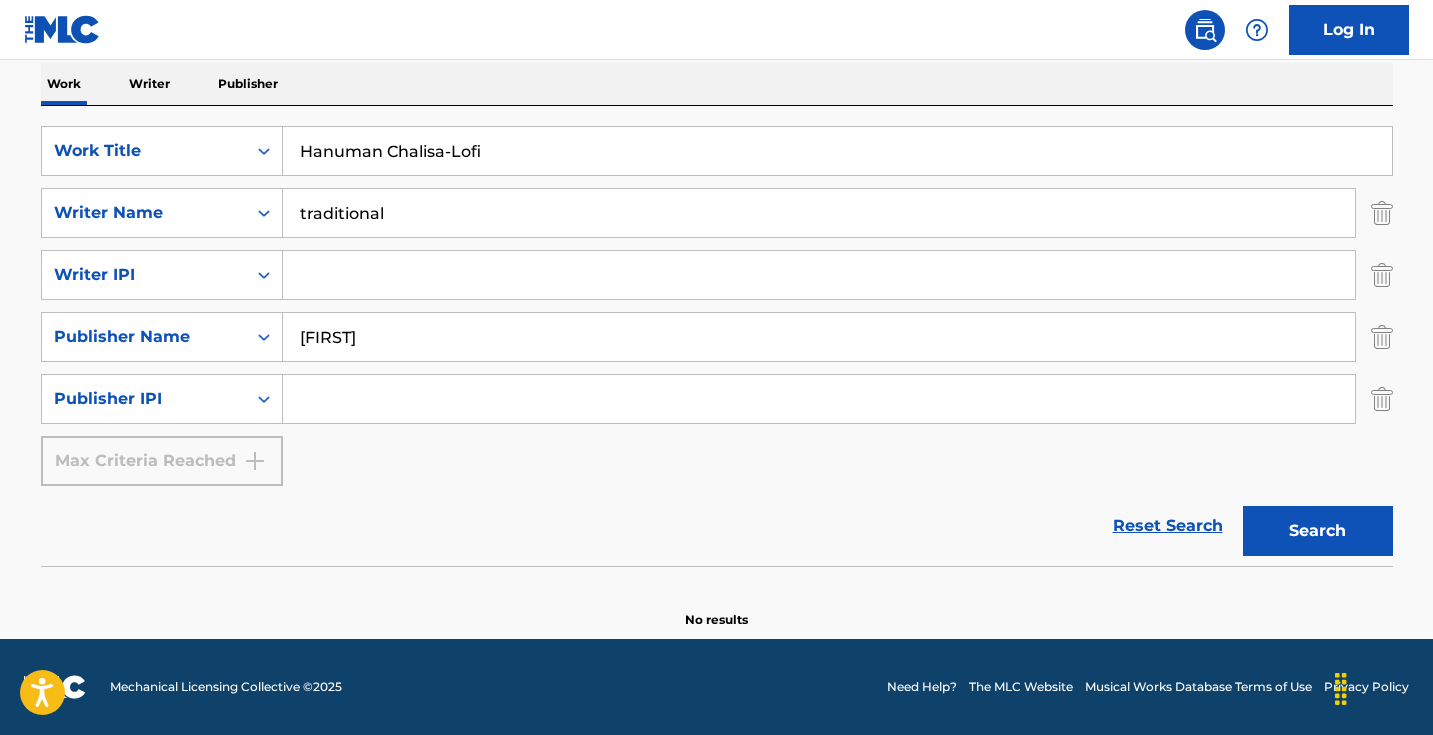 type on "[FIRST]" 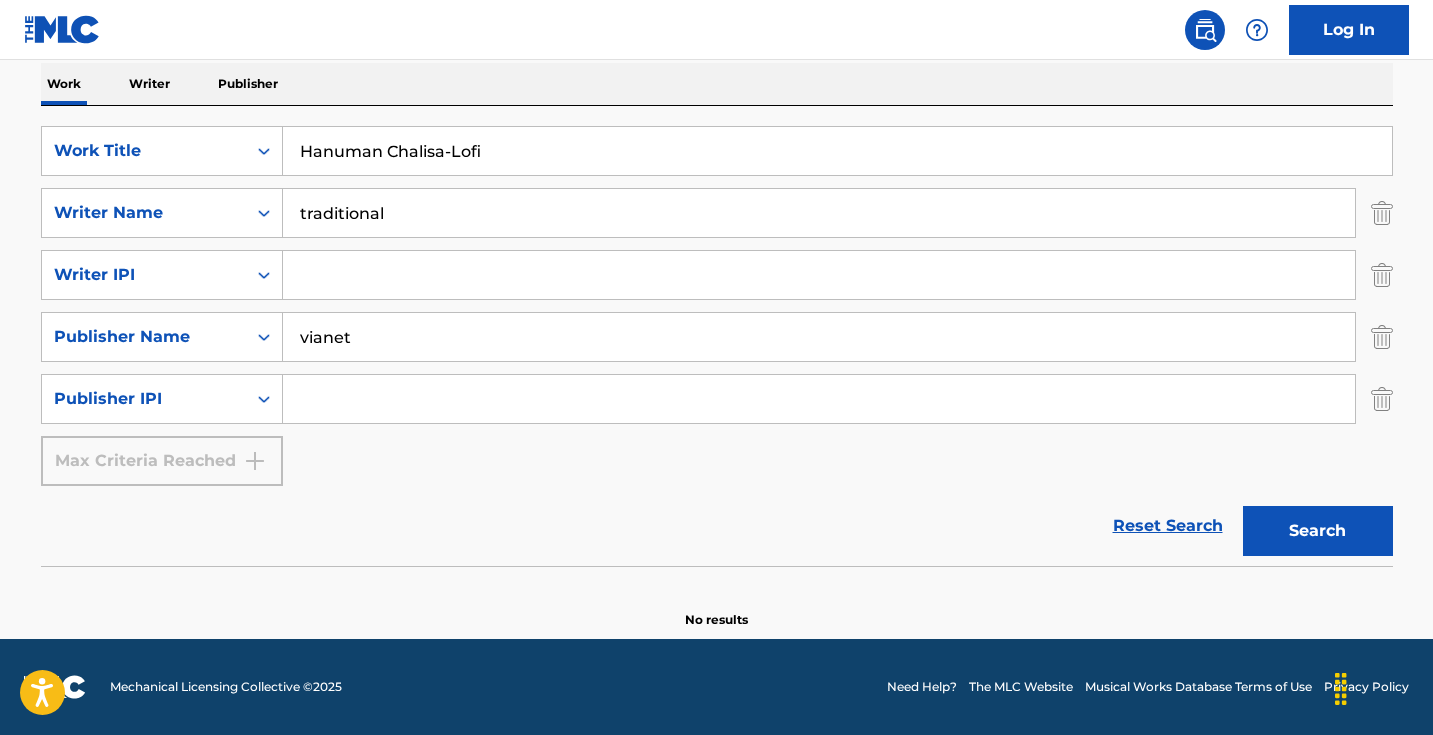 type on "vianet" 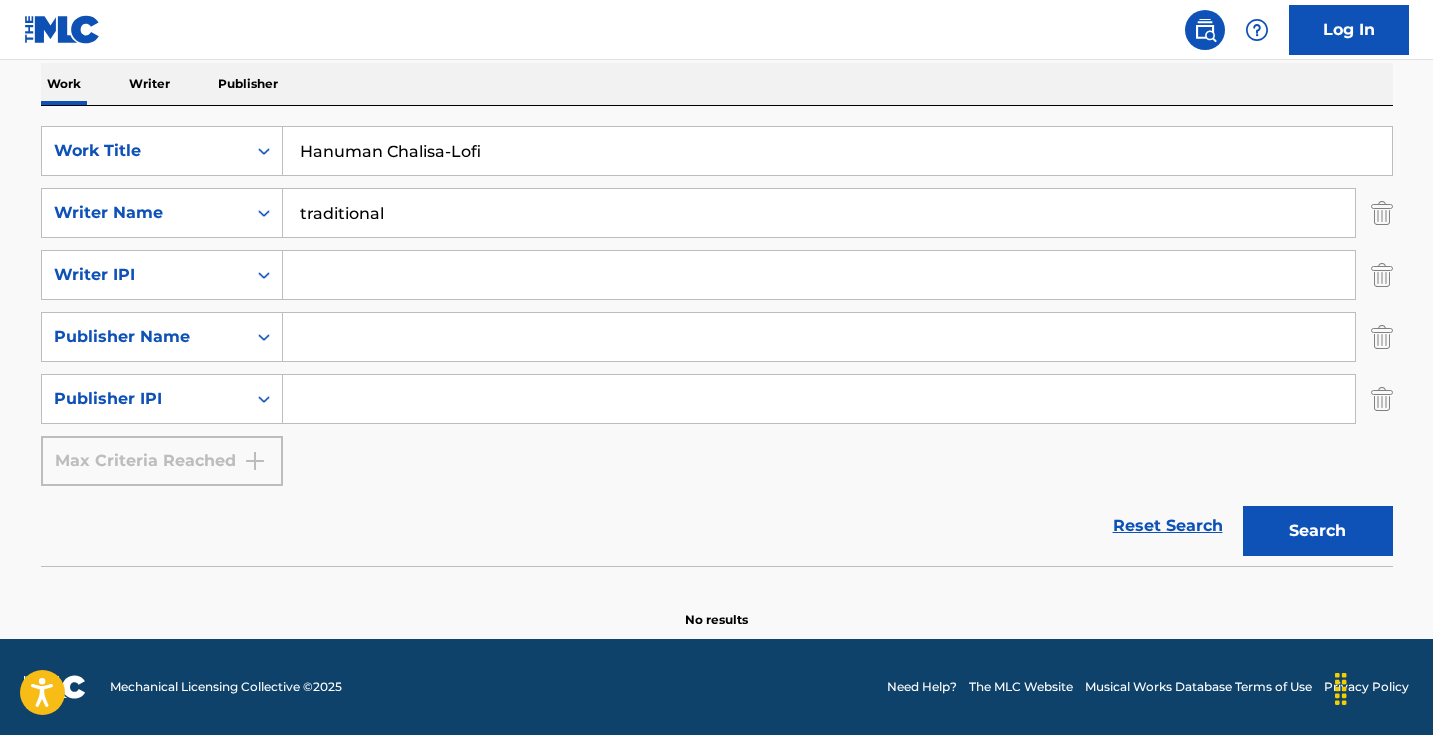 type 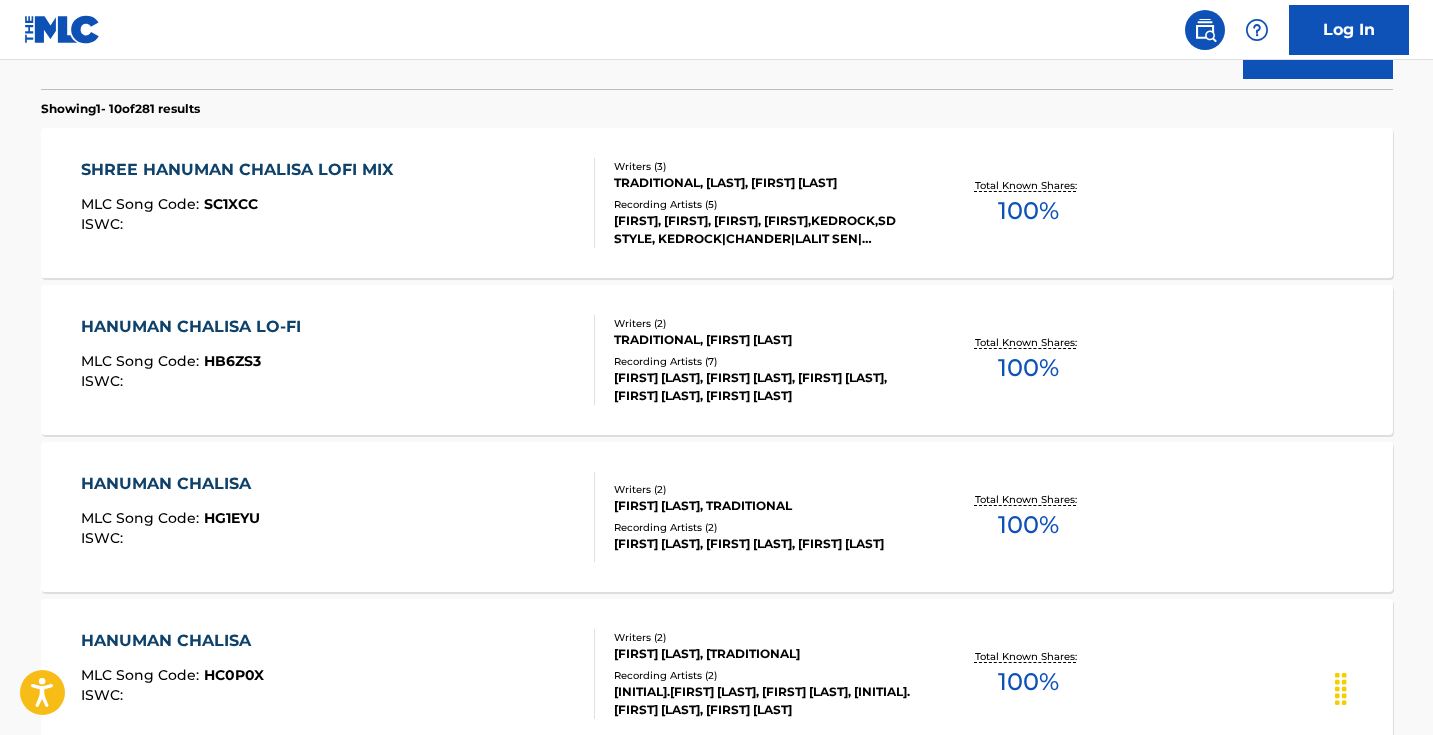 scroll, scrollTop: 810, scrollLeft: 0, axis: vertical 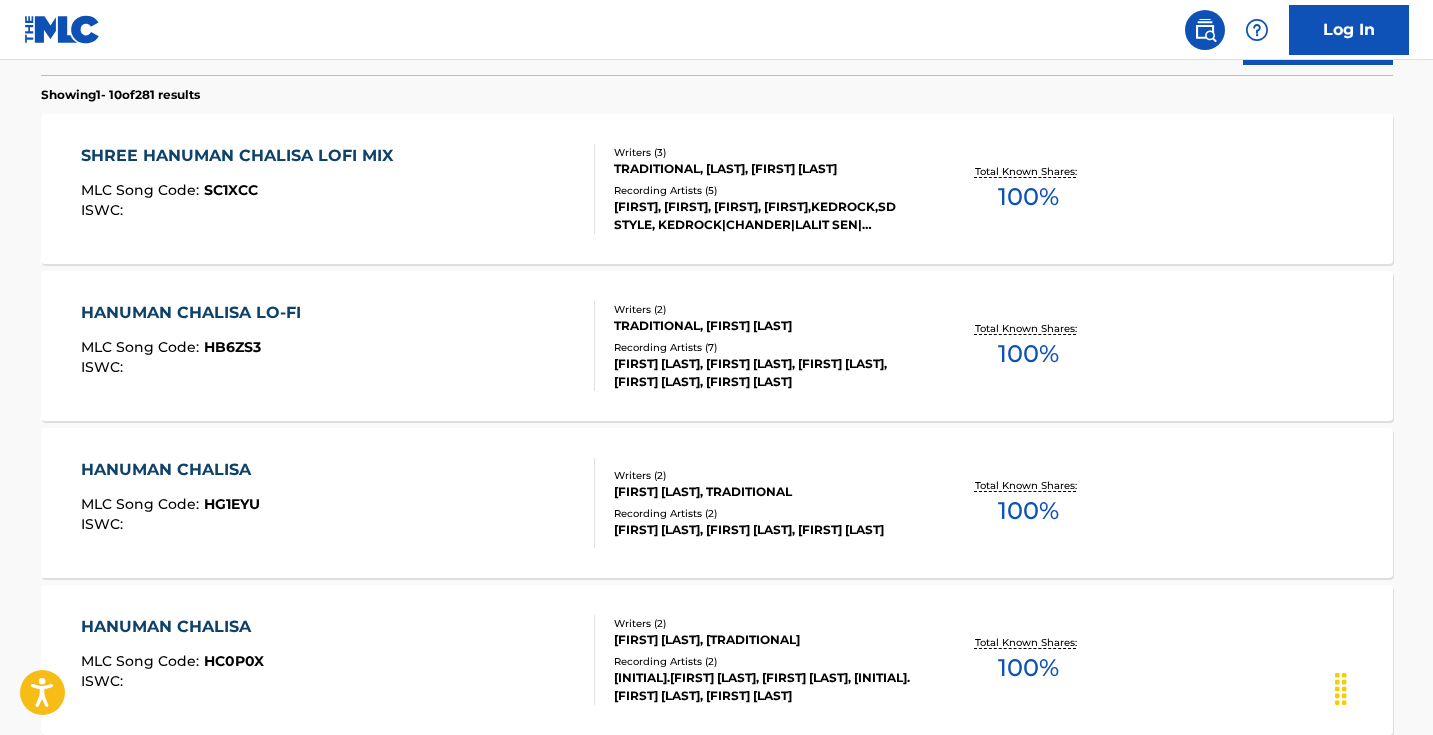 click on "HANUMAN CHALISA LO-FI MLC Song Code : HB6ZS3 ISWC :" at bounding box center (338, 346) 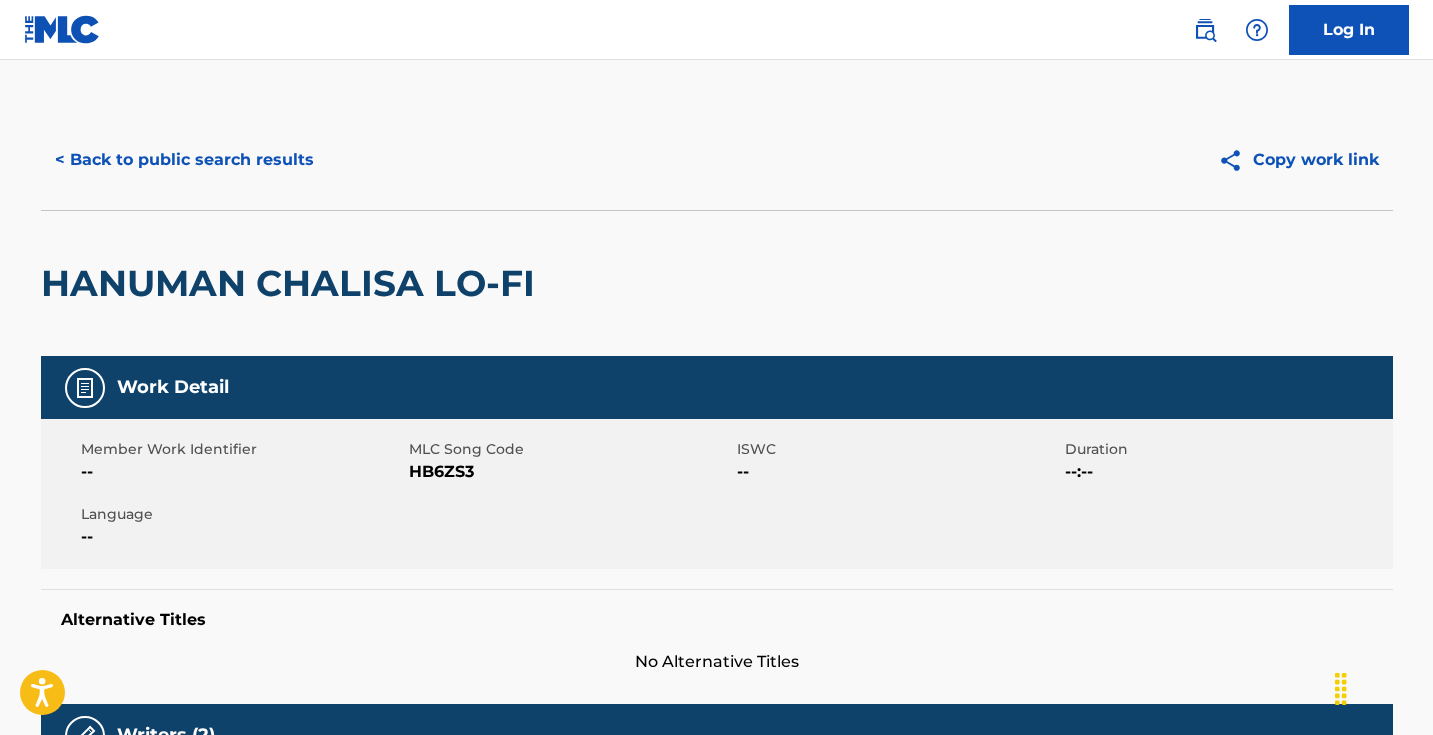 scroll, scrollTop: 0, scrollLeft: 0, axis: both 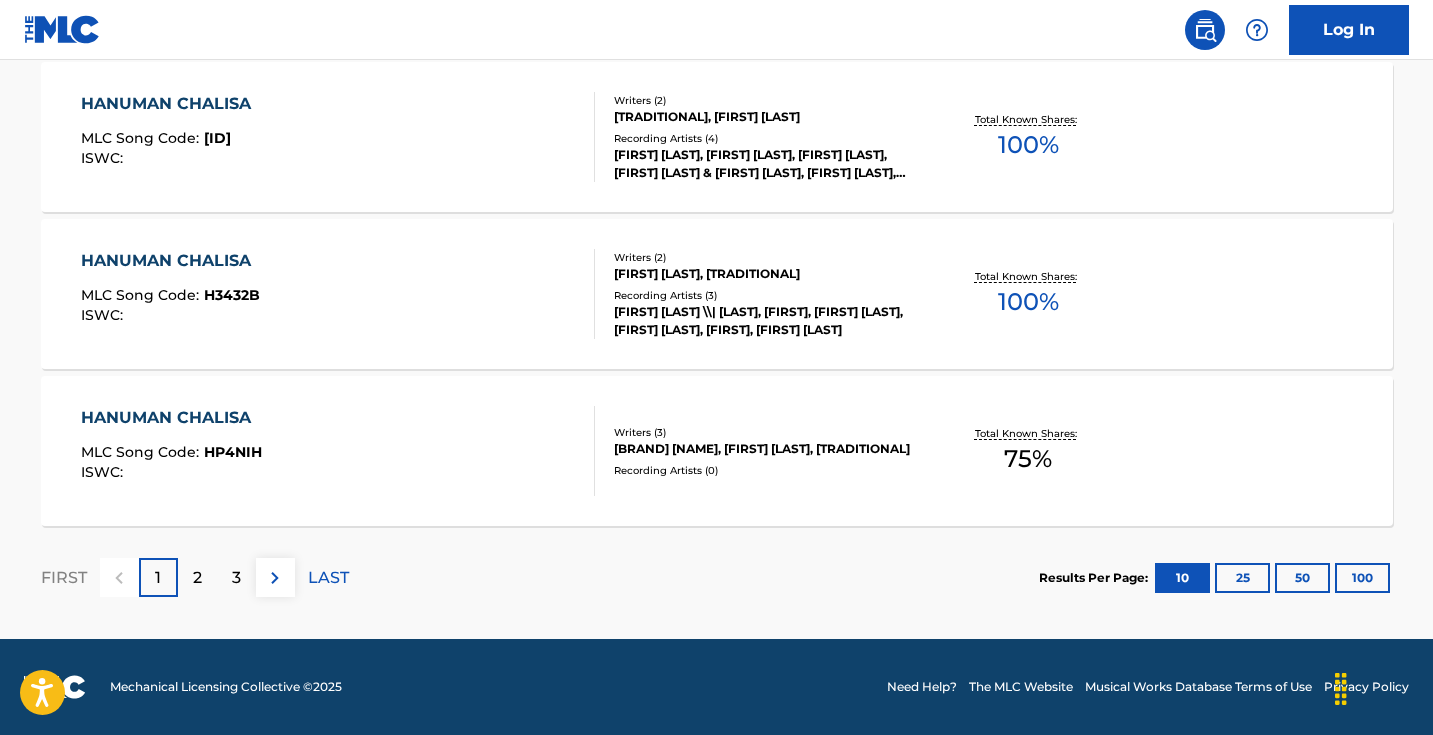 click at bounding box center (275, 578) 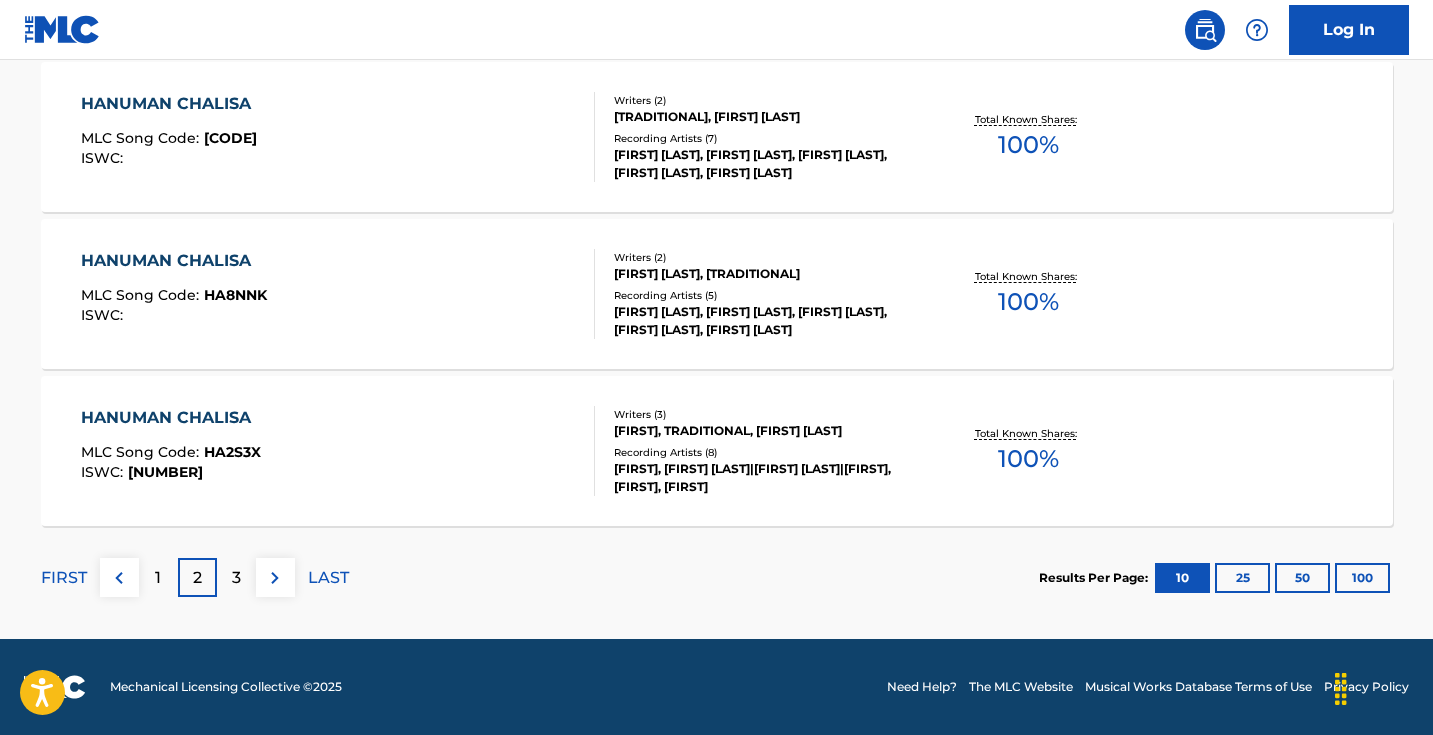 scroll, scrollTop: 1961, scrollLeft: 0, axis: vertical 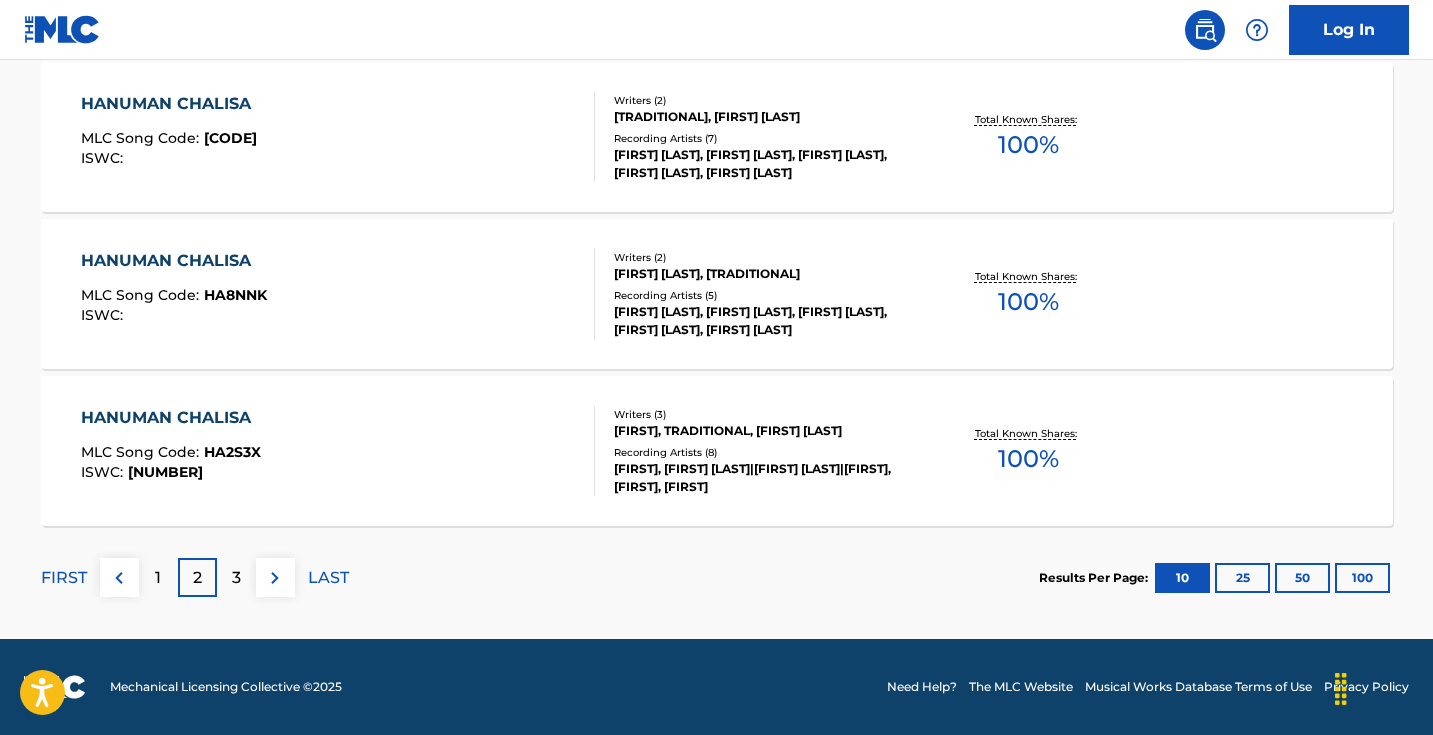 click at bounding box center [275, 578] 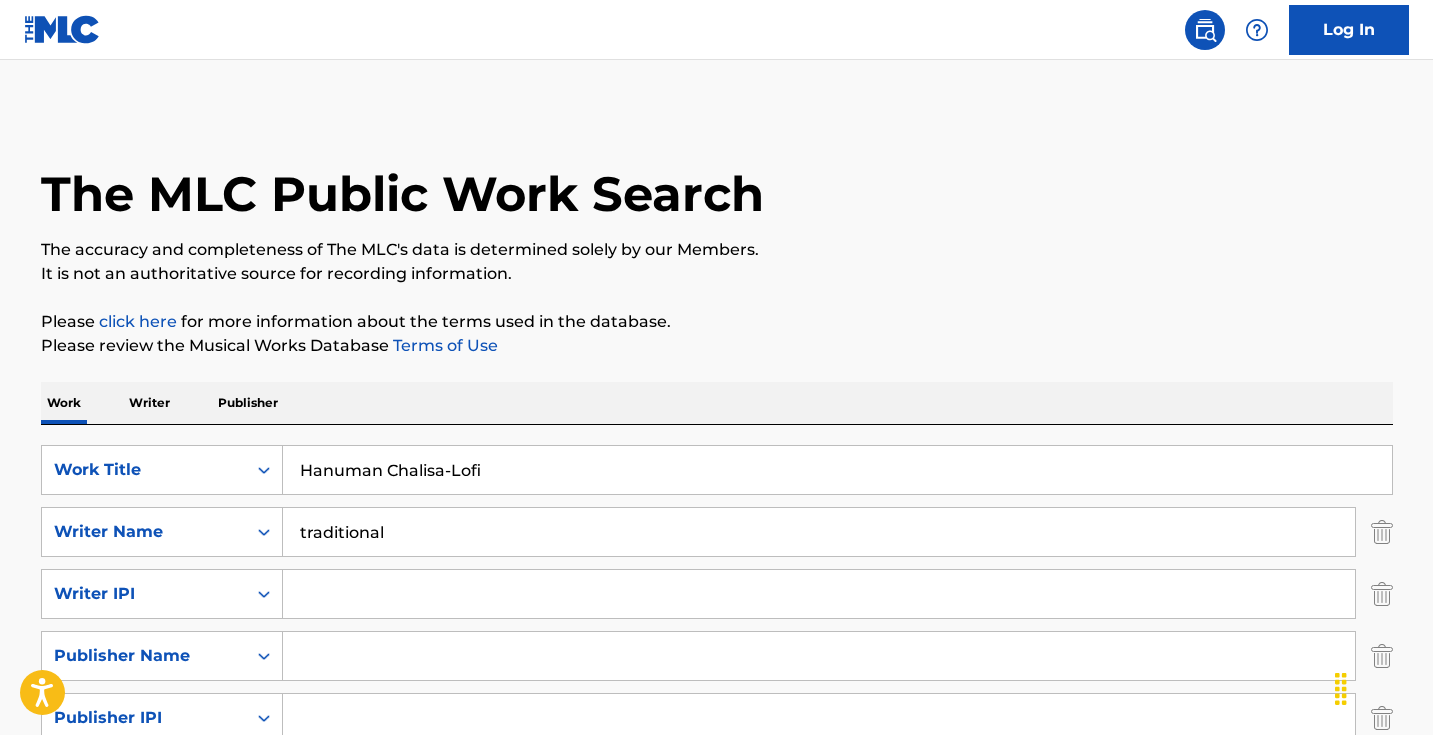 scroll, scrollTop: 0, scrollLeft: 0, axis: both 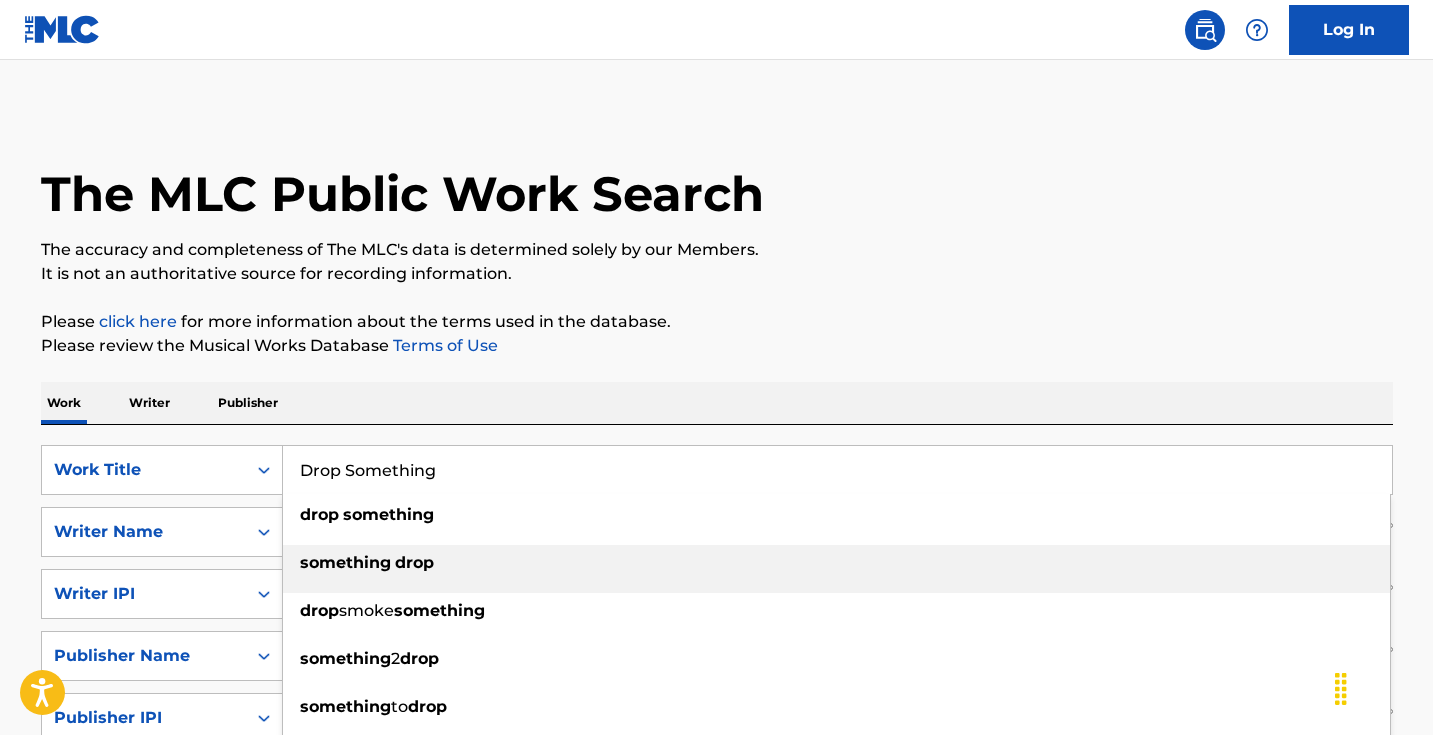 click on "something   drop" at bounding box center (836, 563) 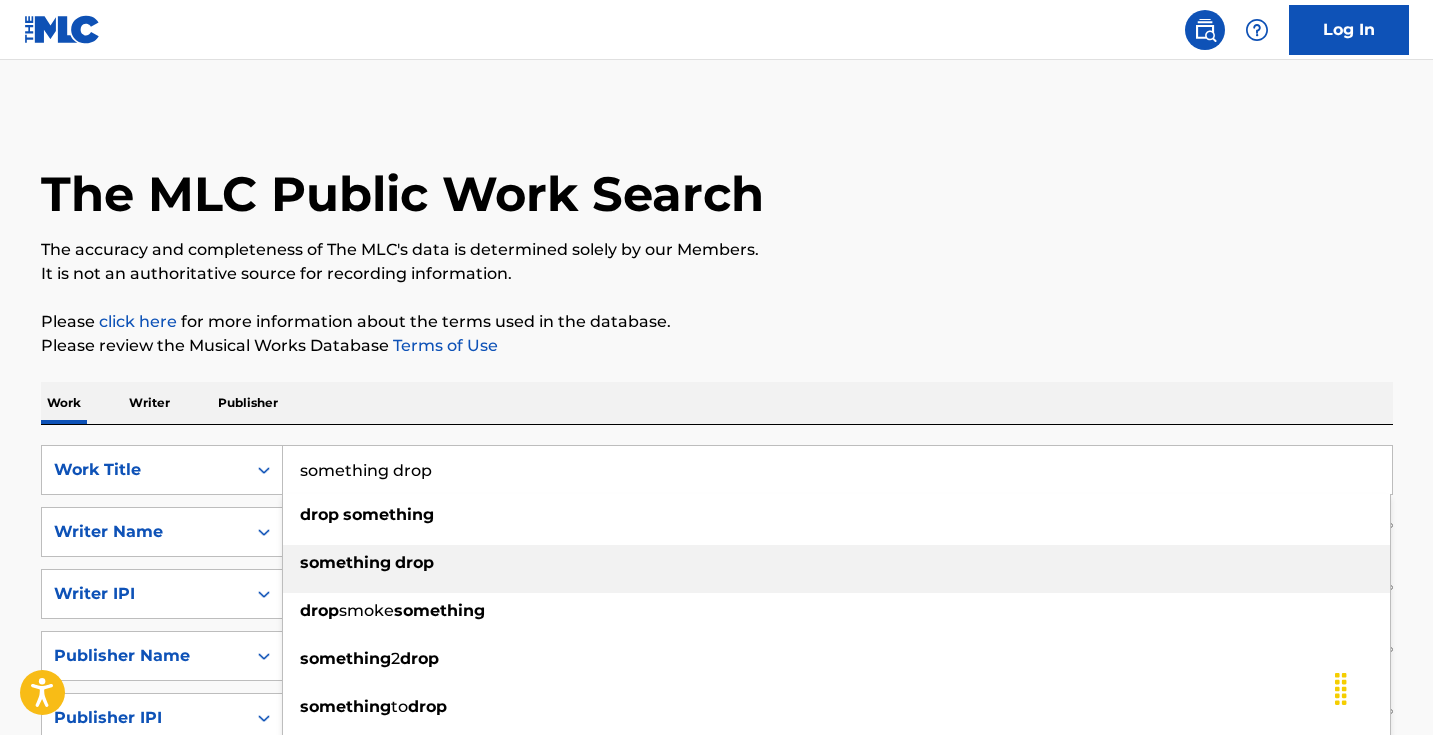 click on "traditional" at bounding box center [819, 532] 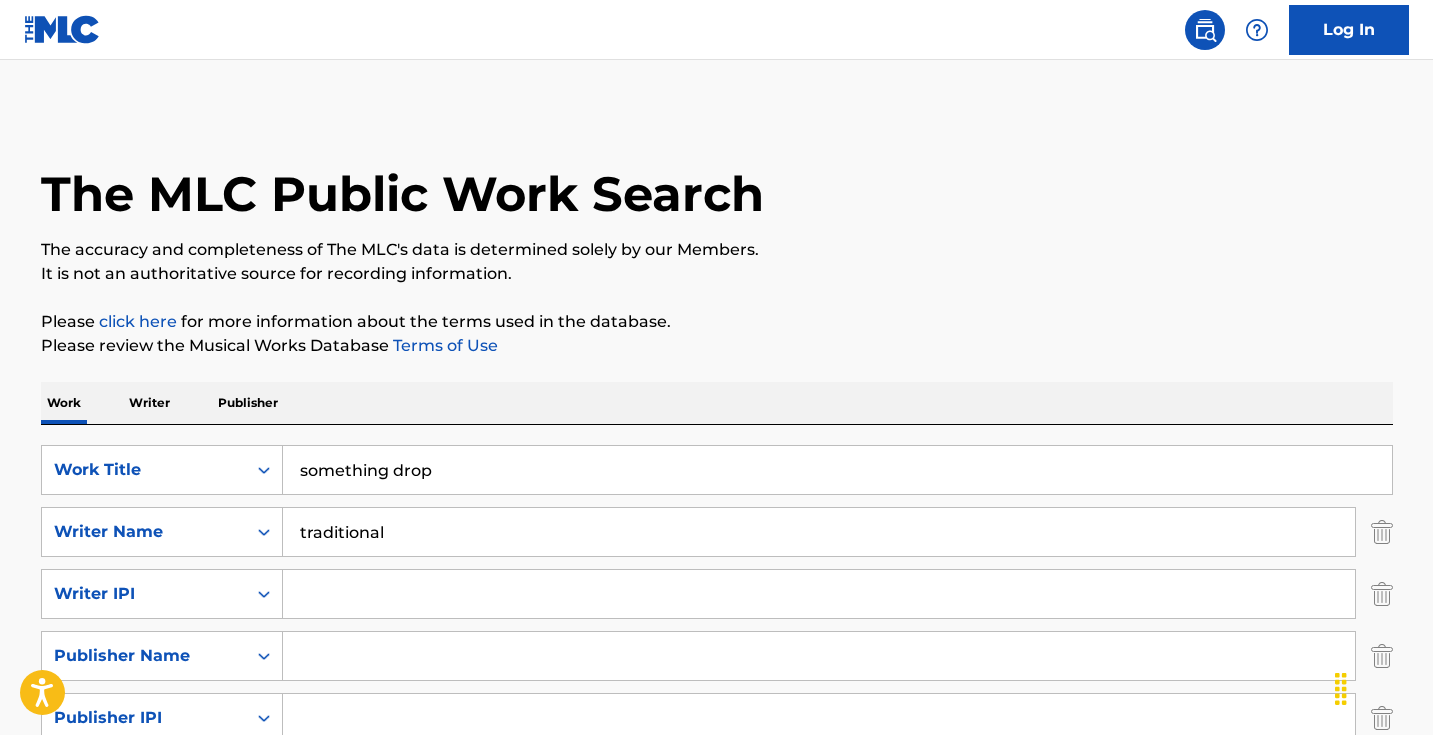 click on "something drop" at bounding box center (837, 470) 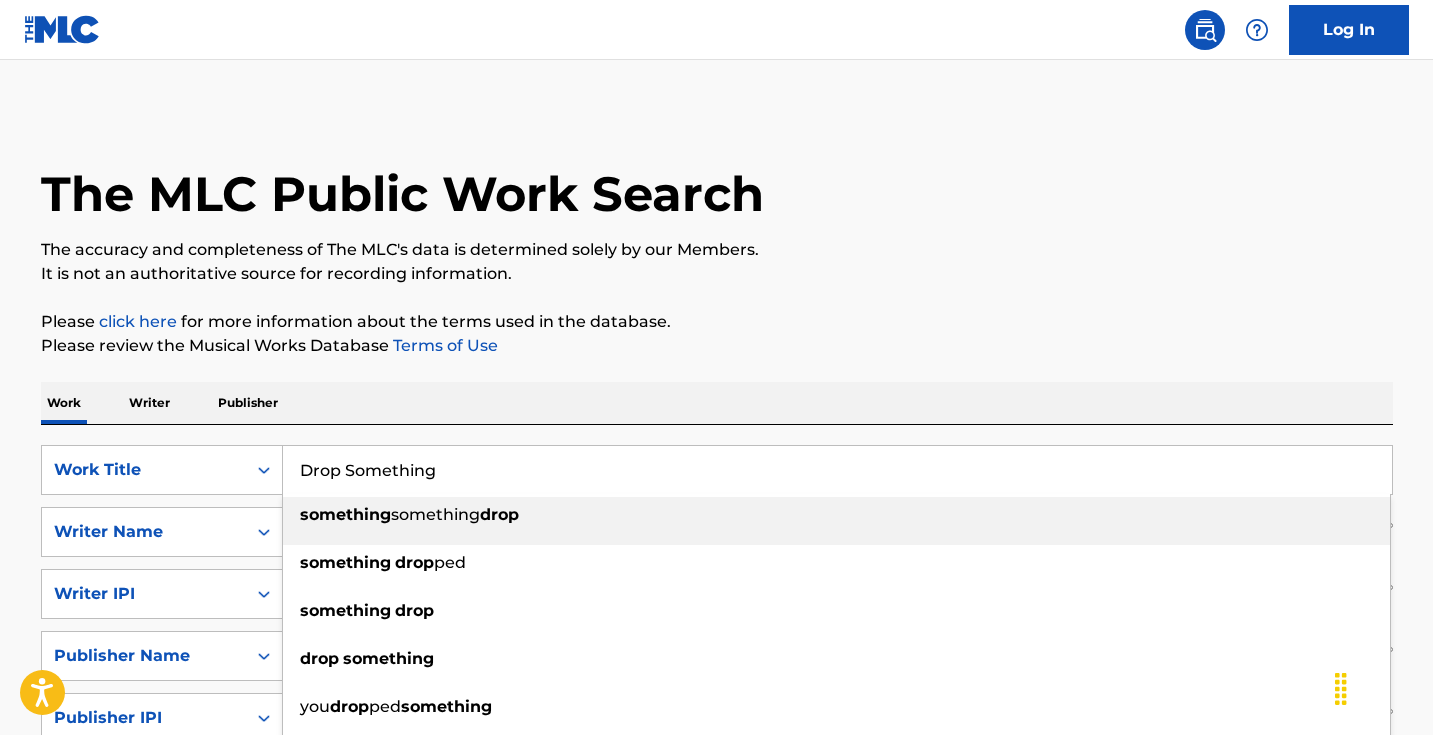 type on "Drop Something" 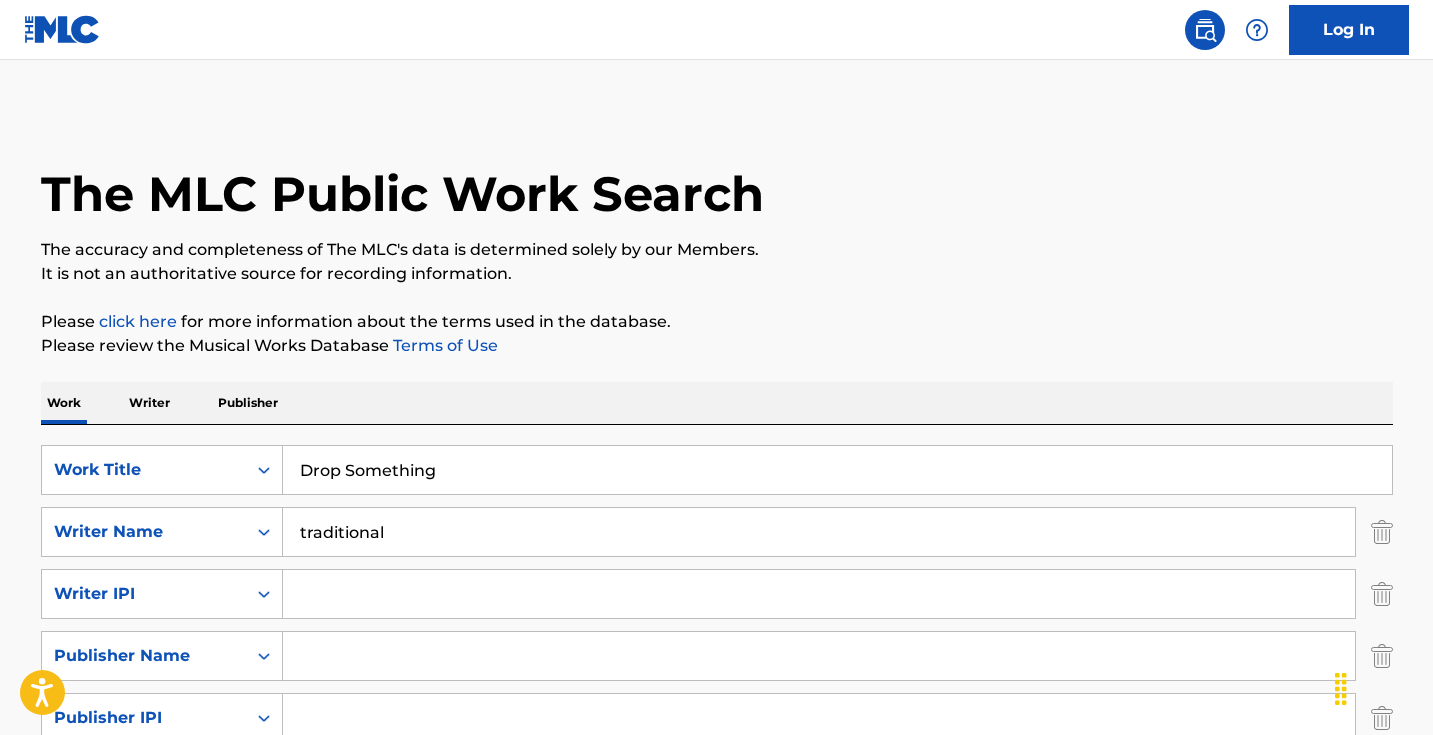 click on "Please review the Musical Works Database   Terms of Use" at bounding box center [717, 346] 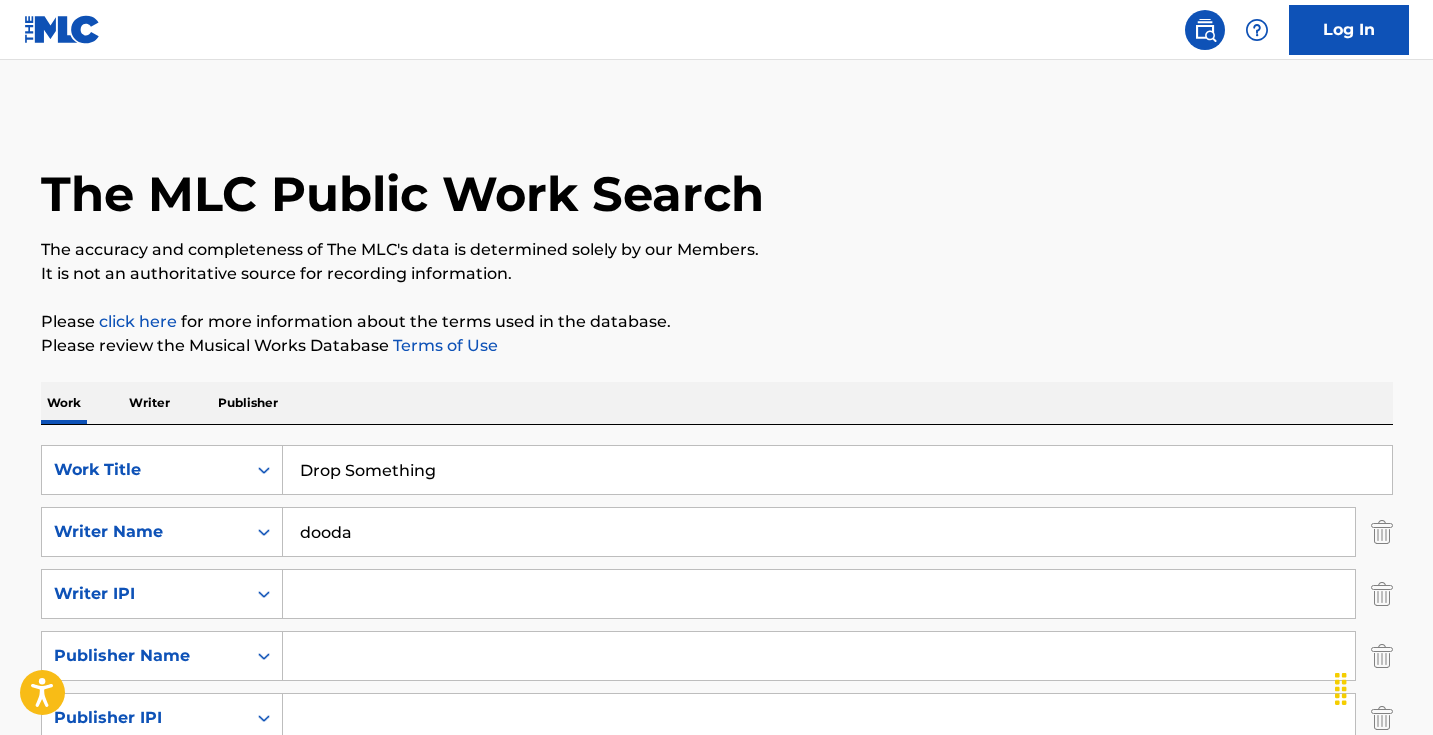 type on "dooda" 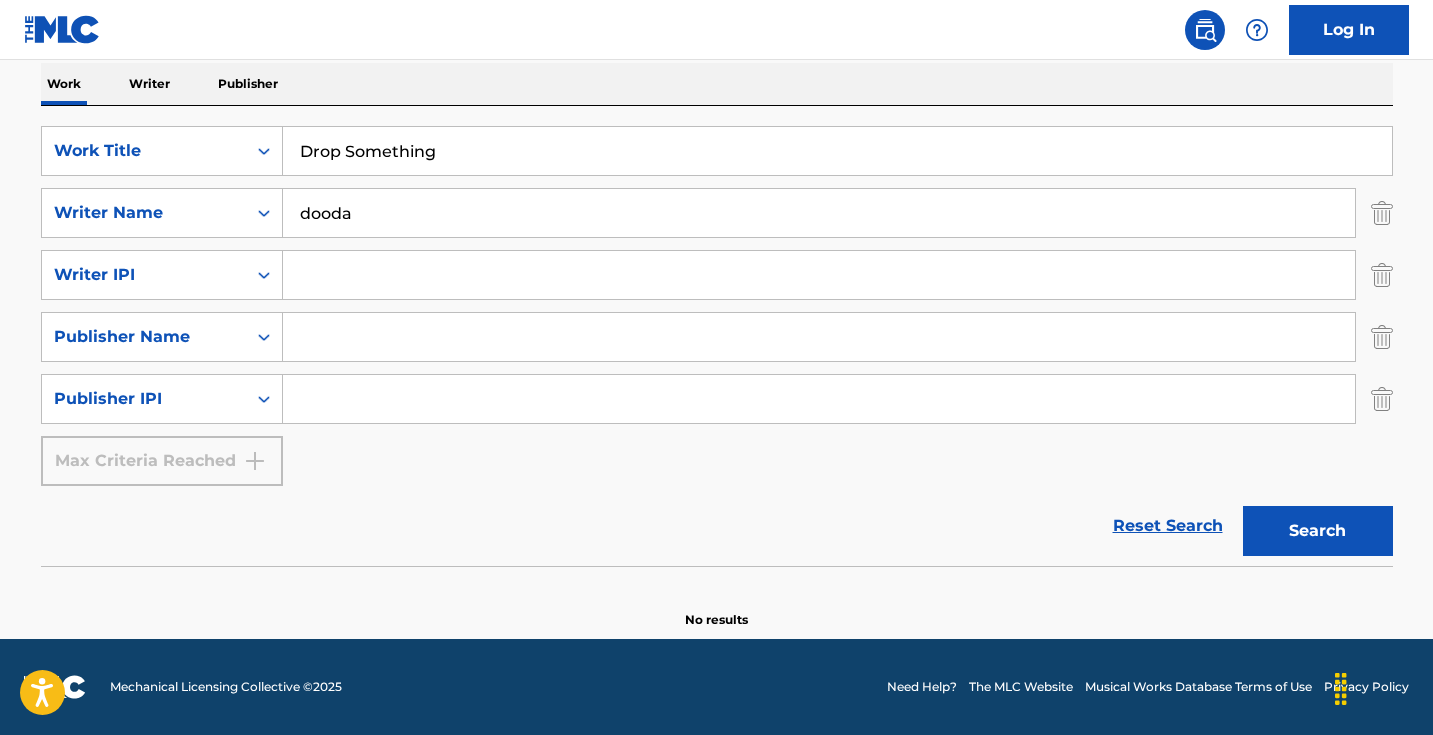 scroll, scrollTop: 319, scrollLeft: 0, axis: vertical 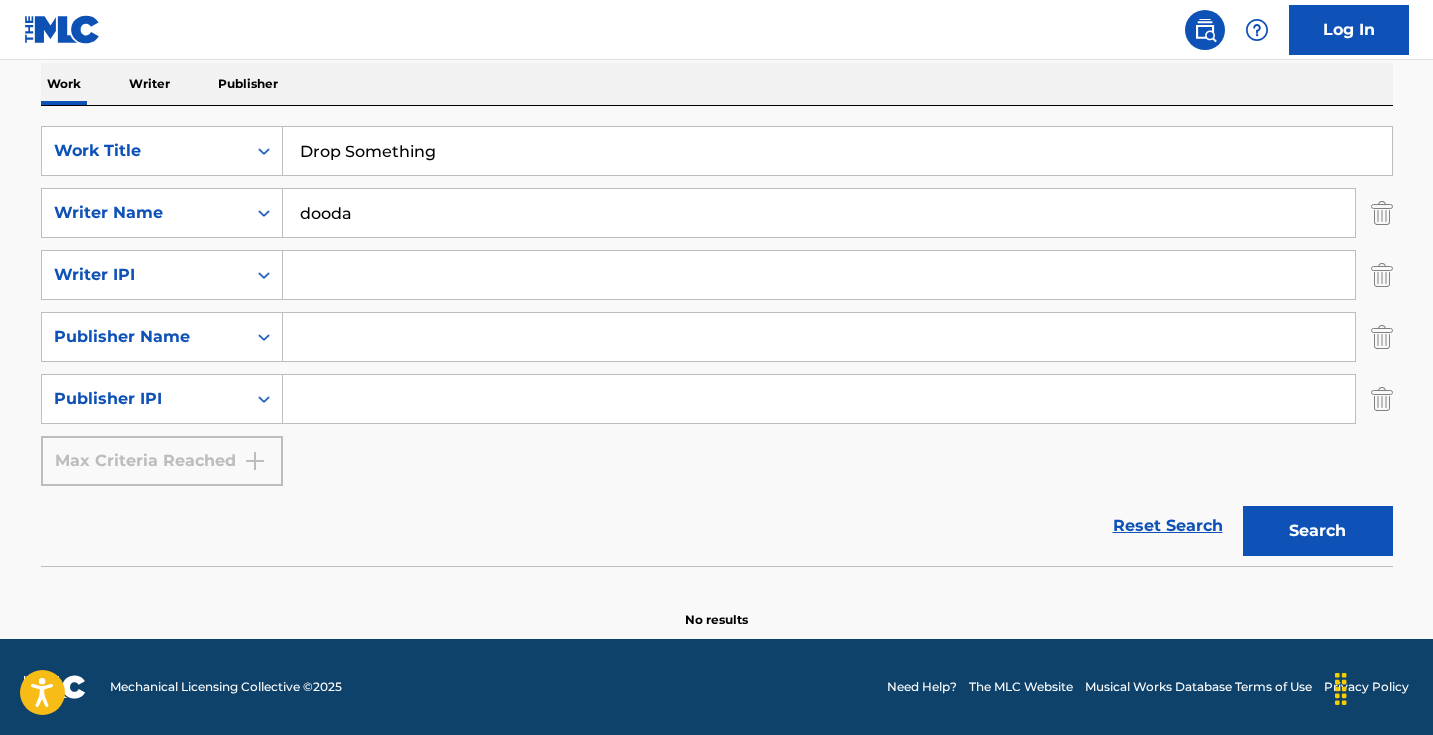 click at bounding box center (1382, 399) 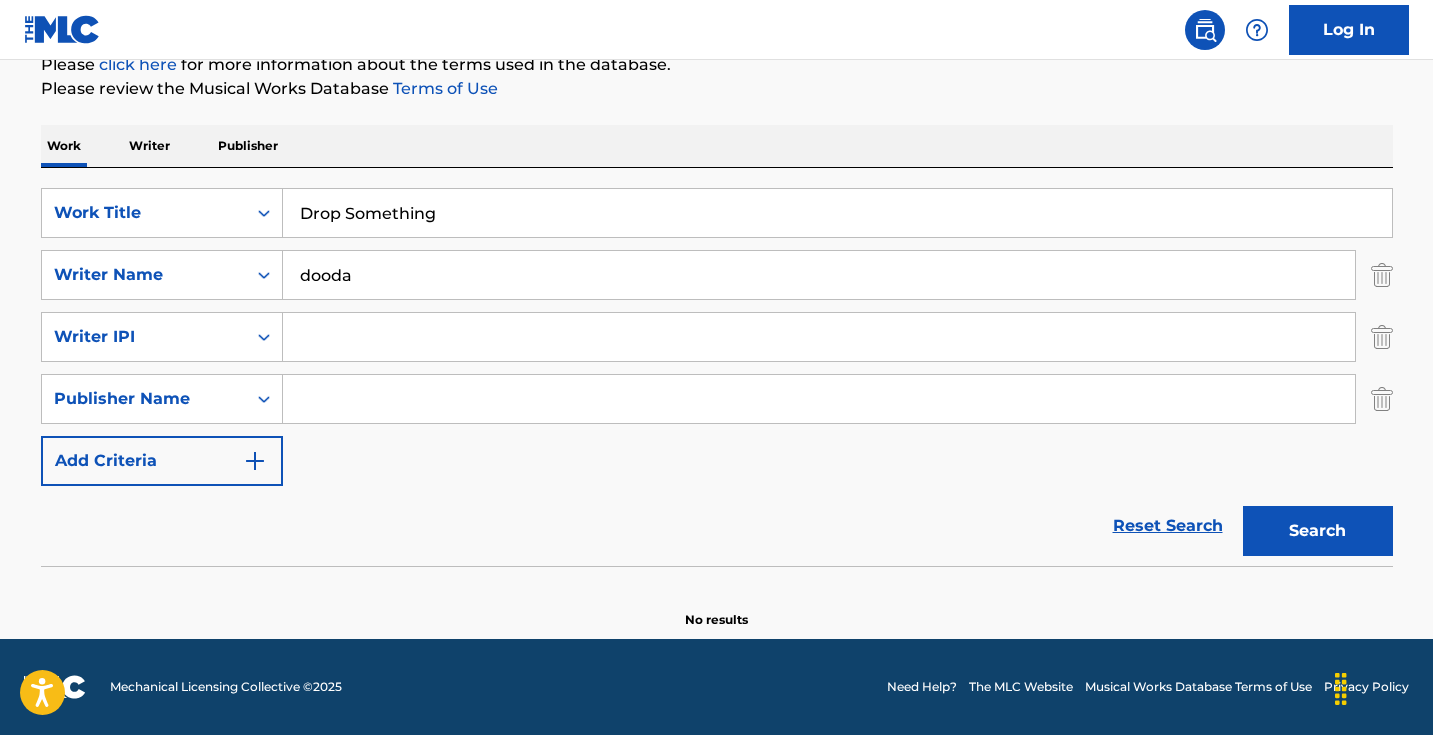 click at bounding box center (1382, 337) 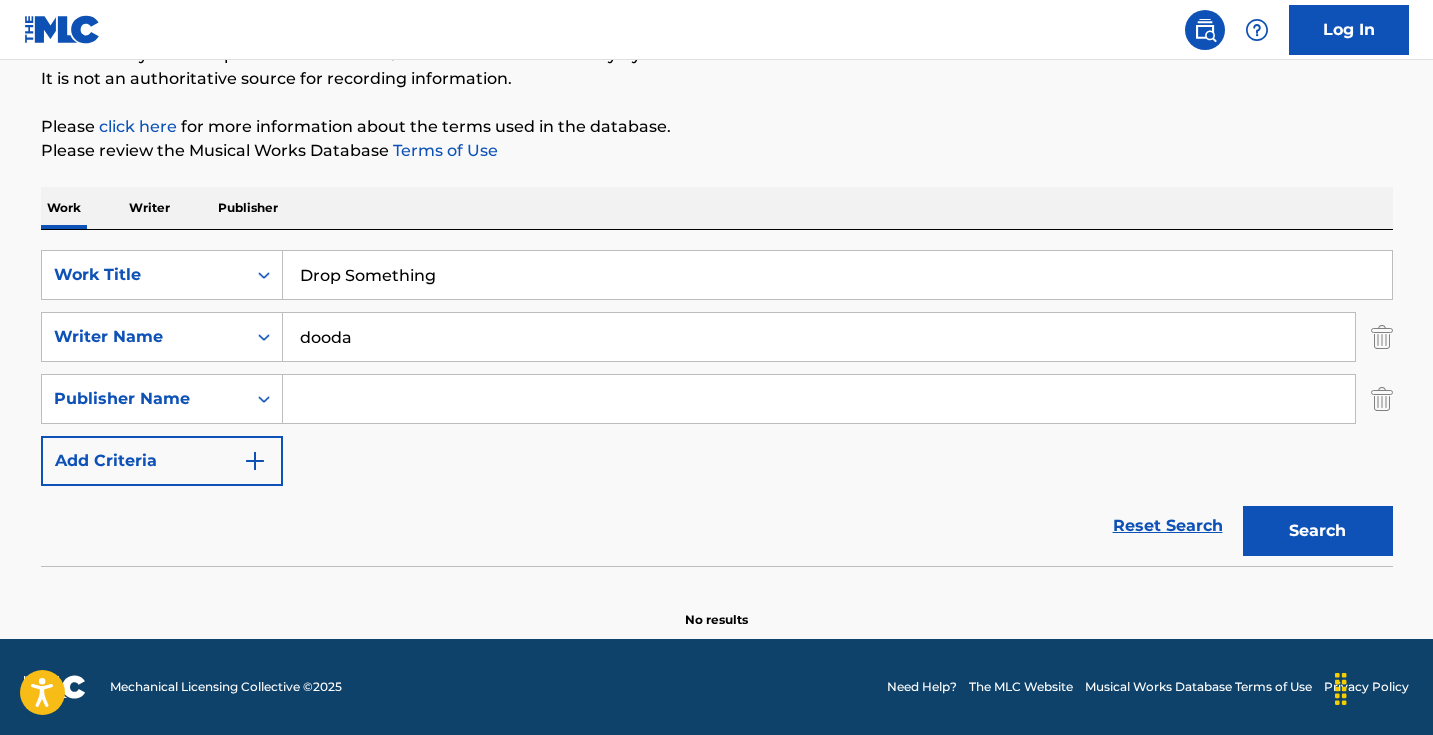 click at bounding box center (1382, 399) 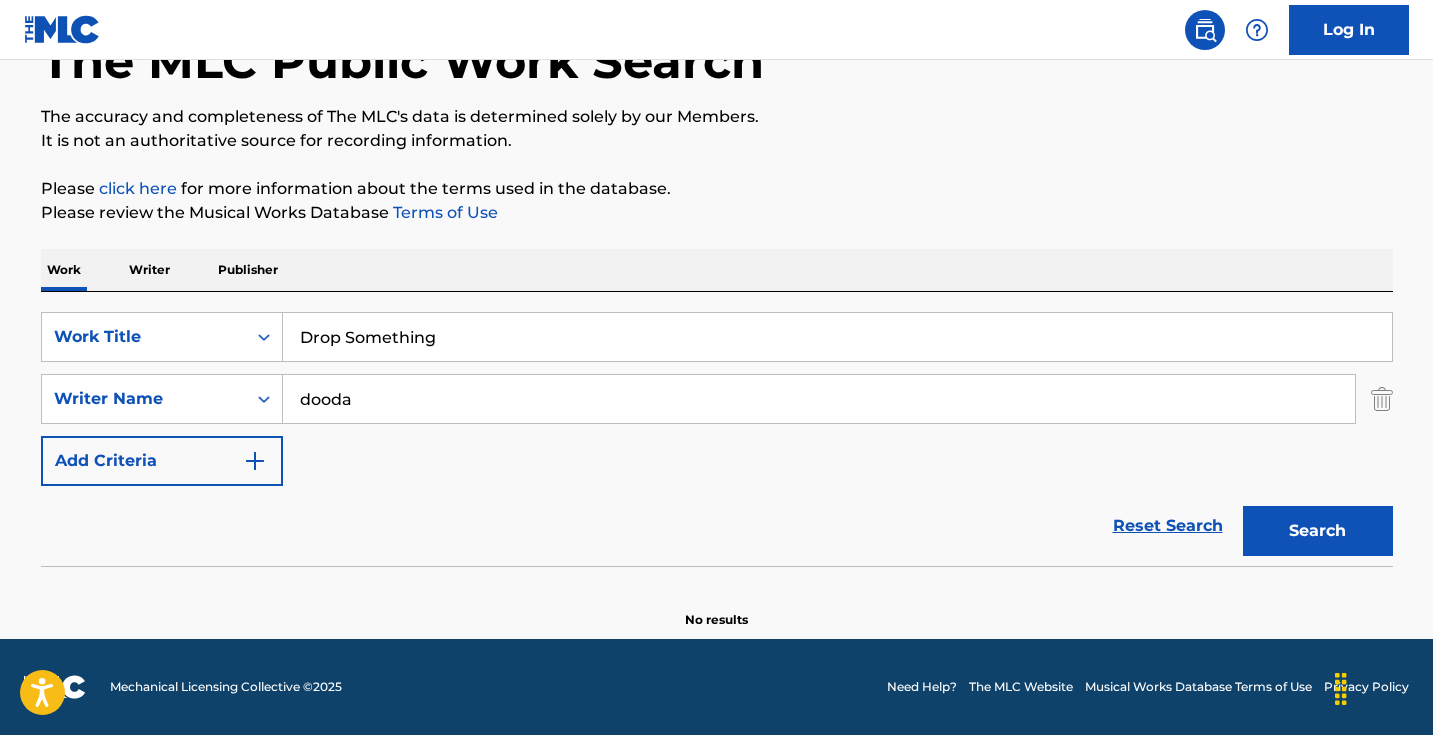 click on "Search" at bounding box center [1318, 531] 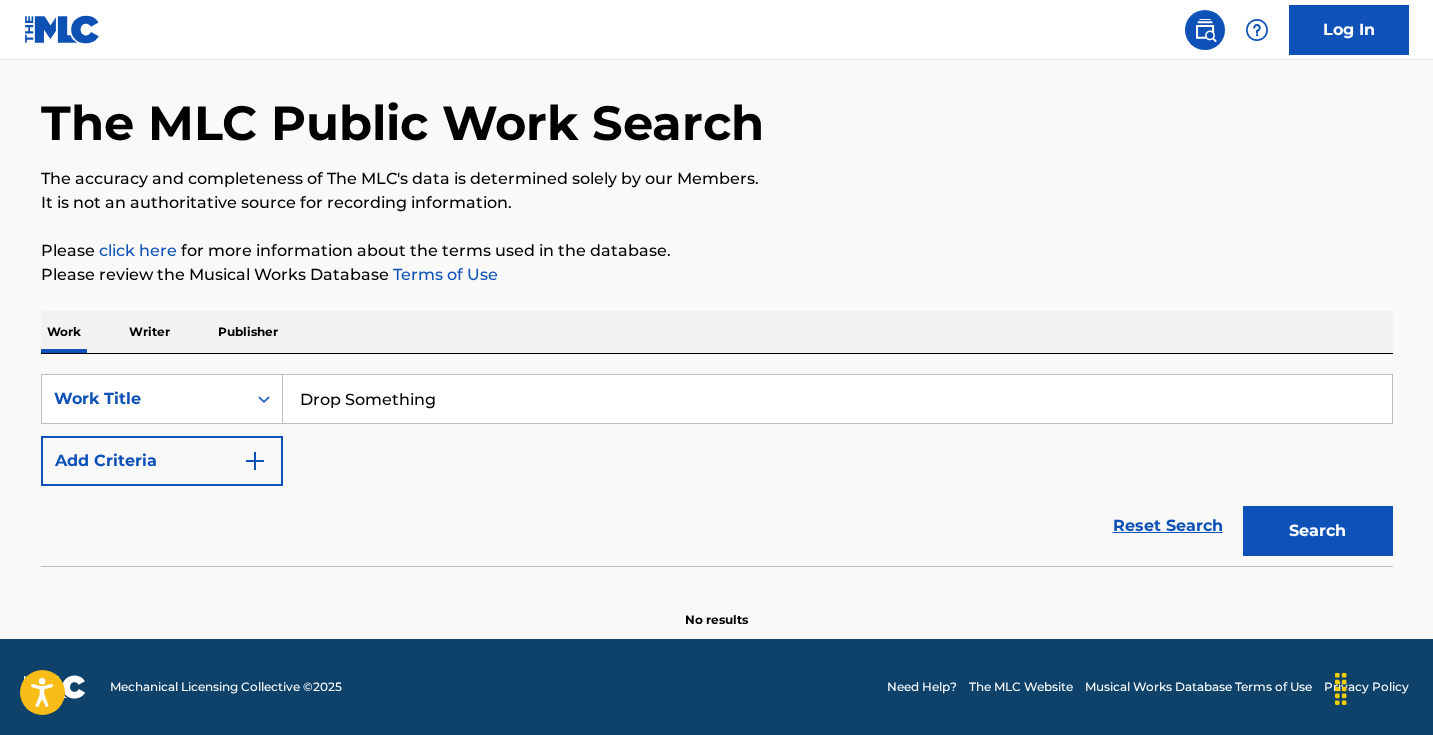 click on "Search" at bounding box center (1318, 531) 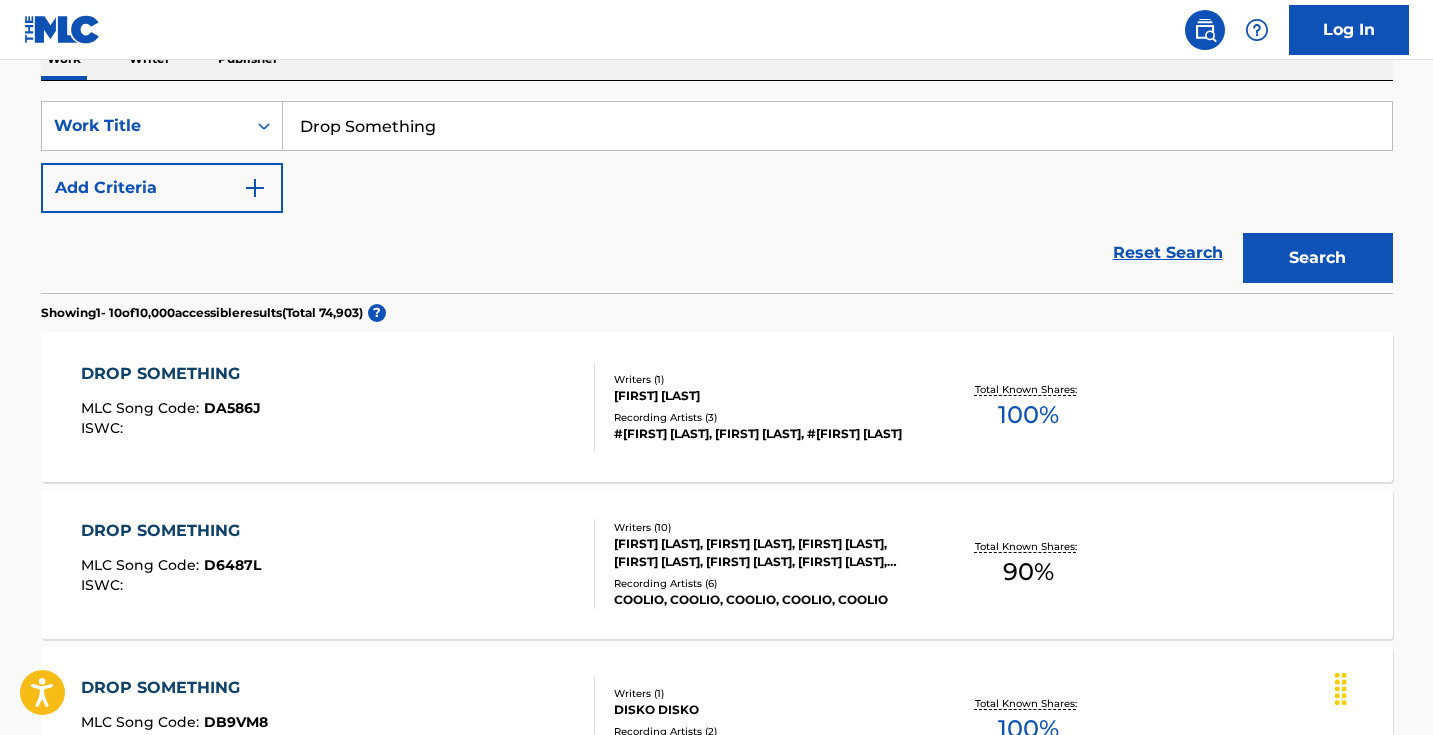 scroll, scrollTop: 303, scrollLeft: 0, axis: vertical 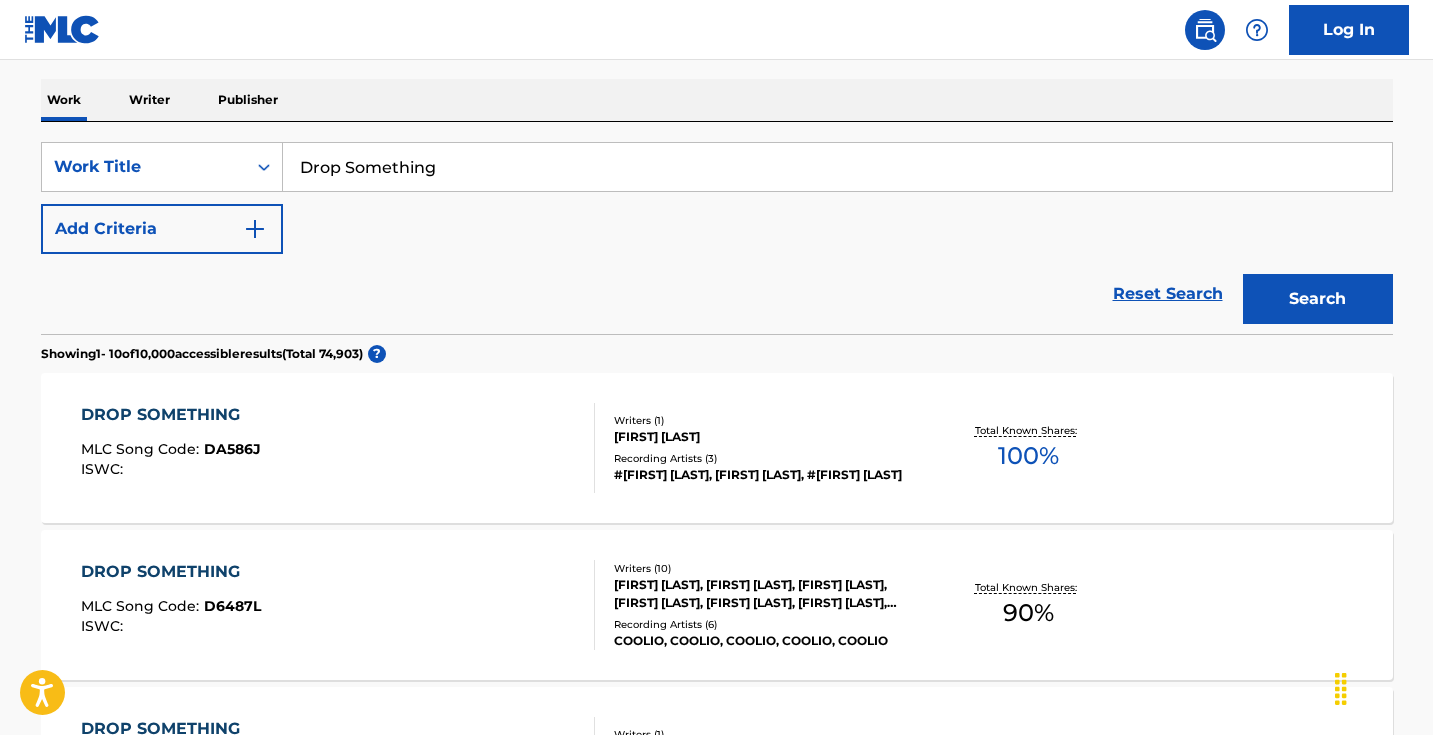 click on "Drop Something" at bounding box center (837, 167) 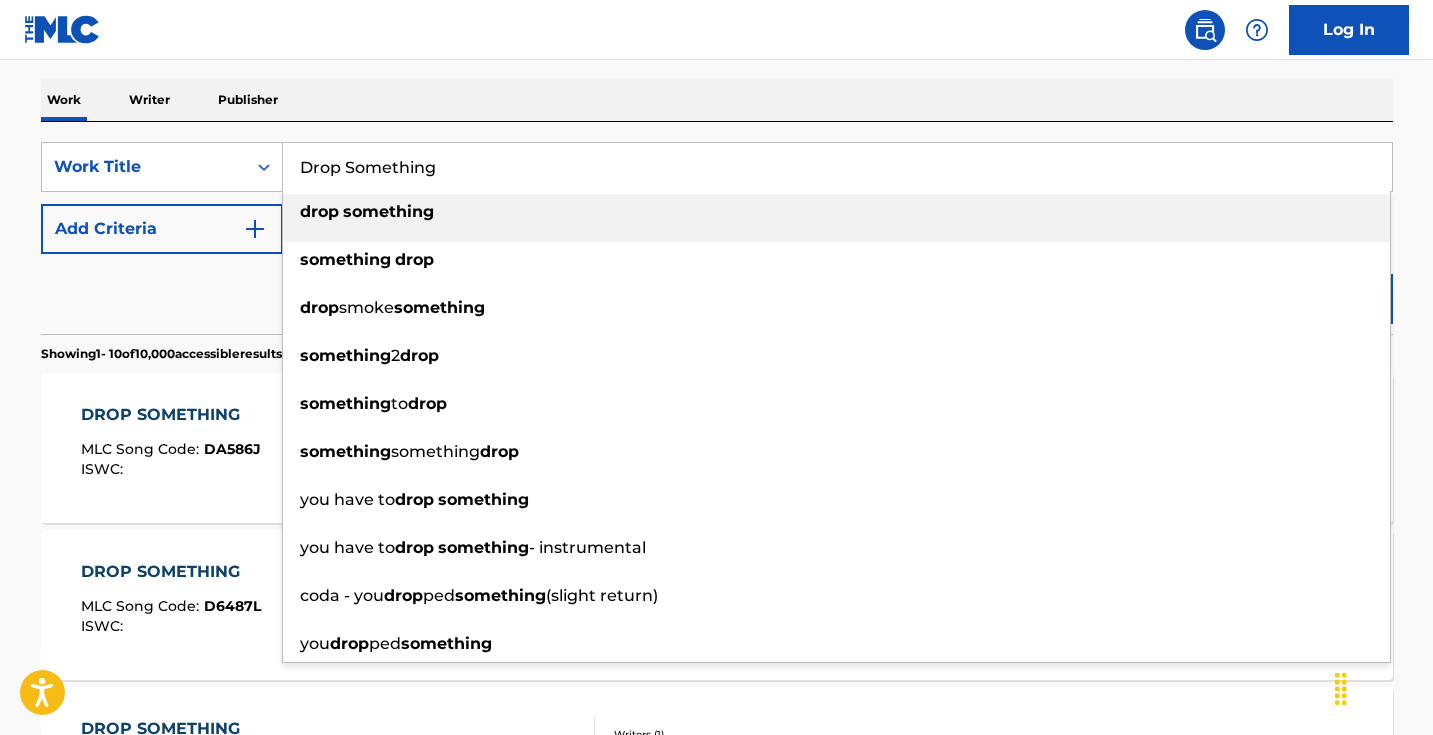 click on "Drop Something" at bounding box center (837, 167) 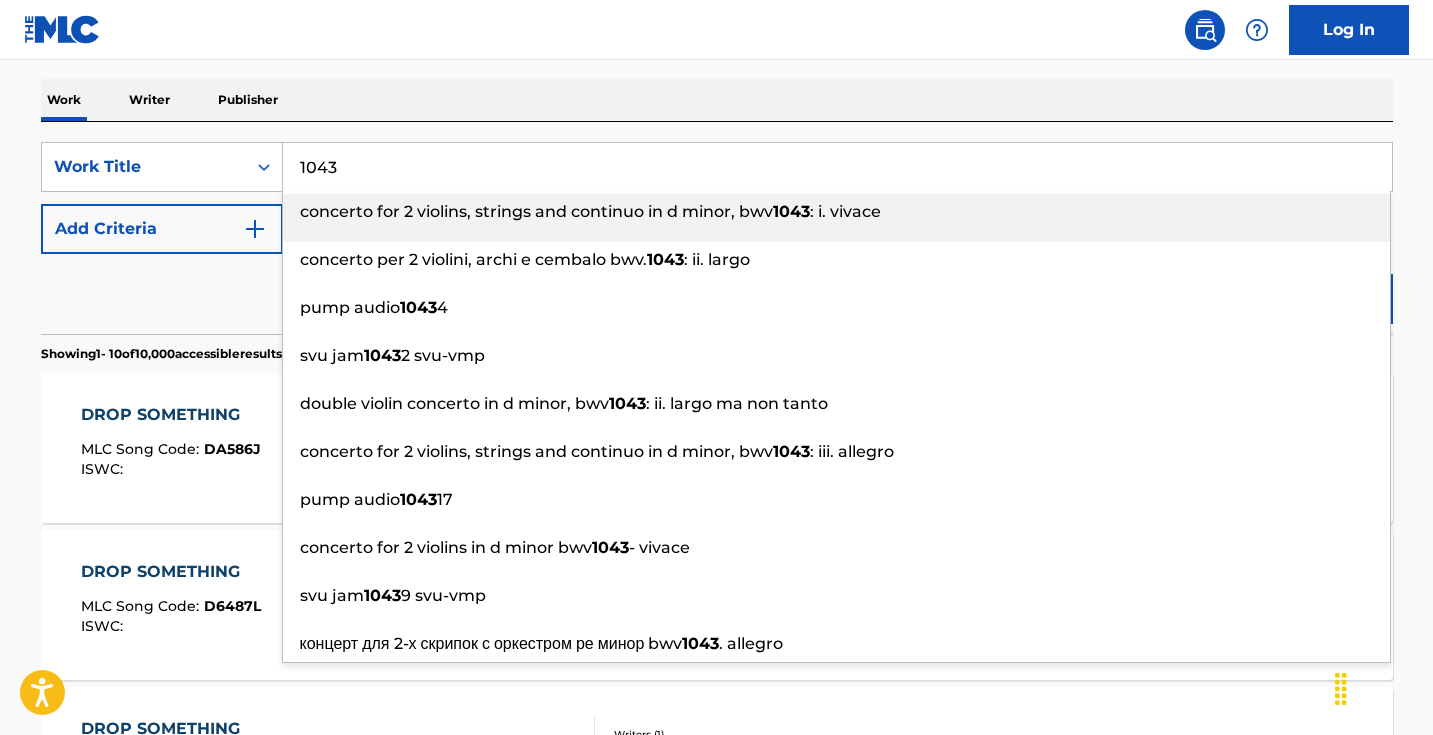 type on "1043" 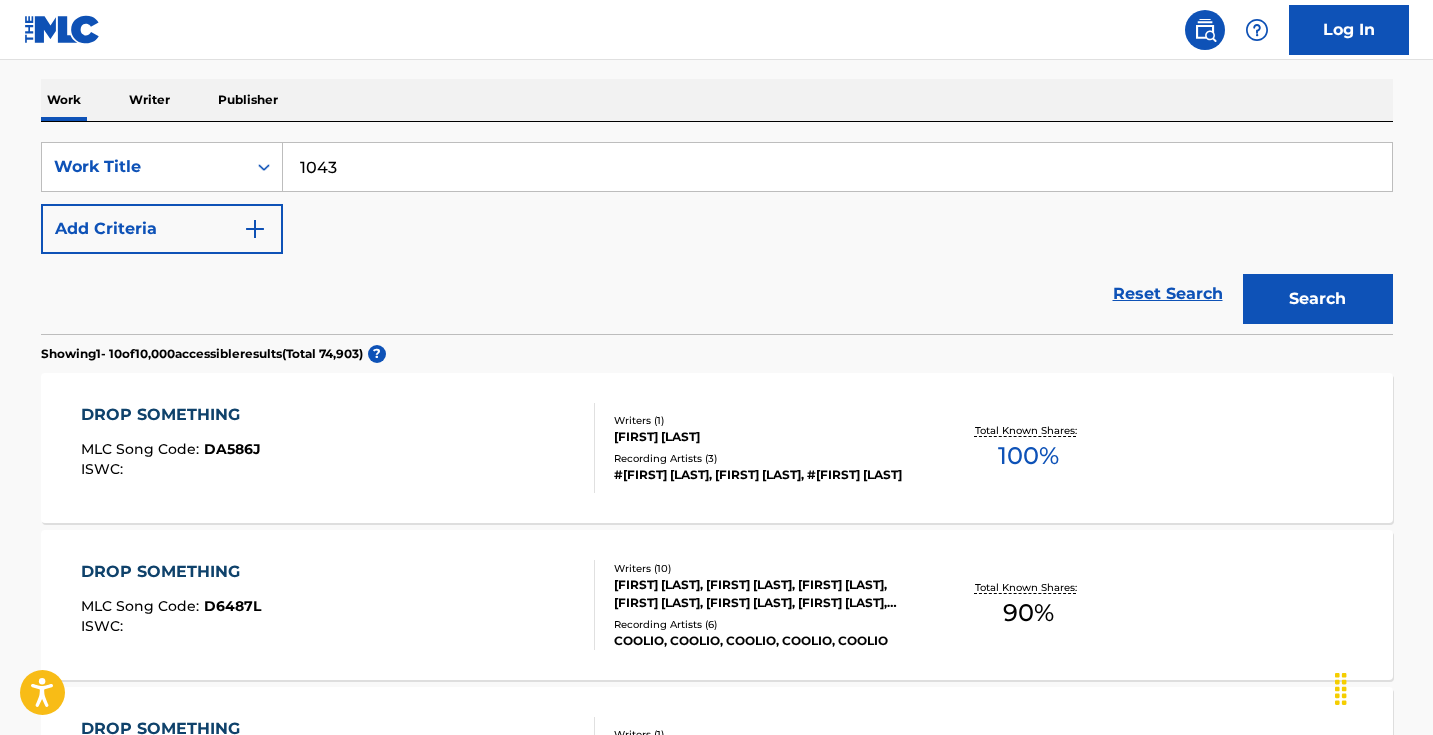 click on "Search" at bounding box center (1318, 299) 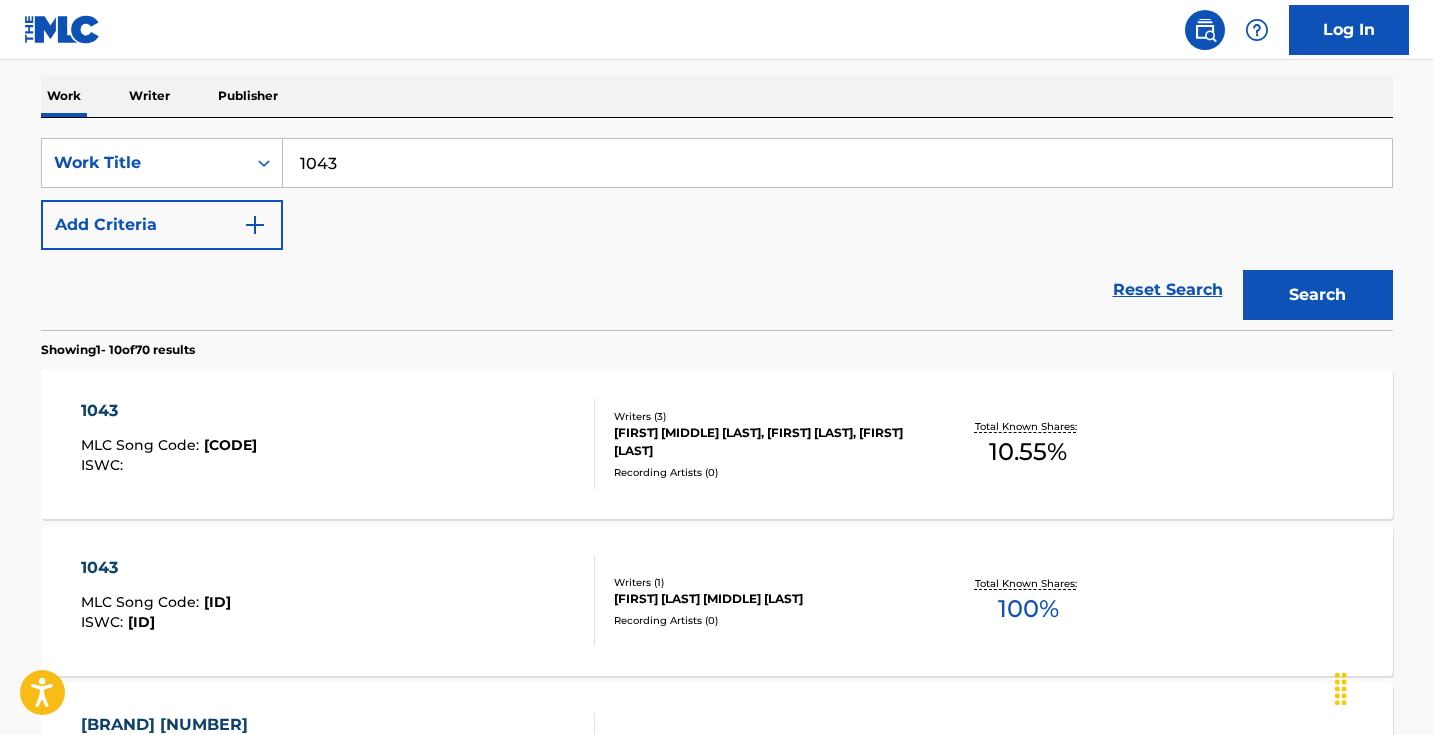 scroll, scrollTop: 449, scrollLeft: 0, axis: vertical 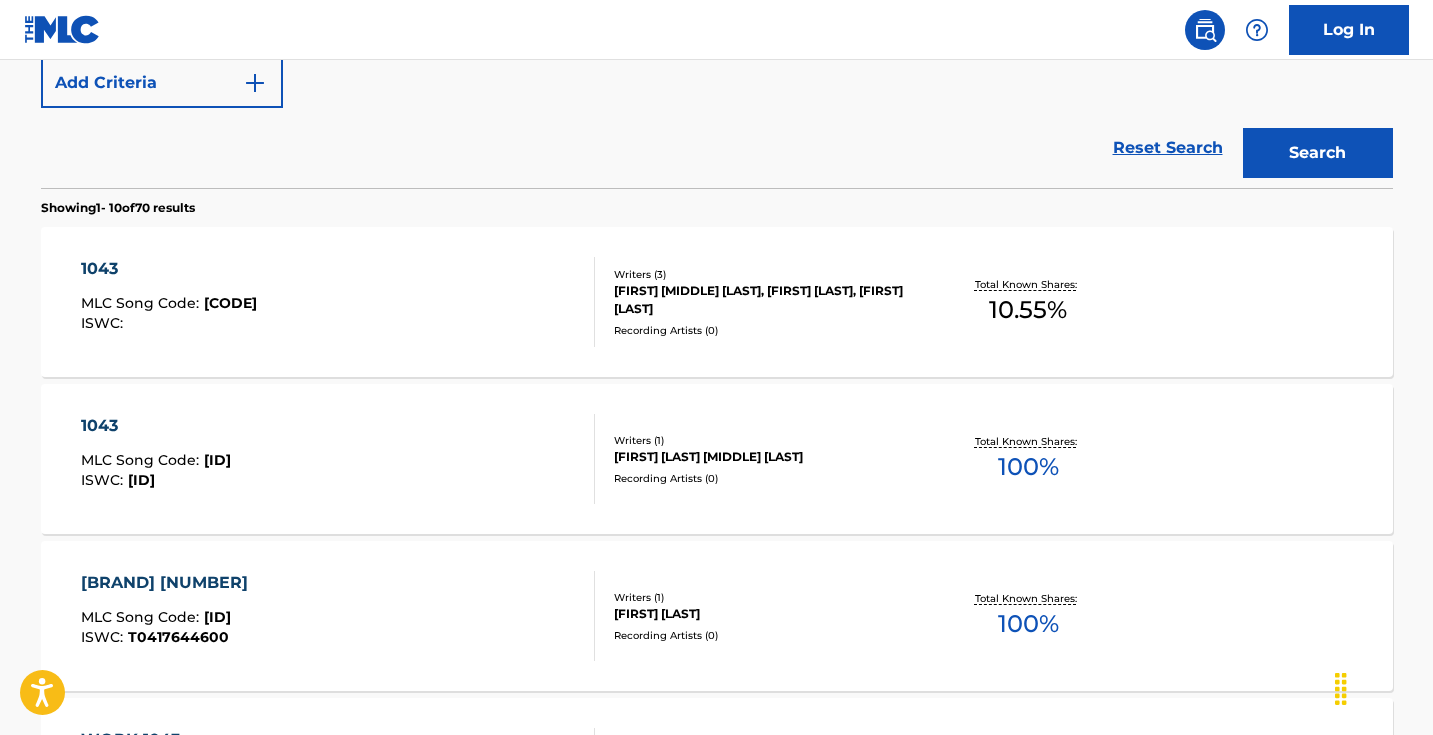 click on "Add Criteria" at bounding box center [162, 83] 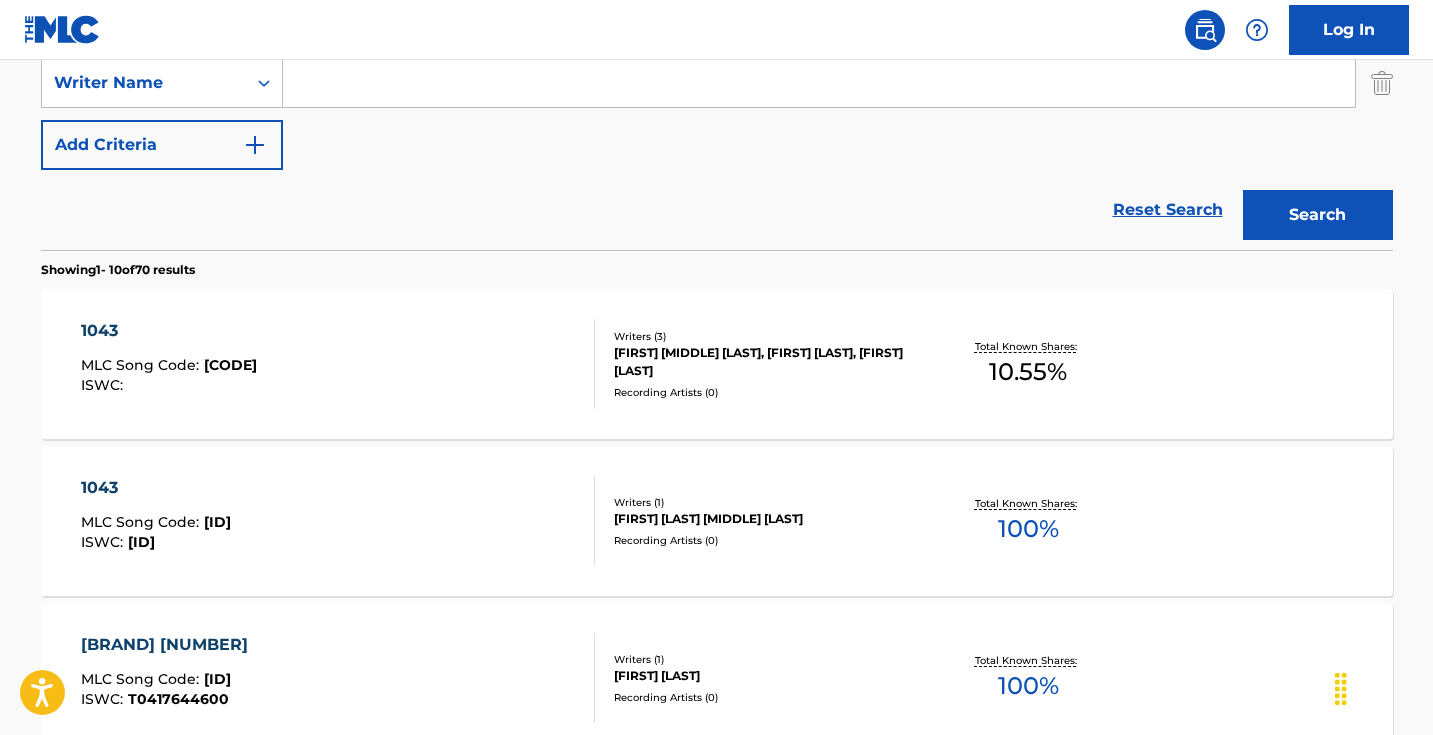 click at bounding box center [819, 83] 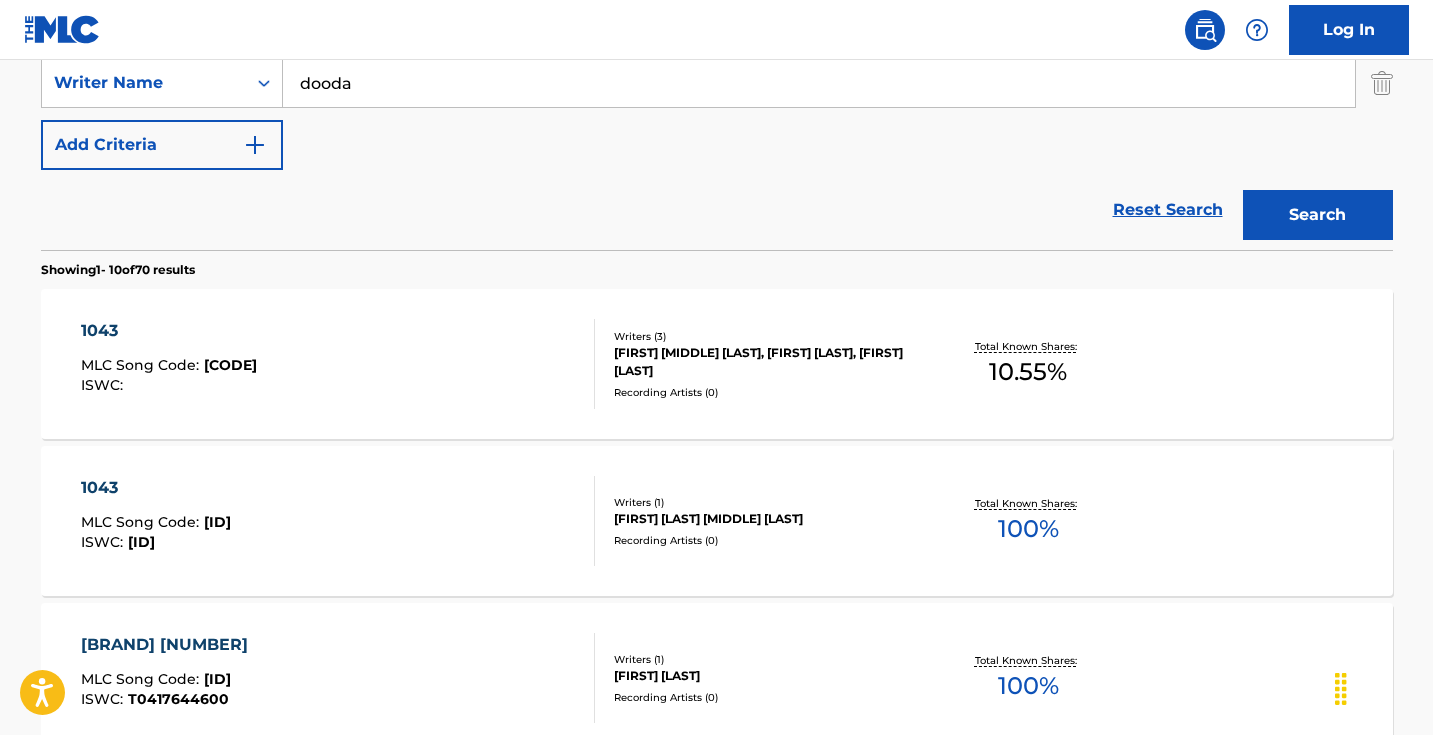 click on "Search" at bounding box center (1318, 215) 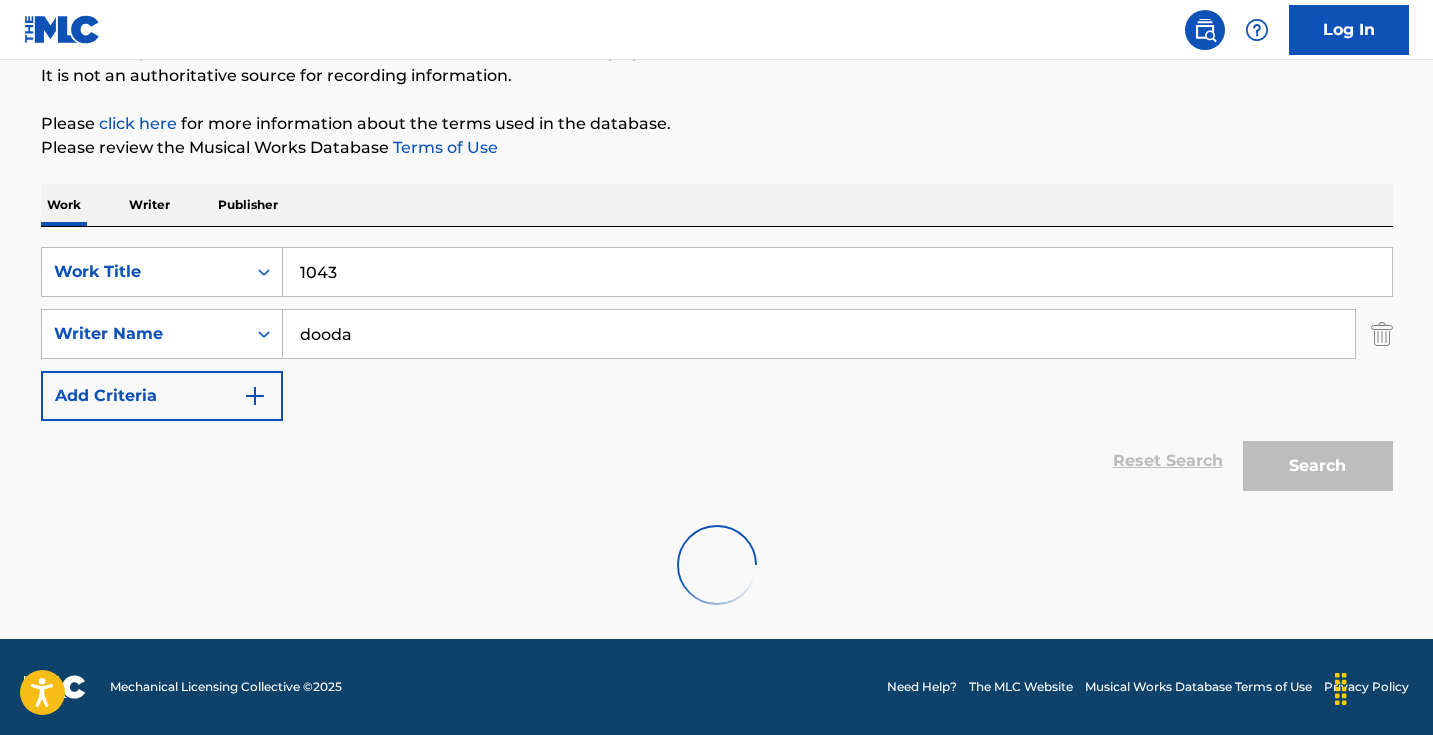 scroll, scrollTop: 133, scrollLeft: 0, axis: vertical 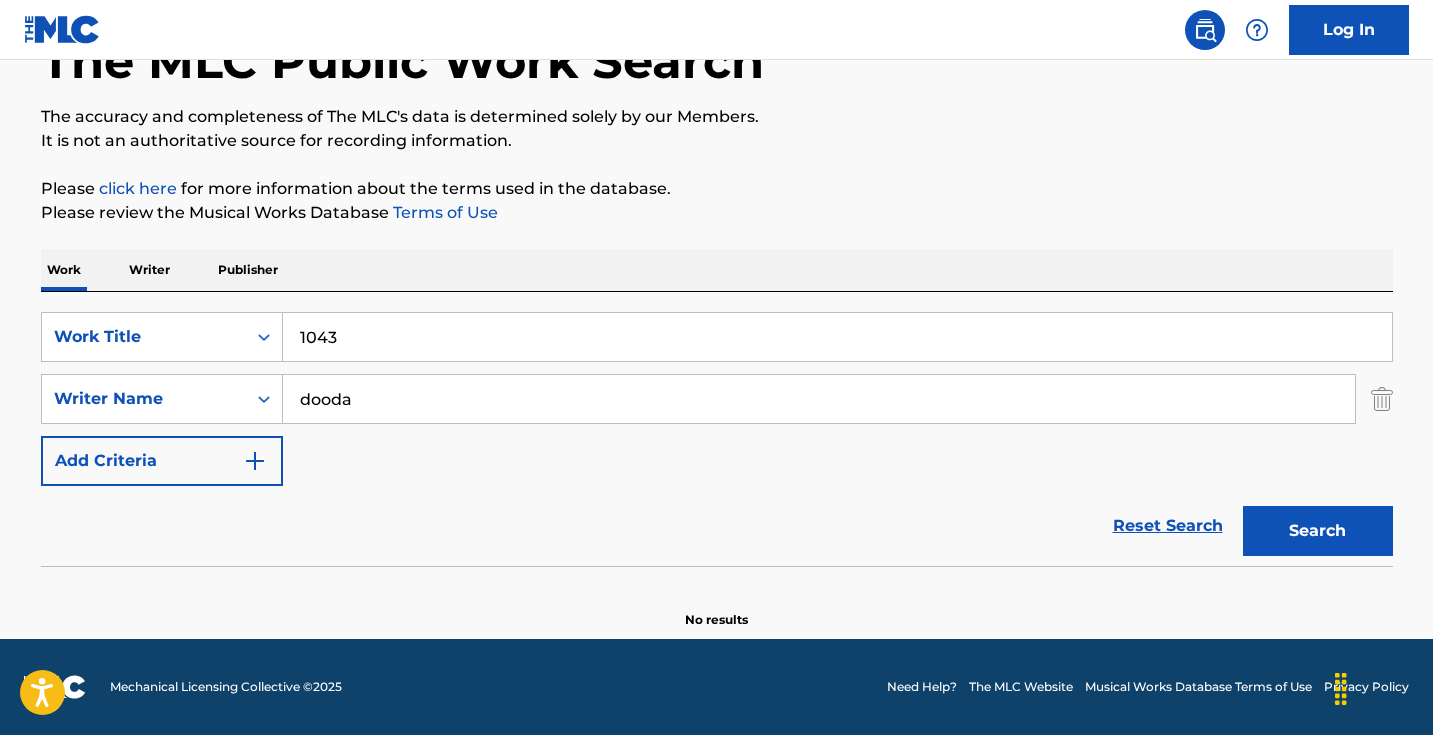 click on "dooda" at bounding box center (819, 399) 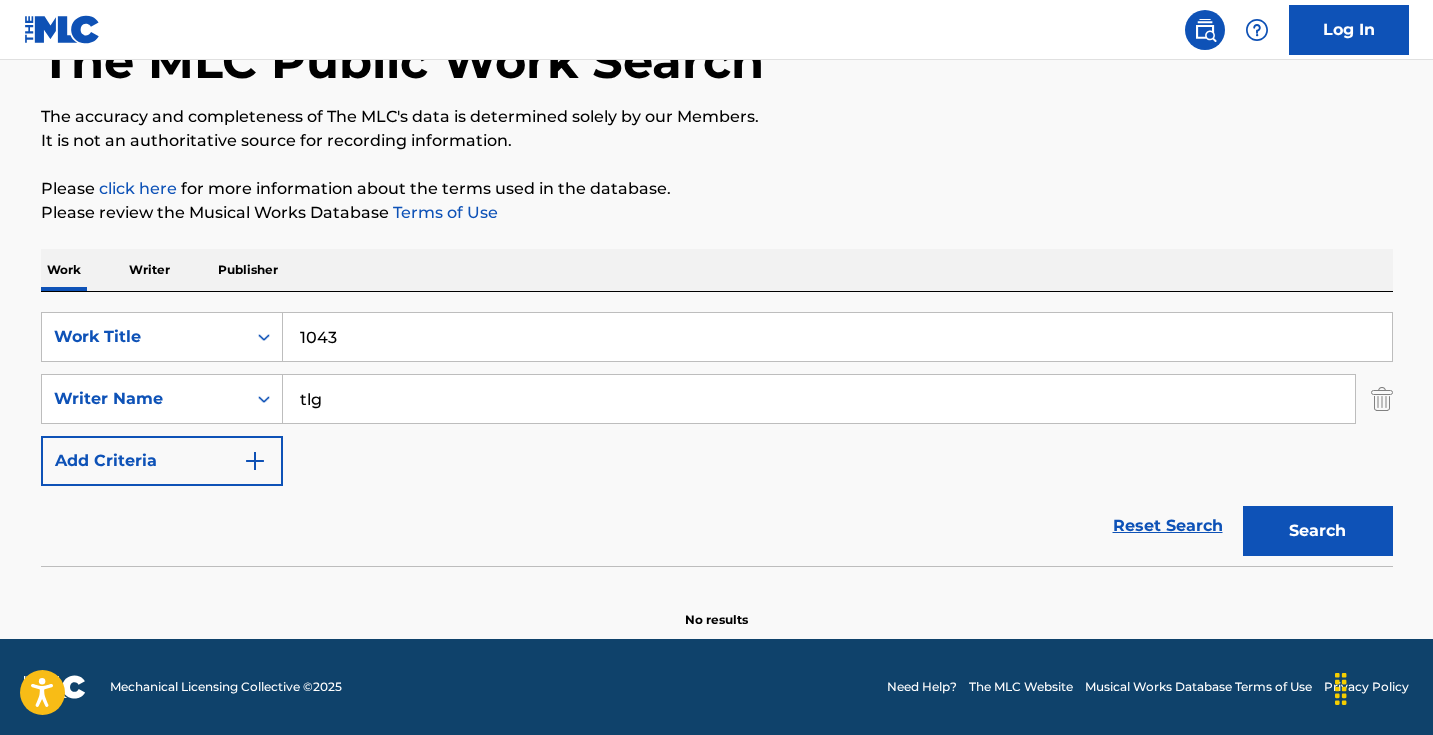 click on "Search" at bounding box center (1318, 531) 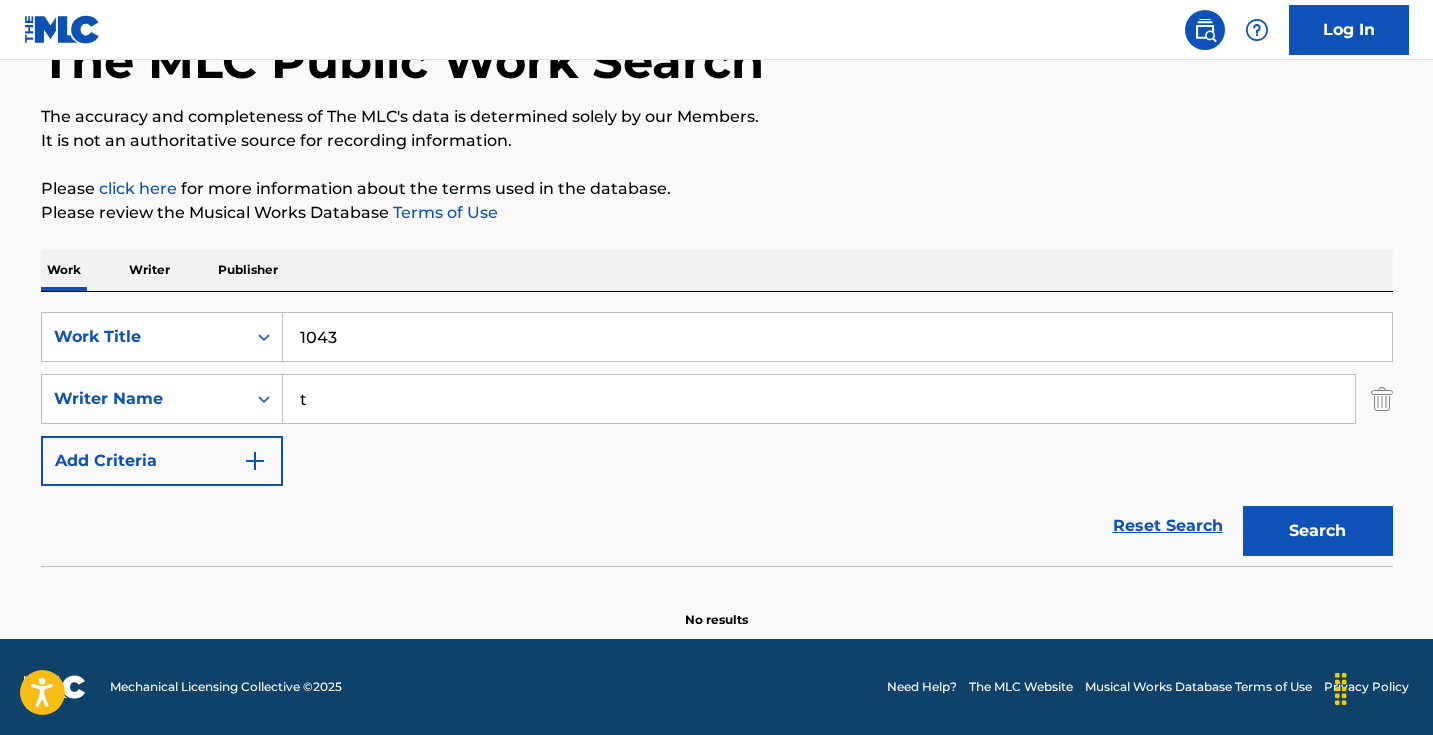 click on "Search" at bounding box center (1318, 531) 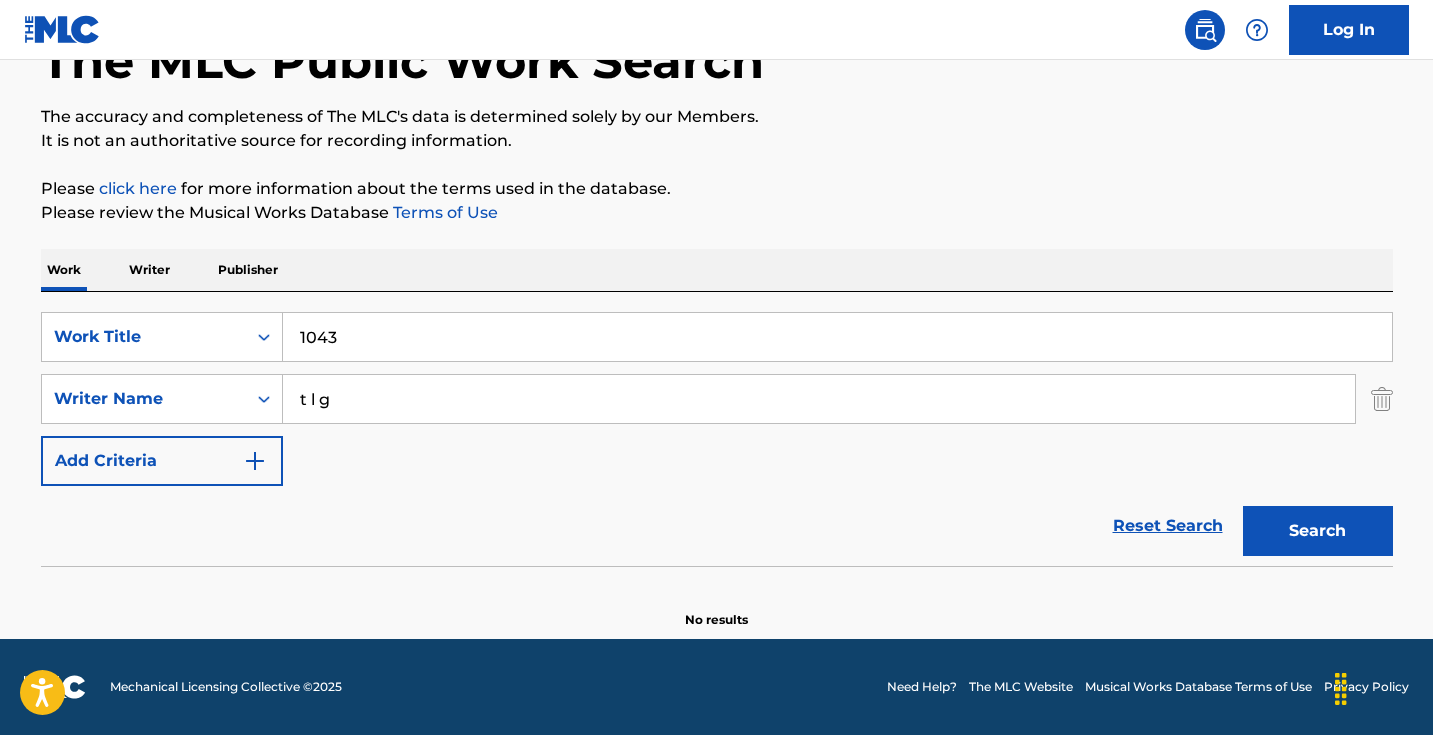 type on "t l g" 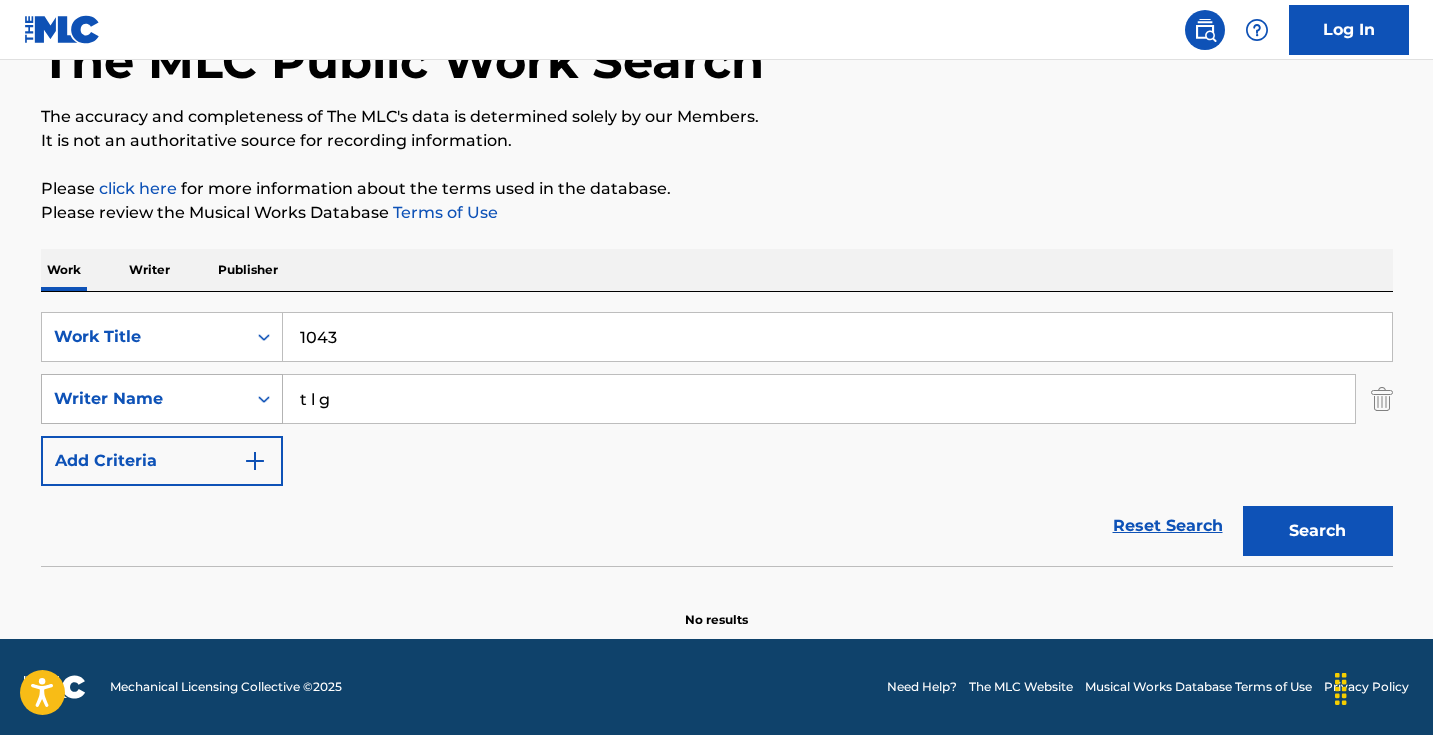 drag, startPoint x: 411, startPoint y: 396, endPoint x: 204, endPoint y: 395, distance: 207.00241 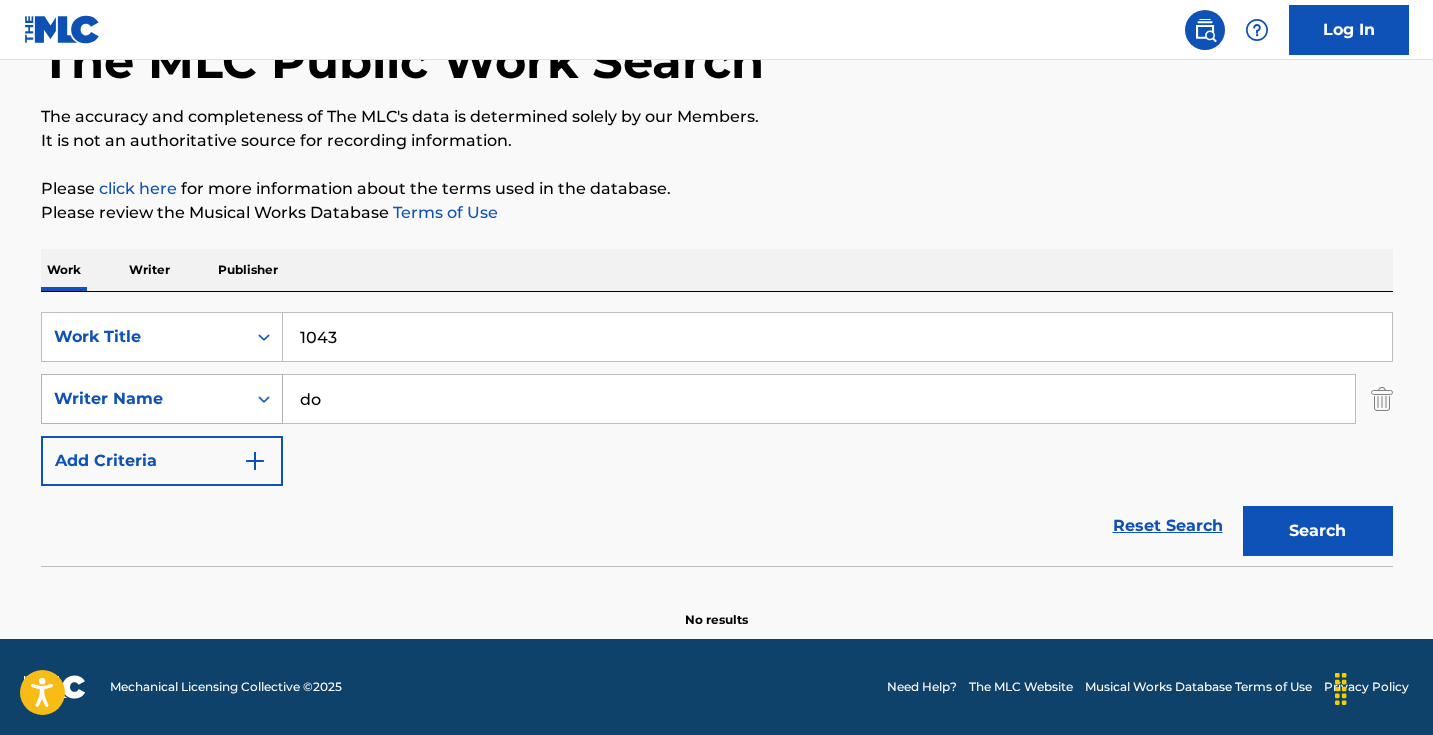 click on "Search" at bounding box center [1318, 531] 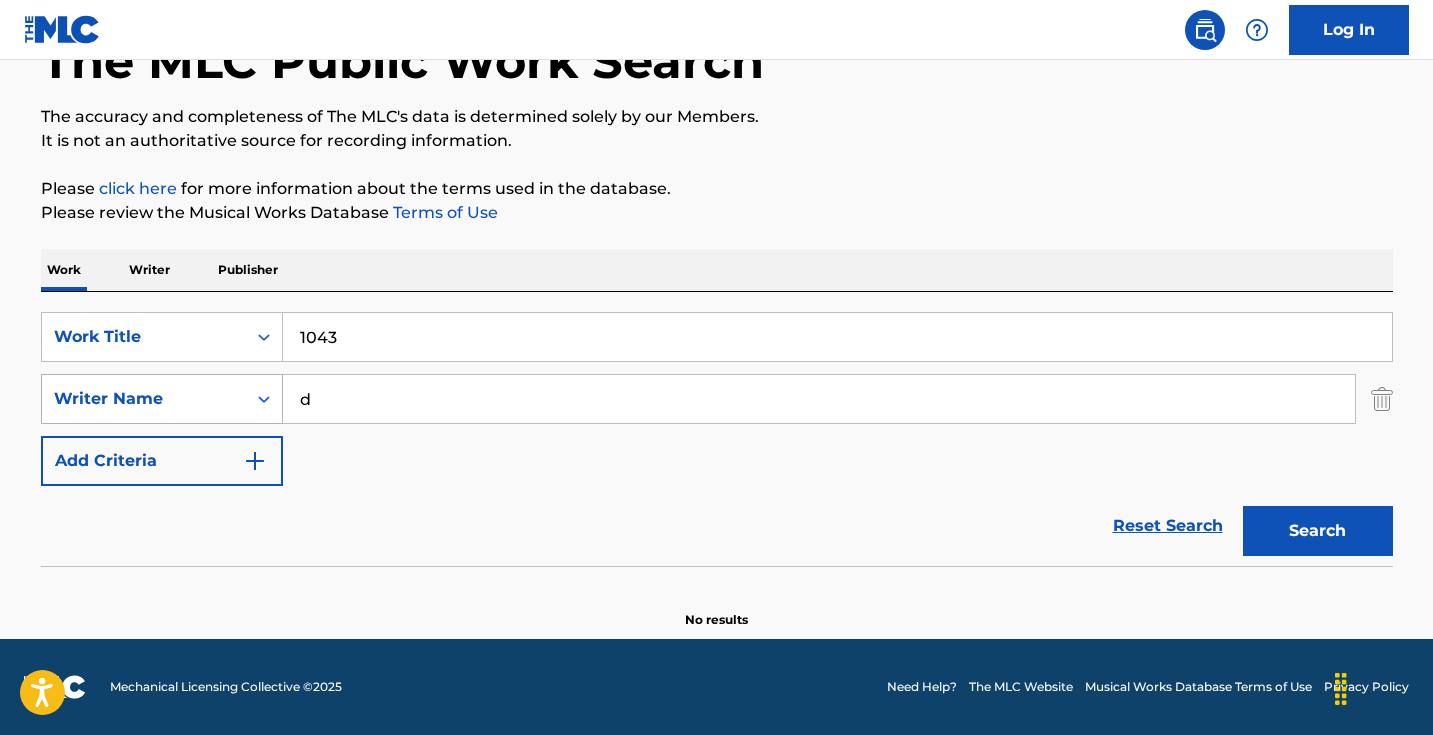 click on "Search" at bounding box center [1318, 531] 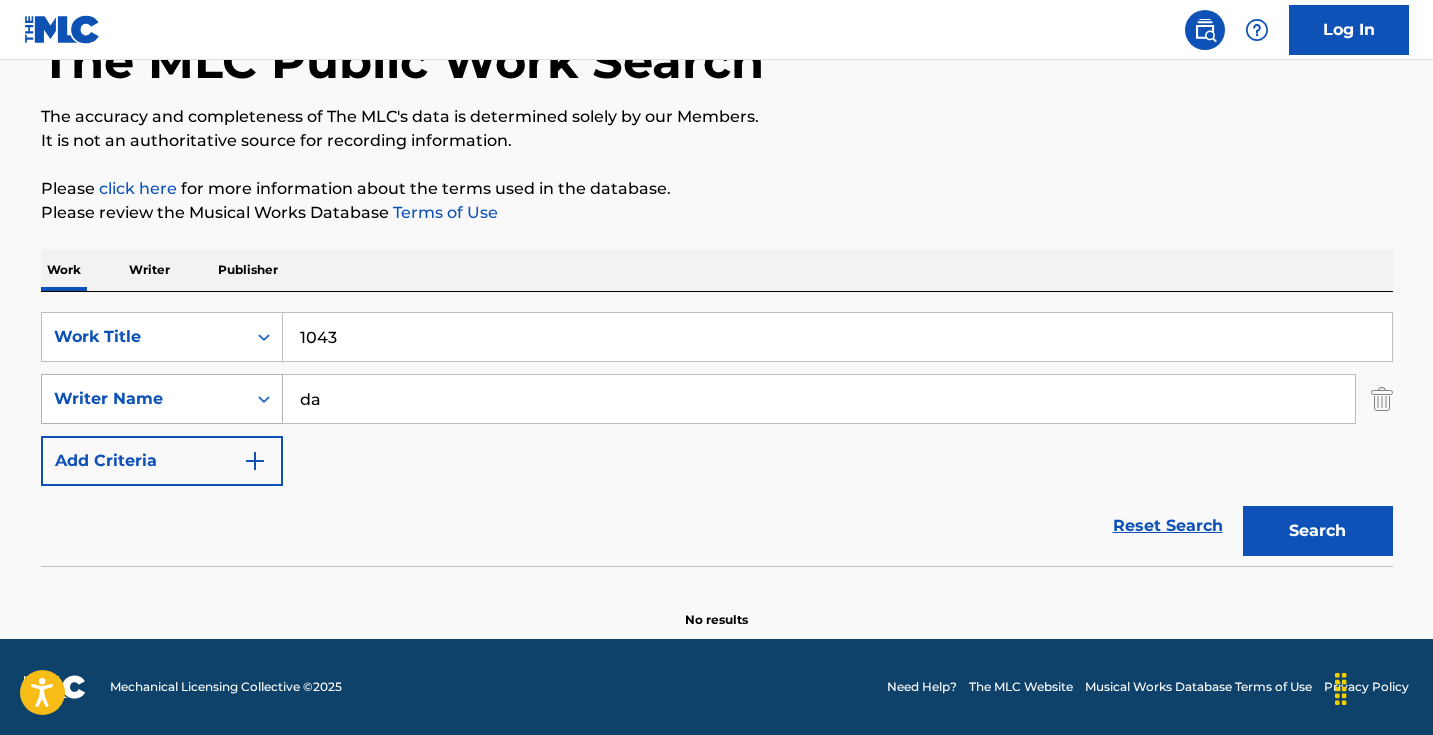 click on "Search" at bounding box center [1318, 531] 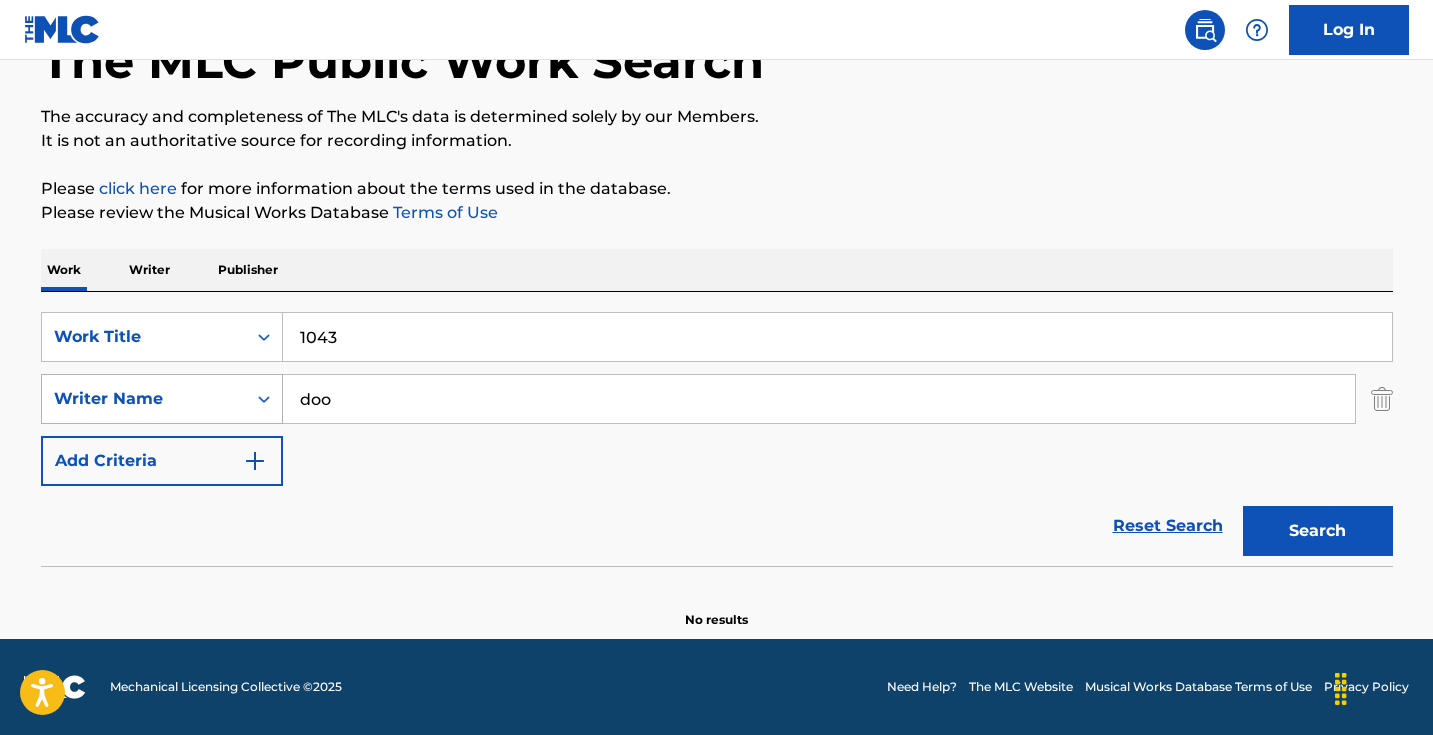 click on "Search" at bounding box center [1318, 531] 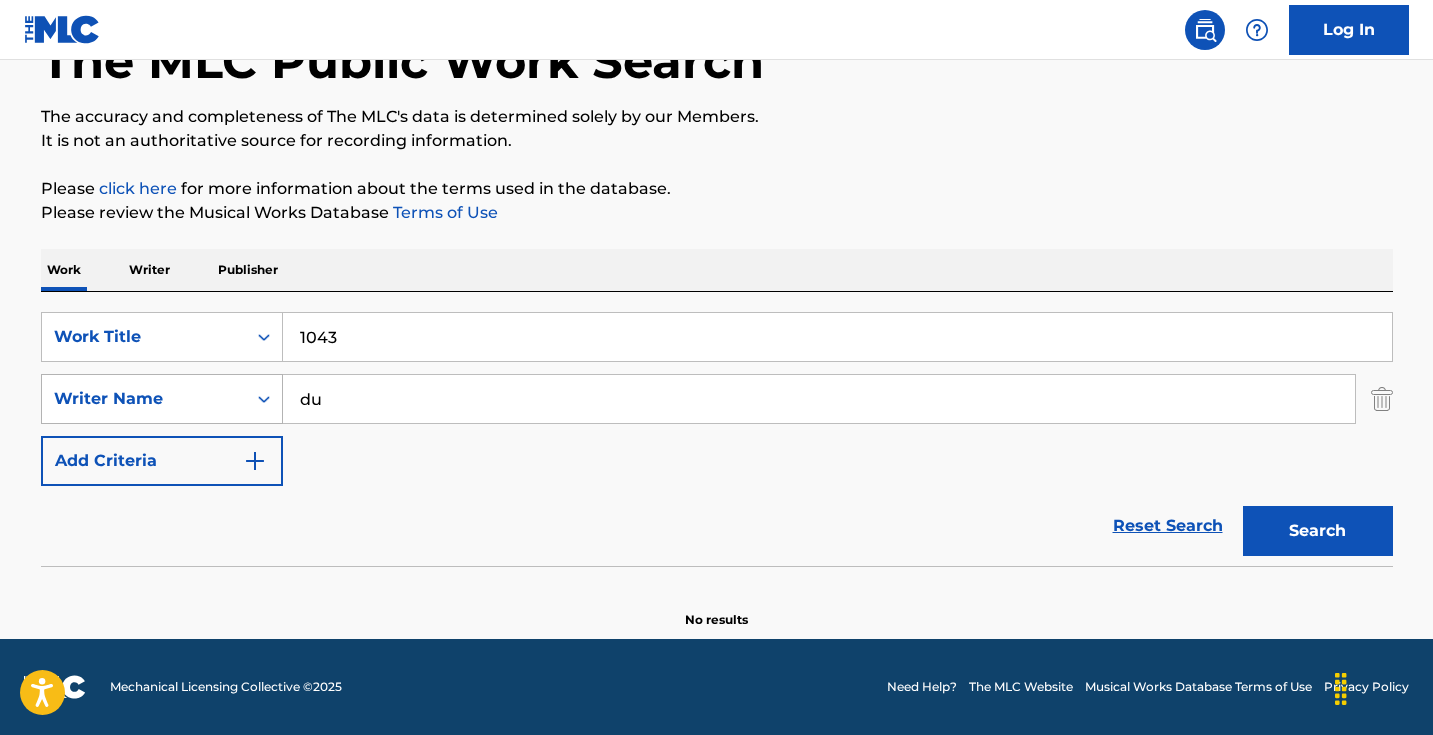 click on "Search" at bounding box center (1318, 531) 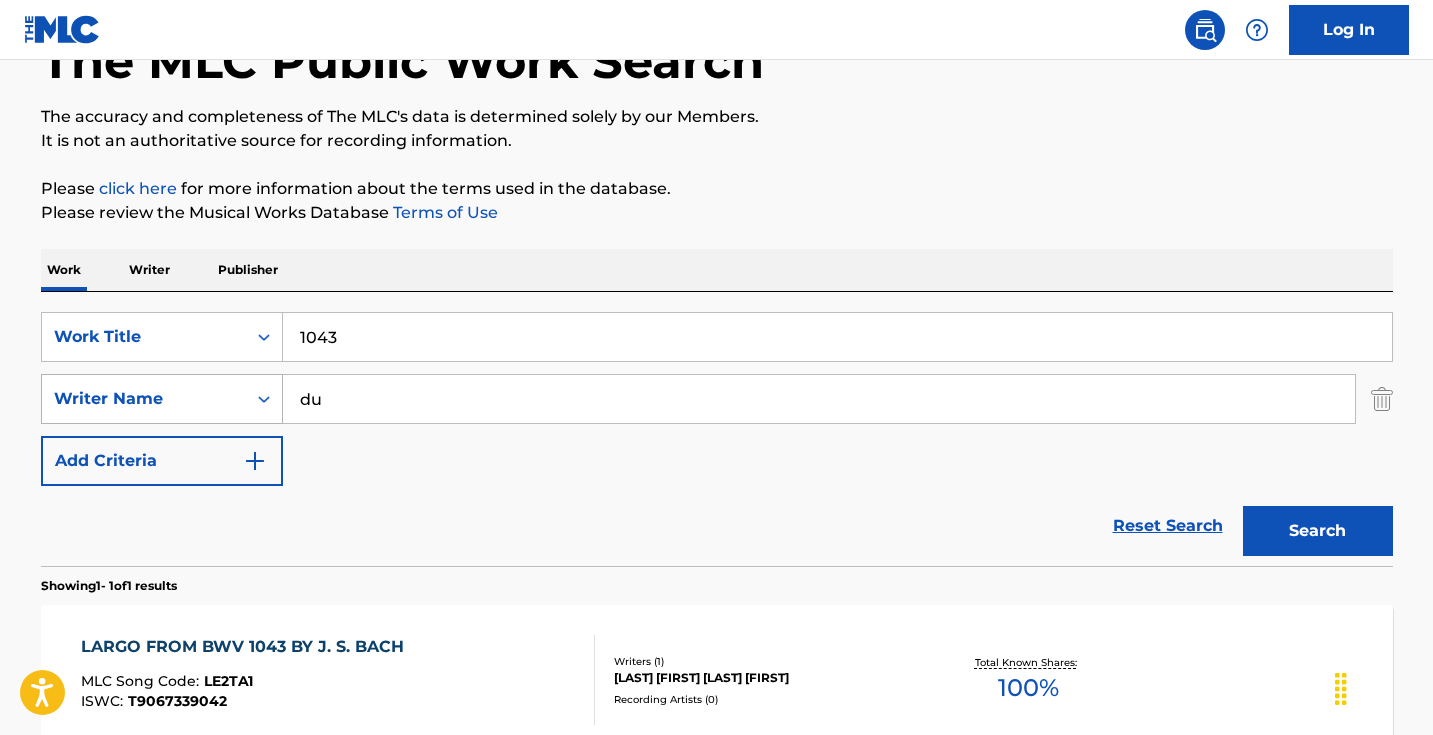 type on "d" 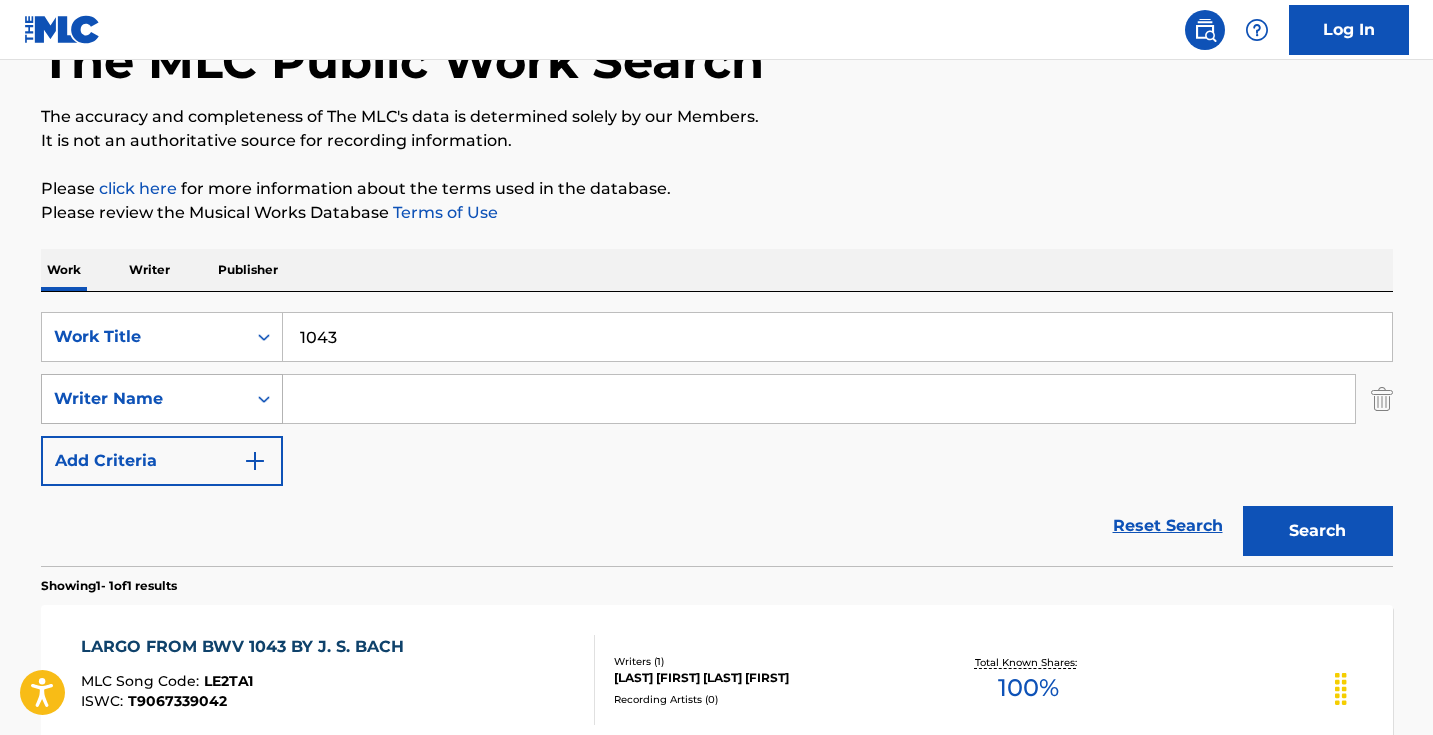type 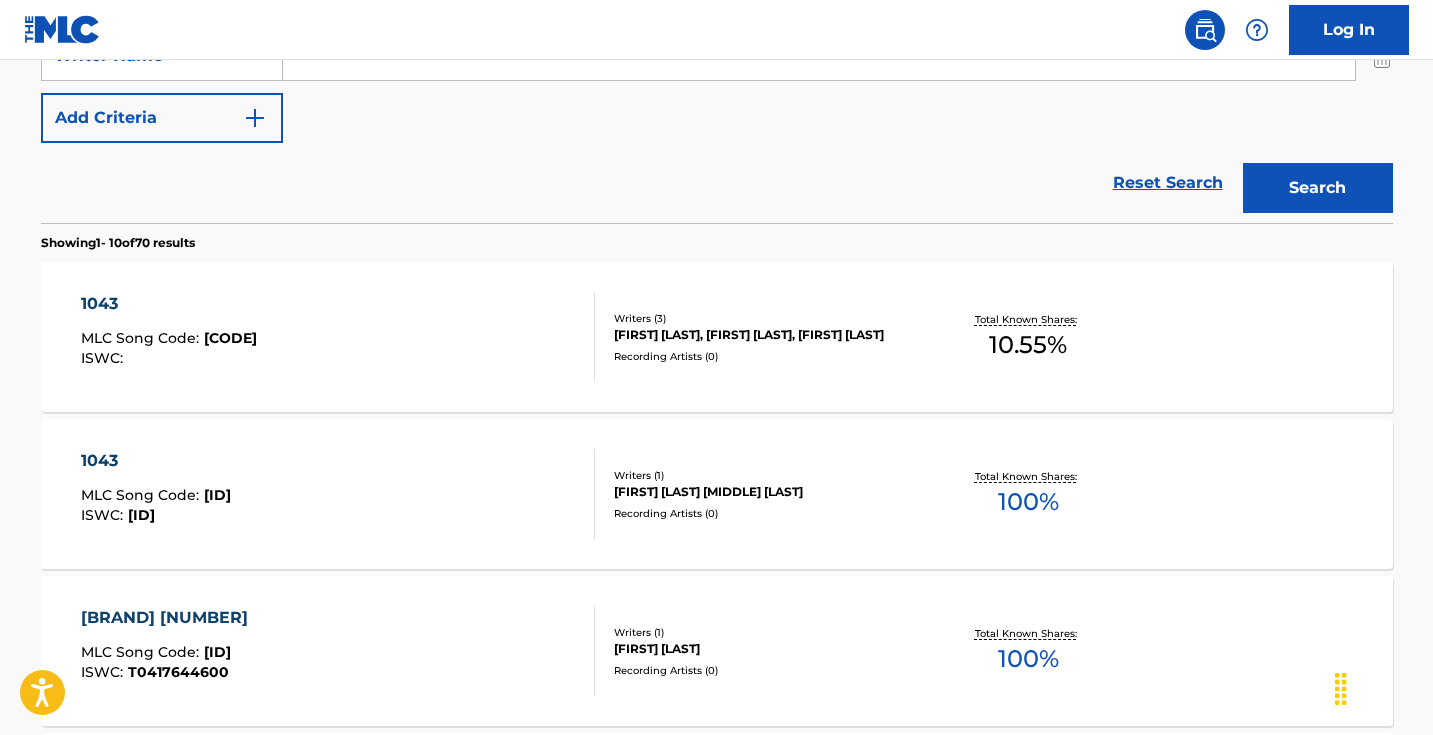 scroll, scrollTop: 479, scrollLeft: 0, axis: vertical 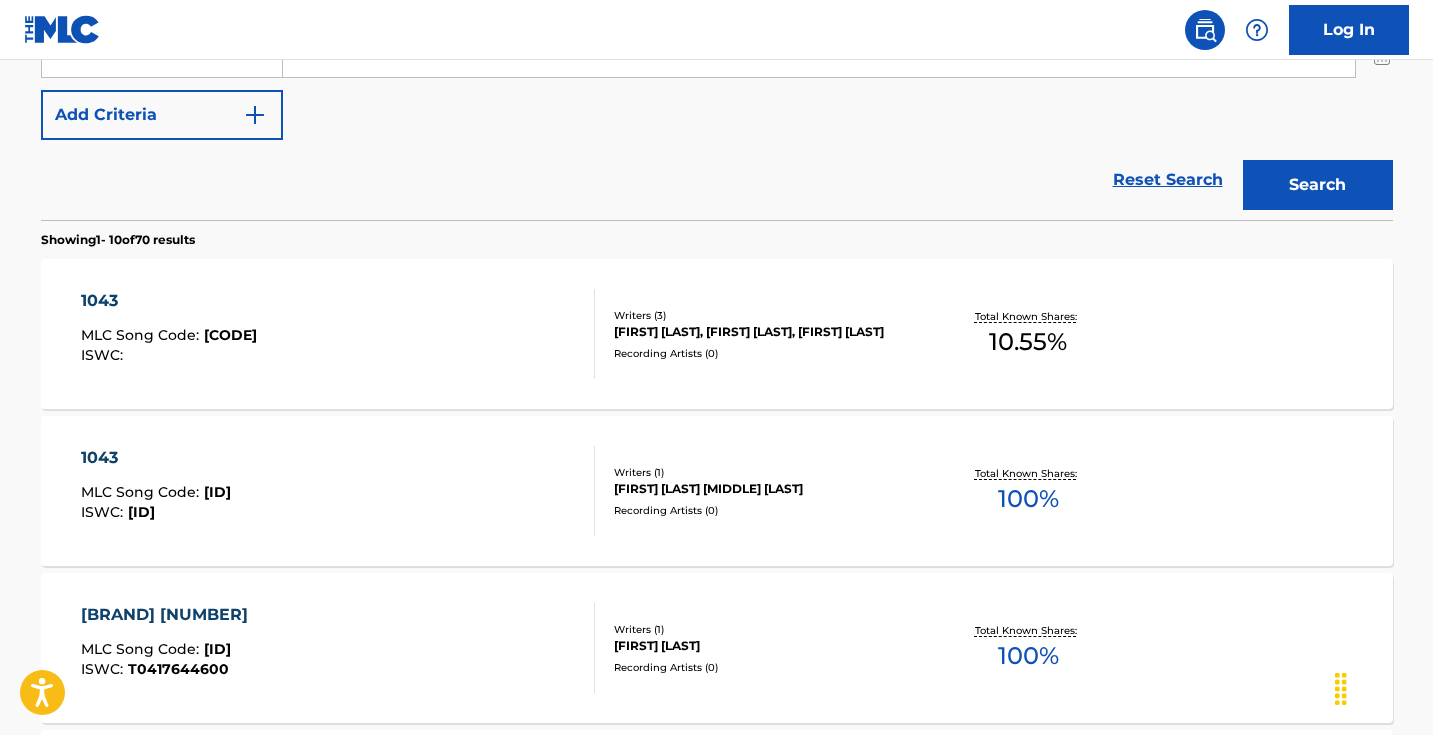 click on "1043 MLC Song Code : [ID] ISWC : [NUMBER]" at bounding box center (338, 491) 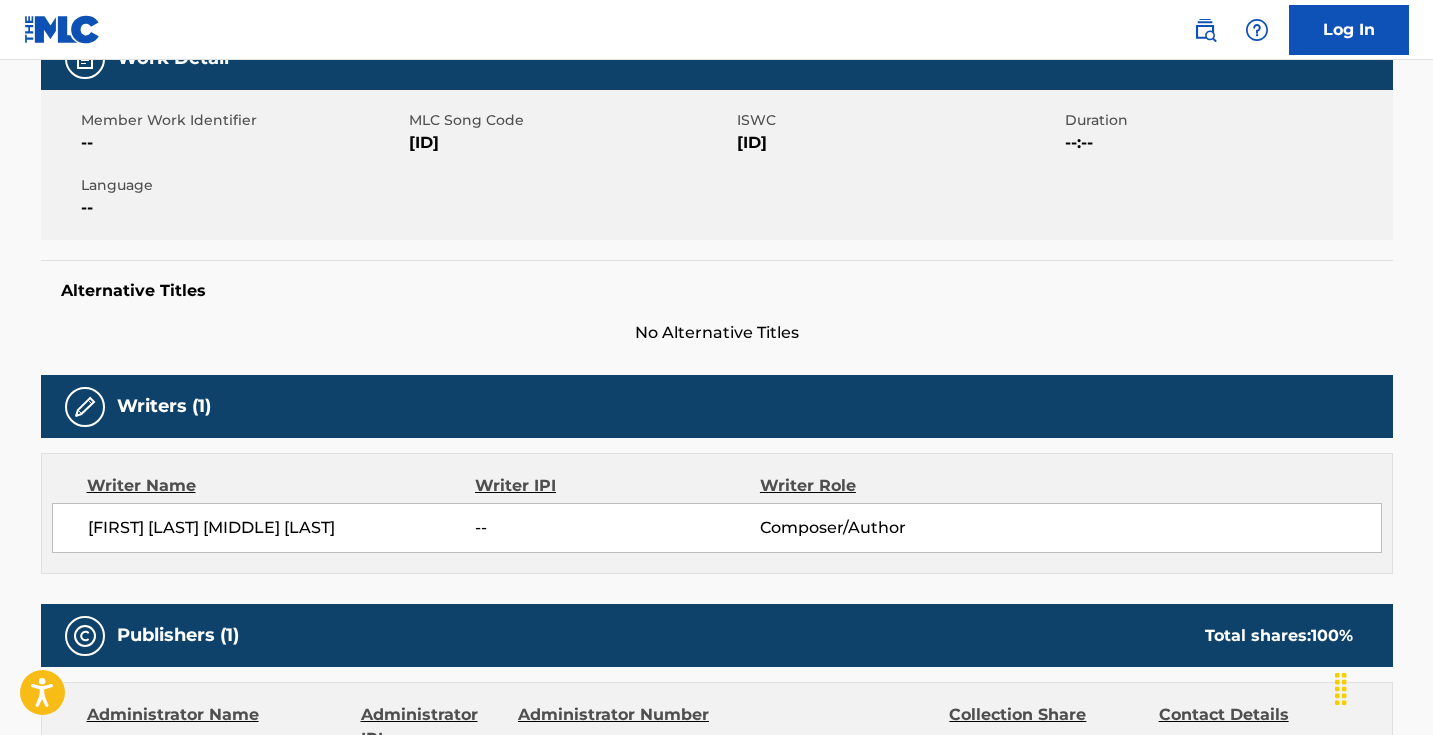 scroll, scrollTop: 388, scrollLeft: 0, axis: vertical 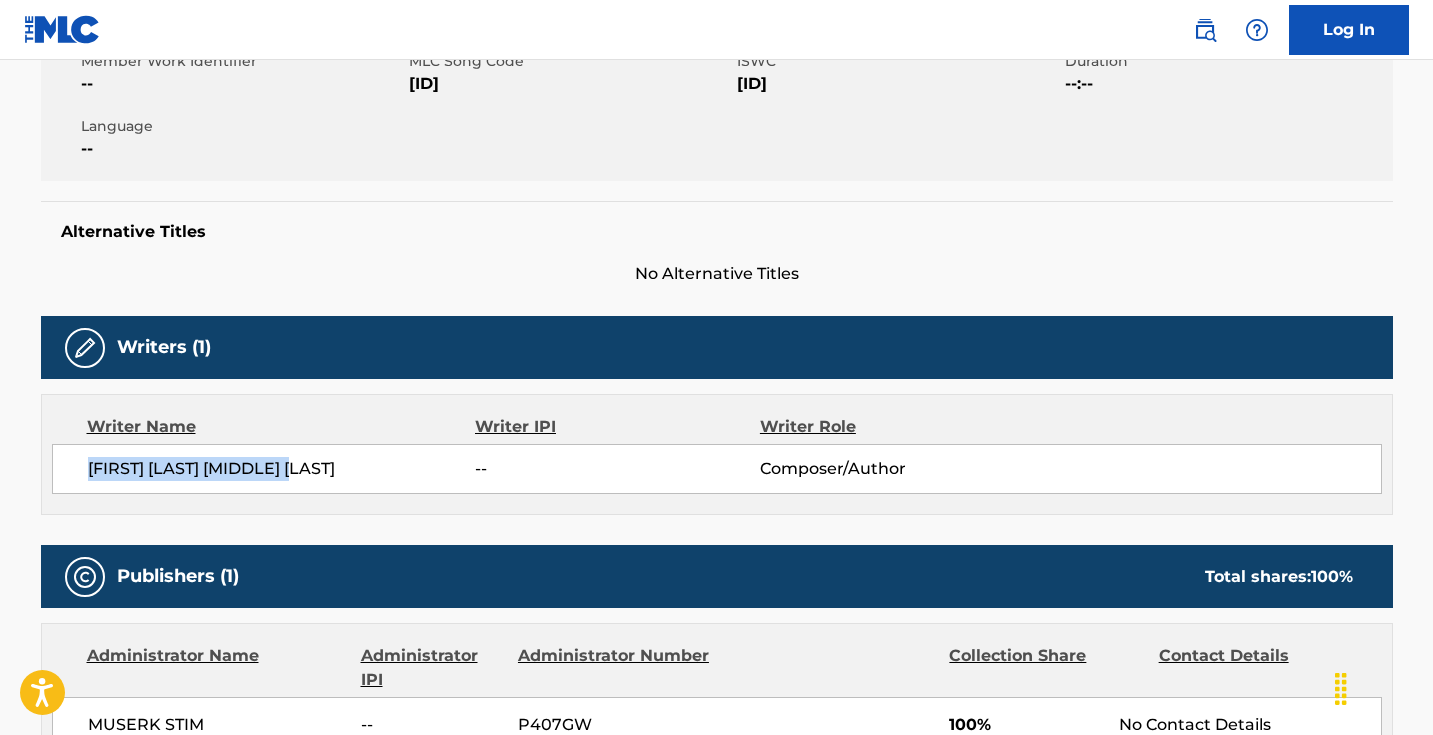 drag, startPoint x: 343, startPoint y: 466, endPoint x: 79, endPoint y: 464, distance: 264.00757 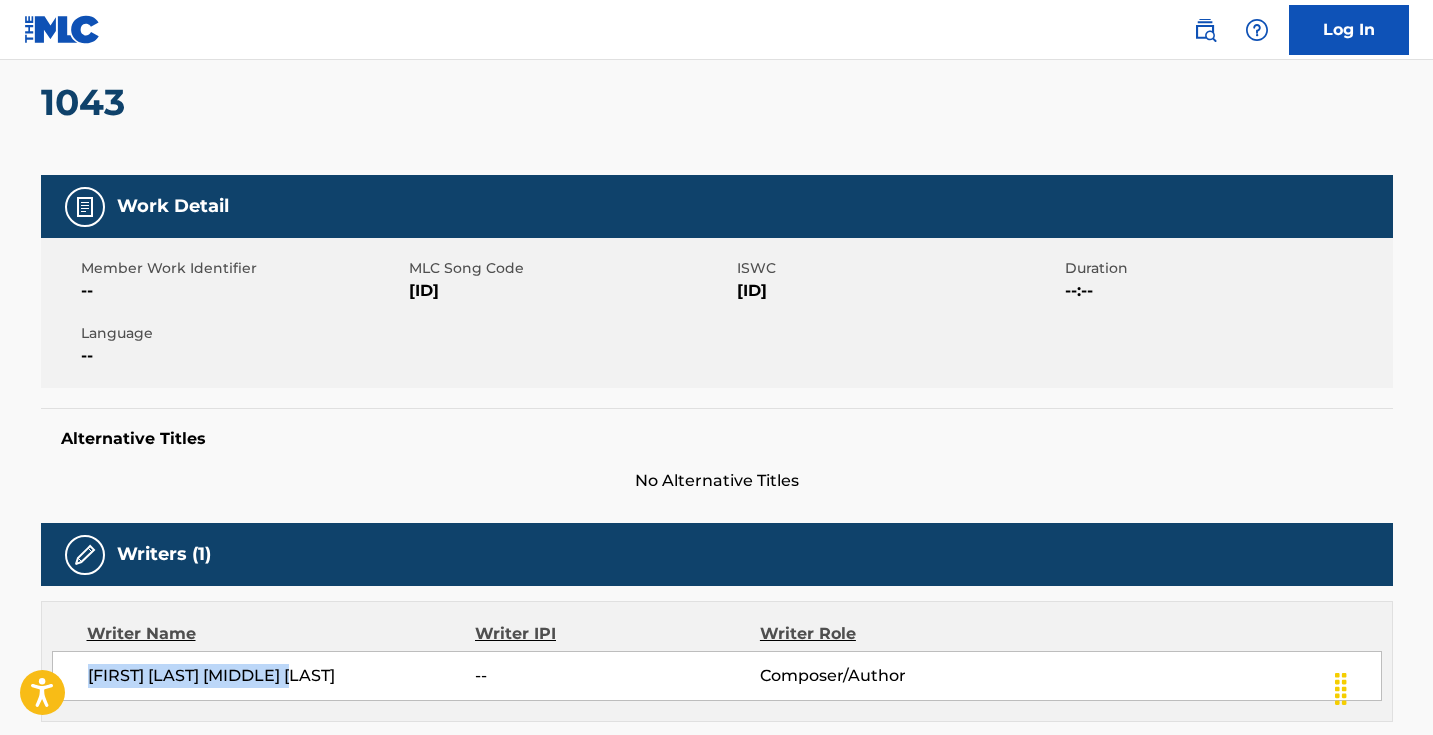 scroll, scrollTop: 0, scrollLeft: 0, axis: both 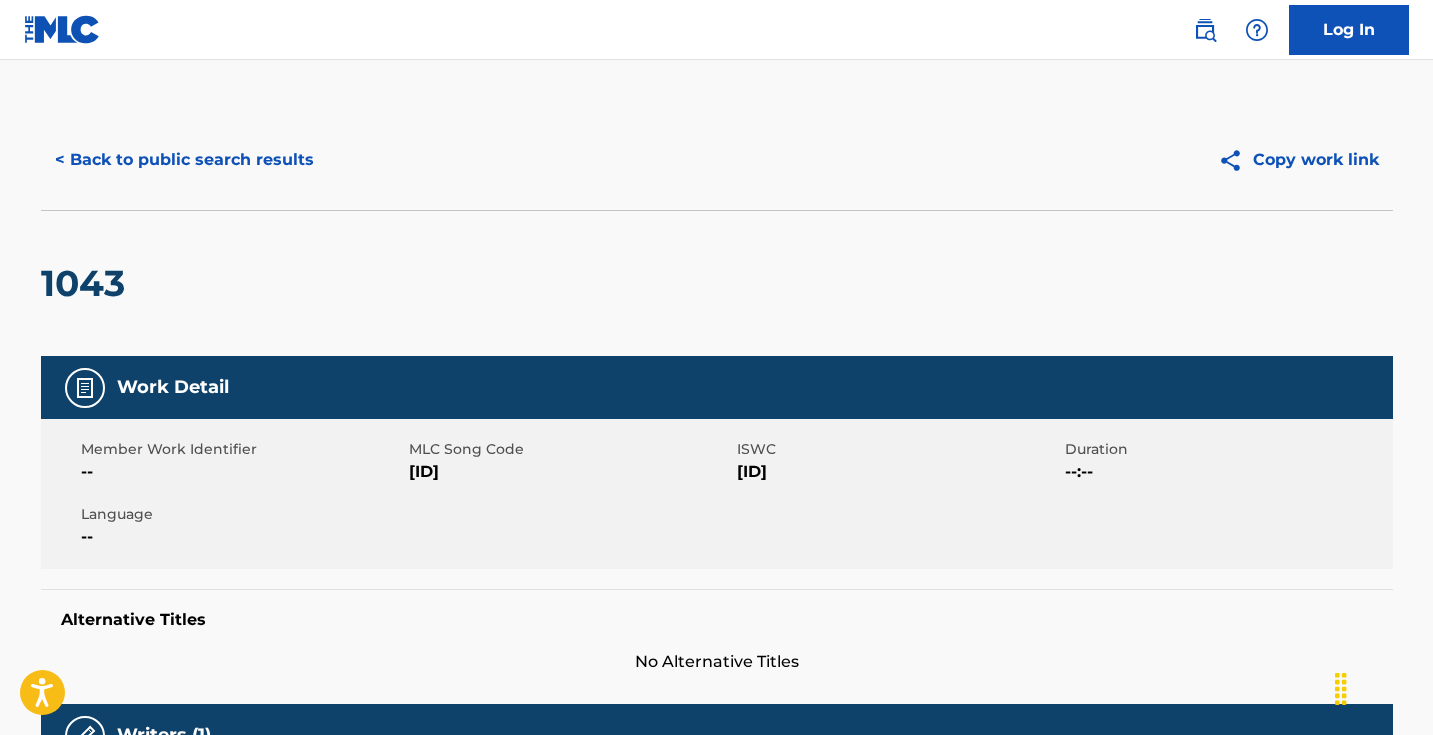 click on "< Back to public search results Copy work link" at bounding box center [717, 160] 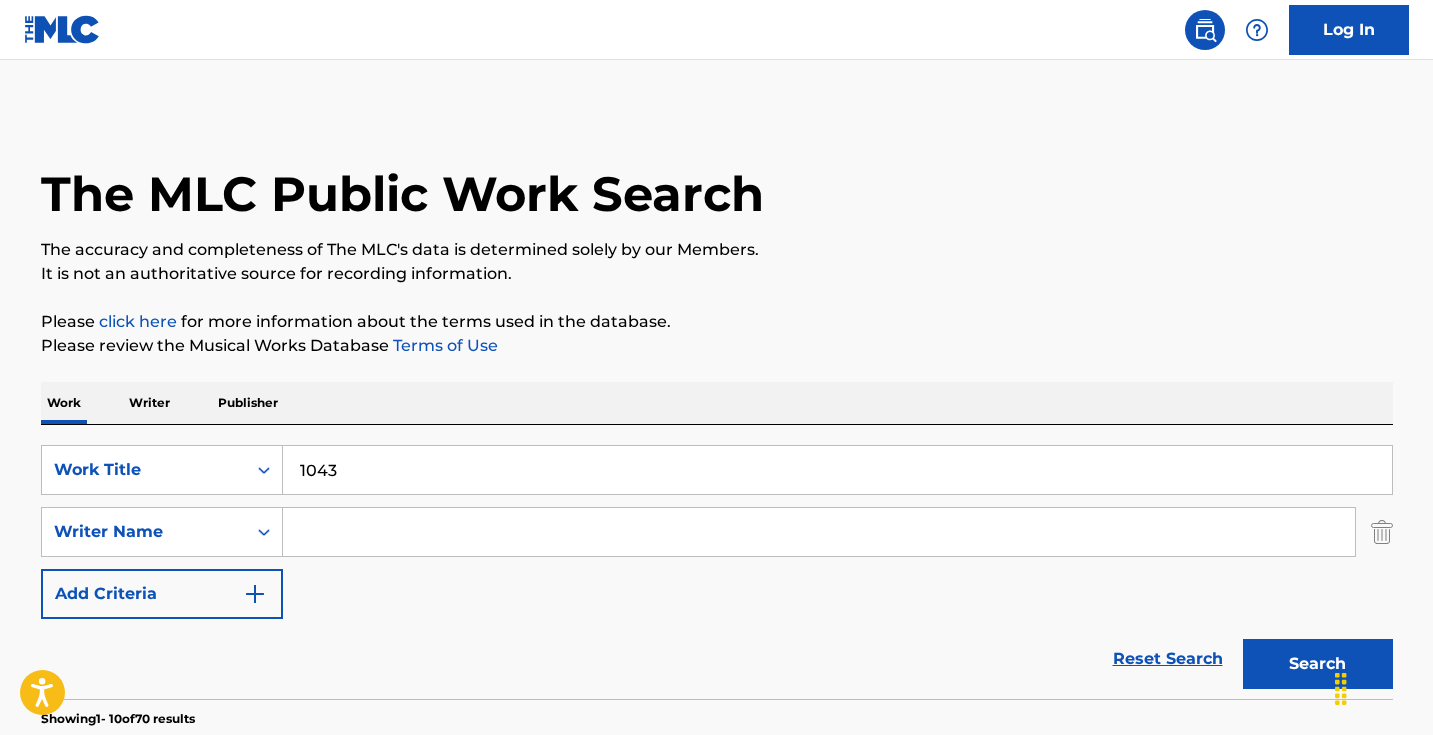 scroll, scrollTop: 0, scrollLeft: 0, axis: both 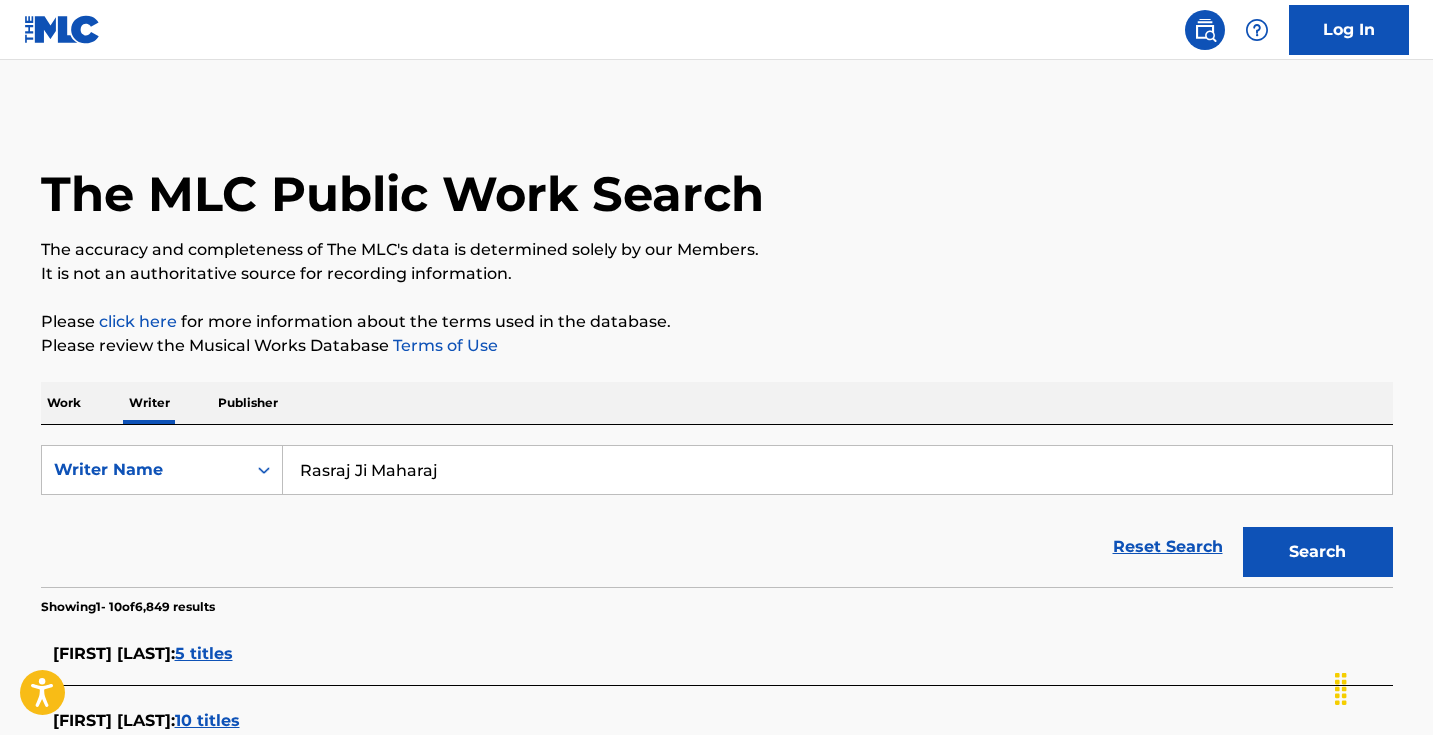 click on "Rasraj Ji Maharaj" at bounding box center (837, 470) 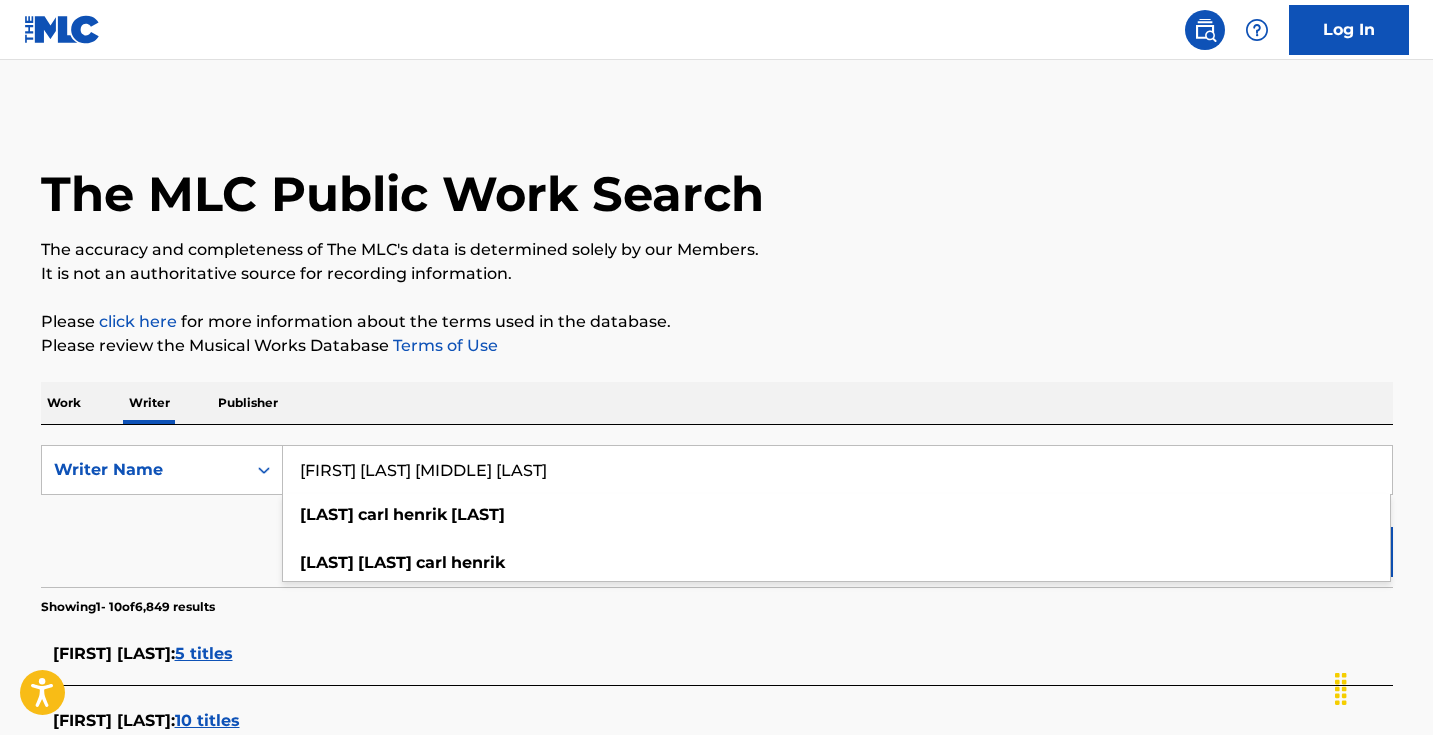type on "[FIRST] [LAST] [MIDDLE] [LAST]" 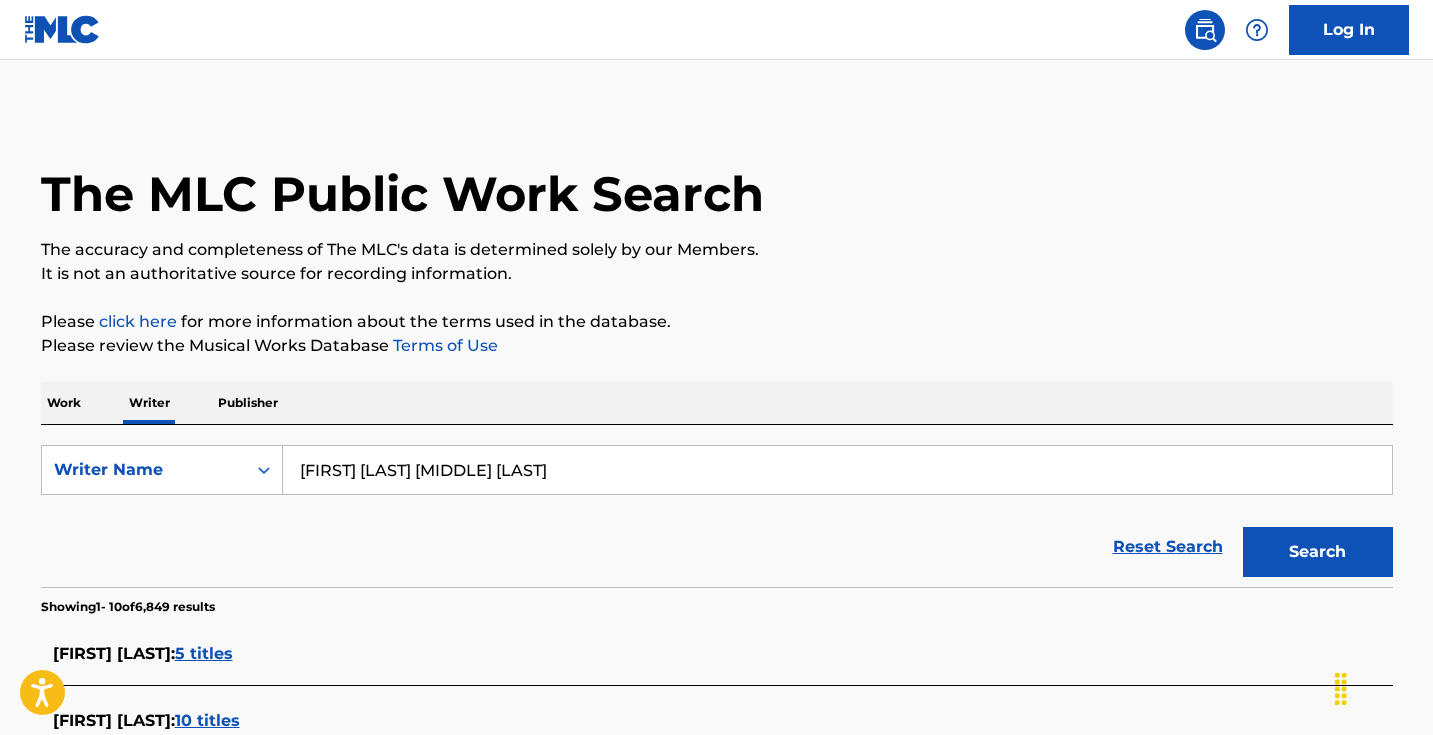 click on "Search" at bounding box center [1318, 552] 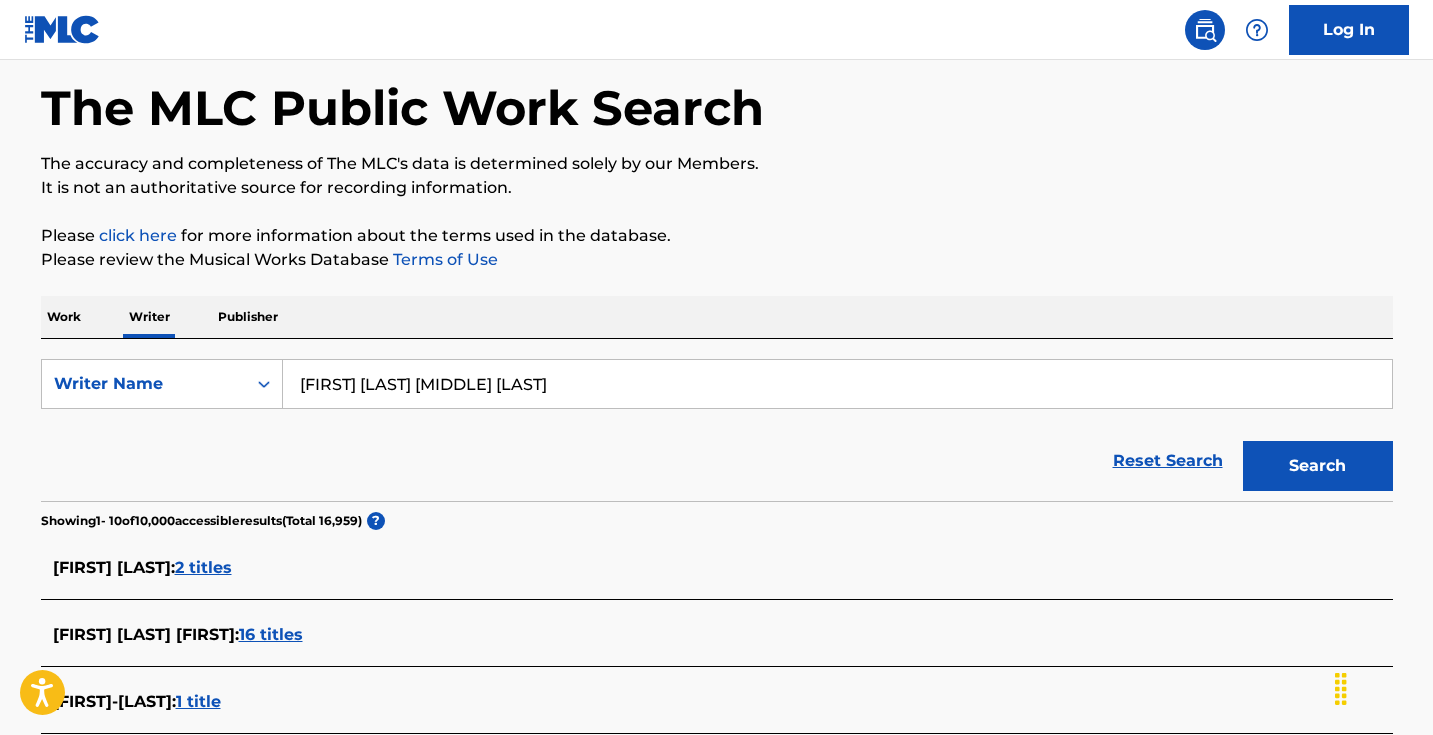 scroll, scrollTop: 222, scrollLeft: 0, axis: vertical 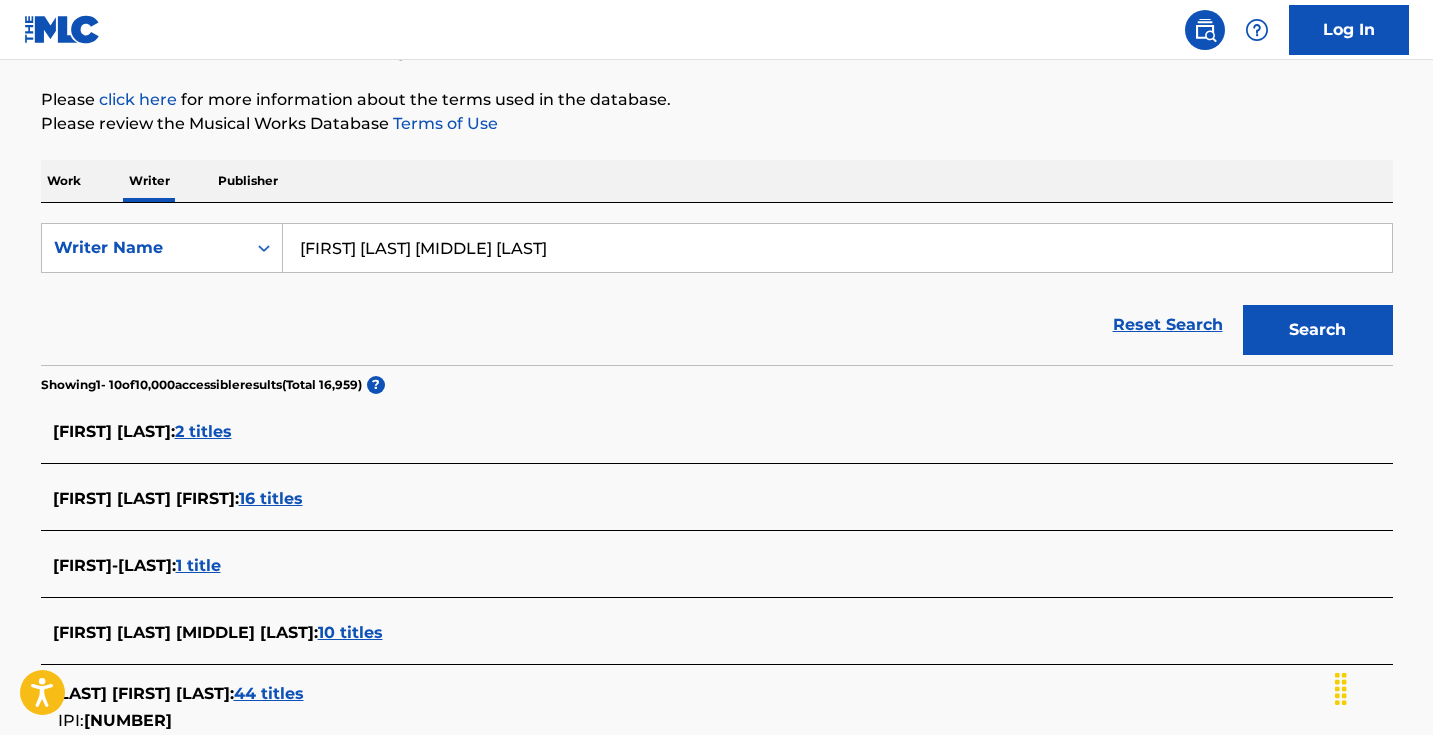 click on "2 titles" at bounding box center [203, 431] 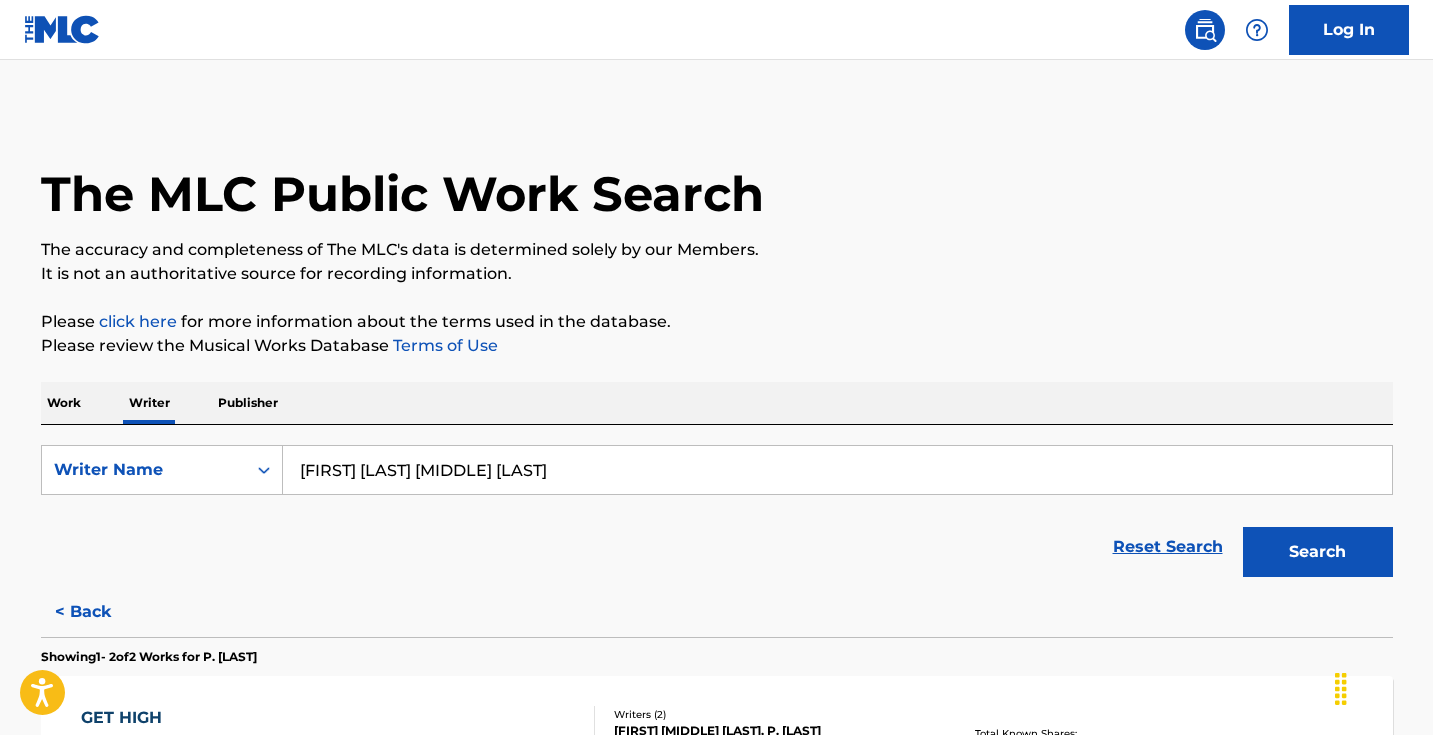 scroll, scrollTop: 0, scrollLeft: 0, axis: both 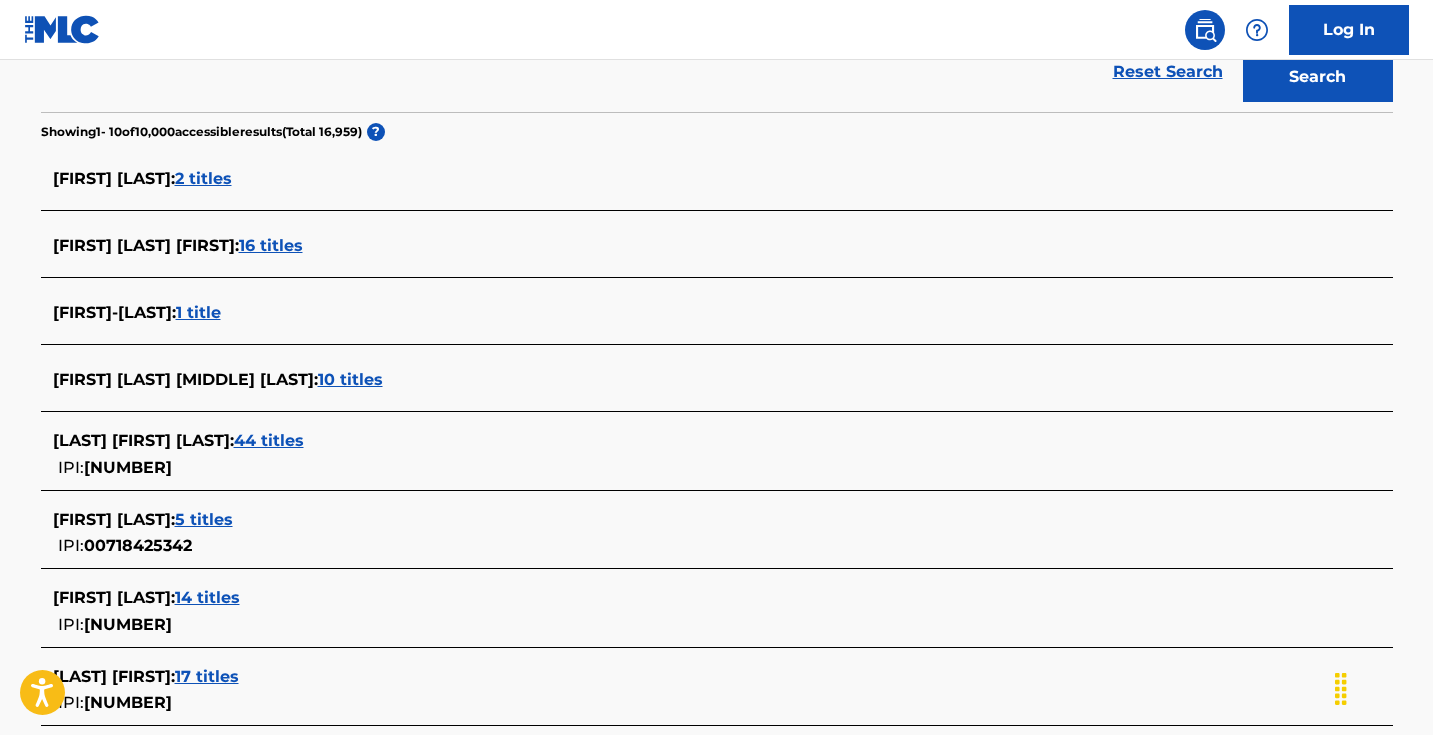 click on "10 titles" at bounding box center (350, 379) 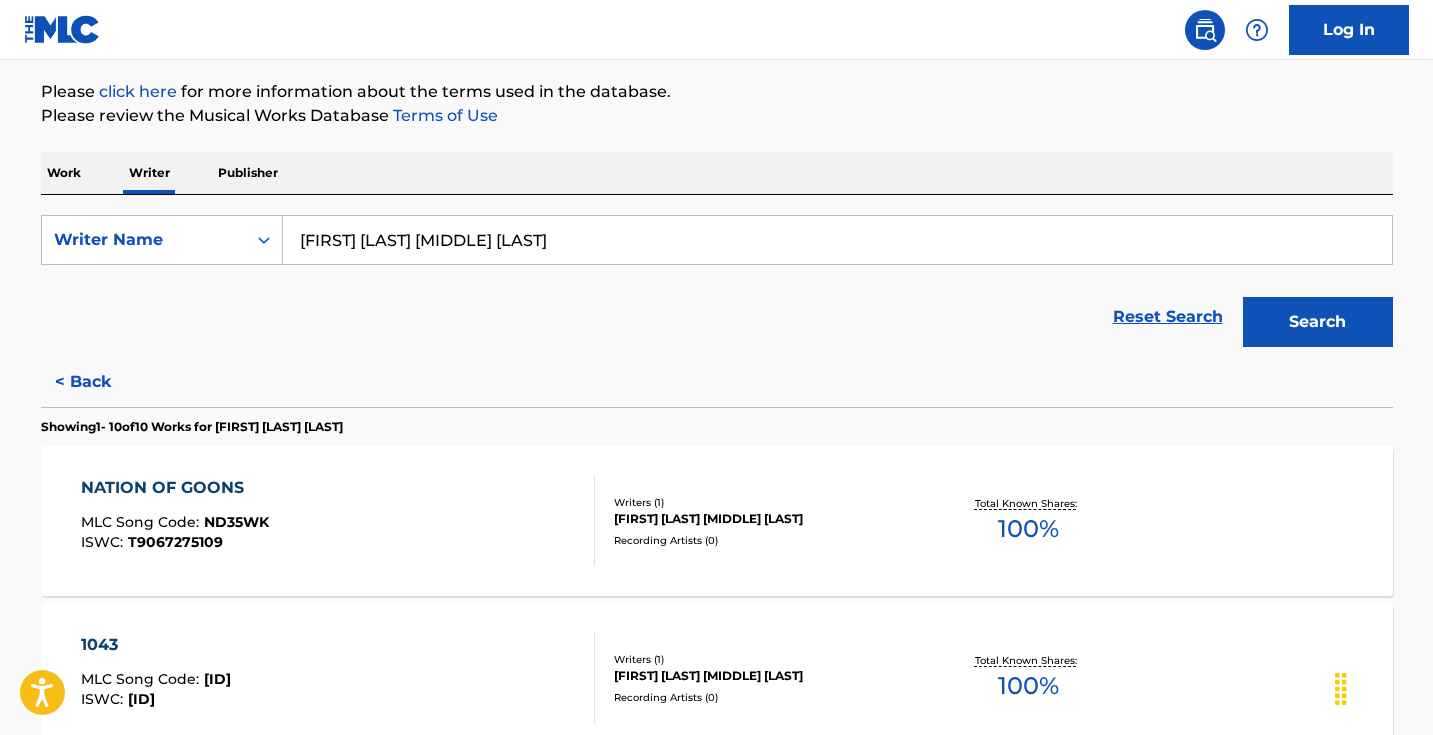 scroll, scrollTop: 201, scrollLeft: 0, axis: vertical 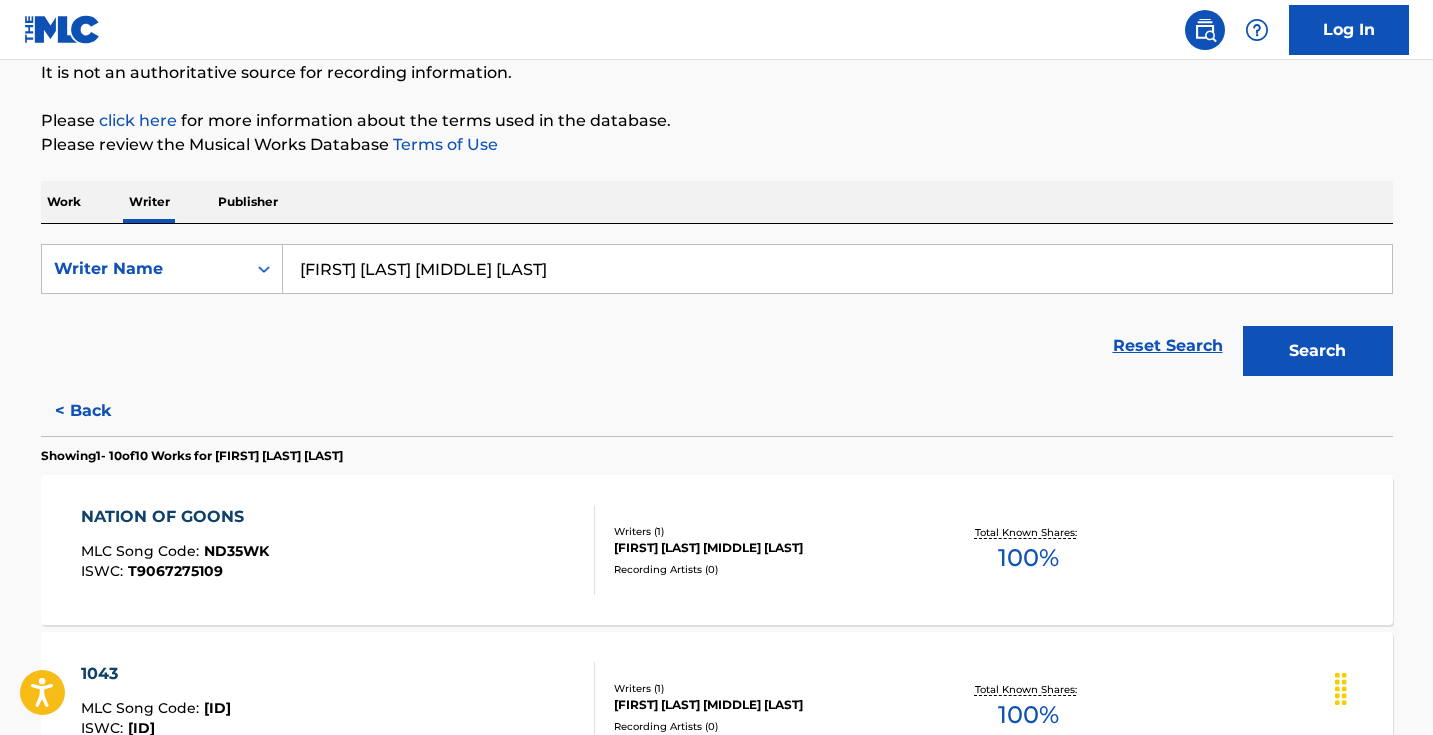 click on "< Back" at bounding box center (101, 411) 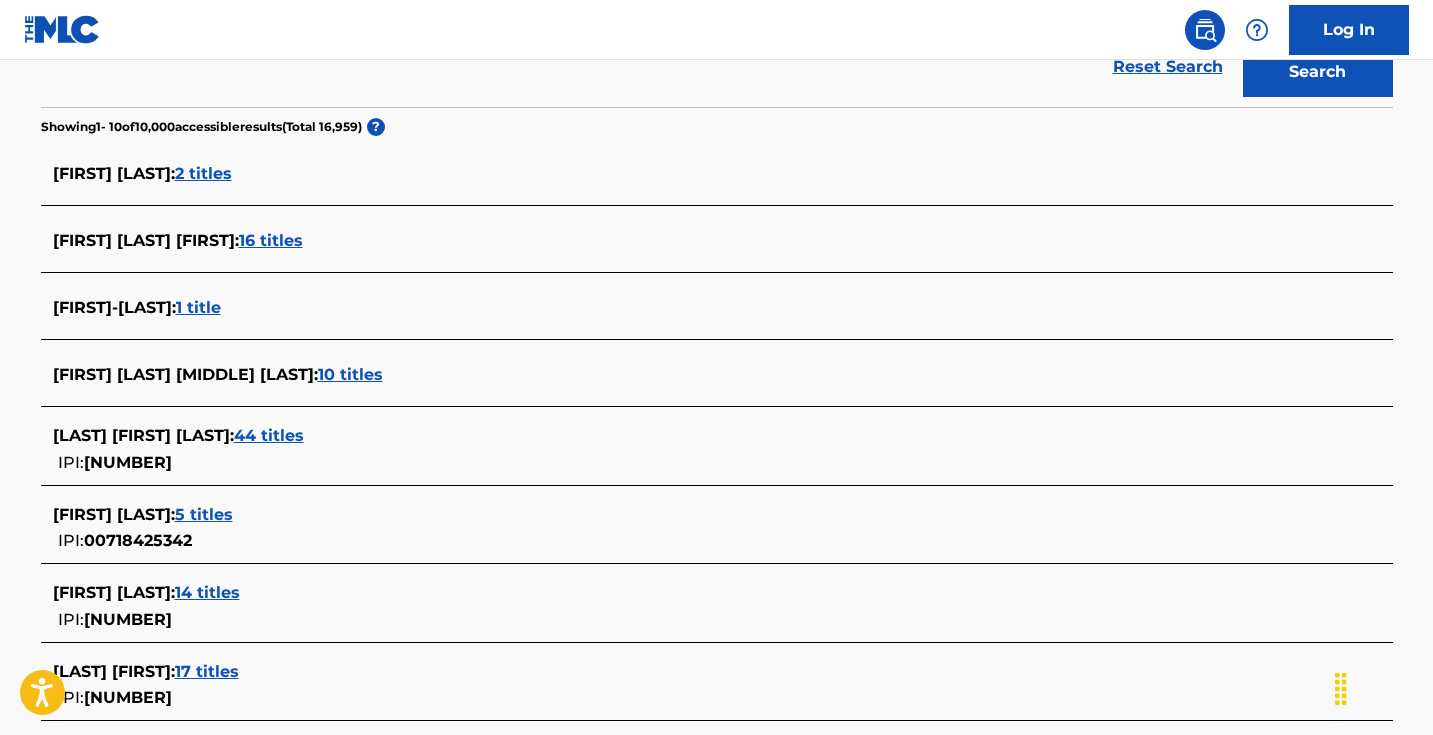 scroll, scrollTop: 533, scrollLeft: 0, axis: vertical 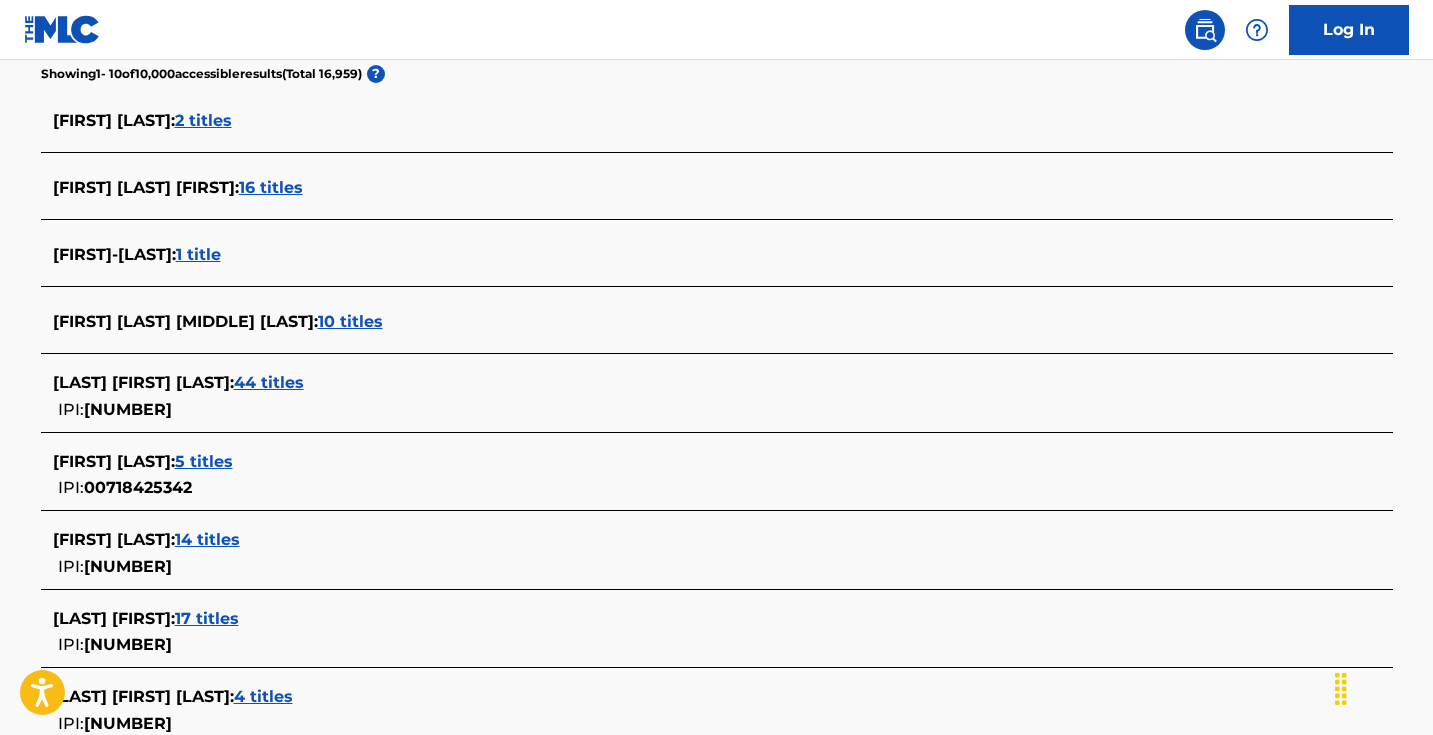 click on "44 titles" at bounding box center (269, 382) 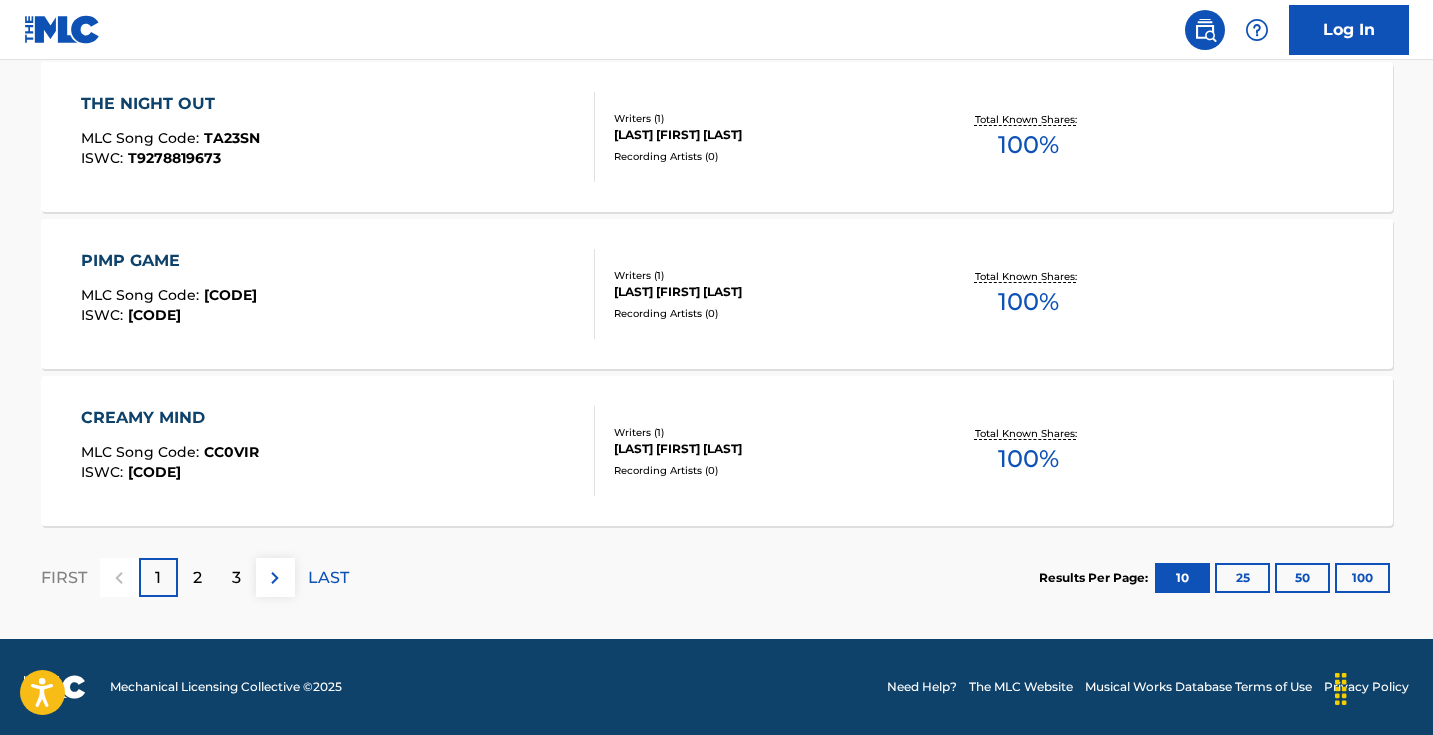 scroll, scrollTop: 1713, scrollLeft: 0, axis: vertical 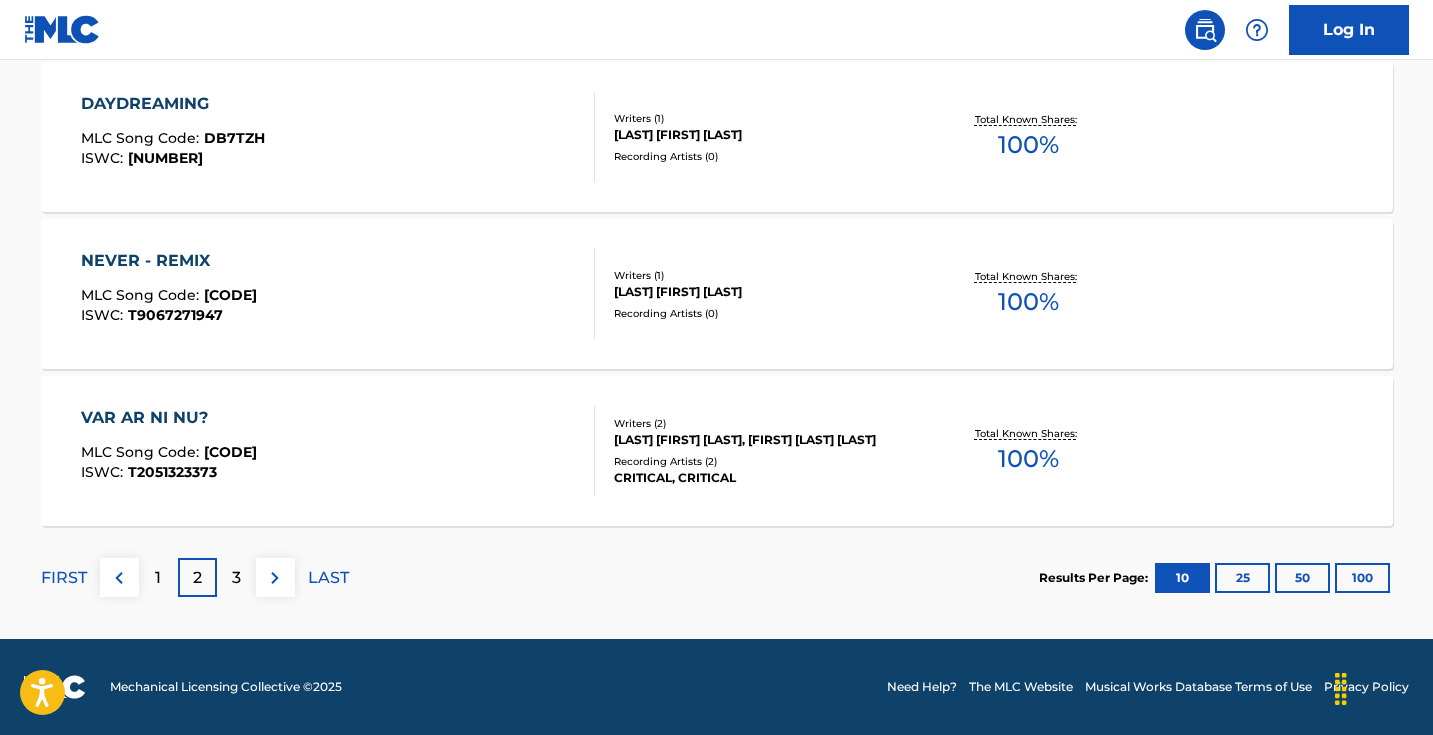 click at bounding box center [275, 578] 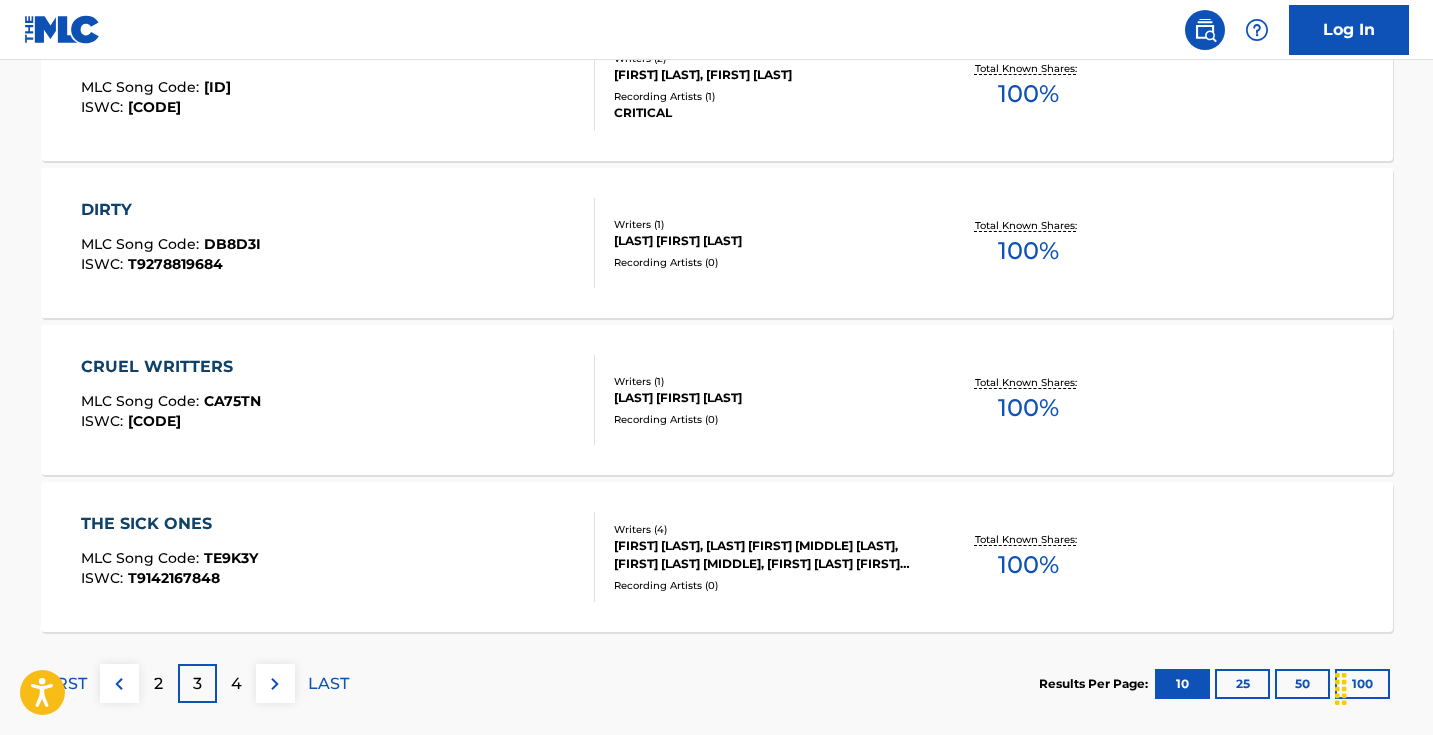 scroll, scrollTop: 1608, scrollLeft: 0, axis: vertical 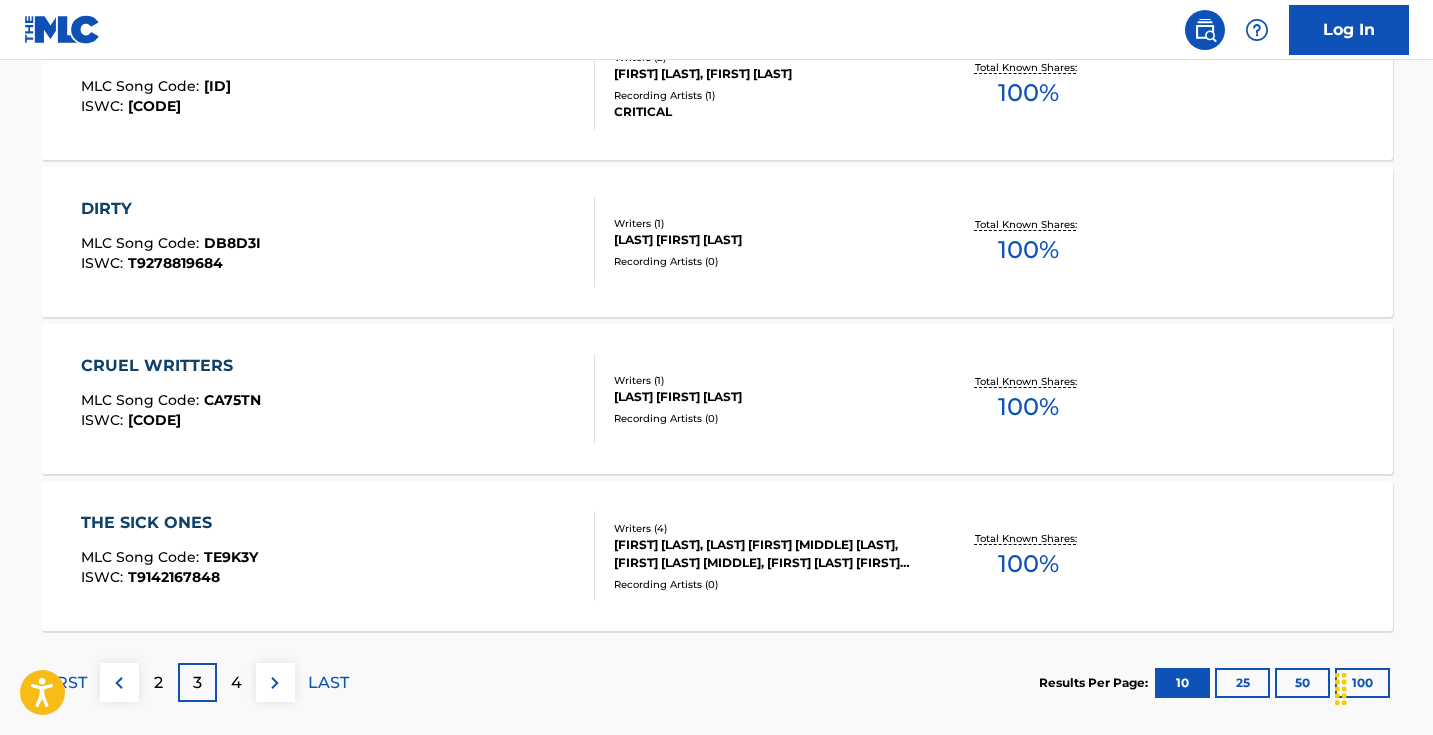 click at bounding box center [275, 683] 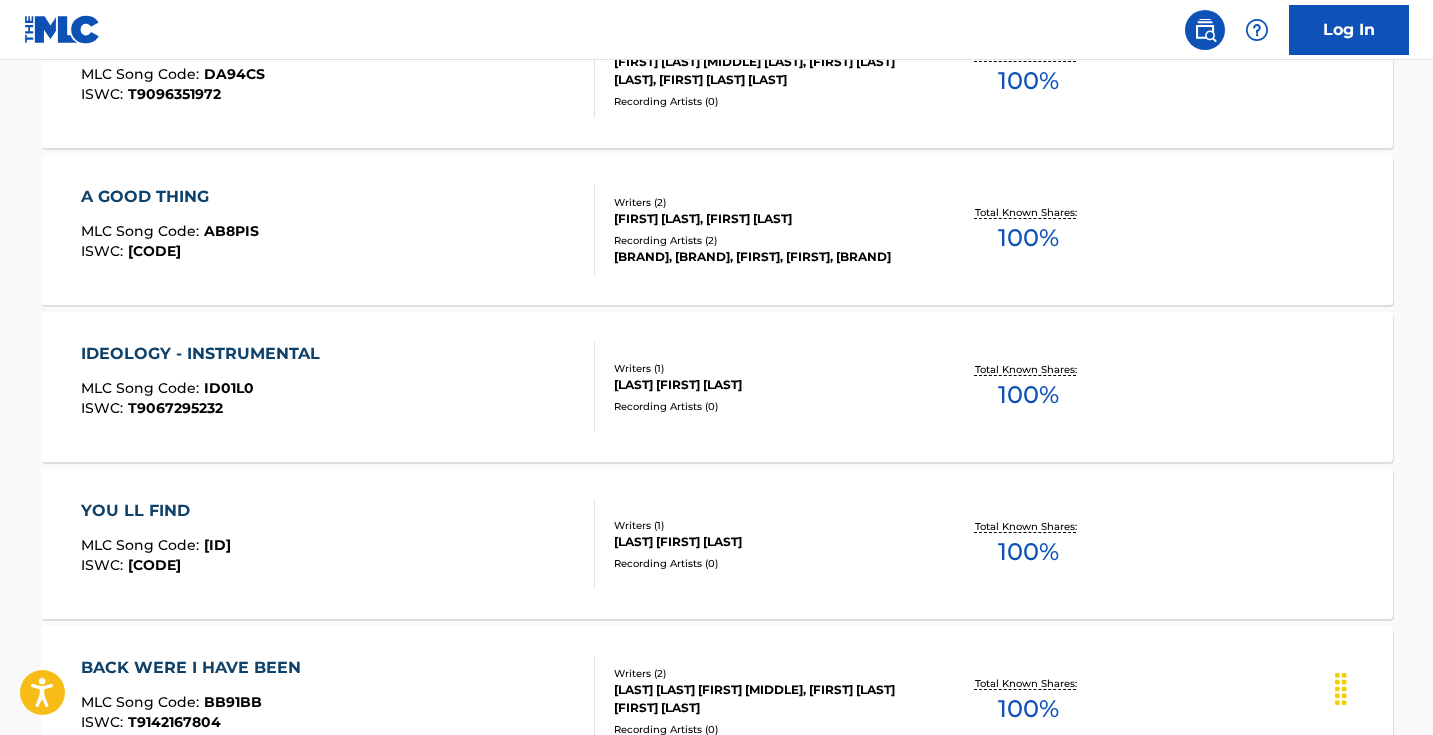 scroll, scrollTop: 676, scrollLeft: 0, axis: vertical 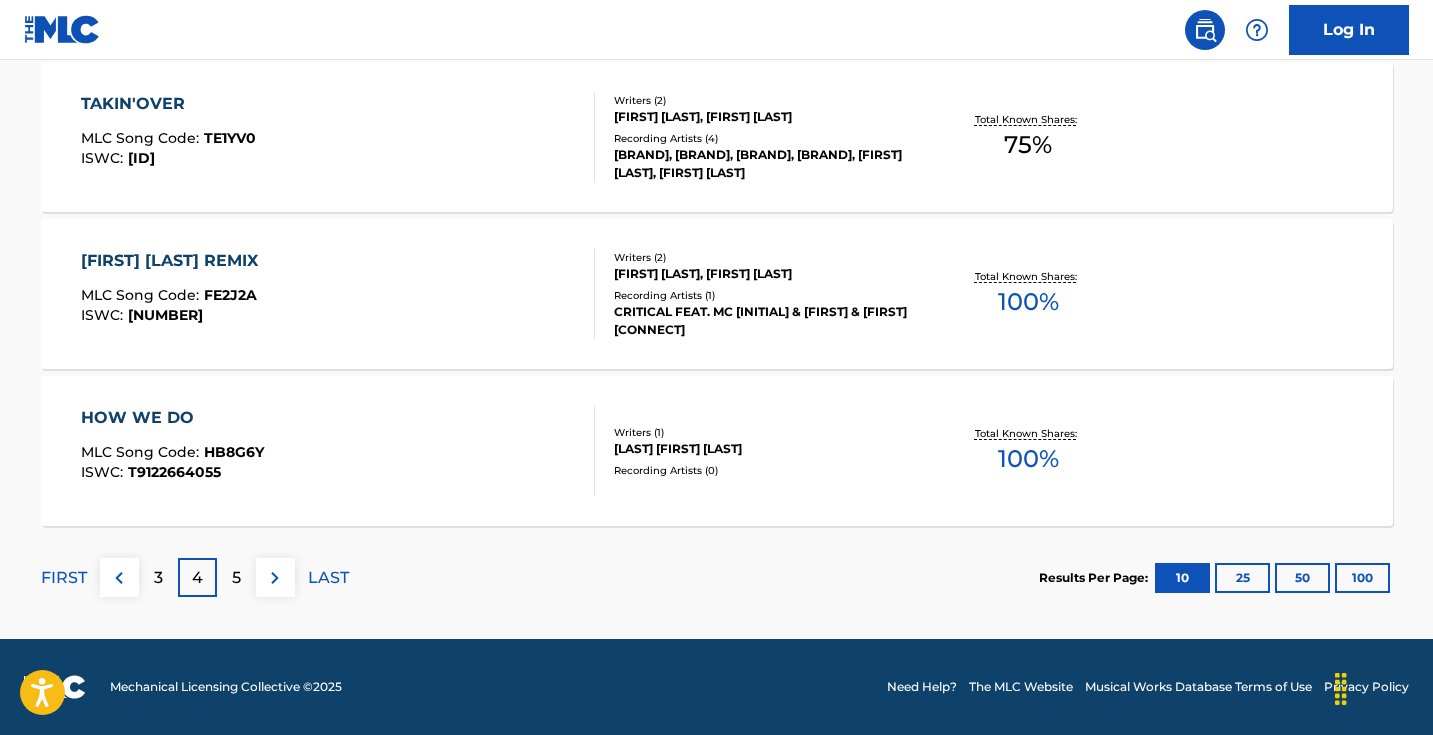 click at bounding box center [275, 578] 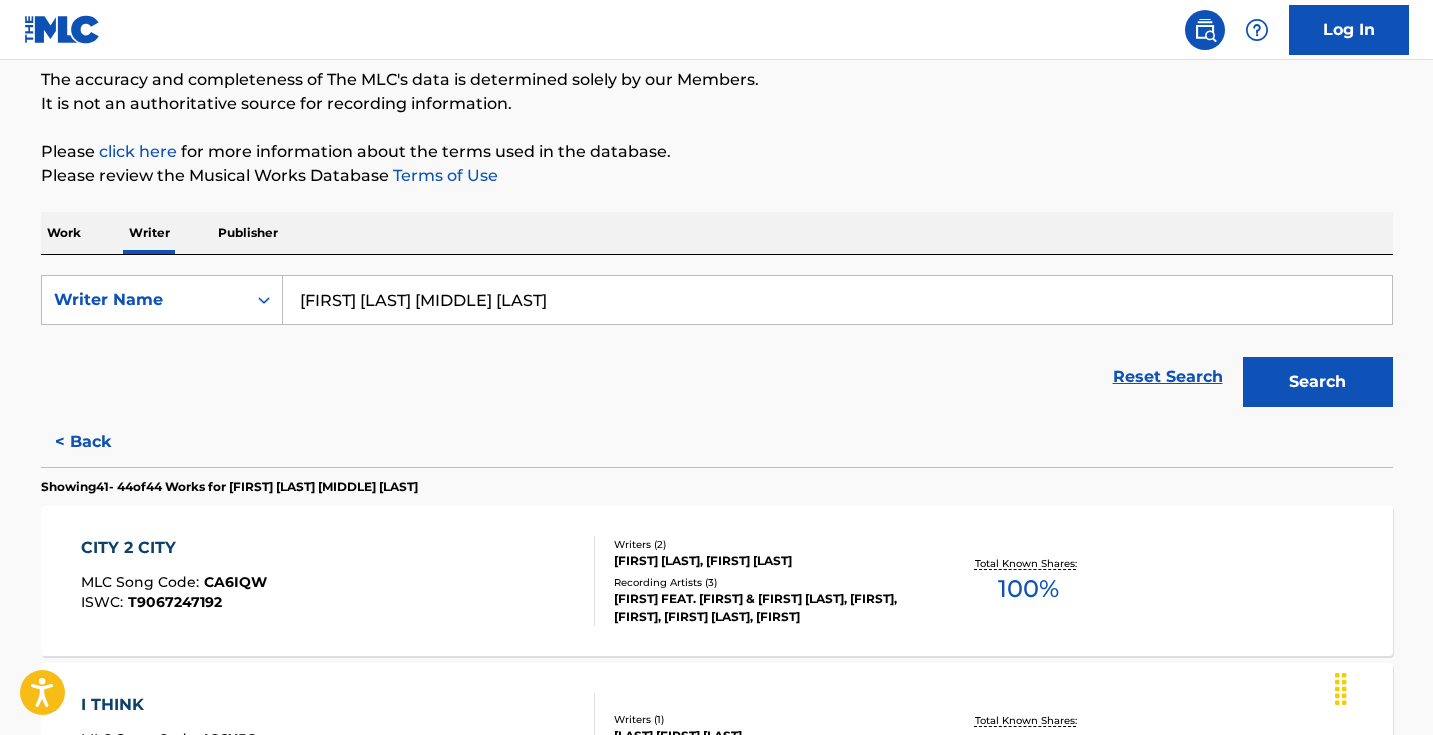 scroll, scrollTop: 59, scrollLeft: 0, axis: vertical 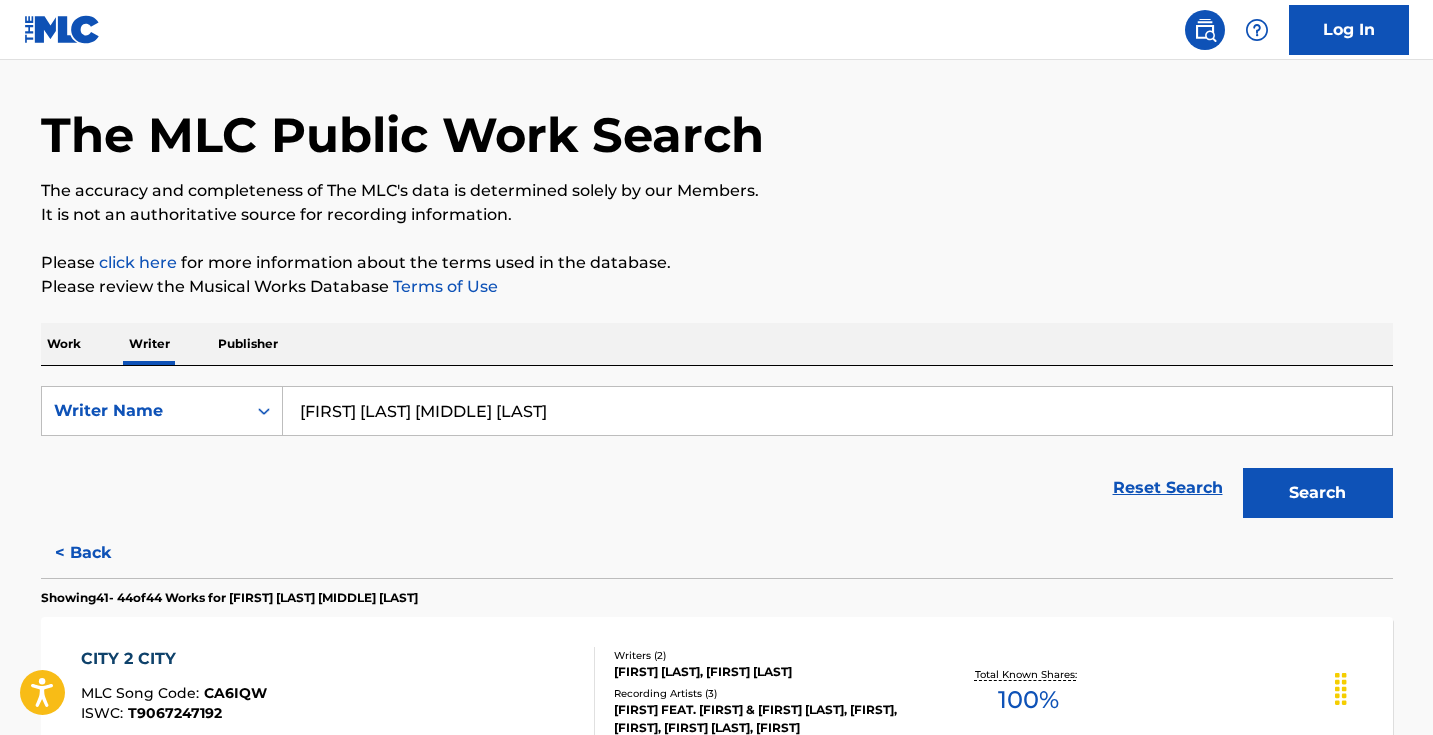 click on "< Back" at bounding box center (101, 553) 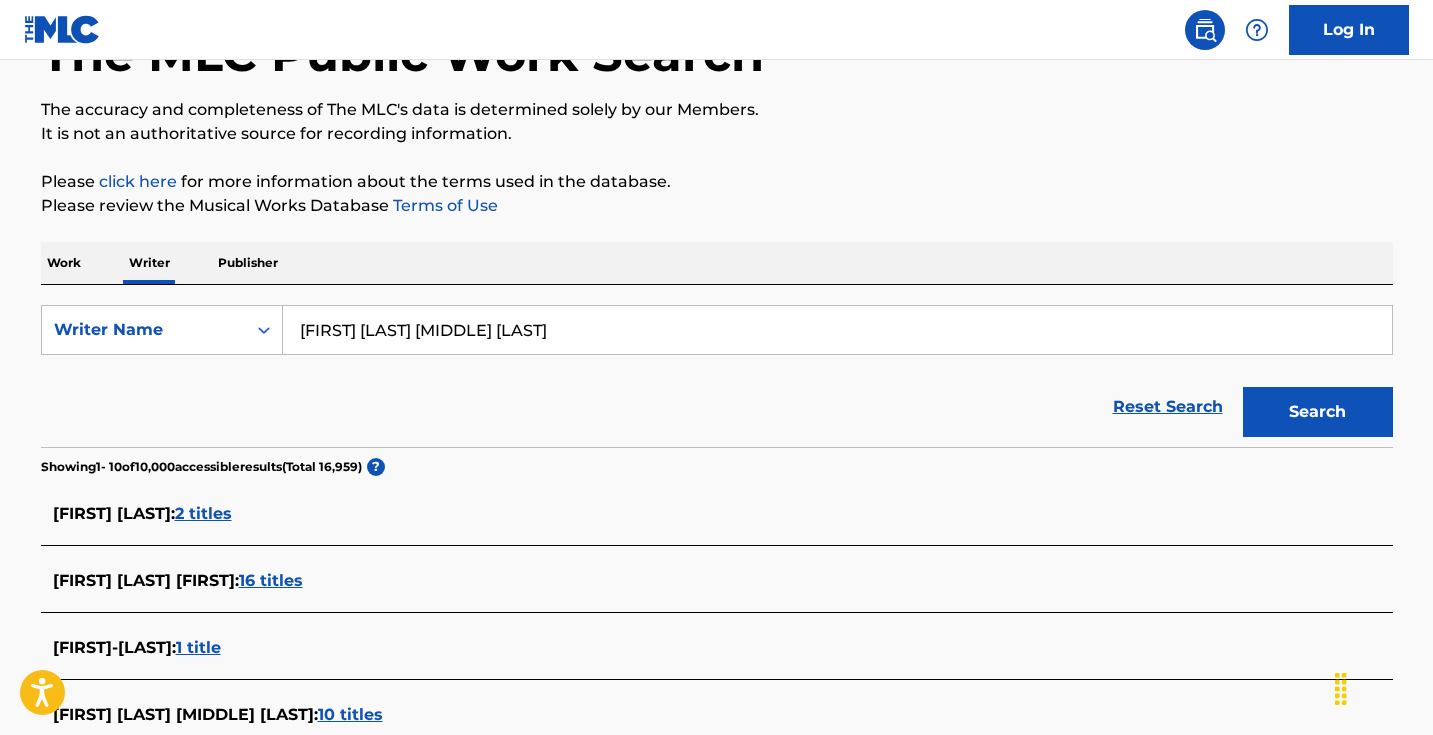 scroll, scrollTop: 214, scrollLeft: 0, axis: vertical 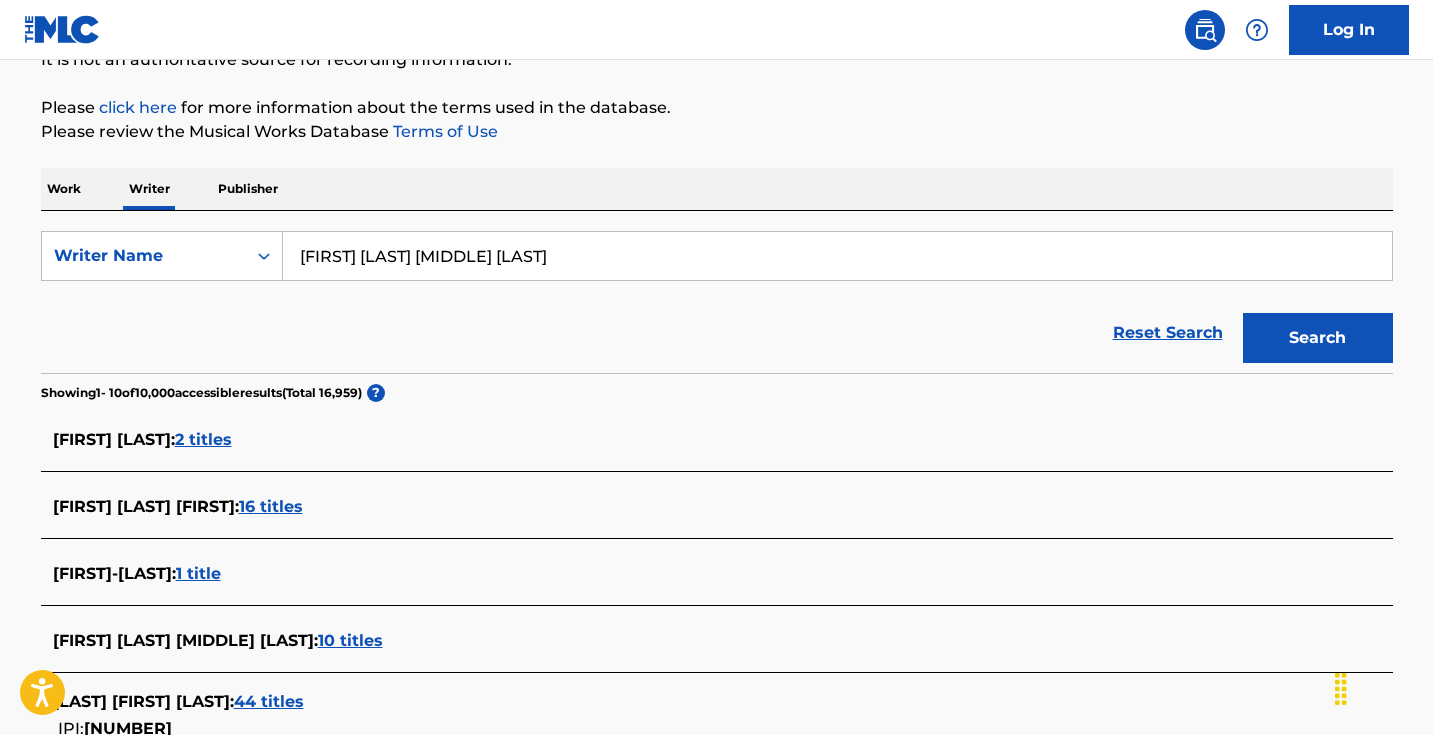 click on "Work" at bounding box center (64, 189) 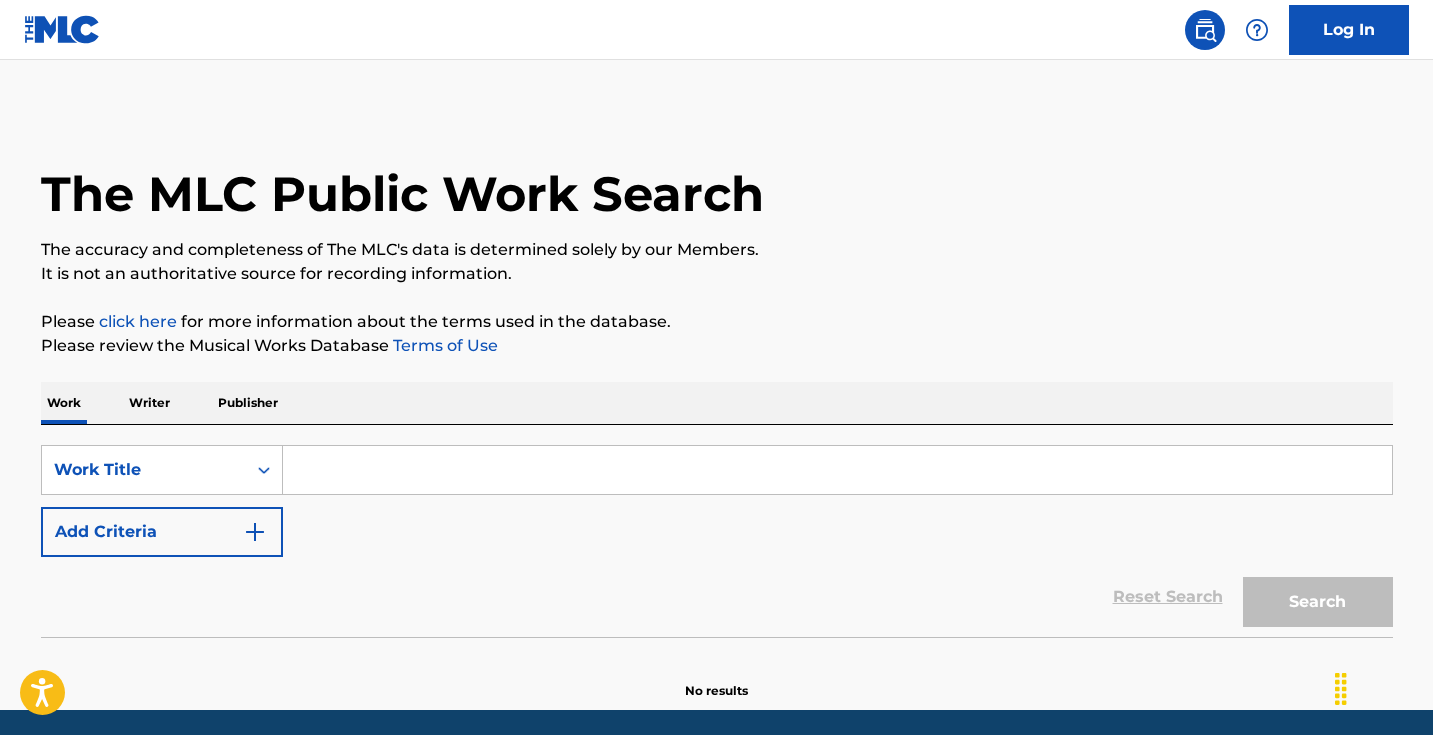 click at bounding box center (837, 470) 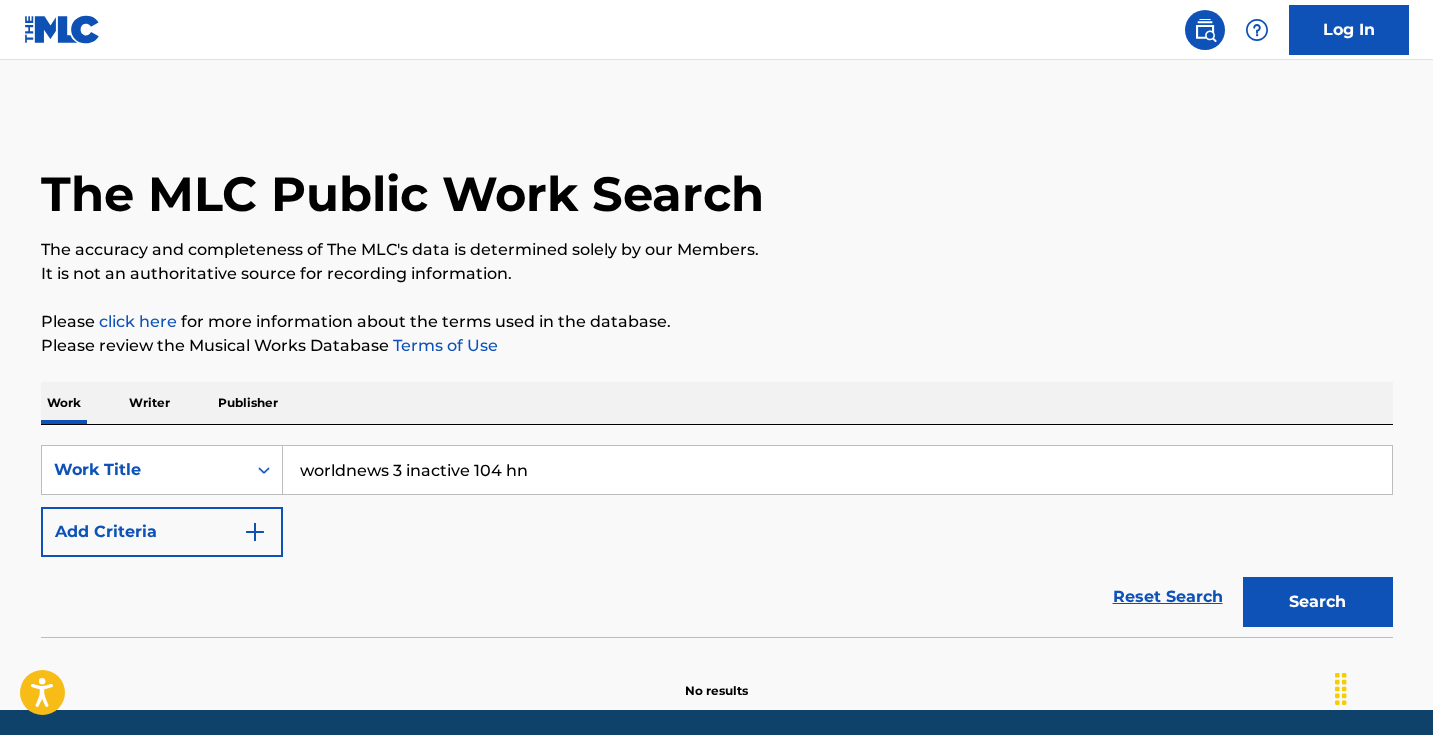 drag, startPoint x: 577, startPoint y: 469, endPoint x: 294, endPoint y: 452, distance: 283.51013 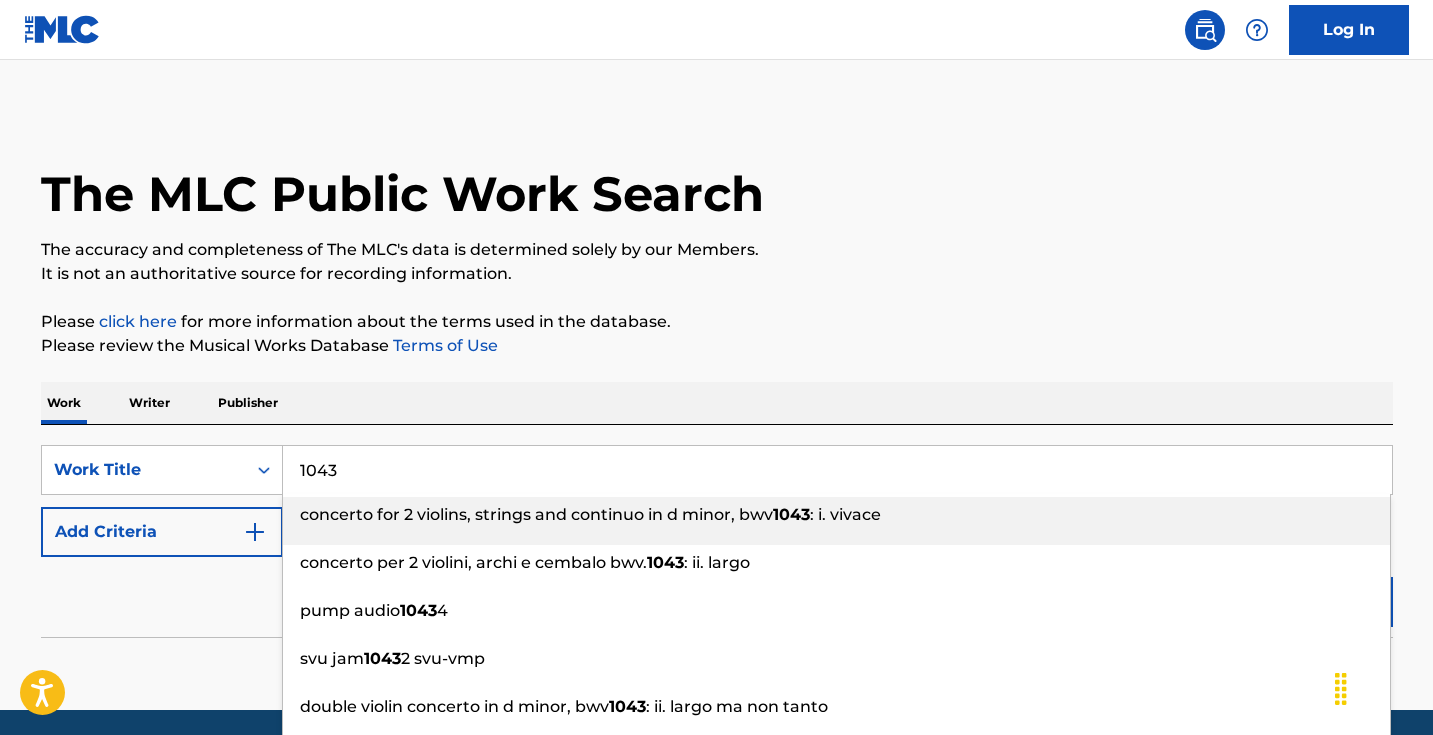 type on "1043" 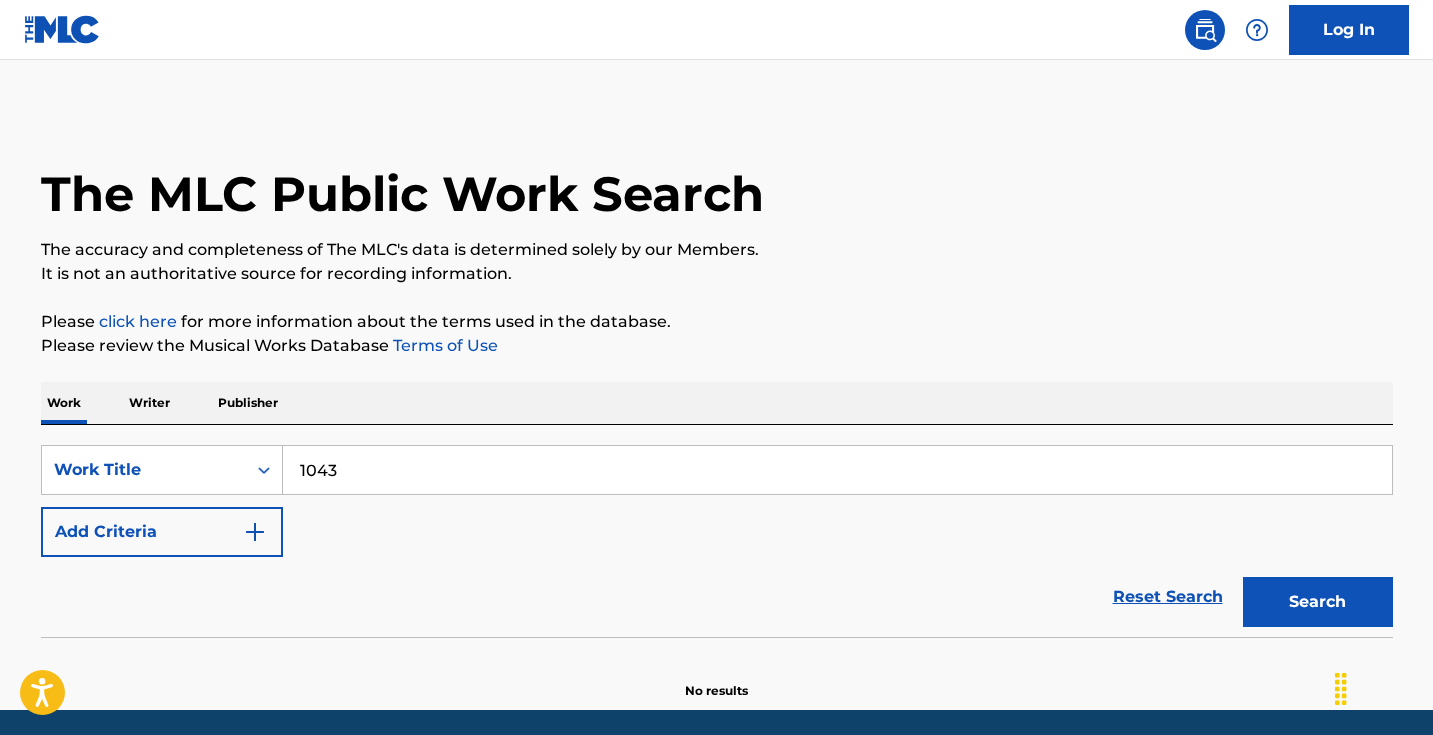 click on "Search" at bounding box center (1318, 602) 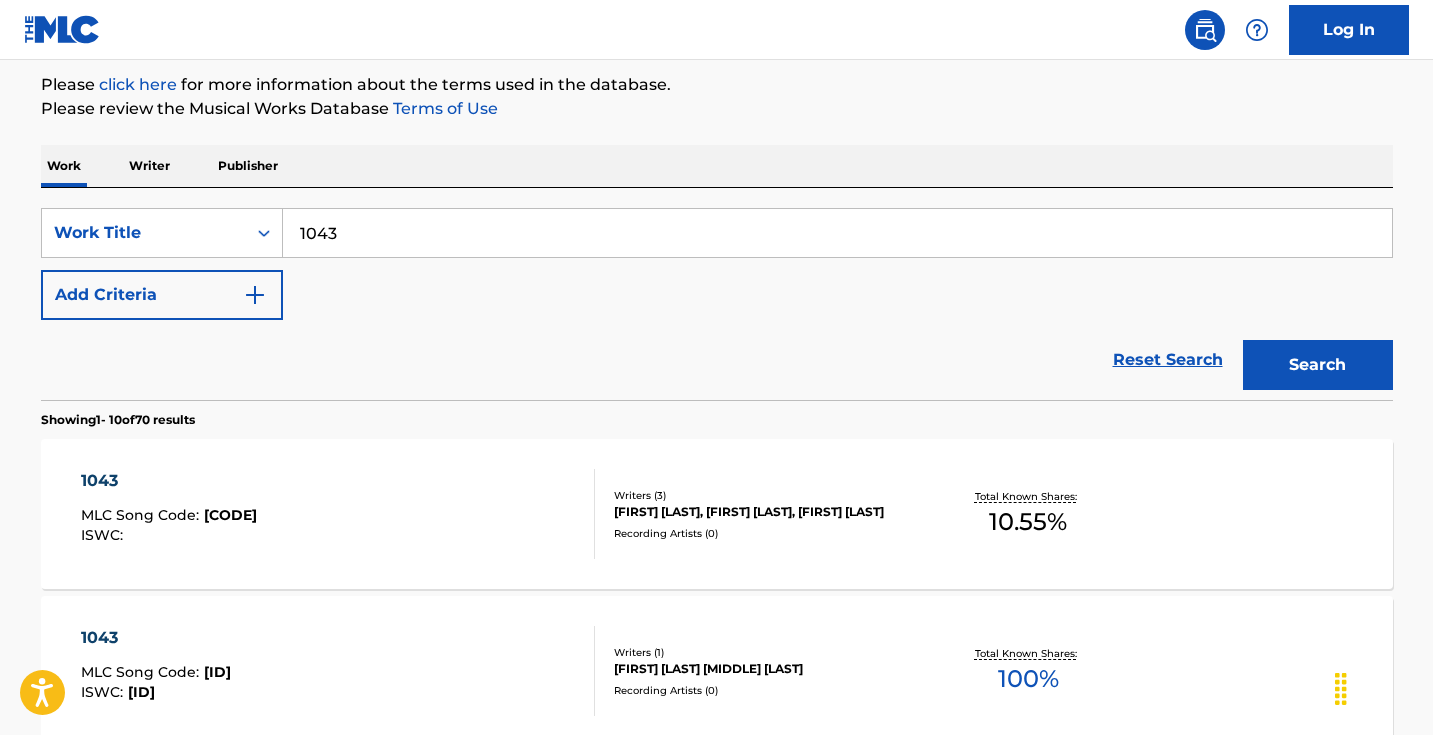 scroll, scrollTop: 462, scrollLeft: 0, axis: vertical 